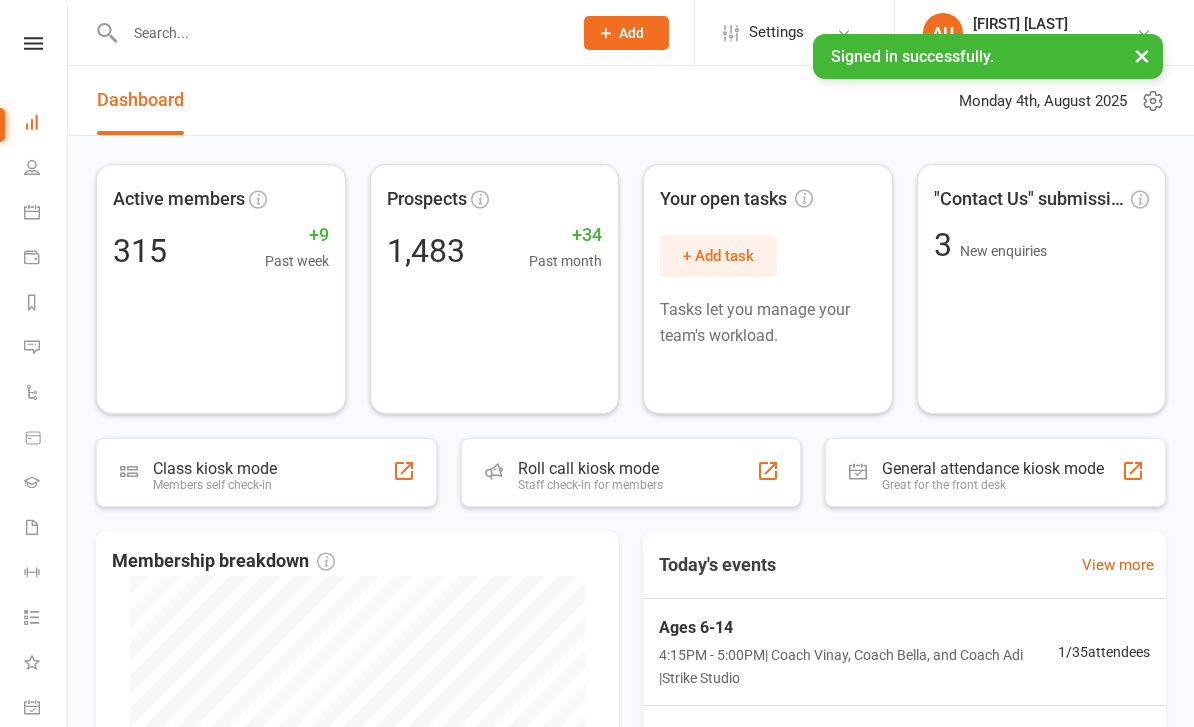 scroll, scrollTop: 0, scrollLeft: 0, axis: both 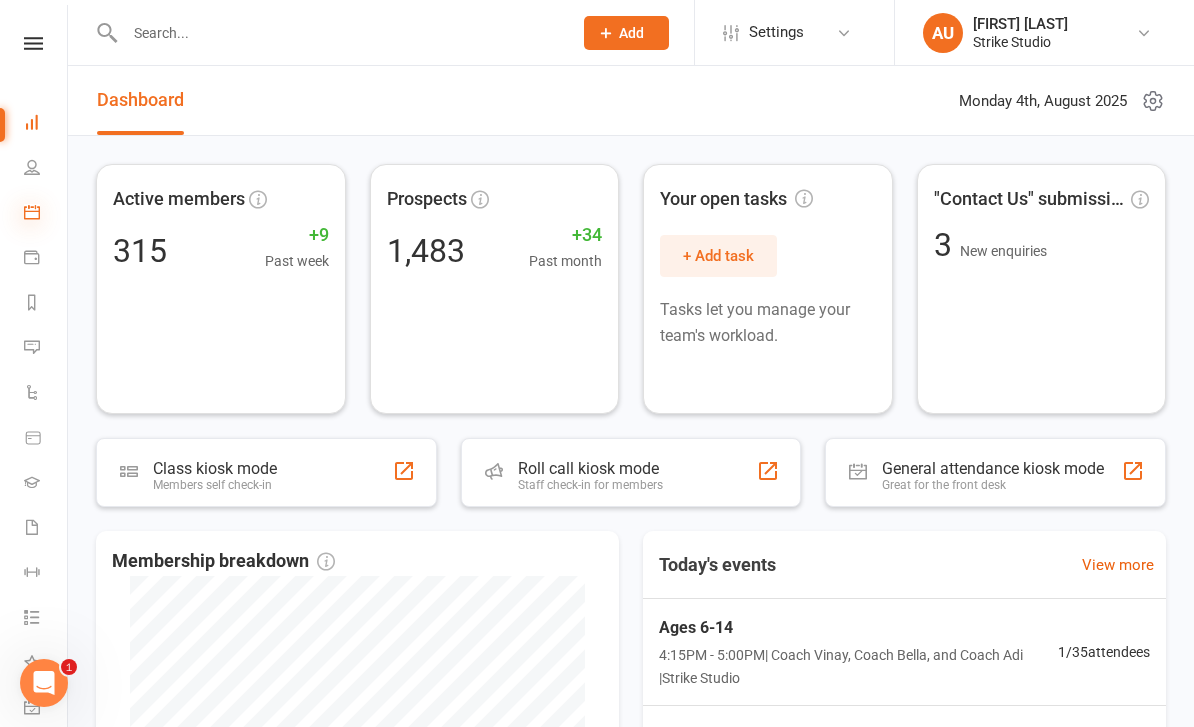 click at bounding box center (32, 212) 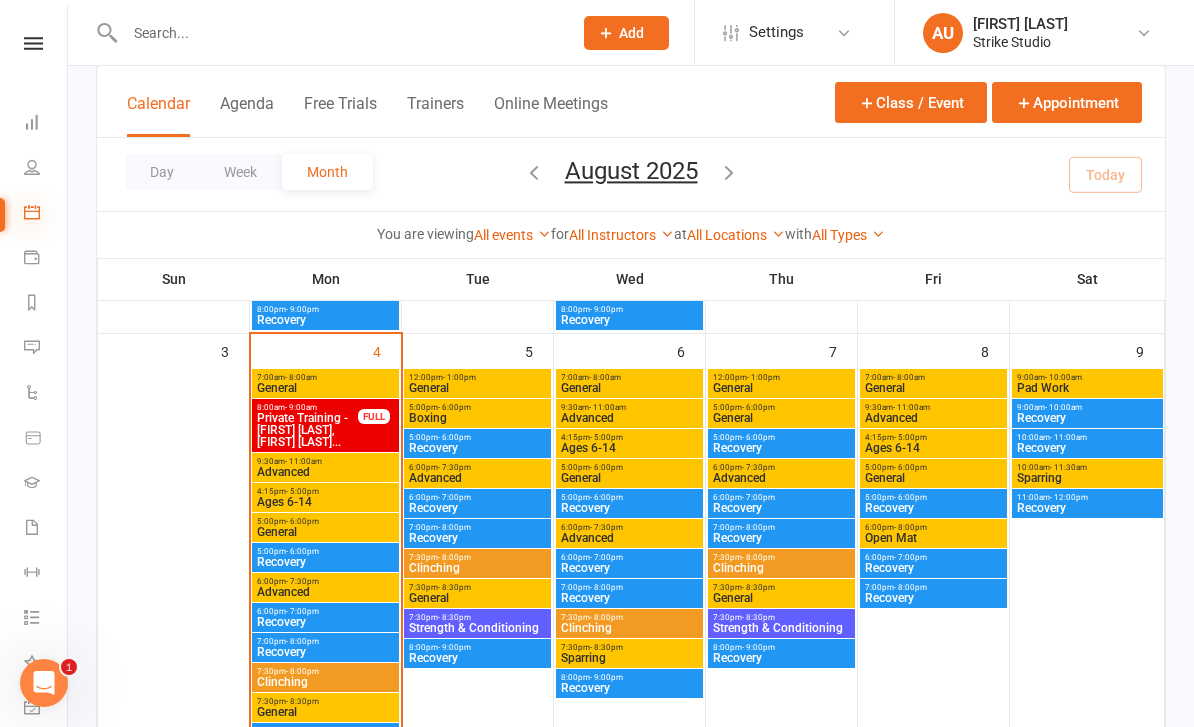 scroll, scrollTop: 474, scrollLeft: 0, axis: vertical 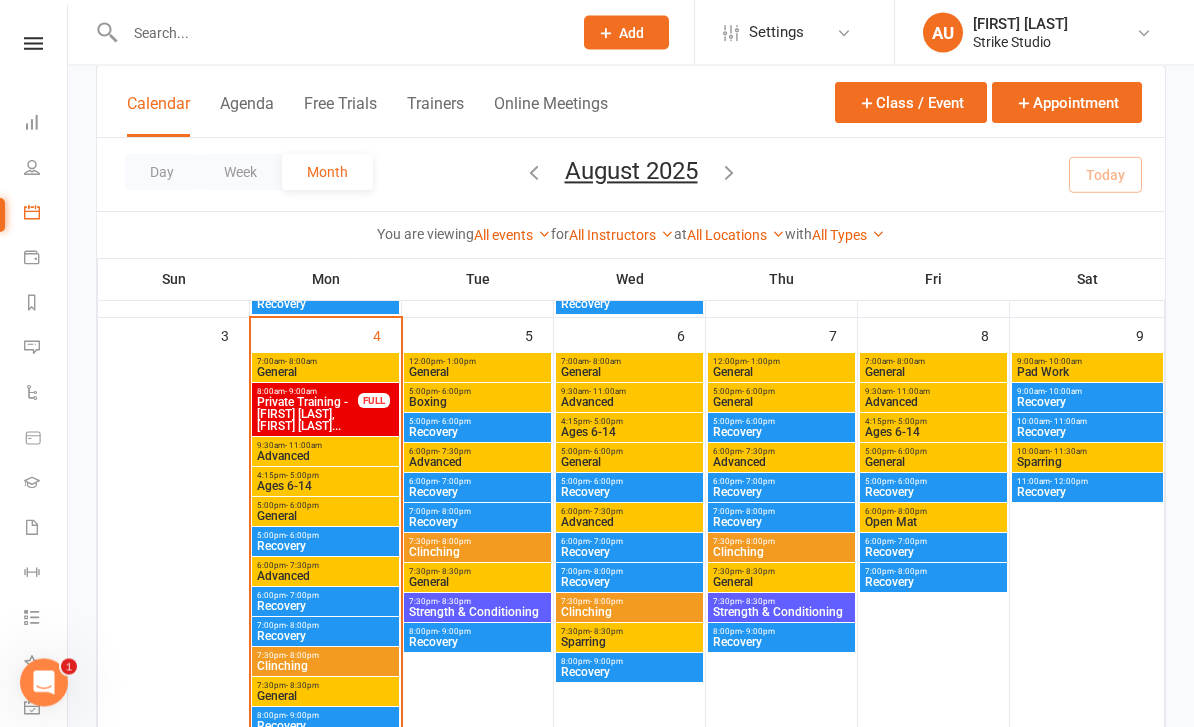 click on "Ages 6-14" at bounding box center (325, 487) 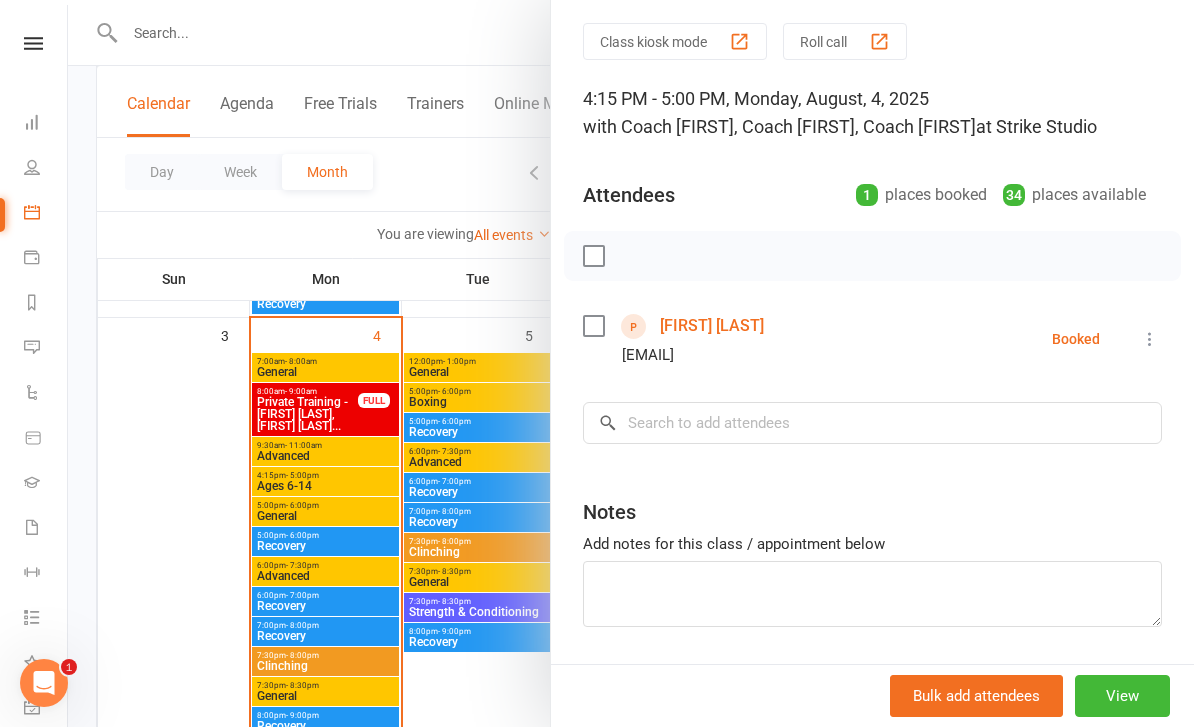 scroll, scrollTop: 61, scrollLeft: 0, axis: vertical 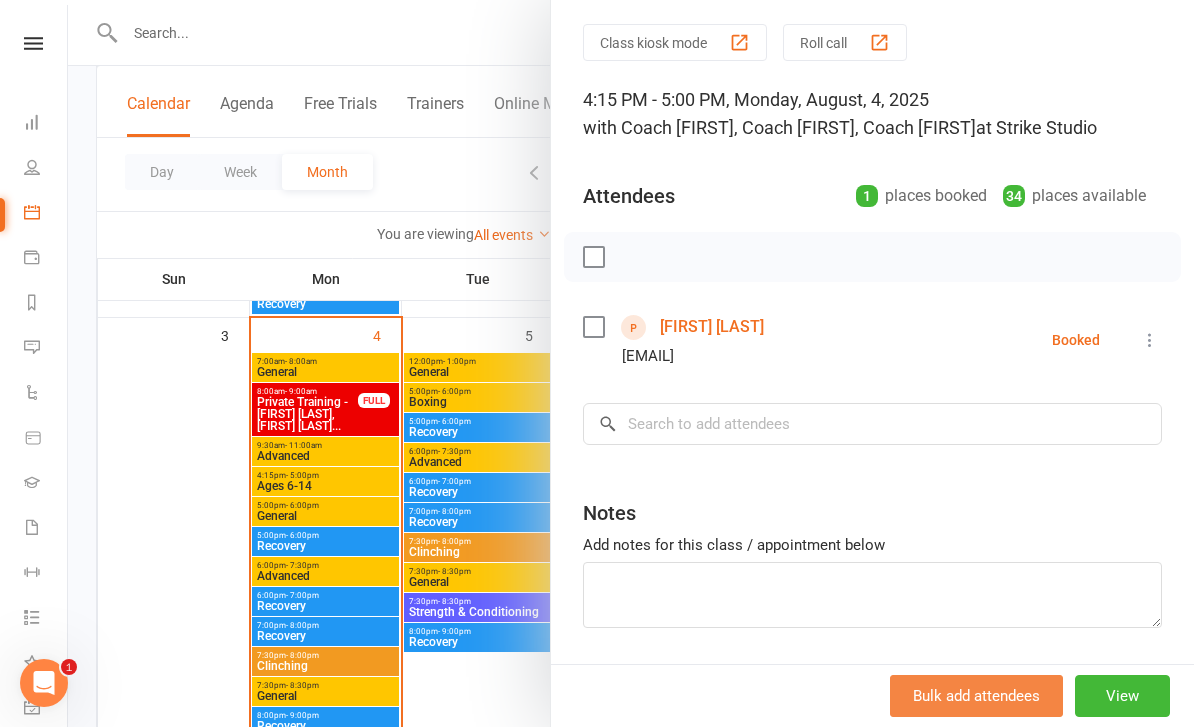 click on "Bulk add attendees" at bounding box center [976, 696] 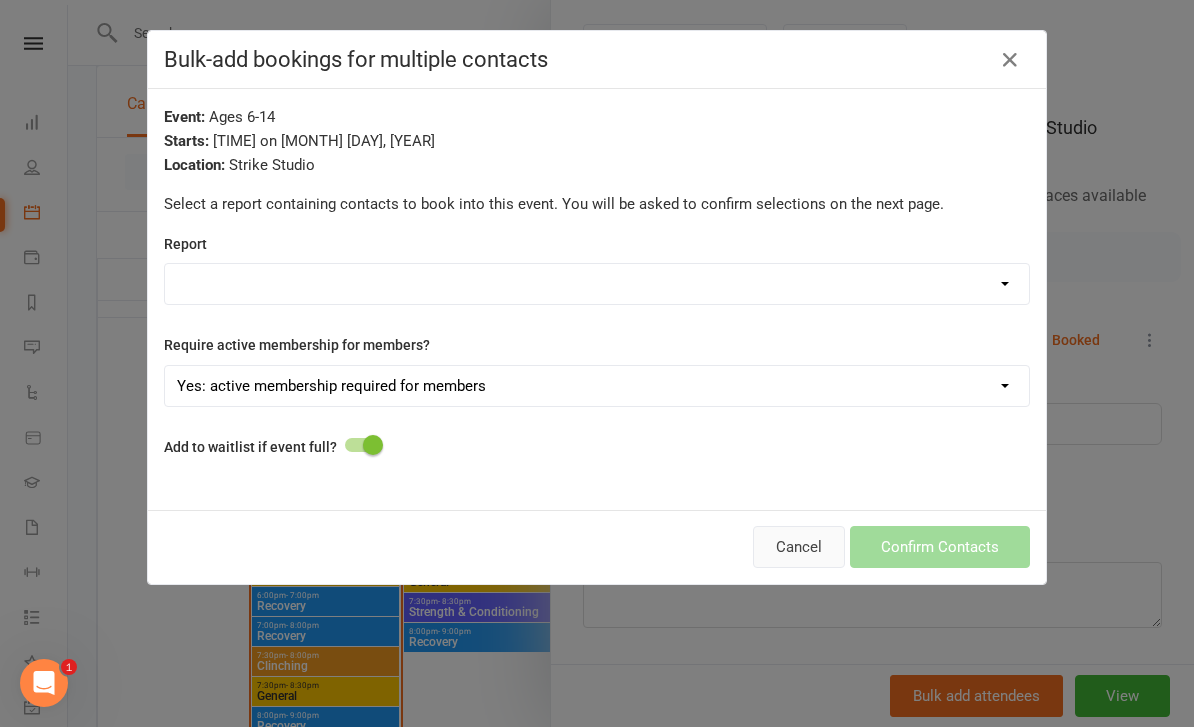 click on "Cancel" at bounding box center (799, 547) 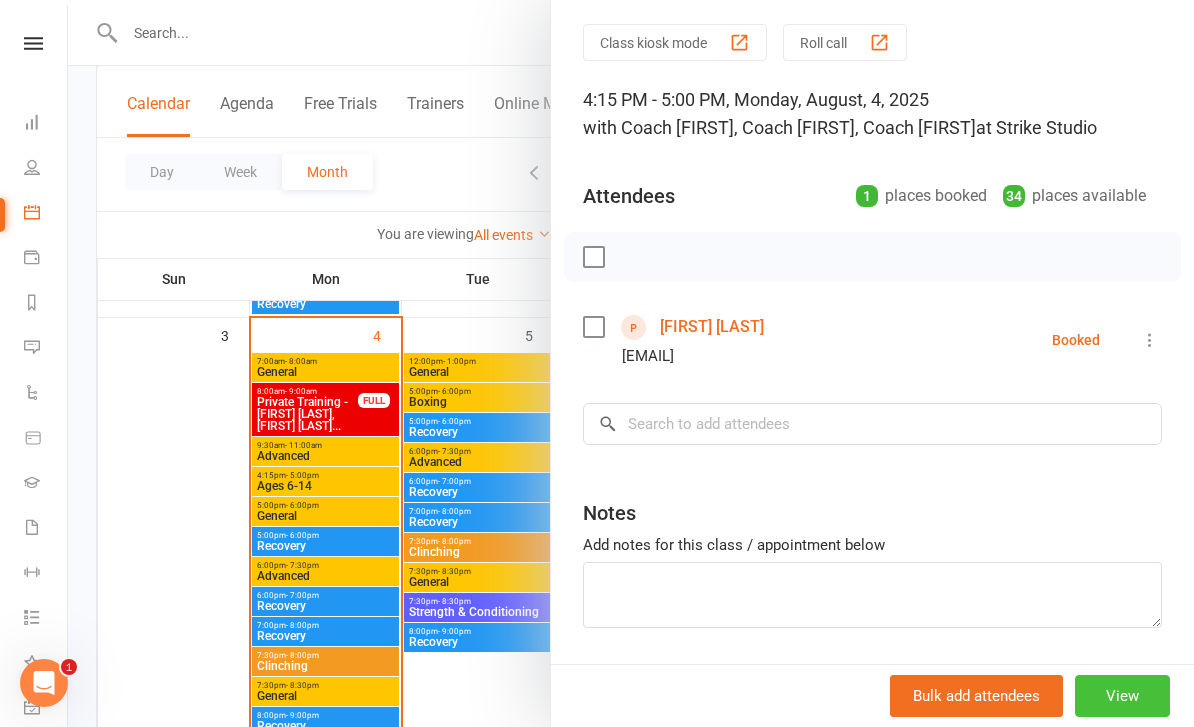 click on "View" at bounding box center (1122, 696) 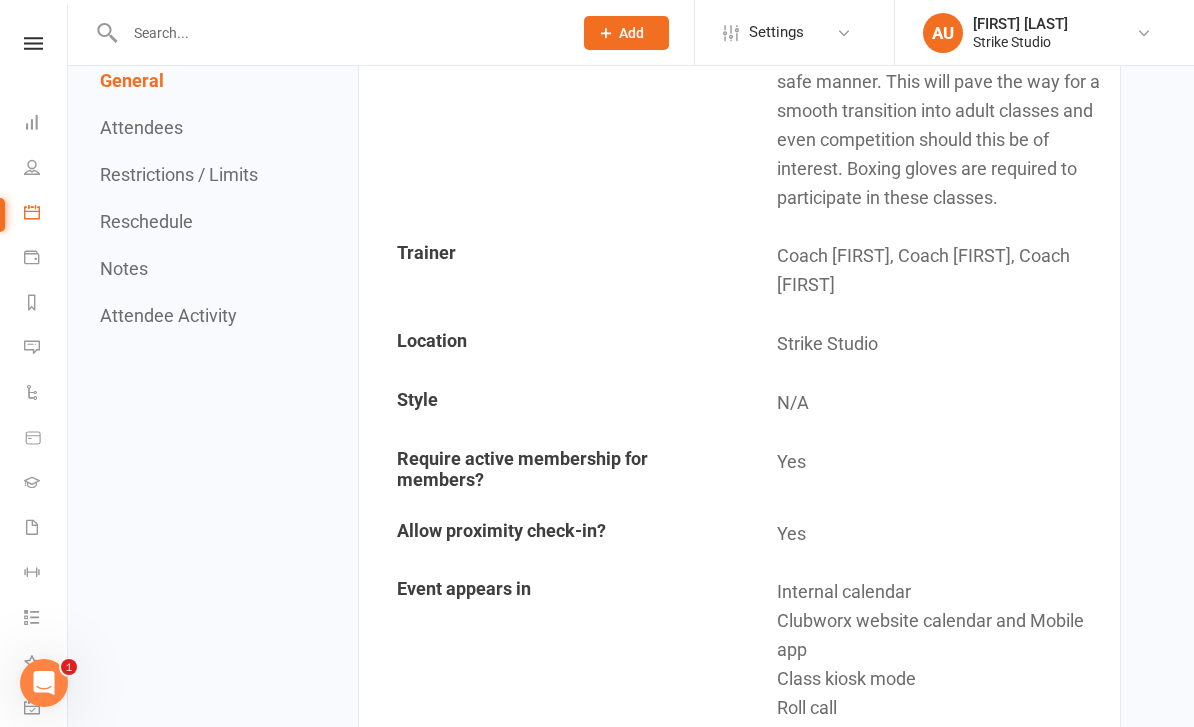 scroll, scrollTop: 0, scrollLeft: 0, axis: both 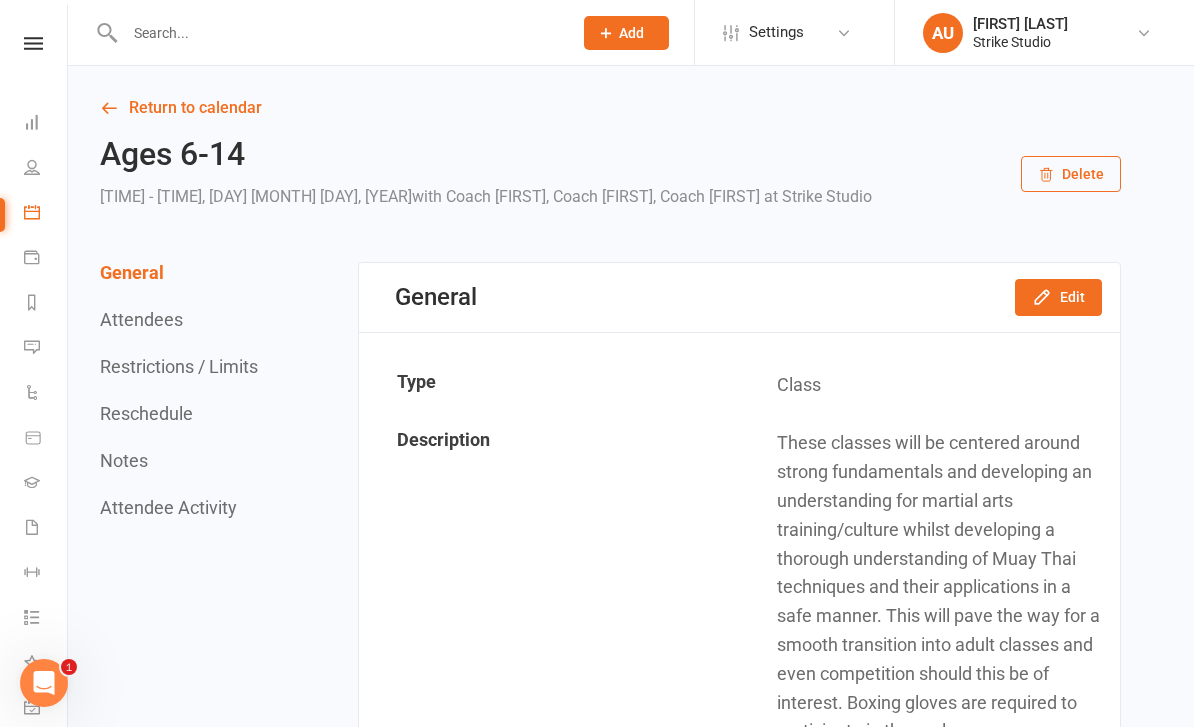 click on "Attendees" at bounding box center [141, 319] 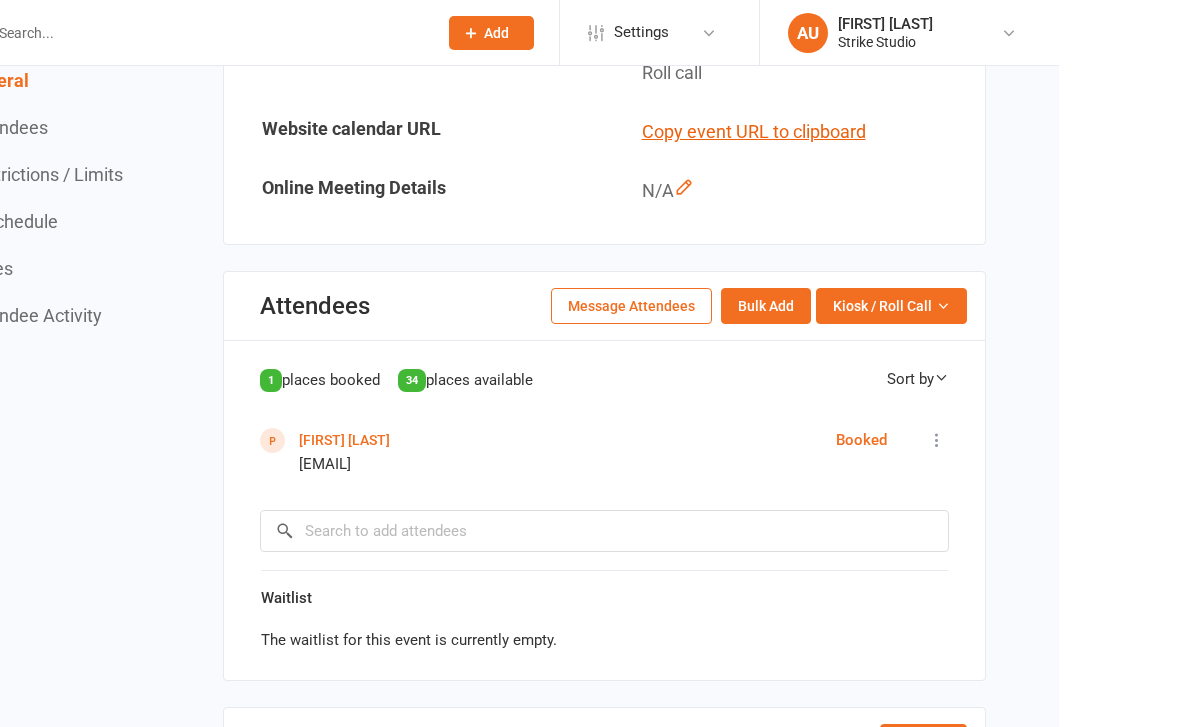 scroll, scrollTop: 1235, scrollLeft: 0, axis: vertical 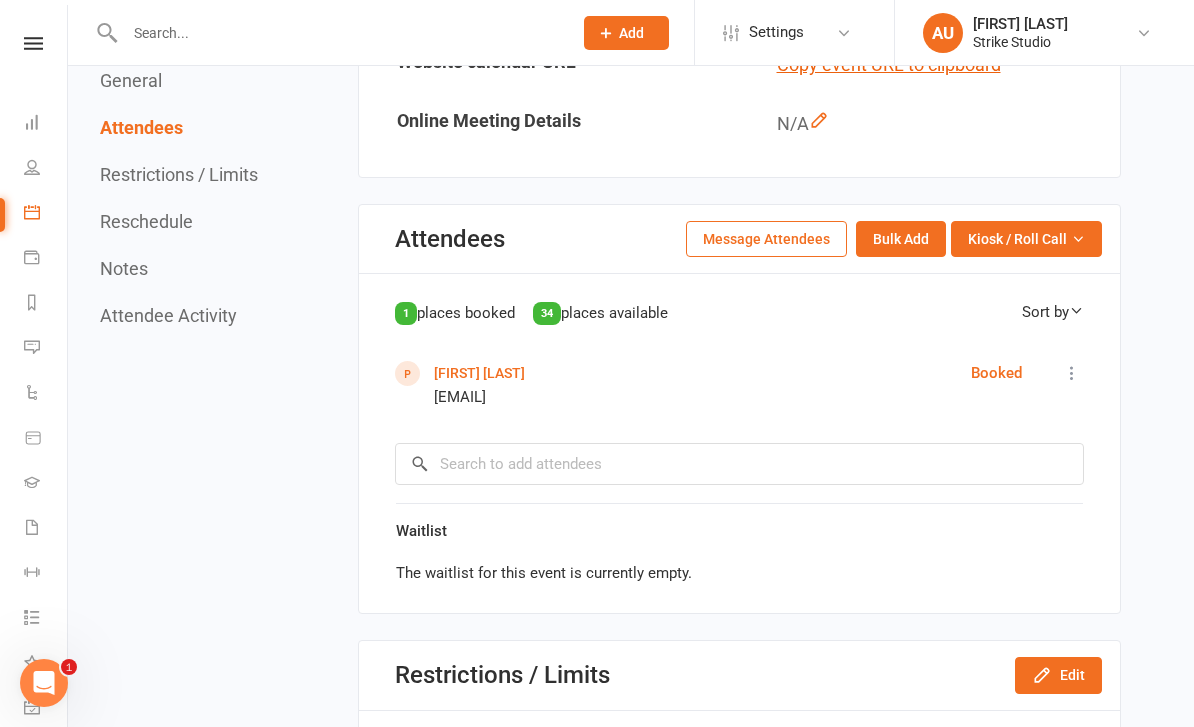 click on "Attendee Activity" at bounding box center (168, 315) 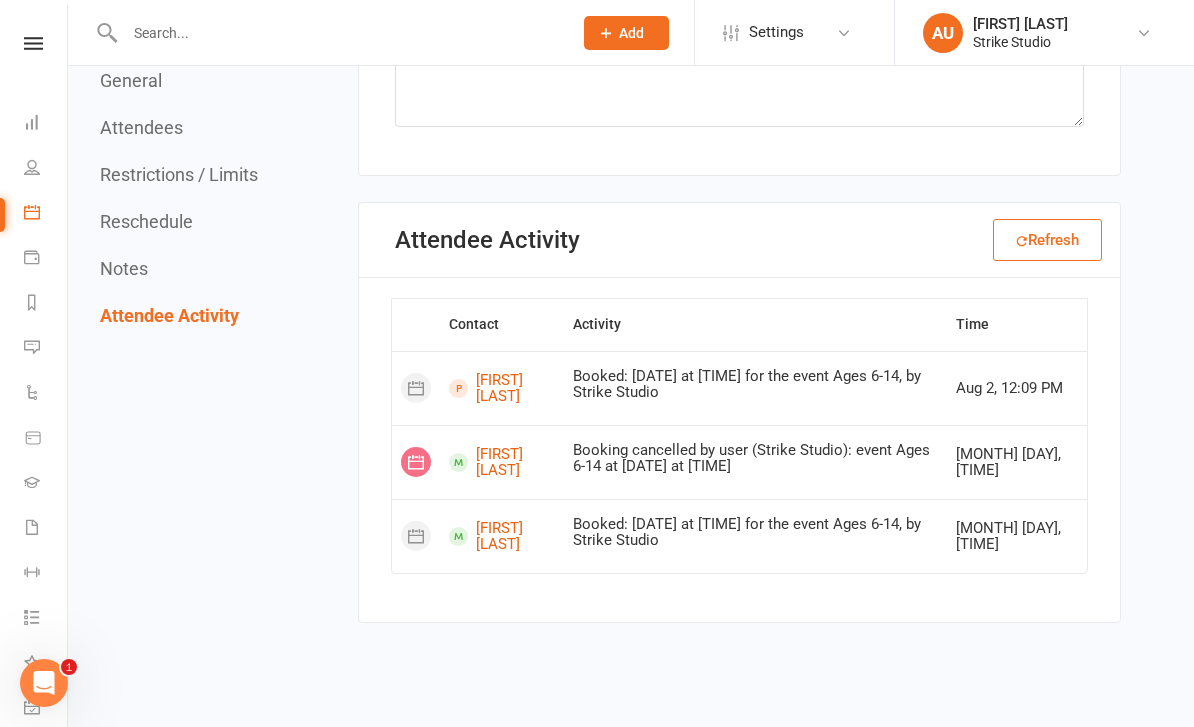 click on "General Attendees Restrictions / Limits Reschedule Notes Attendee Activity" at bounding box center [181, 198] 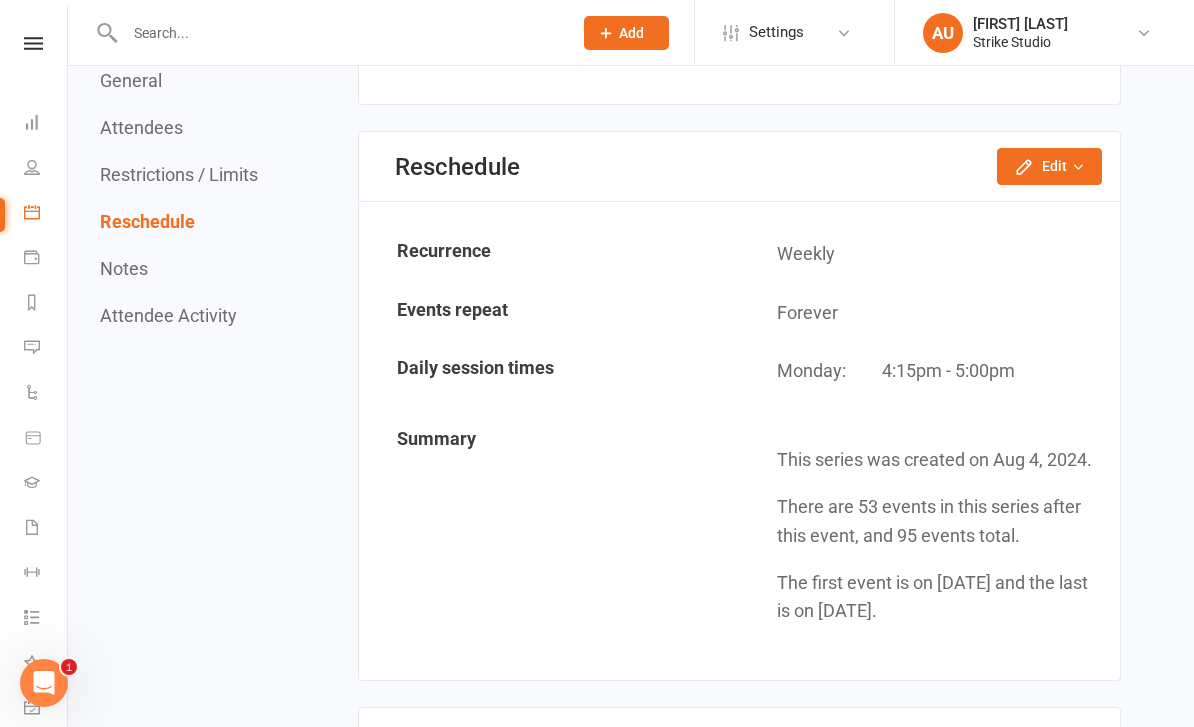 scroll, scrollTop: 2354, scrollLeft: 0, axis: vertical 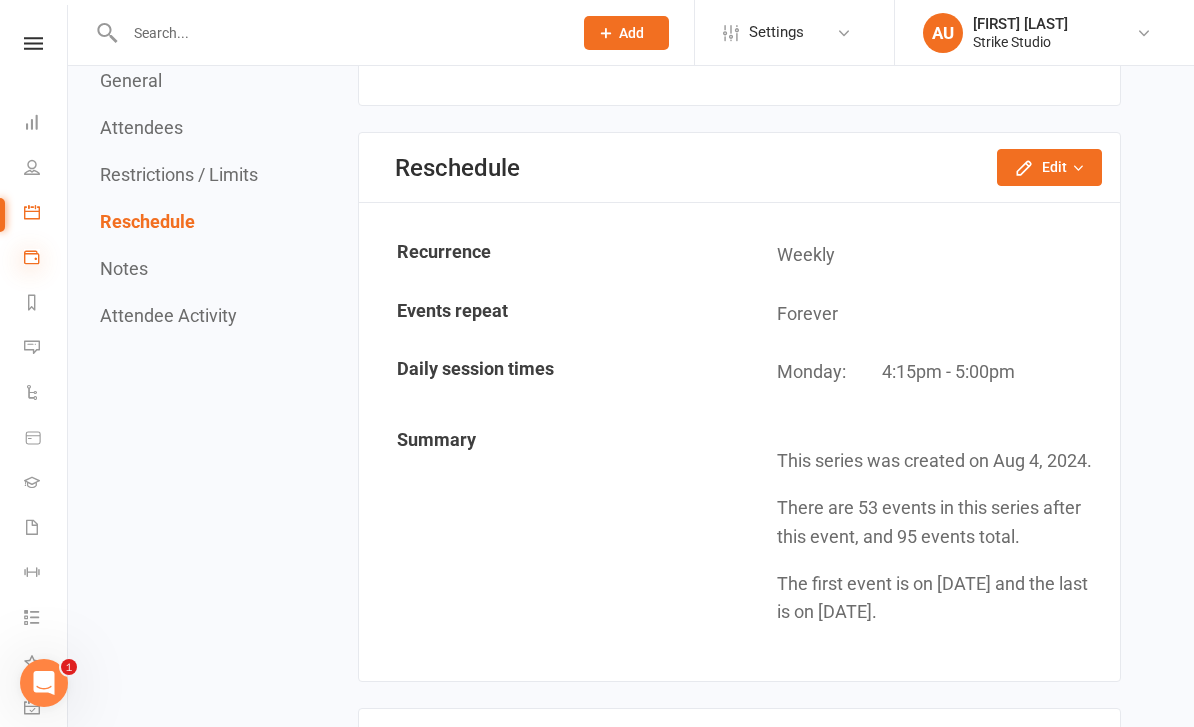 click at bounding box center (32, 257) 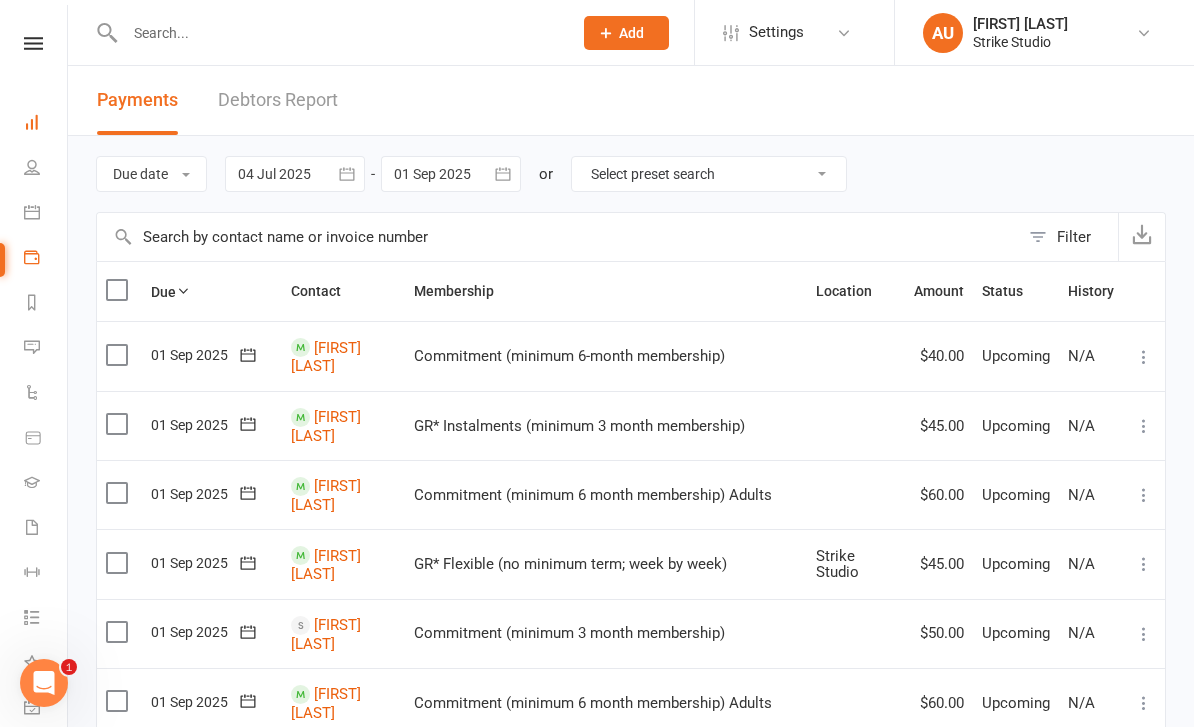click on "Dashboard" at bounding box center (46, 124) 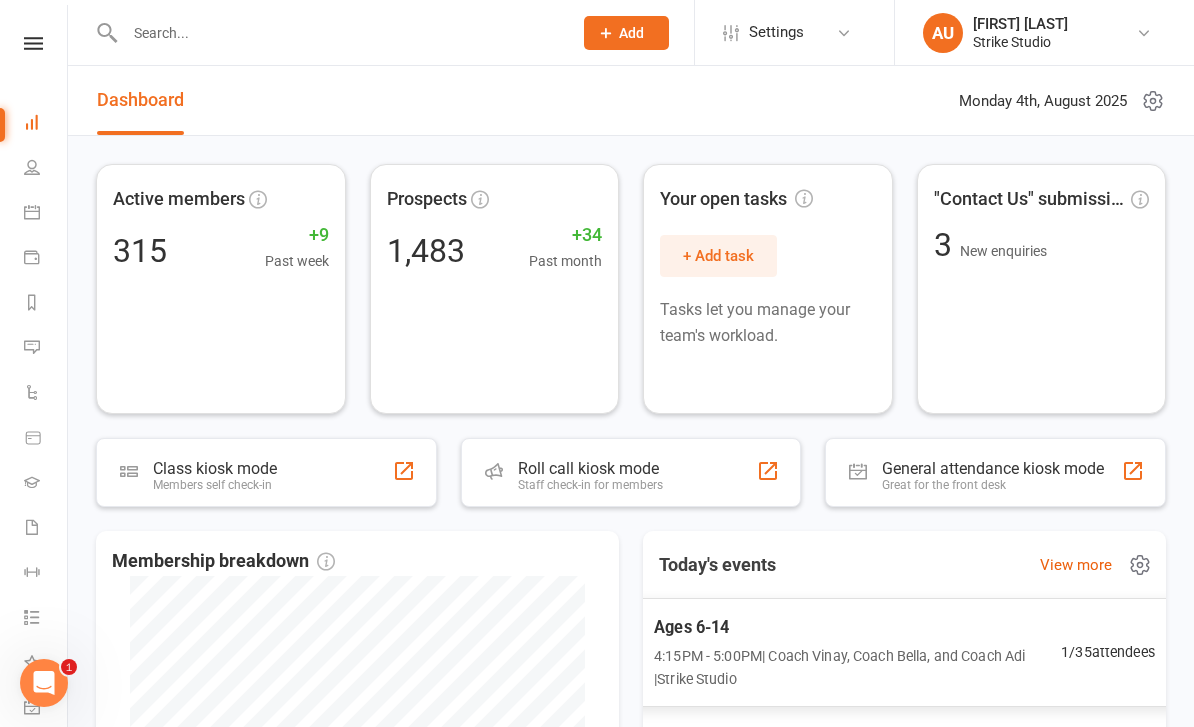 click on "4:15PM - 5:00PM  |   Coach Vinay, Coach Bella, and Coach Adi |  Strike Studio" at bounding box center [857, 667] 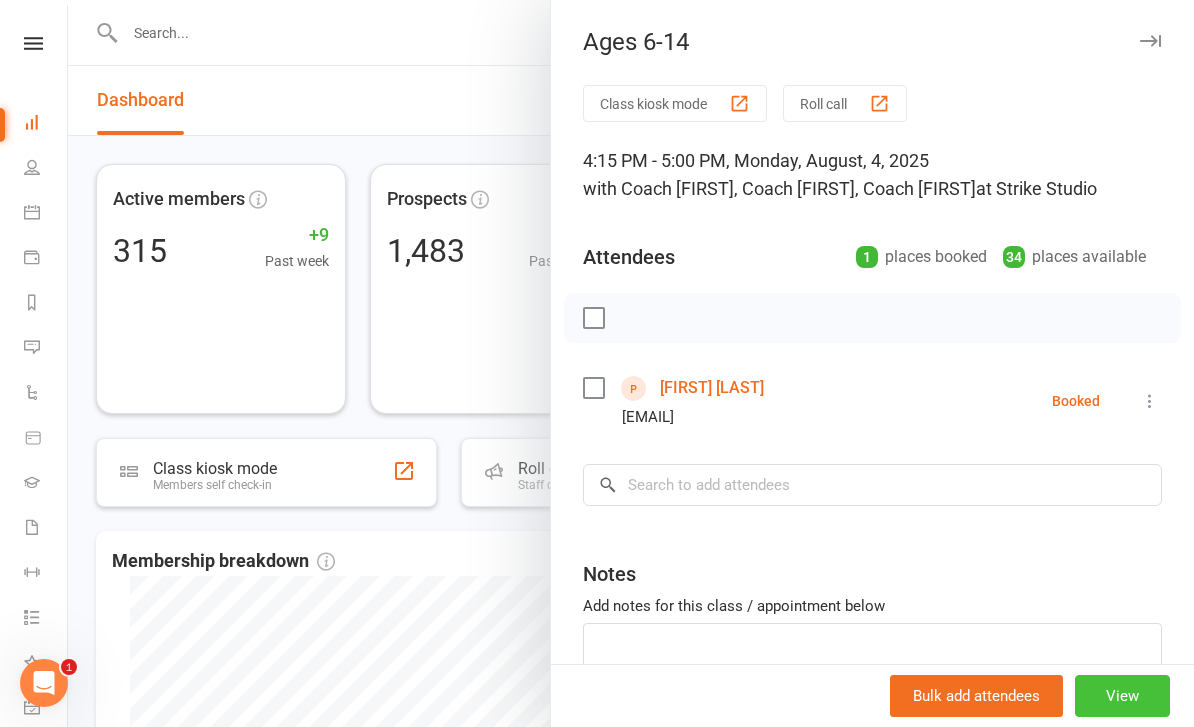 click on "View" at bounding box center (1122, 696) 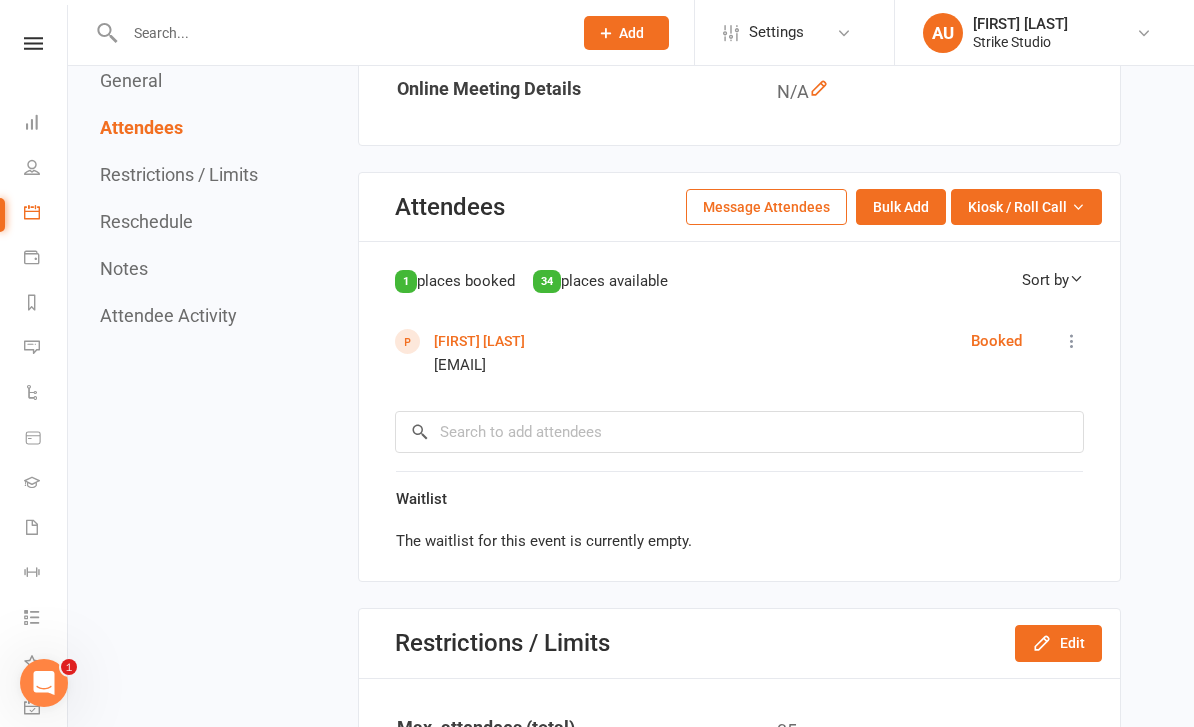 scroll, scrollTop: 1266, scrollLeft: 0, axis: vertical 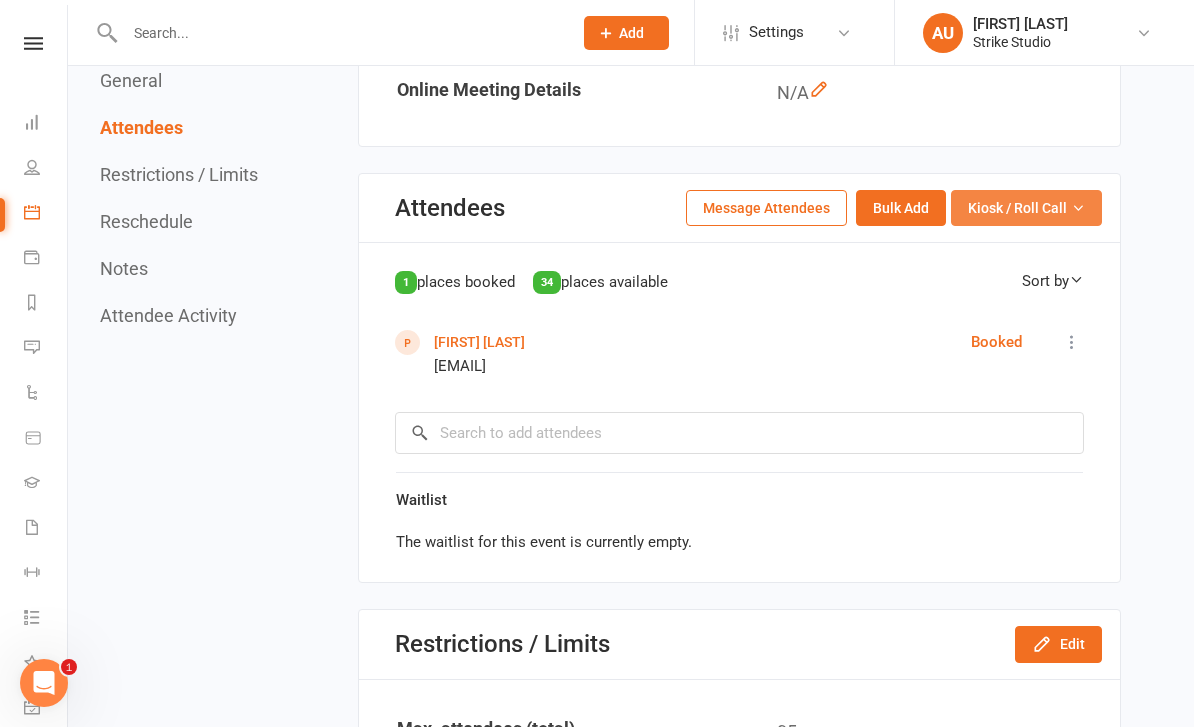 click on "Kiosk / Roll Call" at bounding box center (1017, 208) 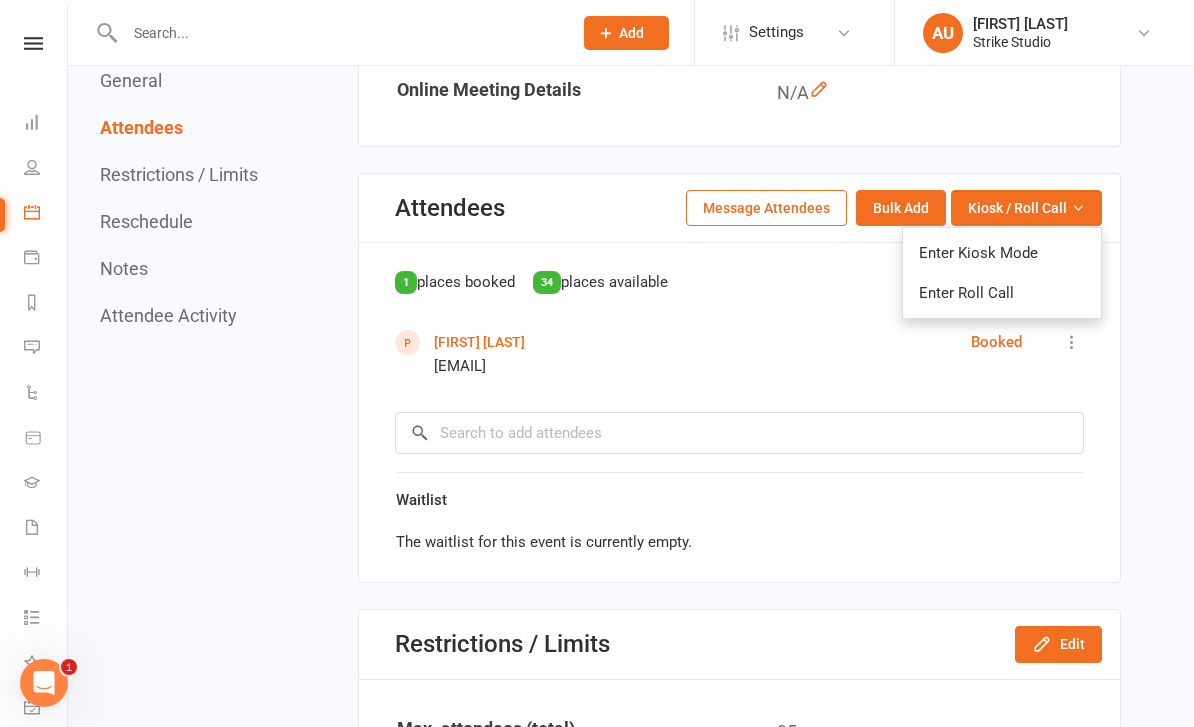 click on "Enter Kiosk Mode" at bounding box center [1002, 253] 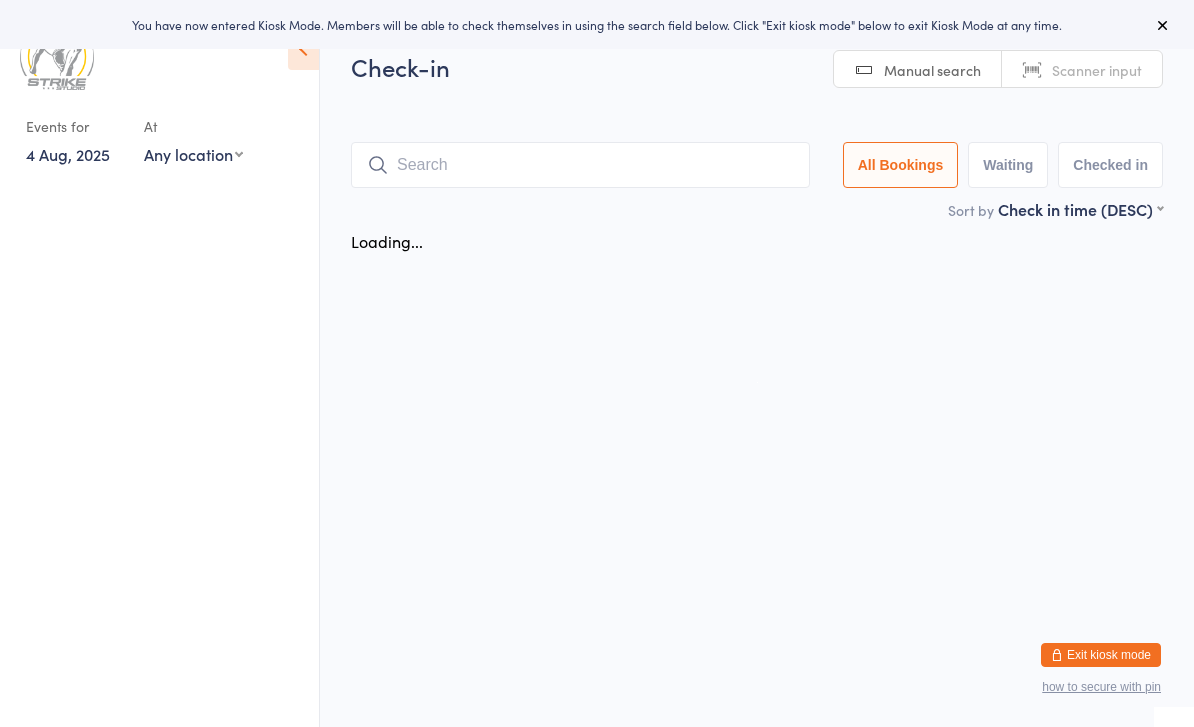 scroll, scrollTop: 0, scrollLeft: 0, axis: both 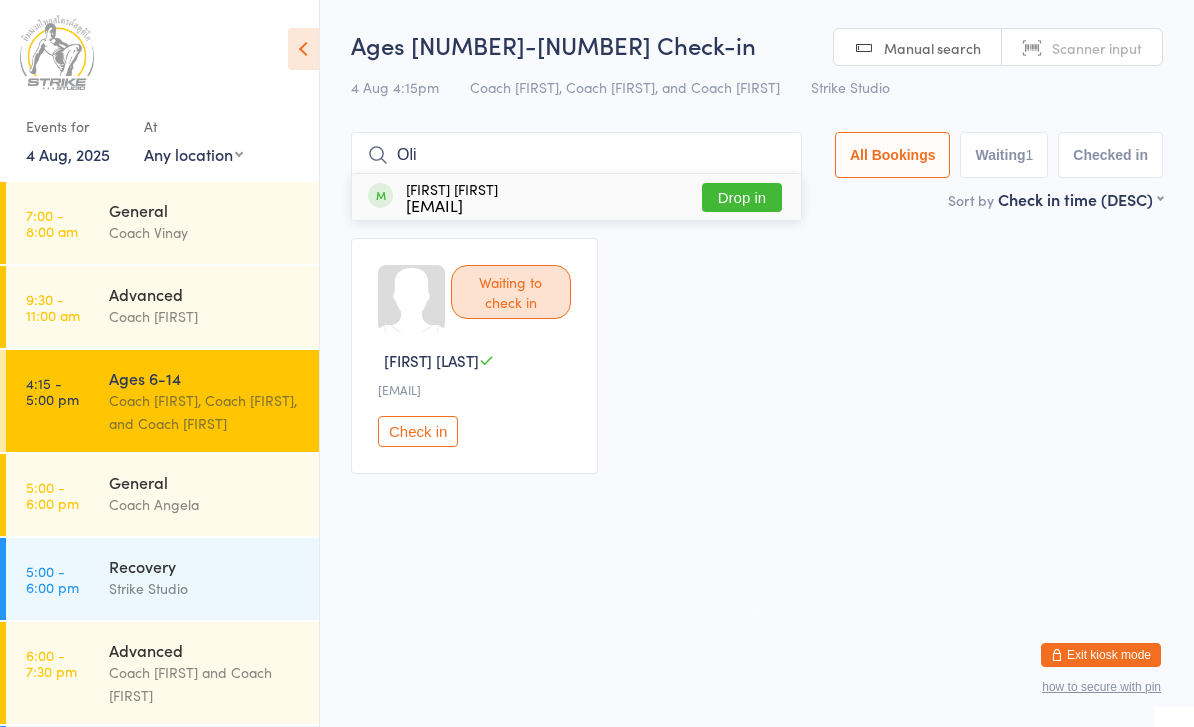 type on "Oli" 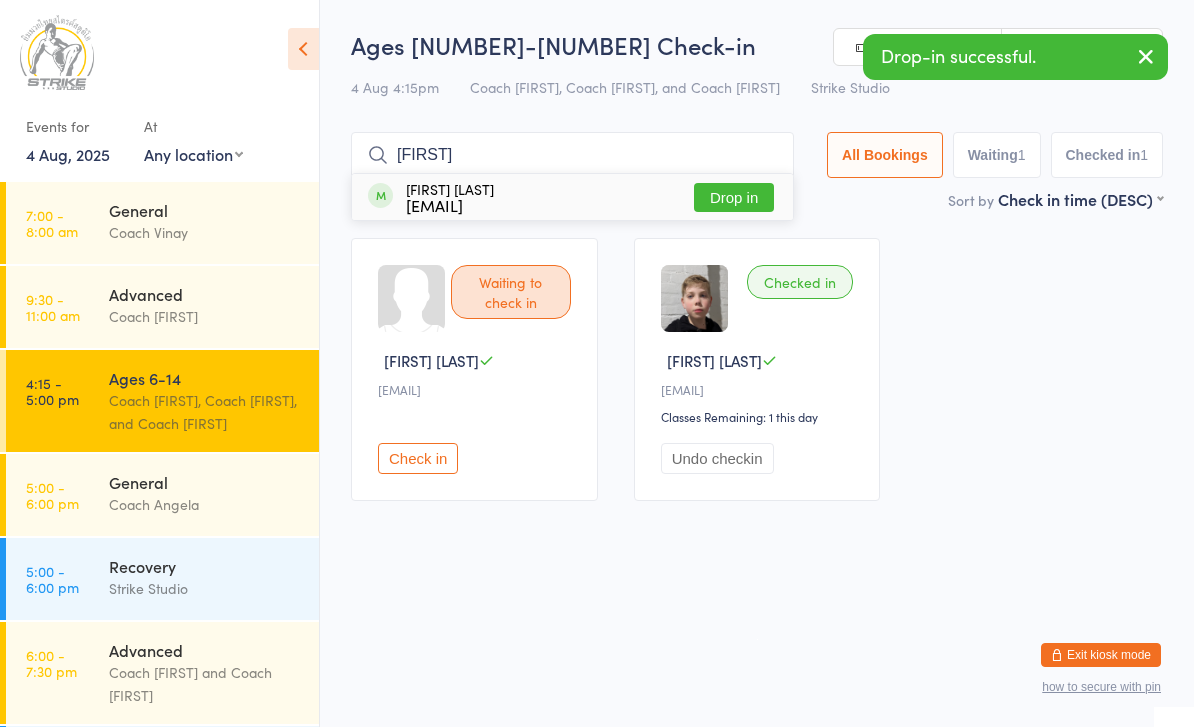 type on "[FIRST]" 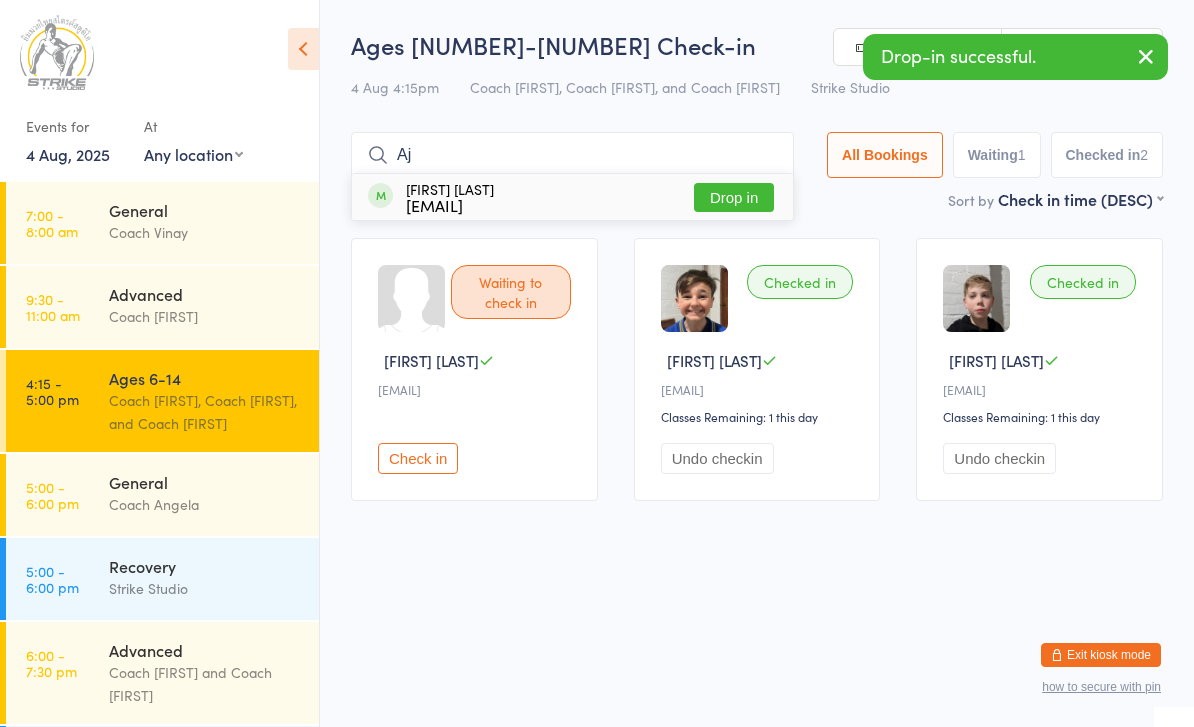 type on "Aj" 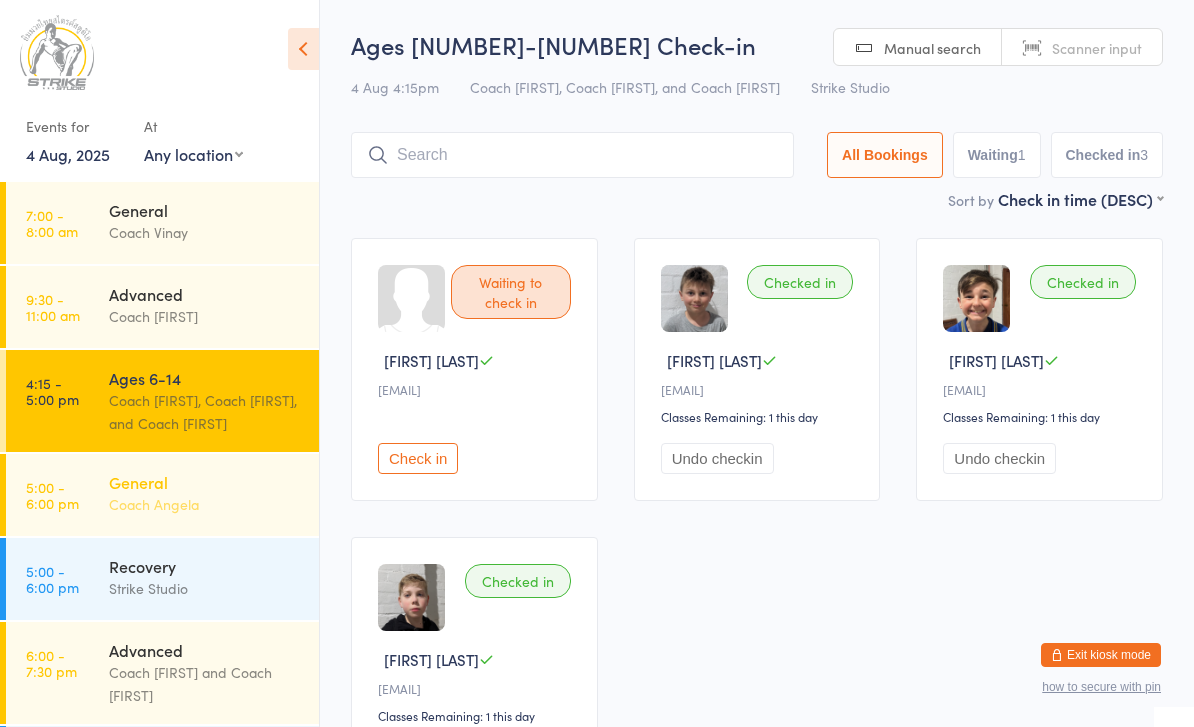 click on "[TIME] - [TIME] pm General Coach [FIRST]" at bounding box center (162, 495) 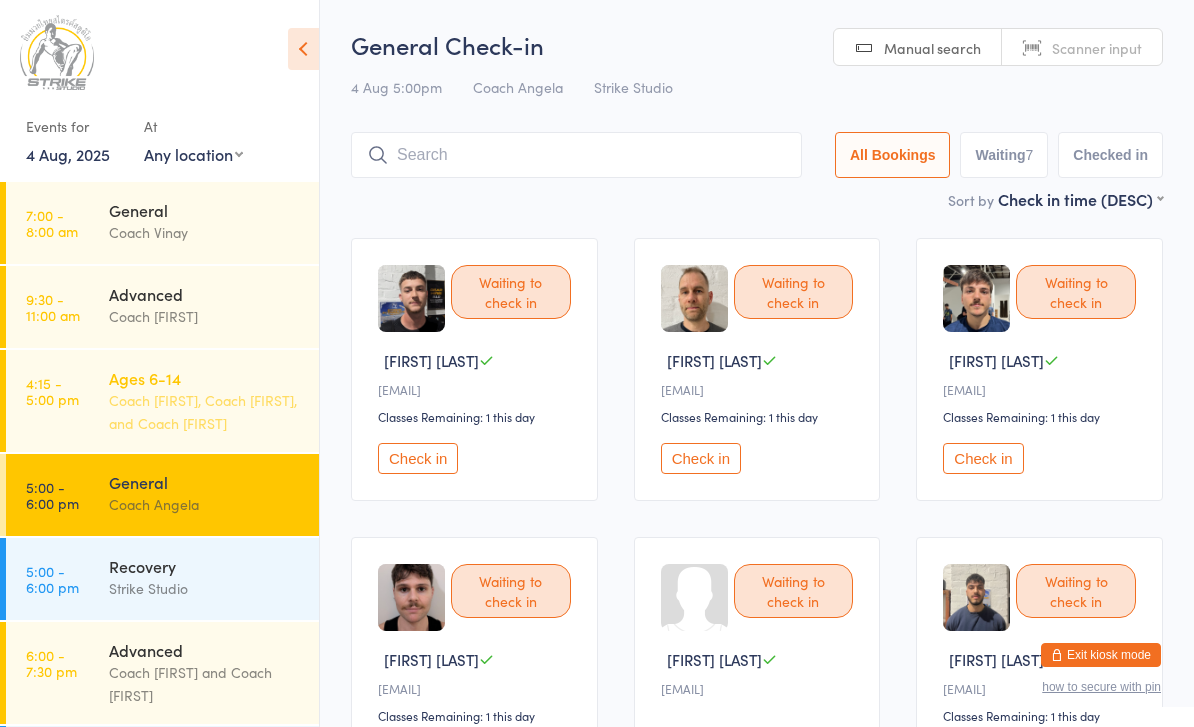 click on "4:15 - 5:00 pm" at bounding box center (52, 391) 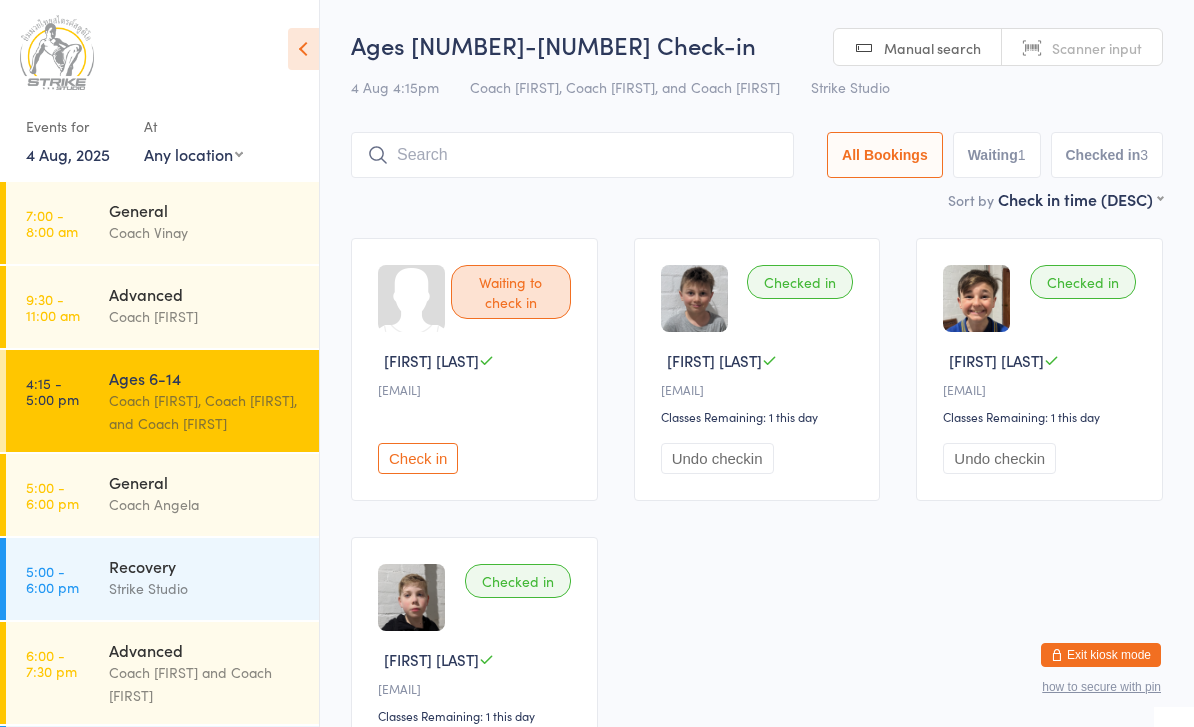 click at bounding box center [572, 155] 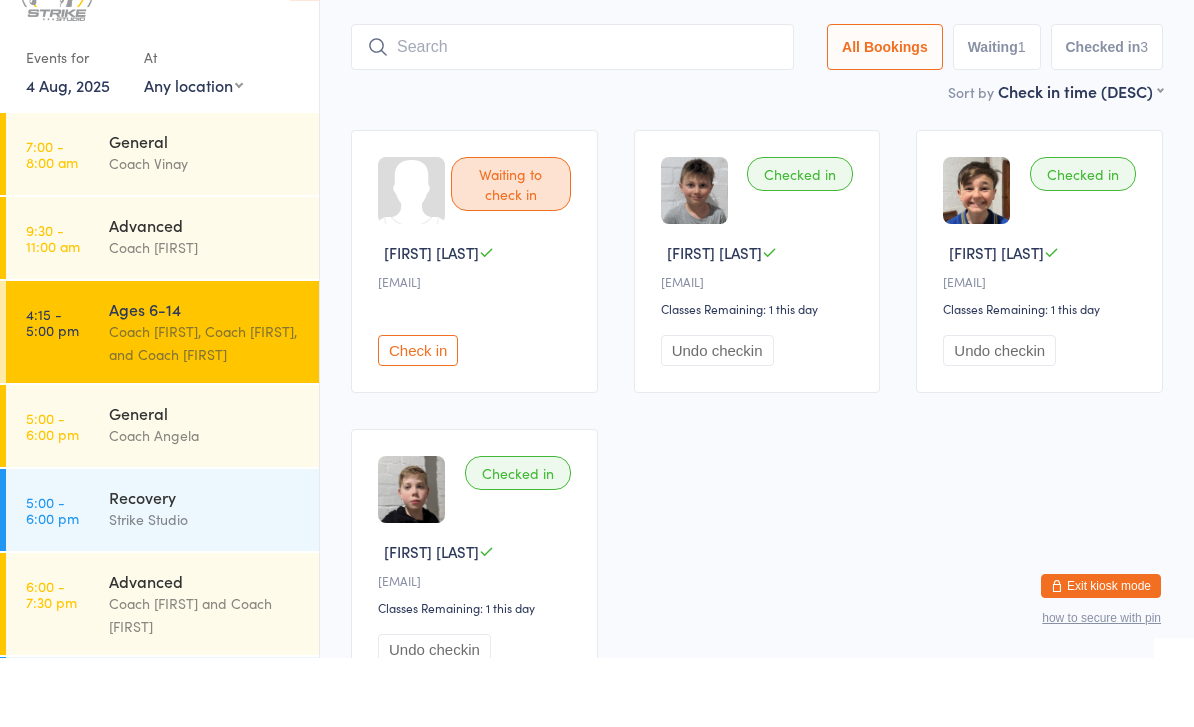 scroll, scrollTop: 65, scrollLeft: 0, axis: vertical 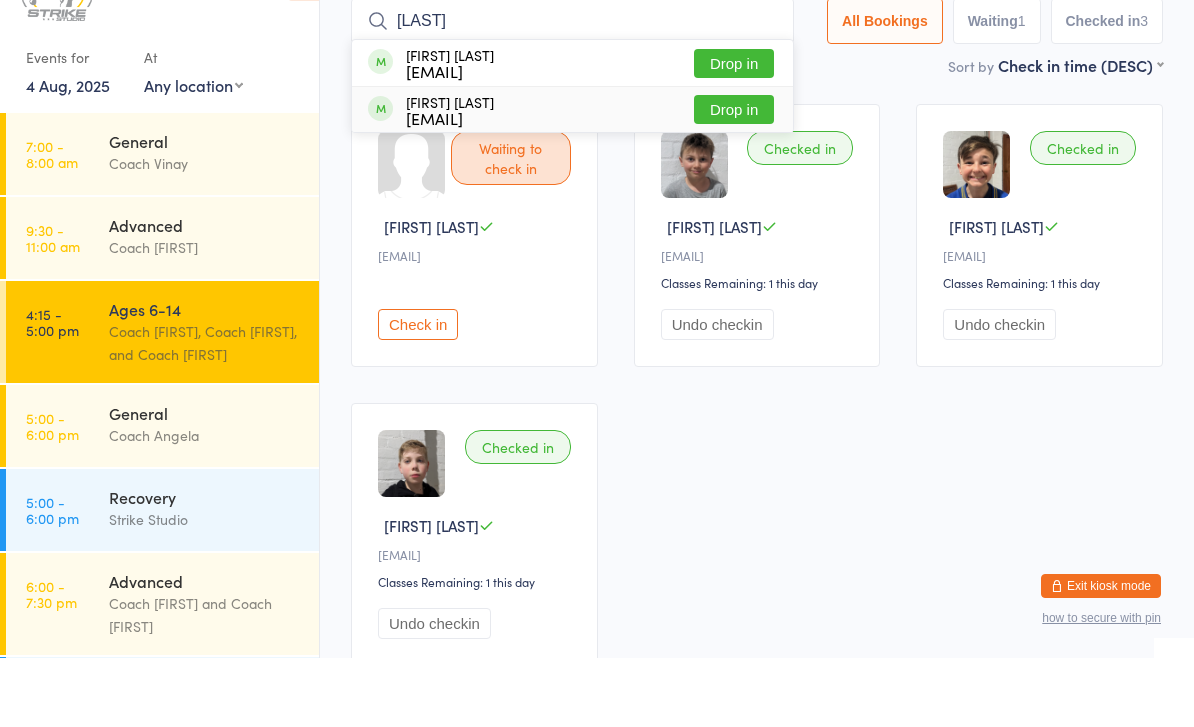 type on "Arabi" 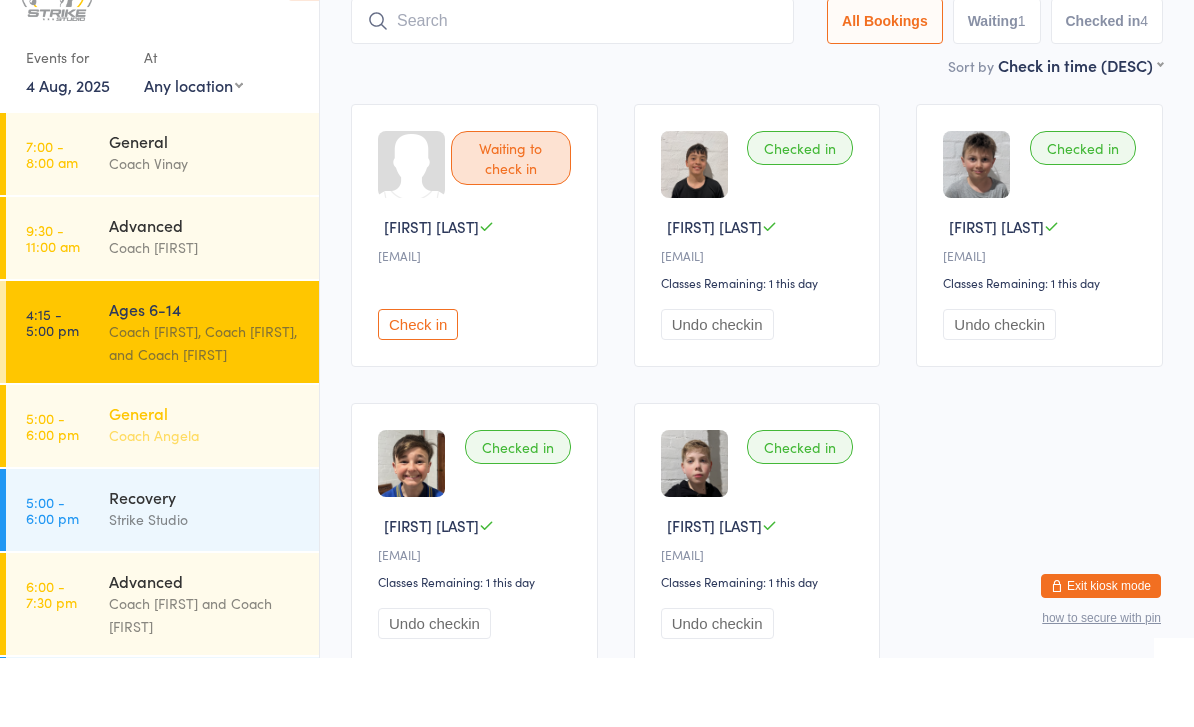 click on "General Coach Angela" at bounding box center (214, 493) 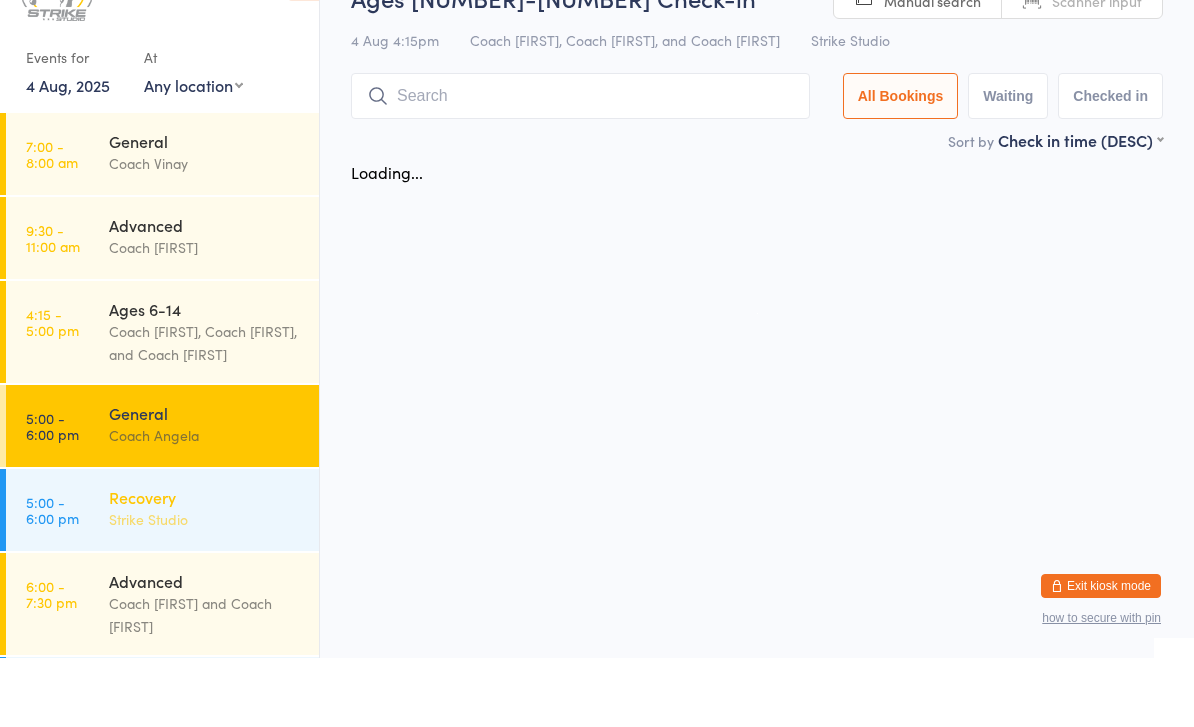 scroll, scrollTop: 0, scrollLeft: 0, axis: both 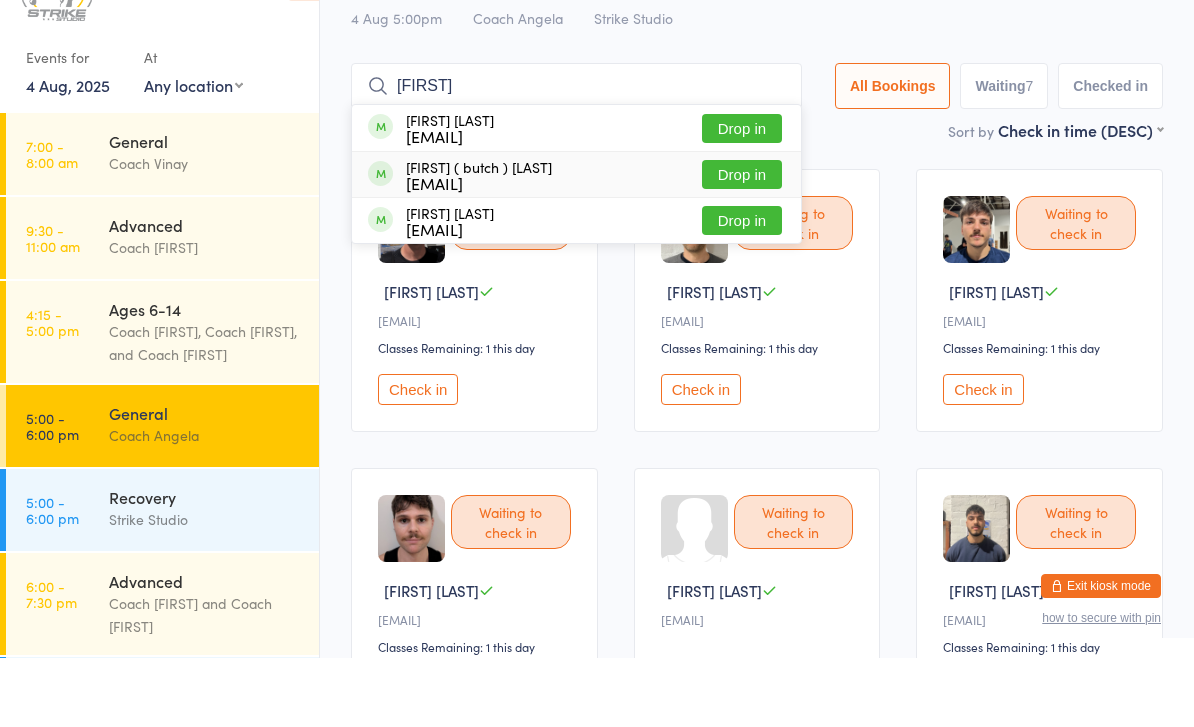 type on "Harley" 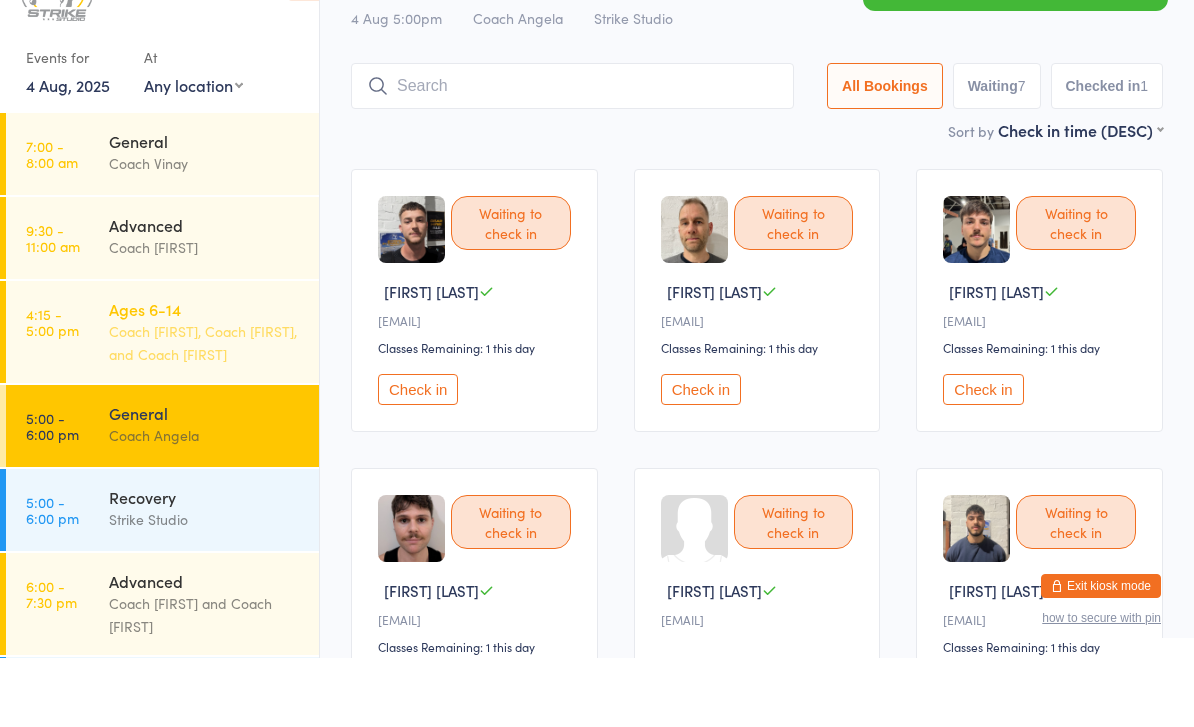 drag, startPoint x: 204, startPoint y: 335, endPoint x: 204, endPoint y: 404, distance: 69 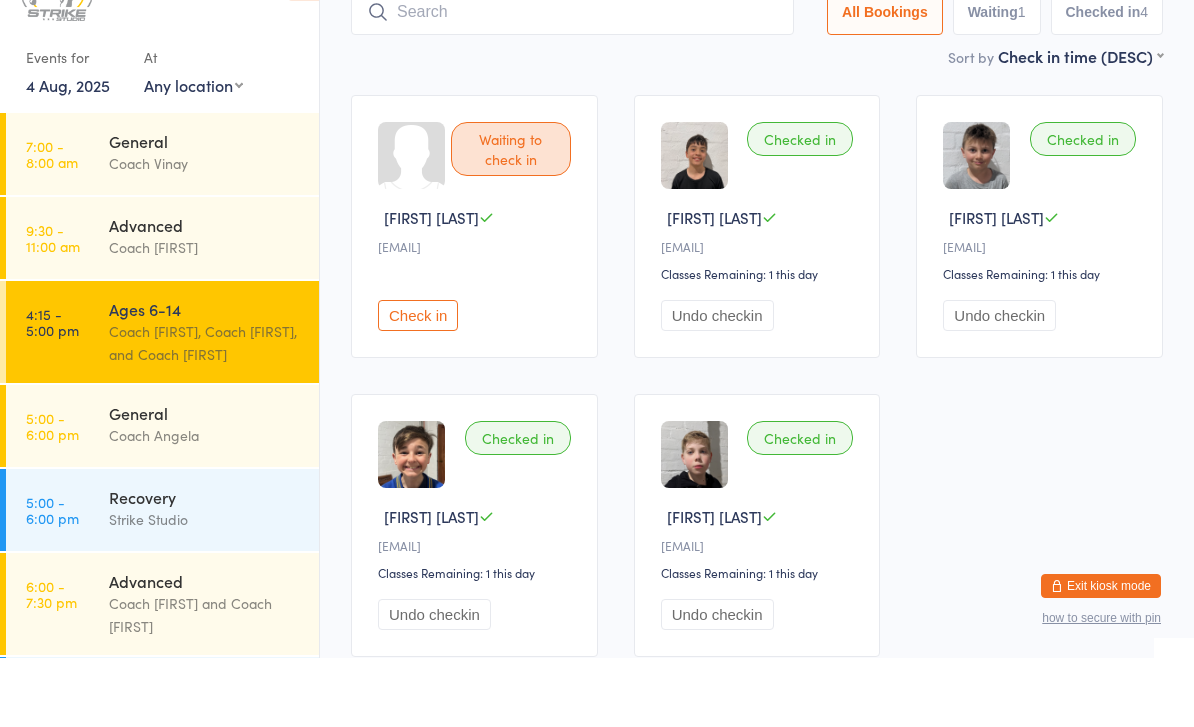 scroll, scrollTop: 148, scrollLeft: 0, axis: vertical 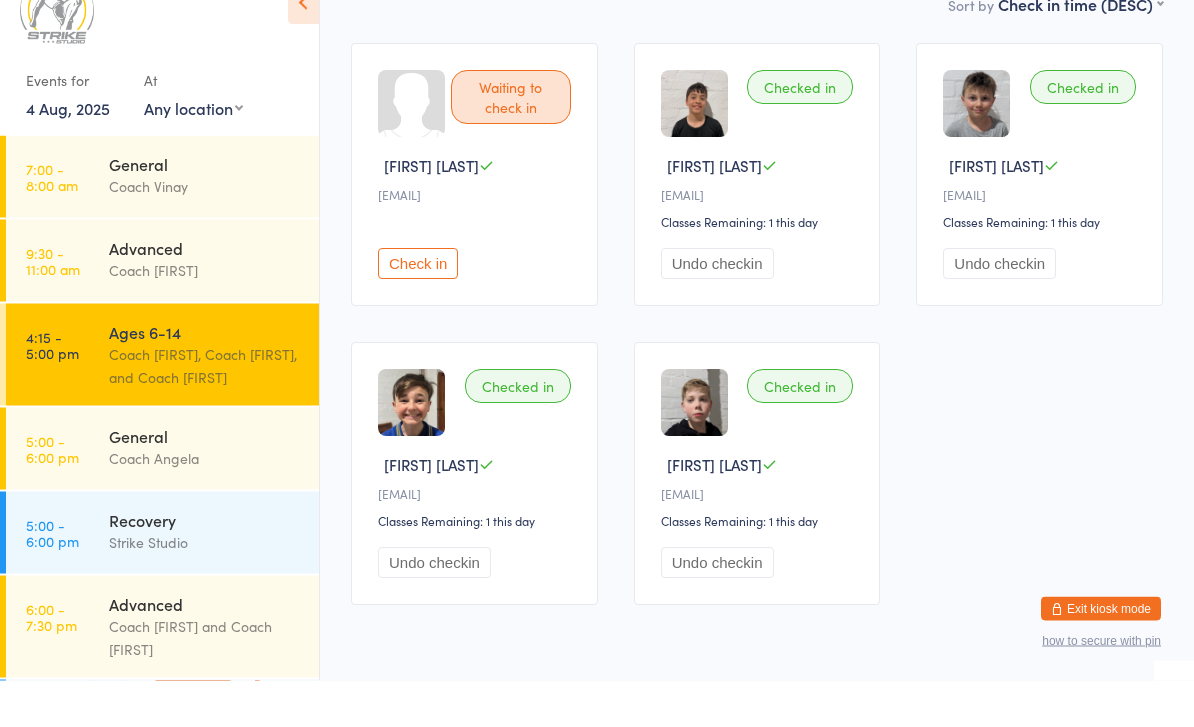 click on "Check in" at bounding box center (418, 310) 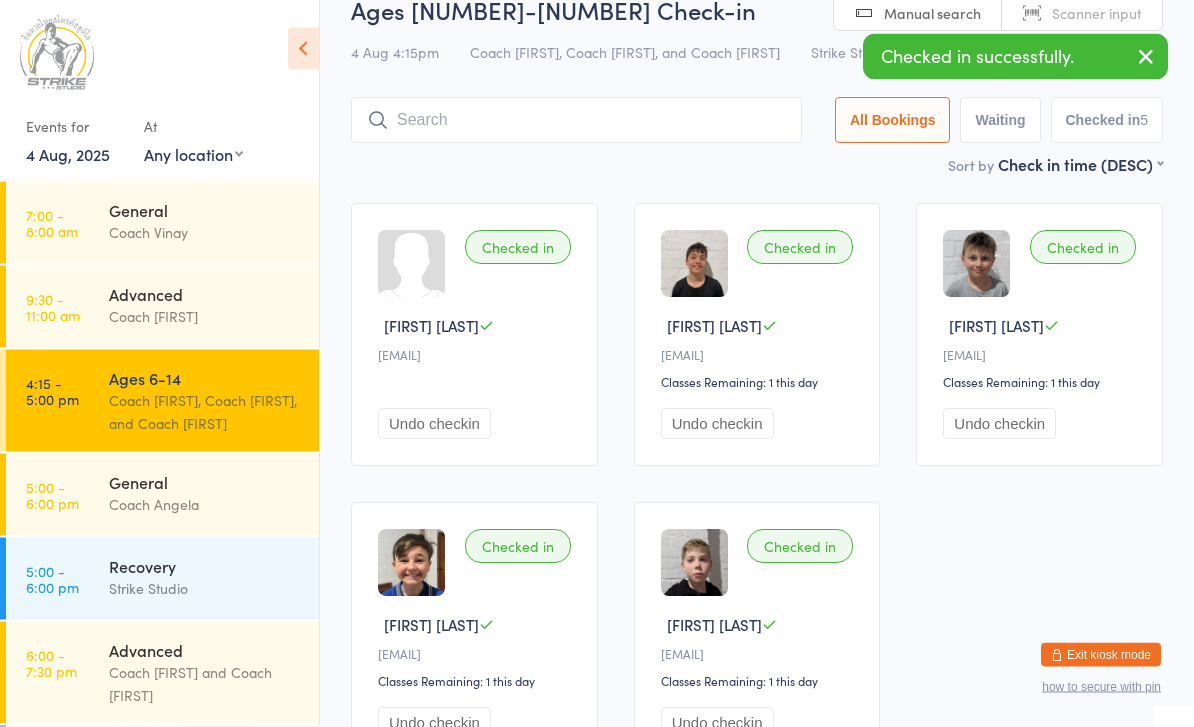 scroll, scrollTop: 35, scrollLeft: 0, axis: vertical 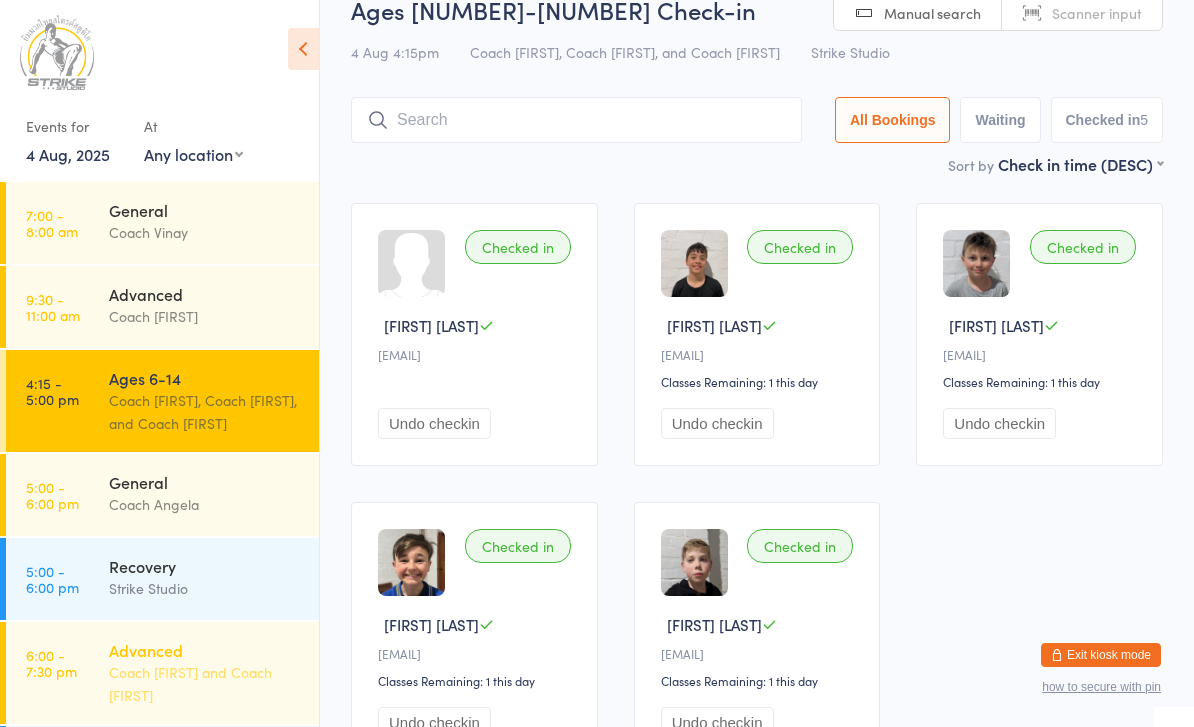 click on "Coach Chris and Coach Angela" at bounding box center (205, 684) 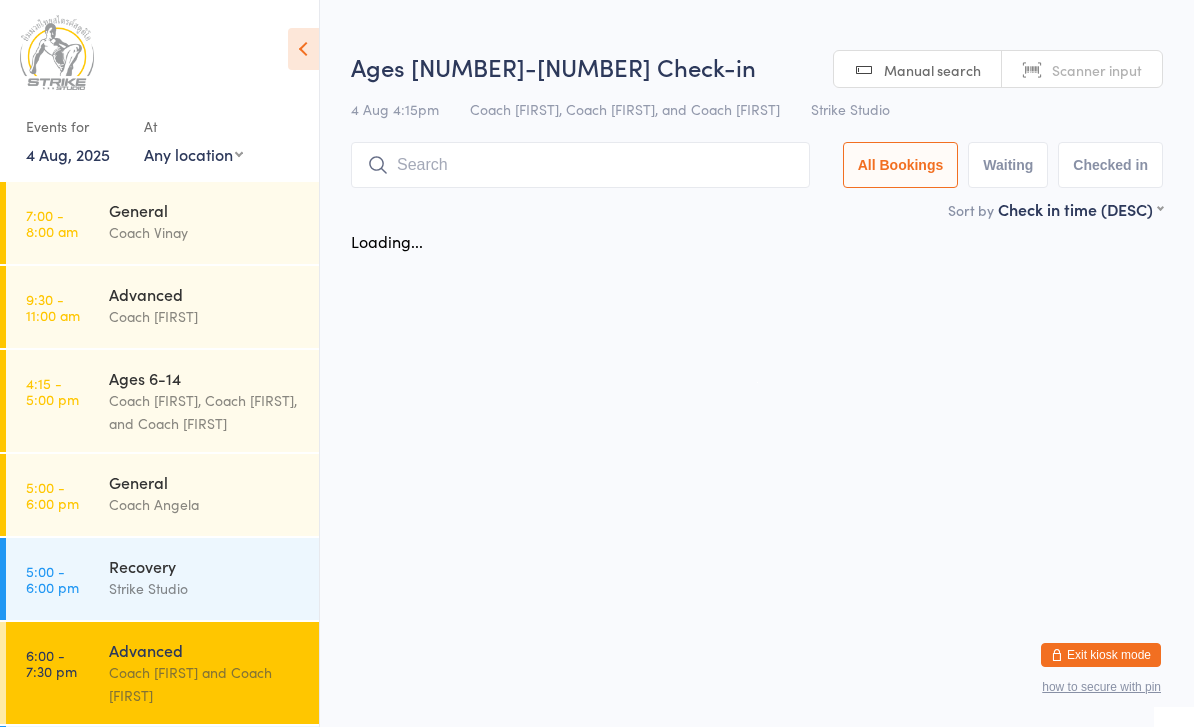 scroll, scrollTop: 0, scrollLeft: 0, axis: both 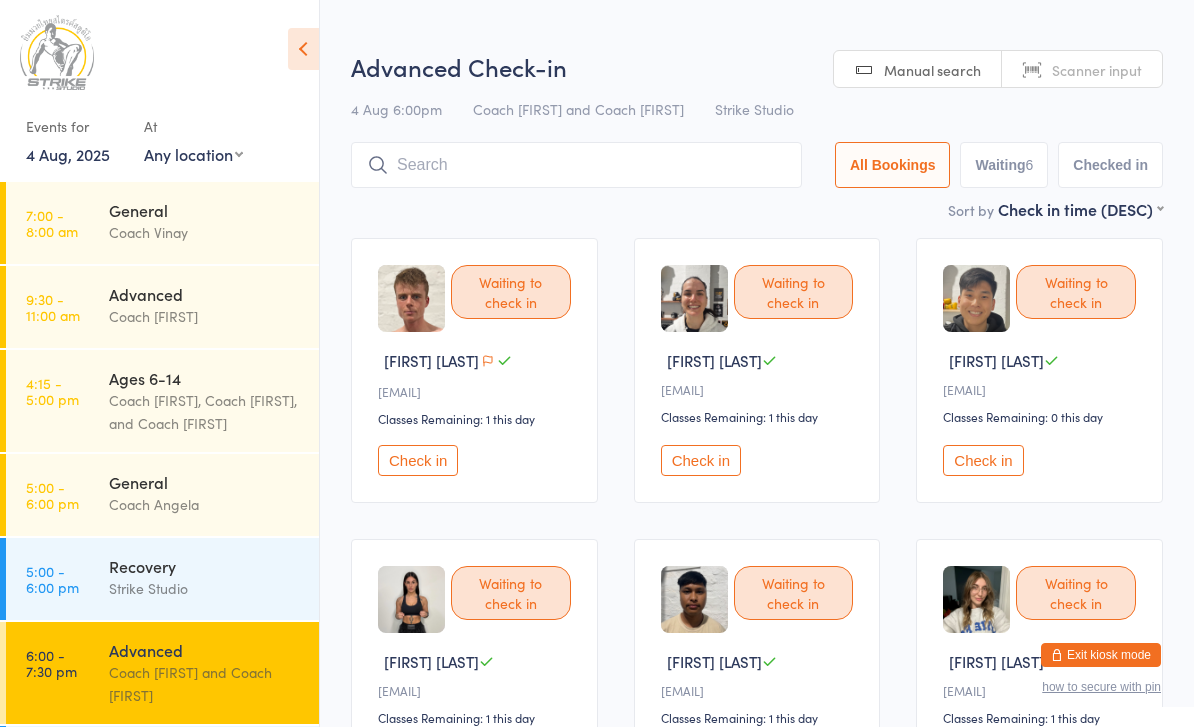 click on "Check in" at bounding box center [418, 460] 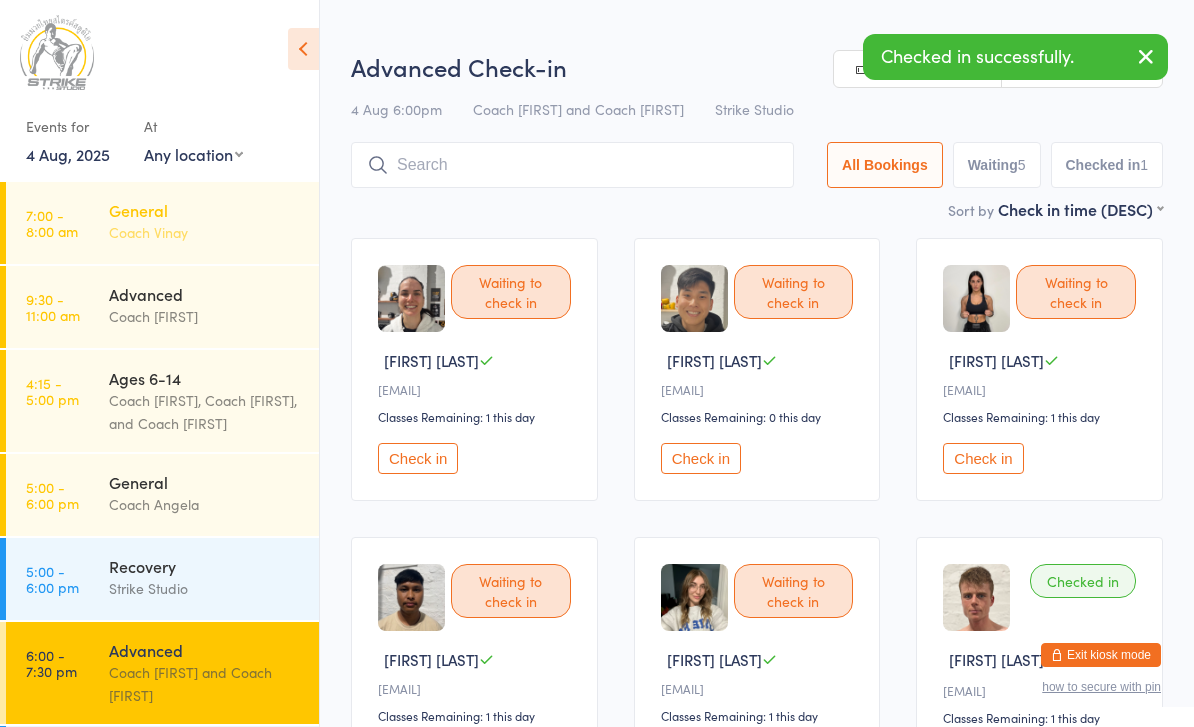 click on "7:00 - 8:00 am General Coach Vinay" at bounding box center [162, 223] 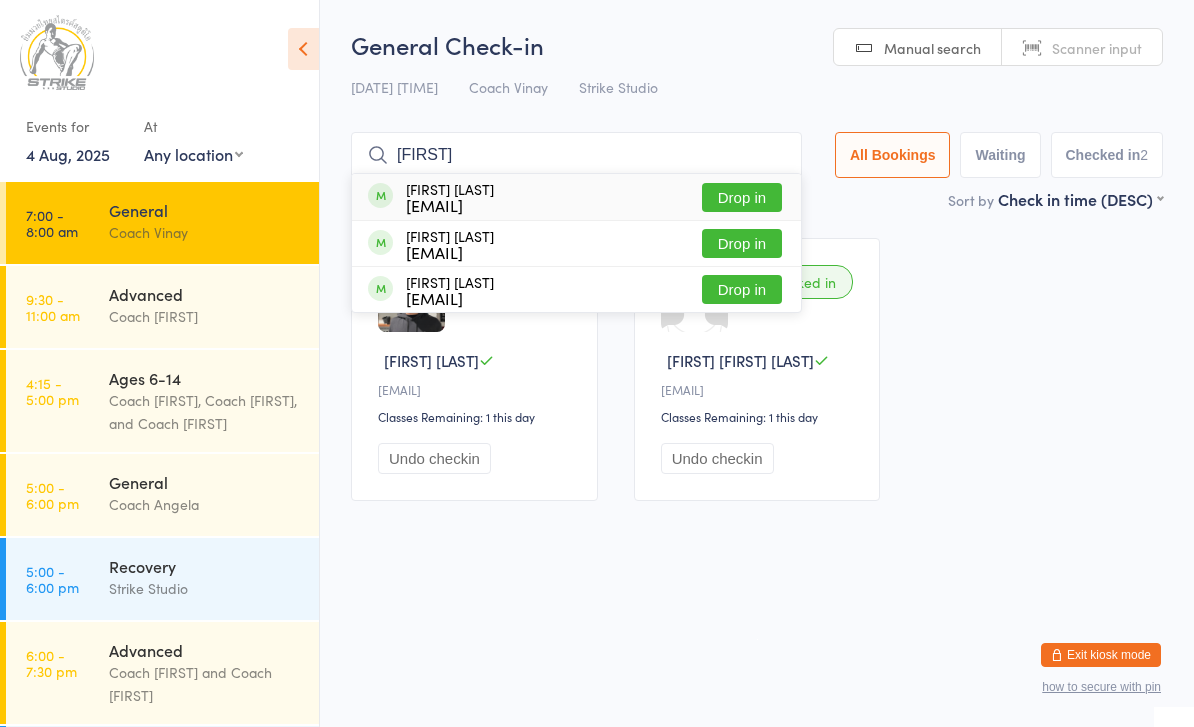 type on "Tiffany" 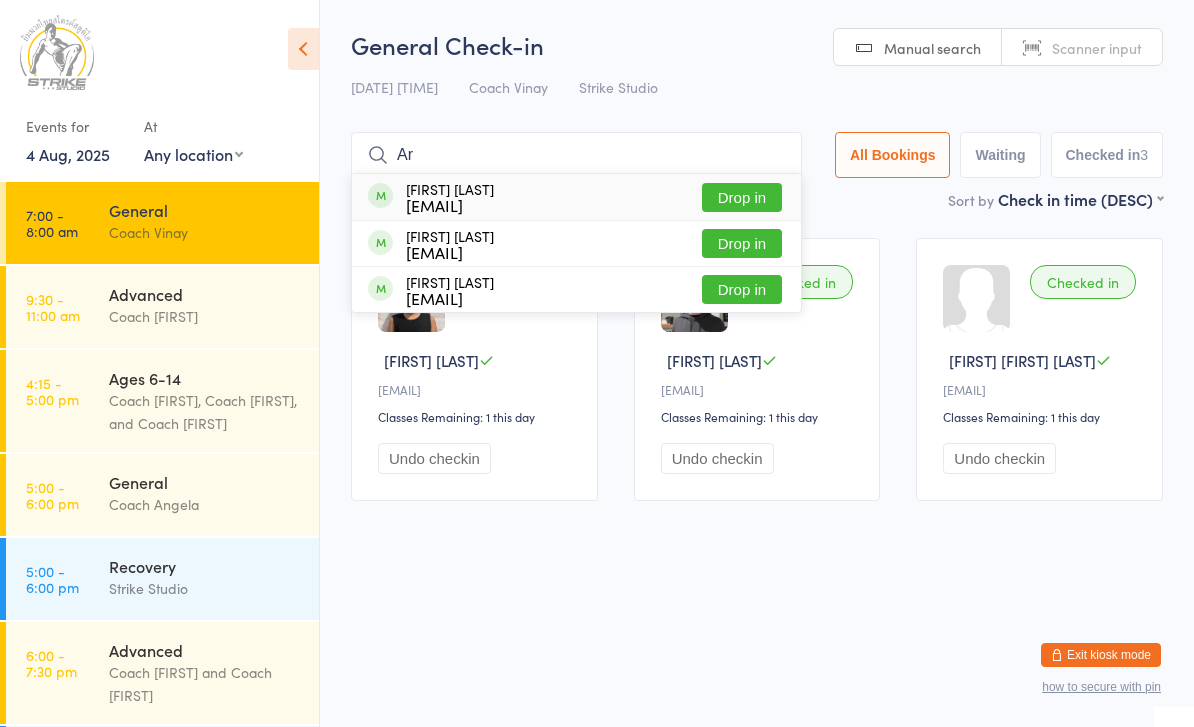 type on "Ar" 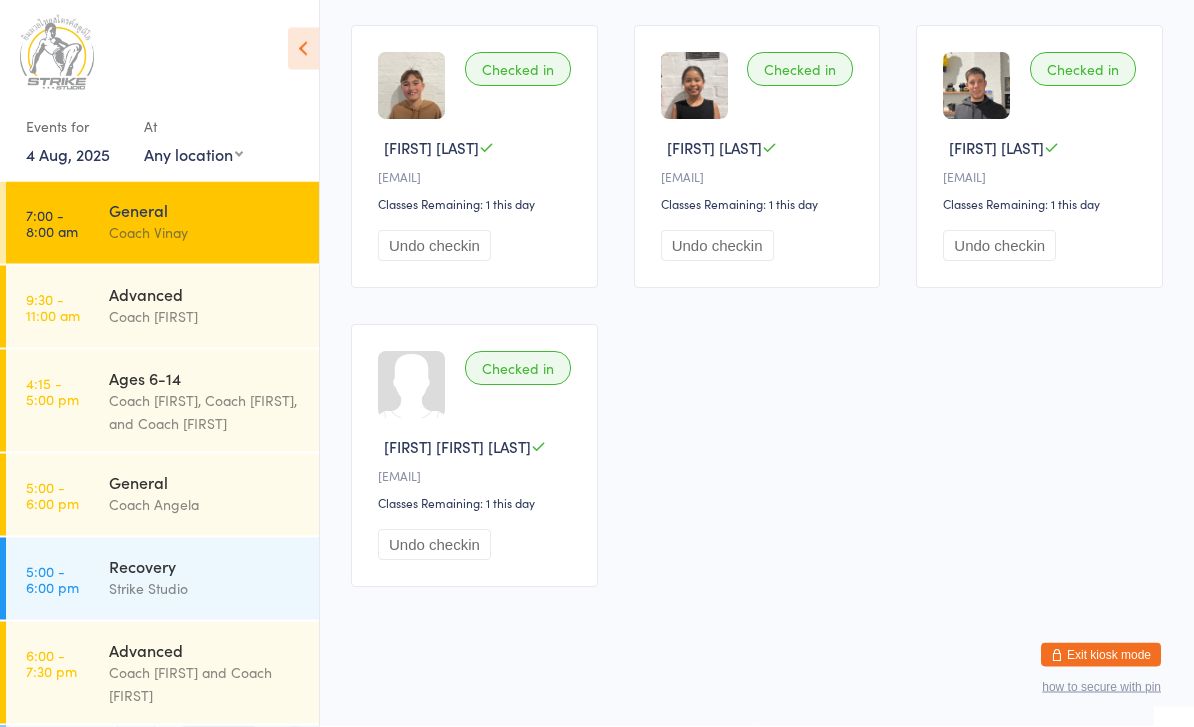 scroll, scrollTop: 0, scrollLeft: 0, axis: both 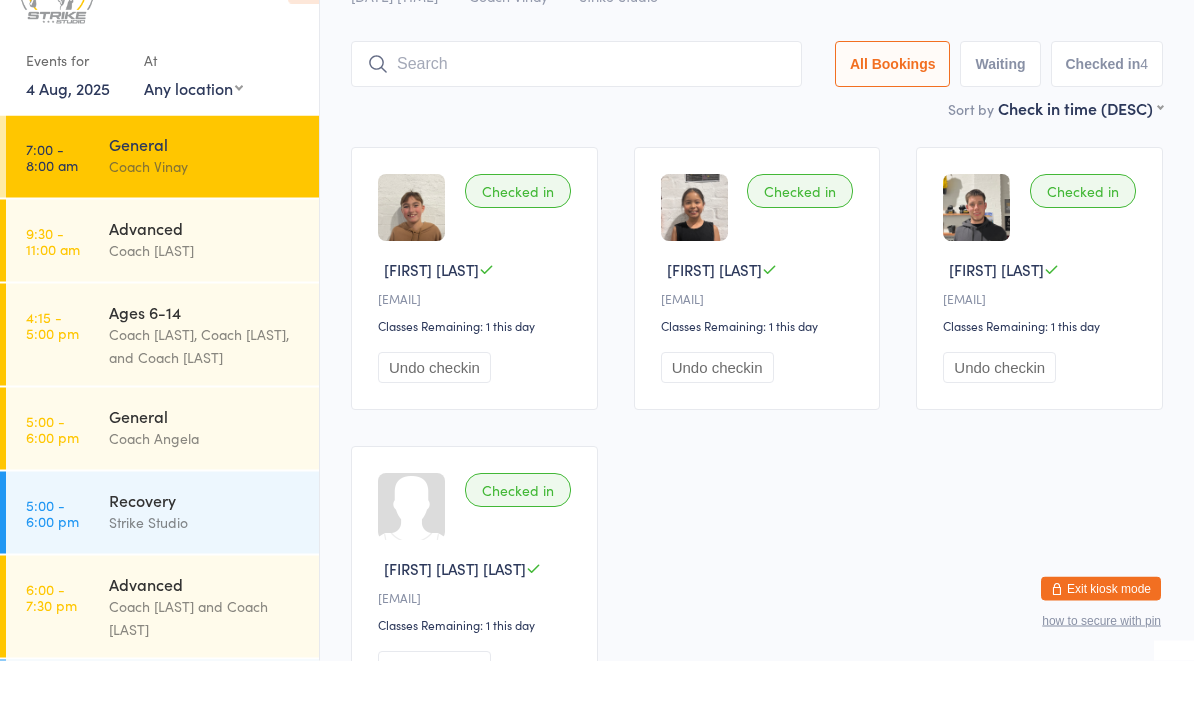 click on "Undo checkin" at bounding box center (999, 434) 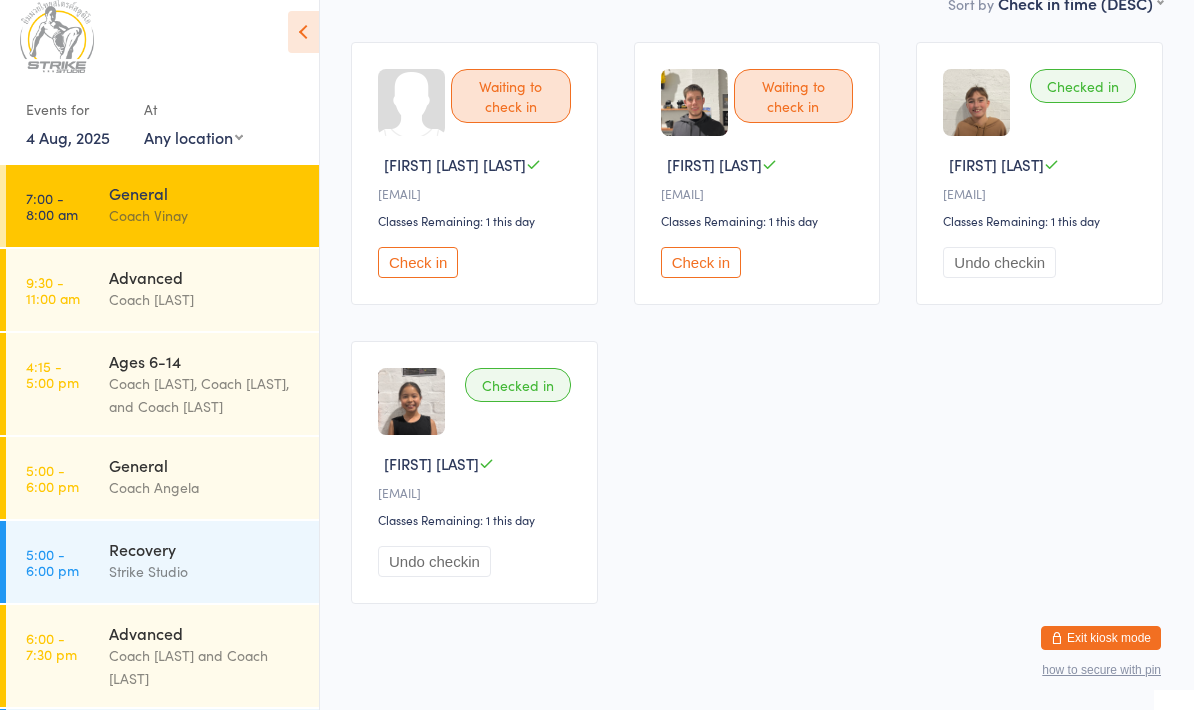 scroll, scrollTop: 0, scrollLeft: 0, axis: both 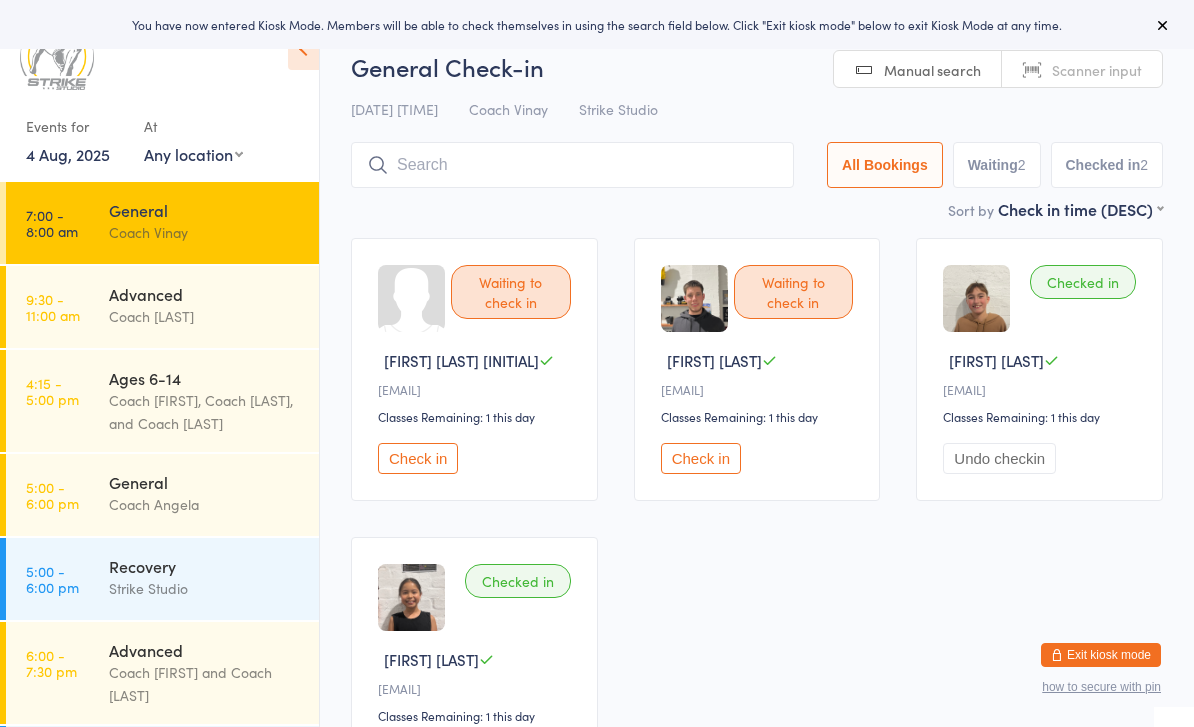 click on "Check in" at bounding box center (418, 458) 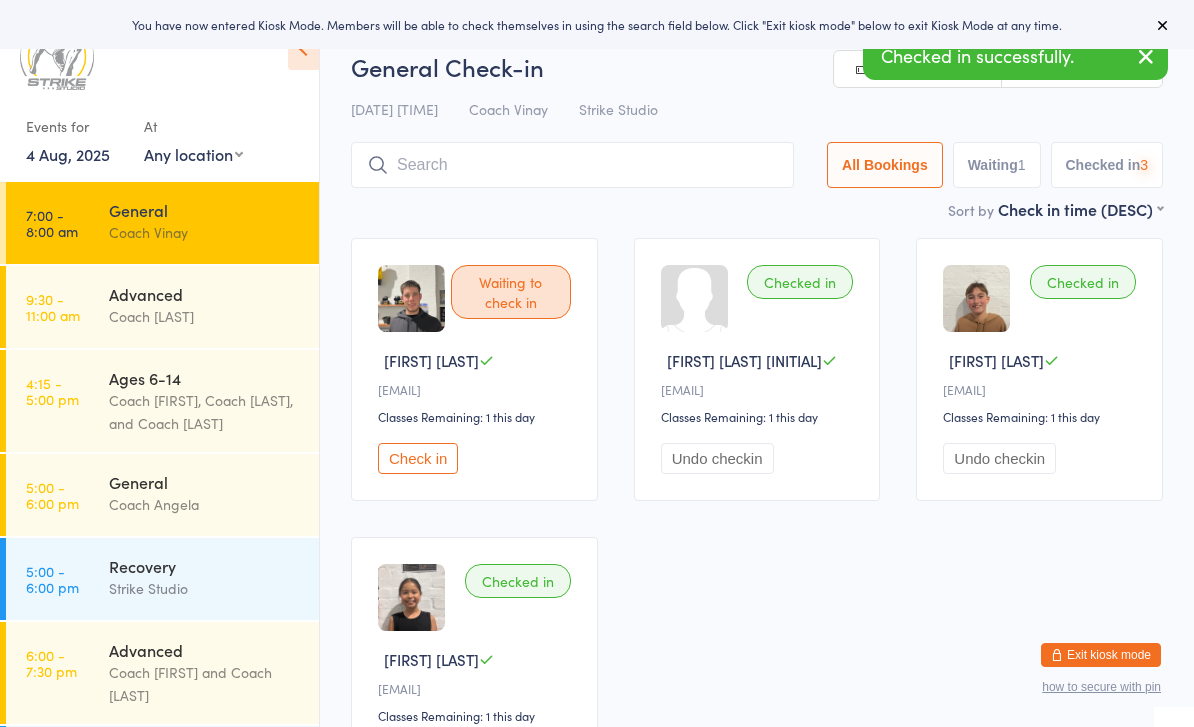 click on "Check in" at bounding box center (418, 458) 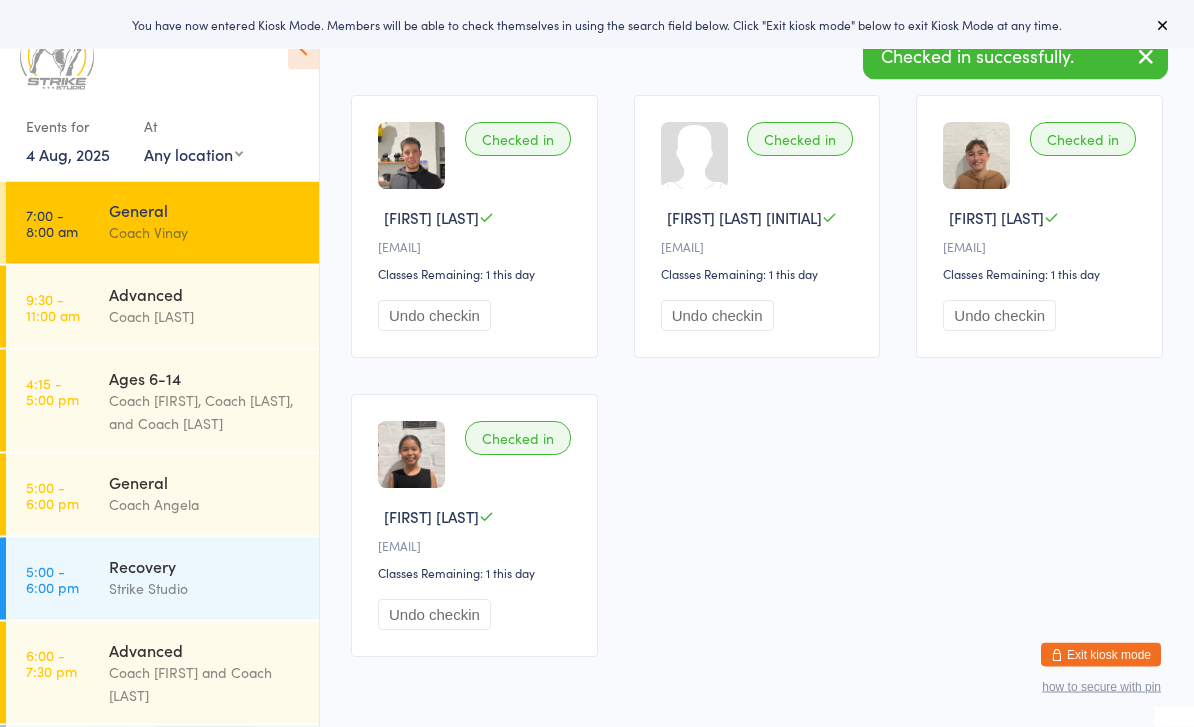 scroll, scrollTop: 145, scrollLeft: 0, axis: vertical 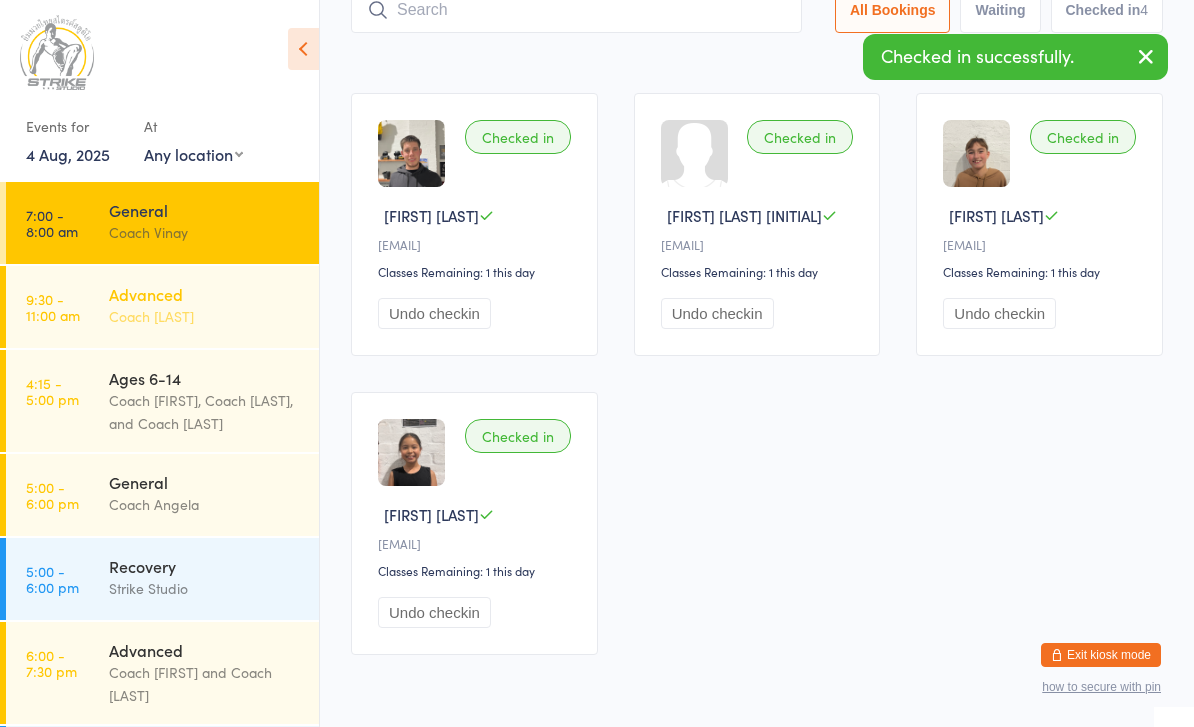click on "Coach [FIRST]" at bounding box center [205, 316] 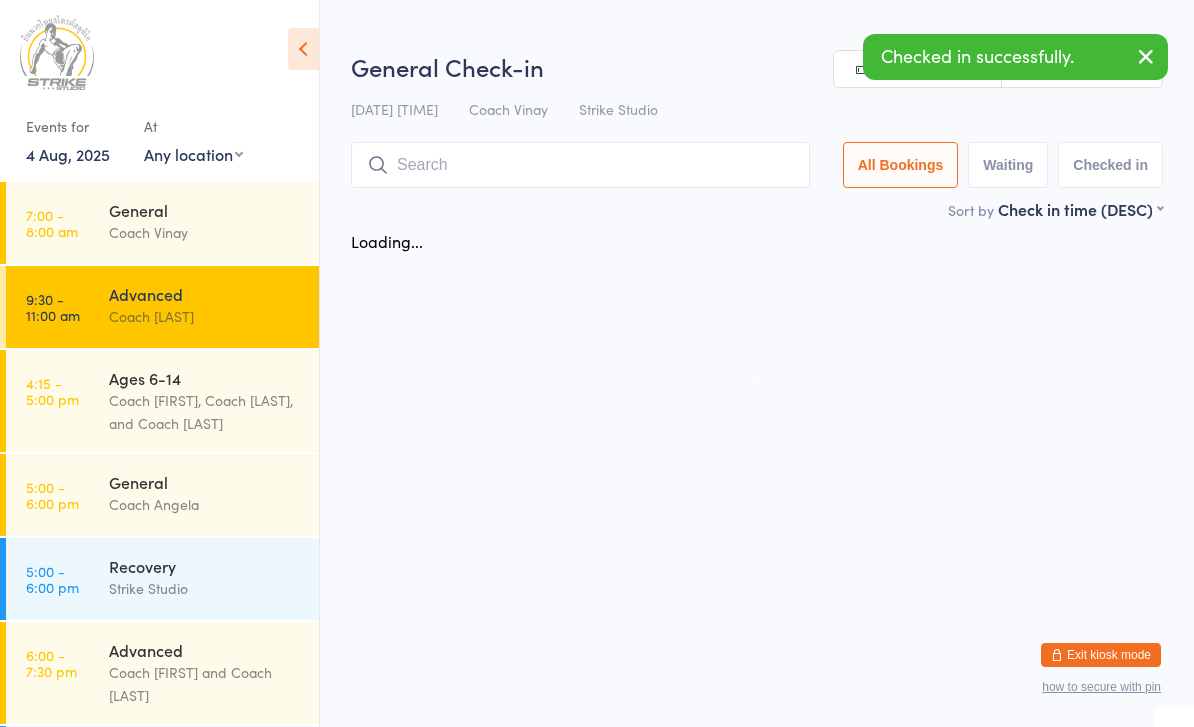 scroll, scrollTop: 0, scrollLeft: 0, axis: both 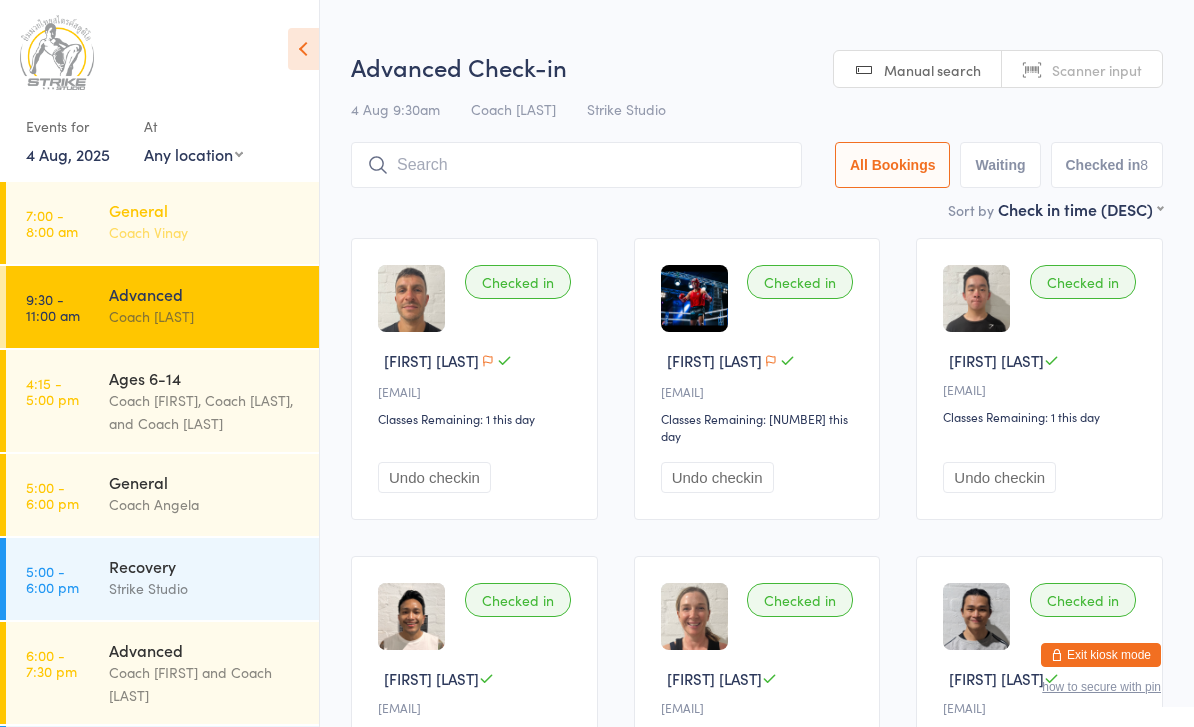 click on "General" at bounding box center [205, 210] 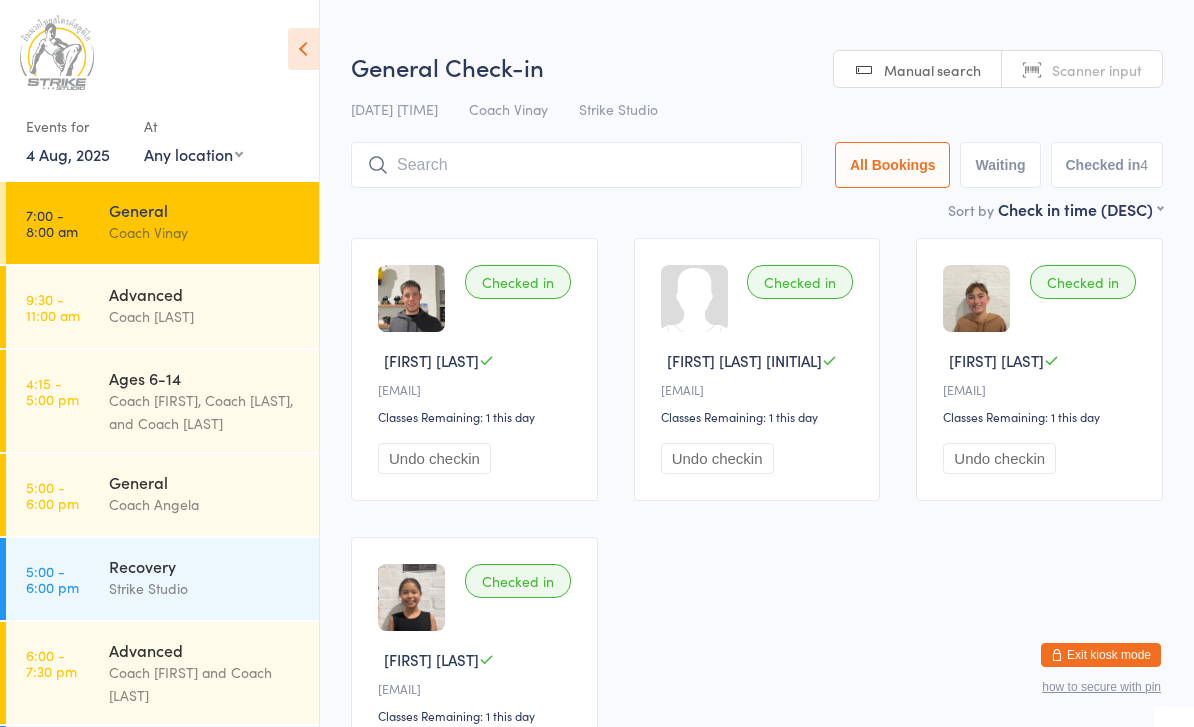 click on "Undo checkin" at bounding box center (999, 458) 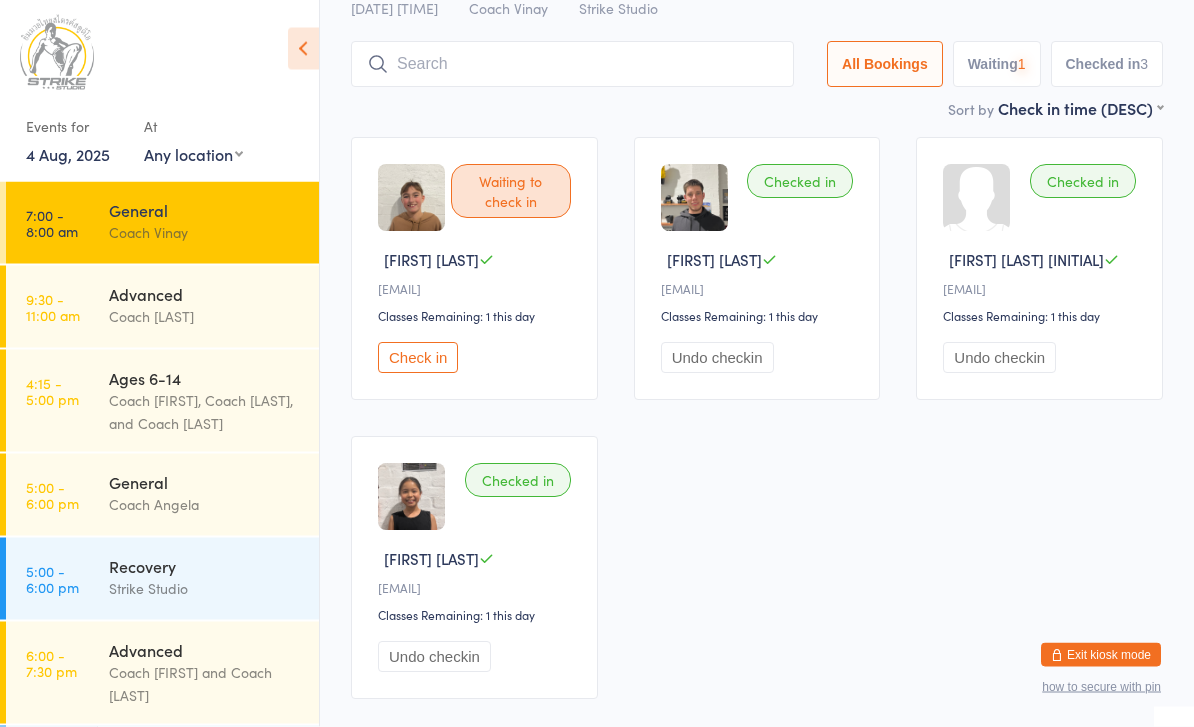 scroll, scrollTop: 101, scrollLeft: 0, axis: vertical 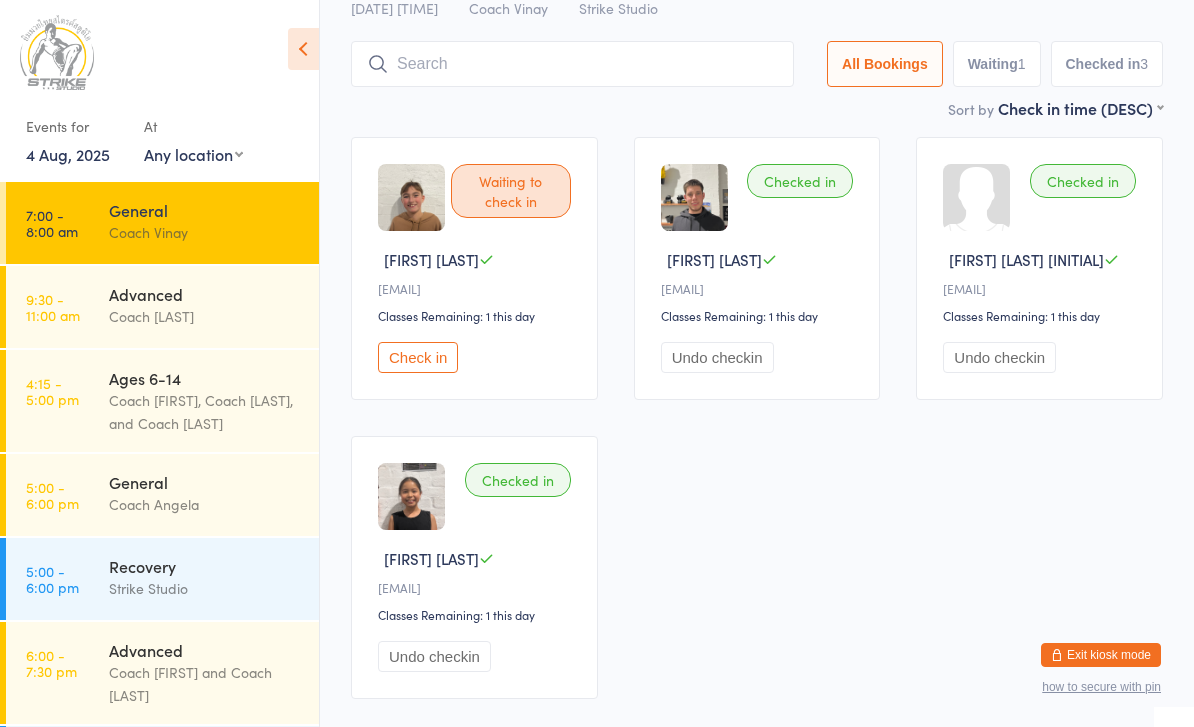 click on "Undo checkin" at bounding box center (434, 656) 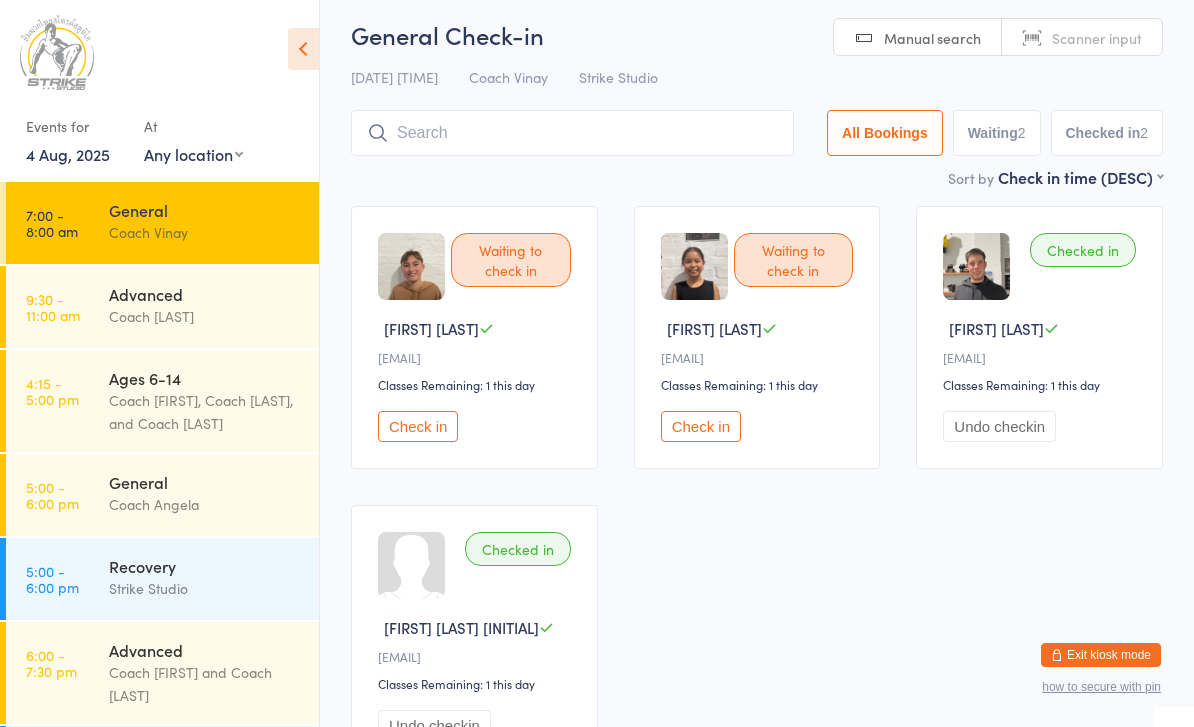 scroll, scrollTop: 37, scrollLeft: 0, axis: vertical 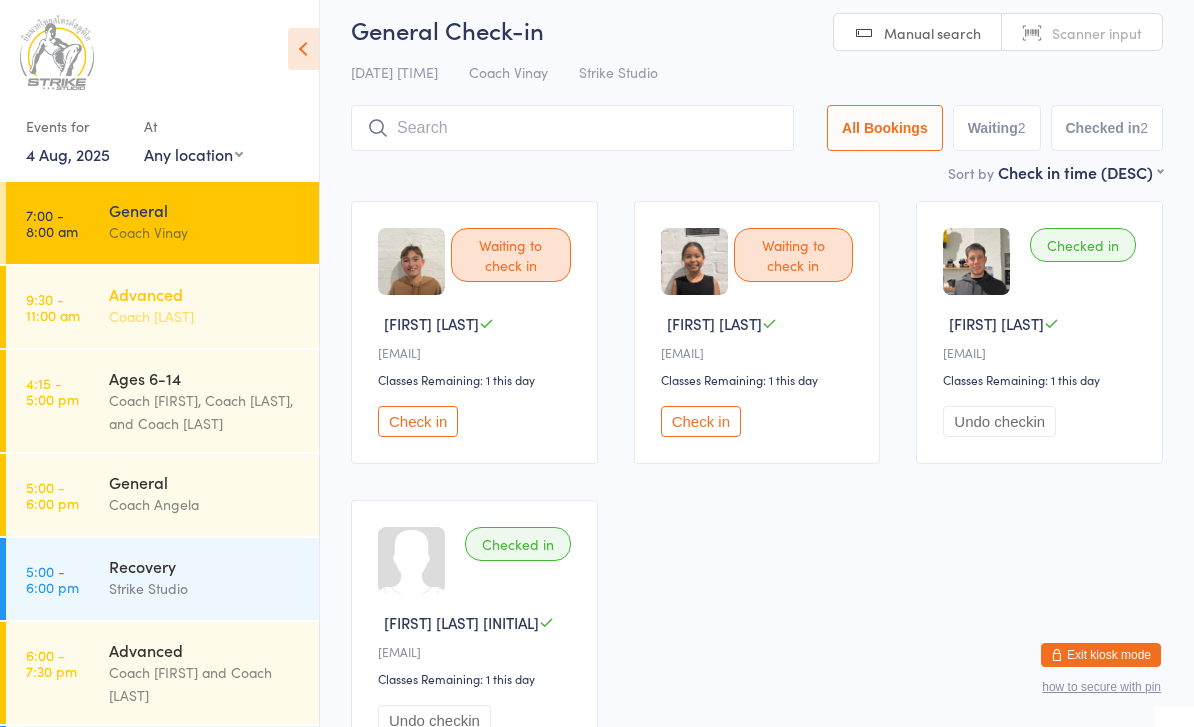 click on "Advanced" at bounding box center (205, 294) 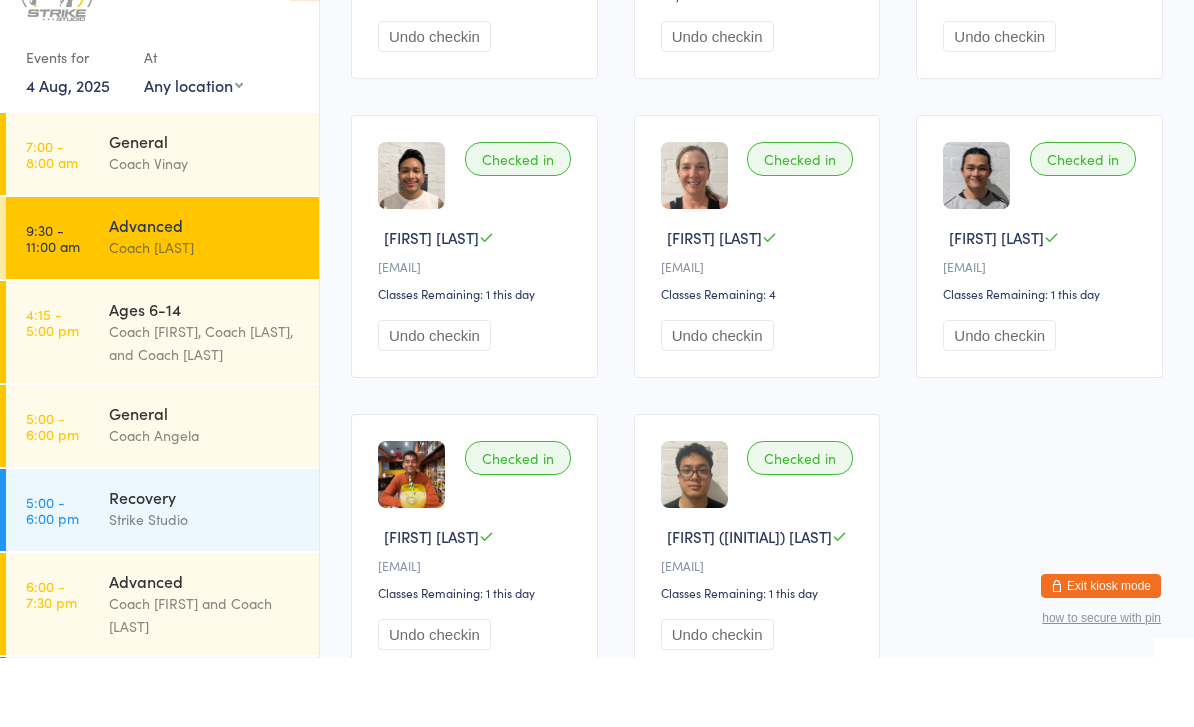 scroll, scrollTop: 375, scrollLeft: 0, axis: vertical 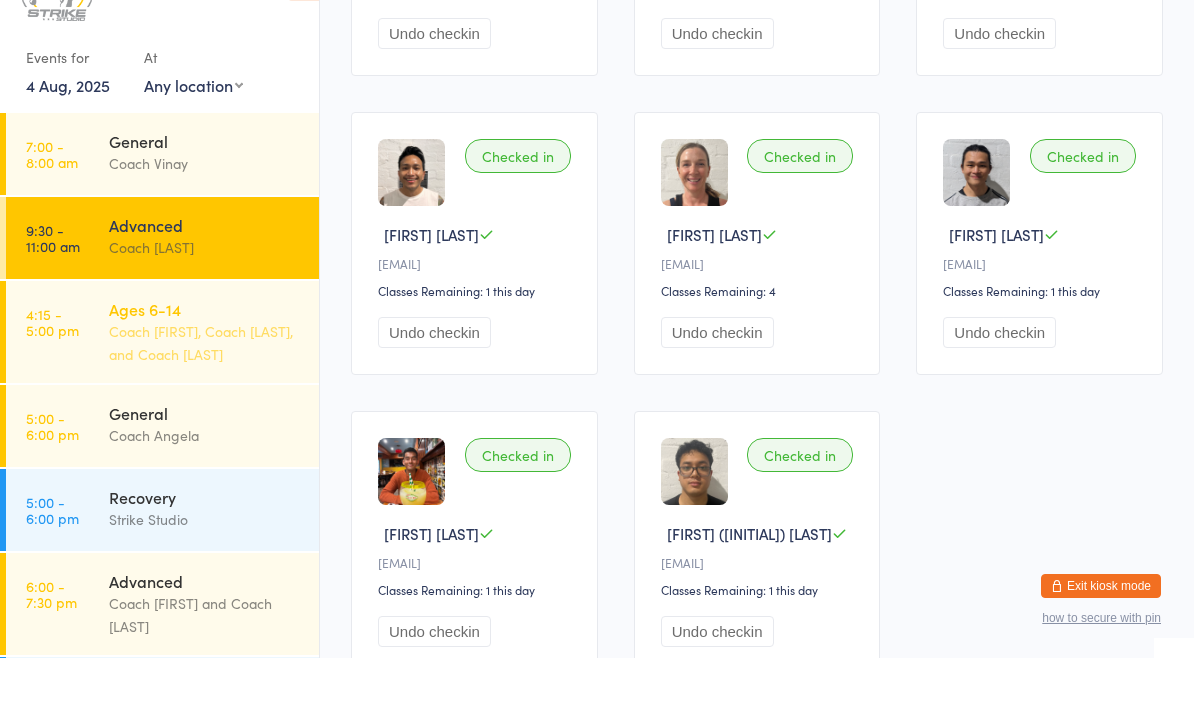 click on "Coach [PERSON], Coach [PERSON], and Coach [PERSON]" at bounding box center (205, 412) 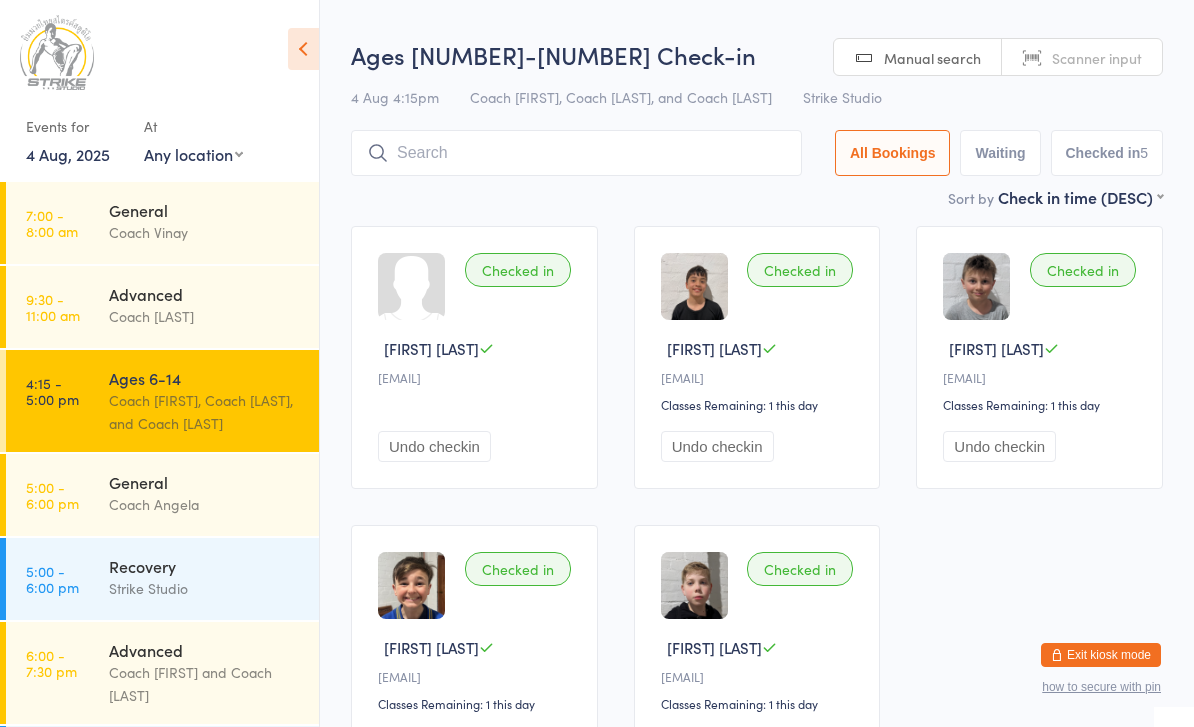 scroll, scrollTop: 0, scrollLeft: 0, axis: both 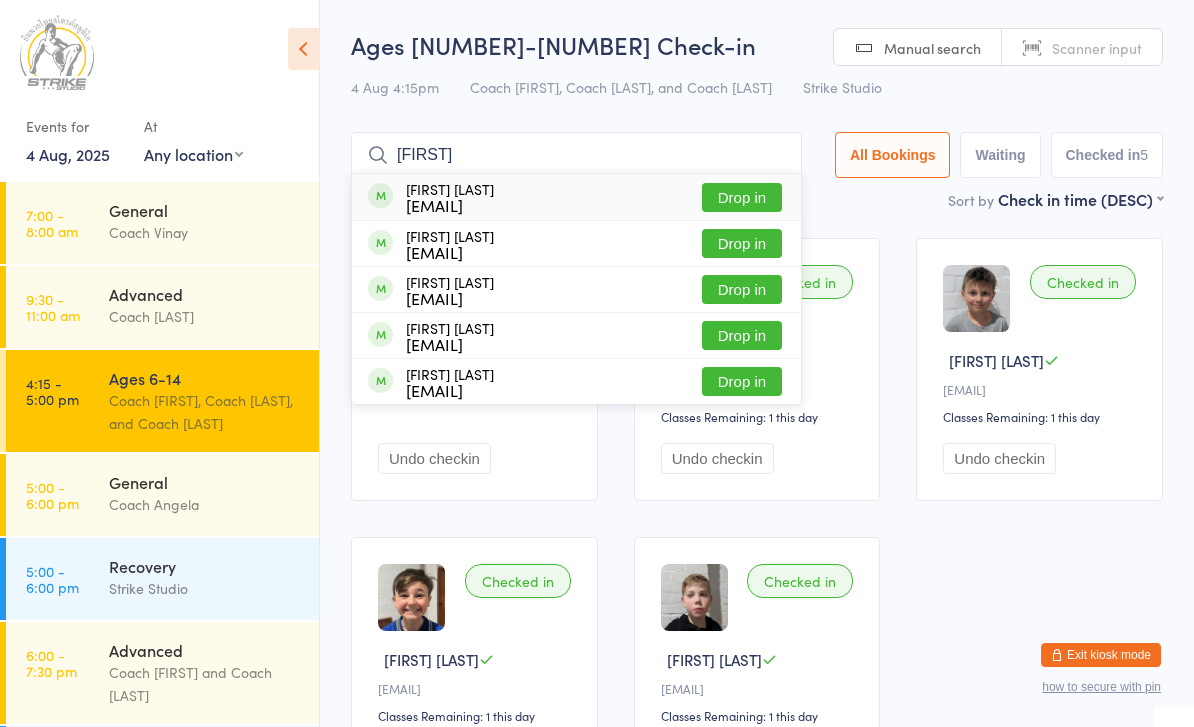 type on "Luciu" 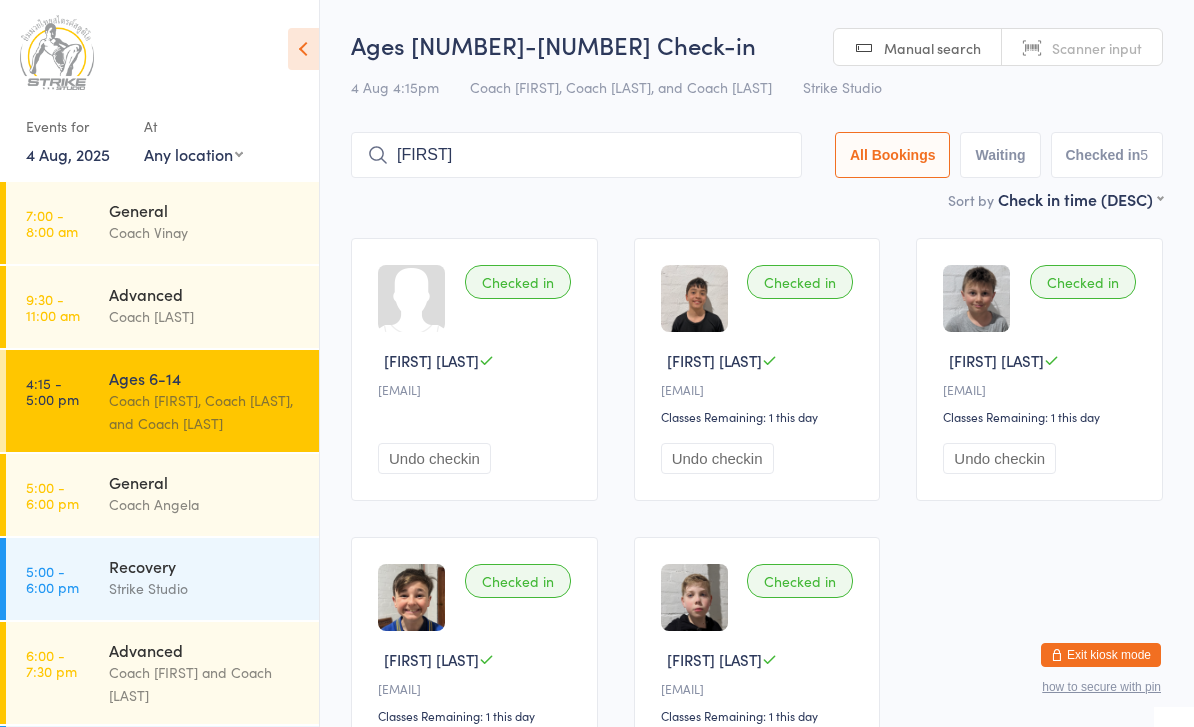 type 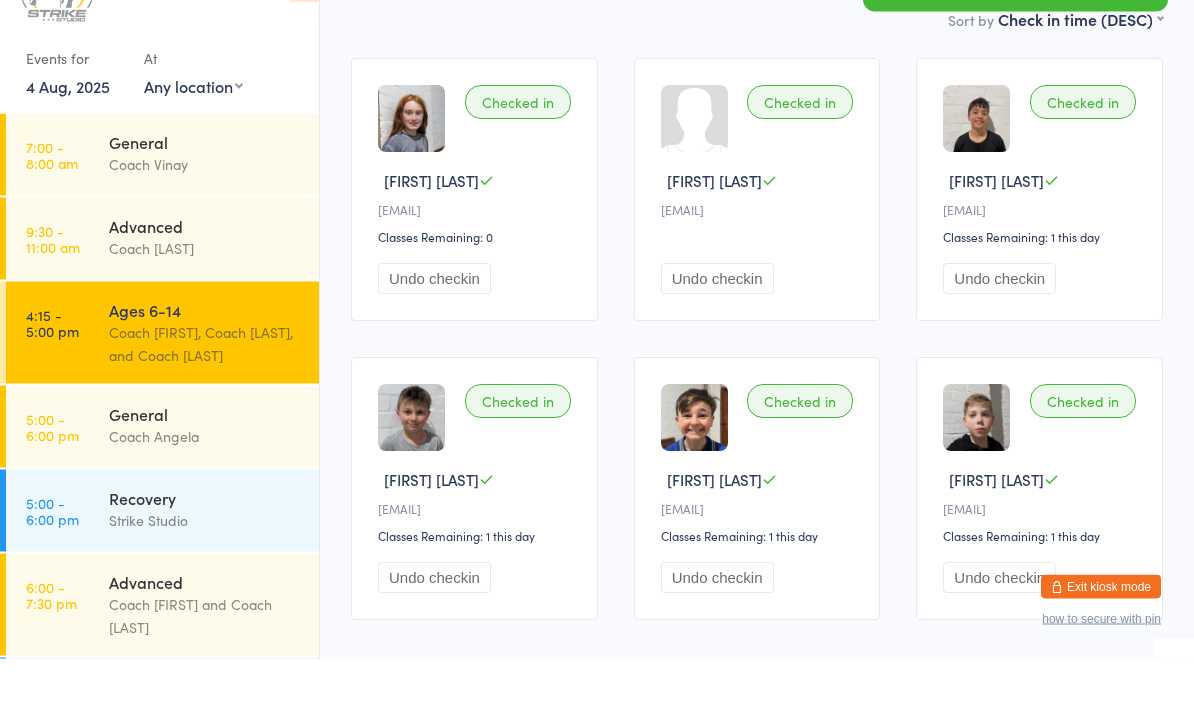 scroll, scrollTop: 243, scrollLeft: 0, axis: vertical 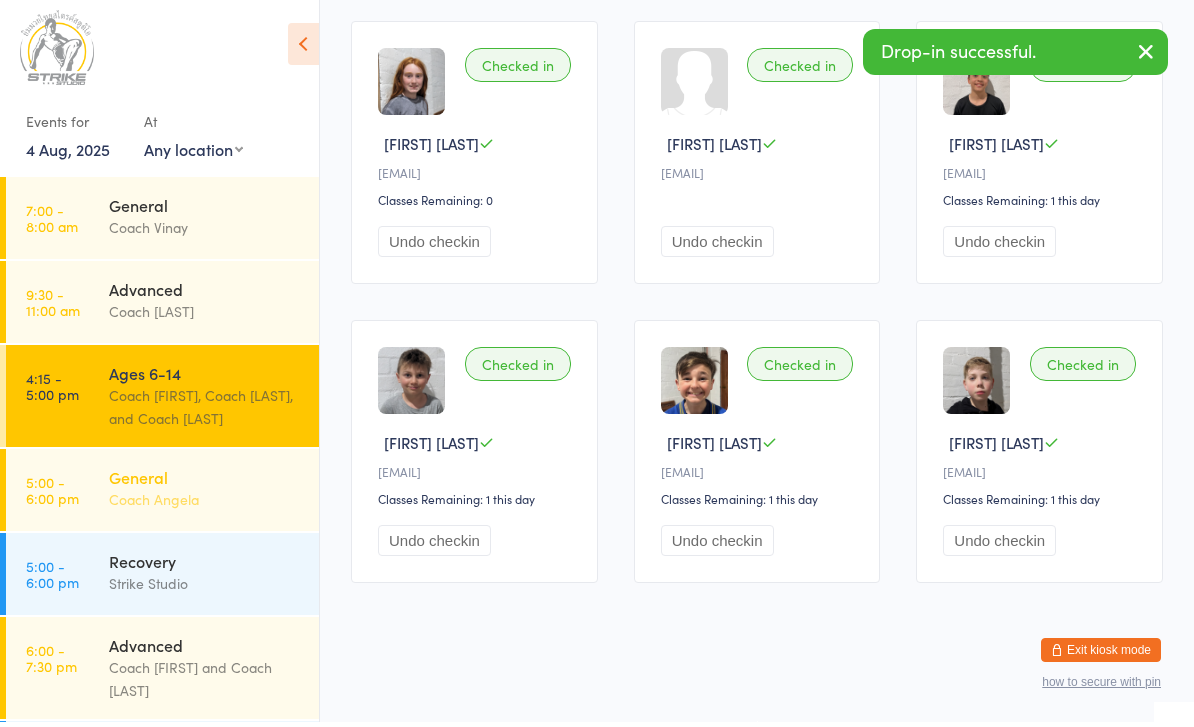 click on "Coach Angela" at bounding box center [205, 504] 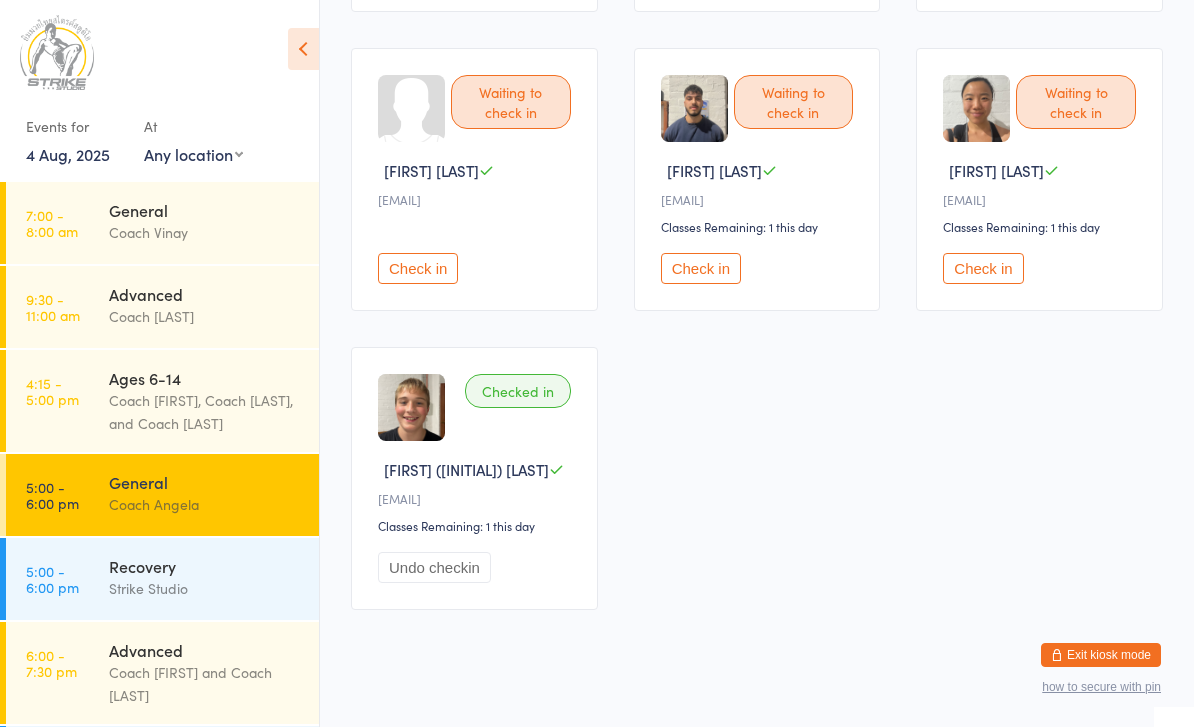 scroll, scrollTop: 639, scrollLeft: 0, axis: vertical 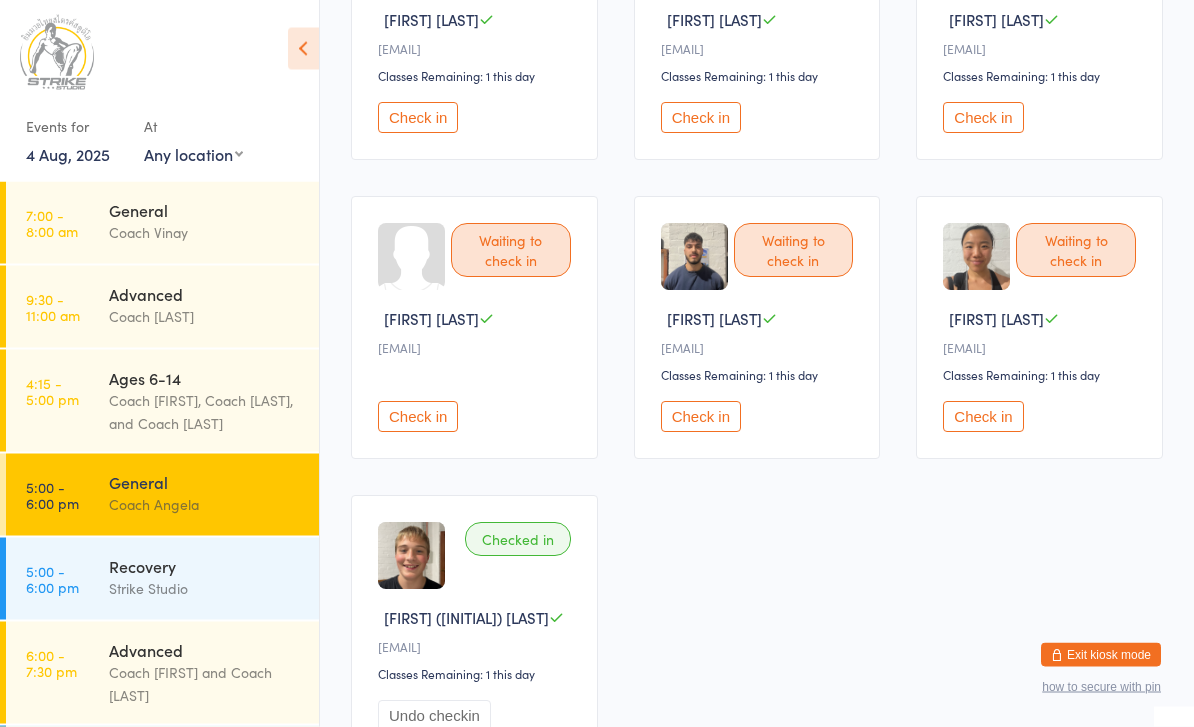 click on "Check in" at bounding box center (418, 417) 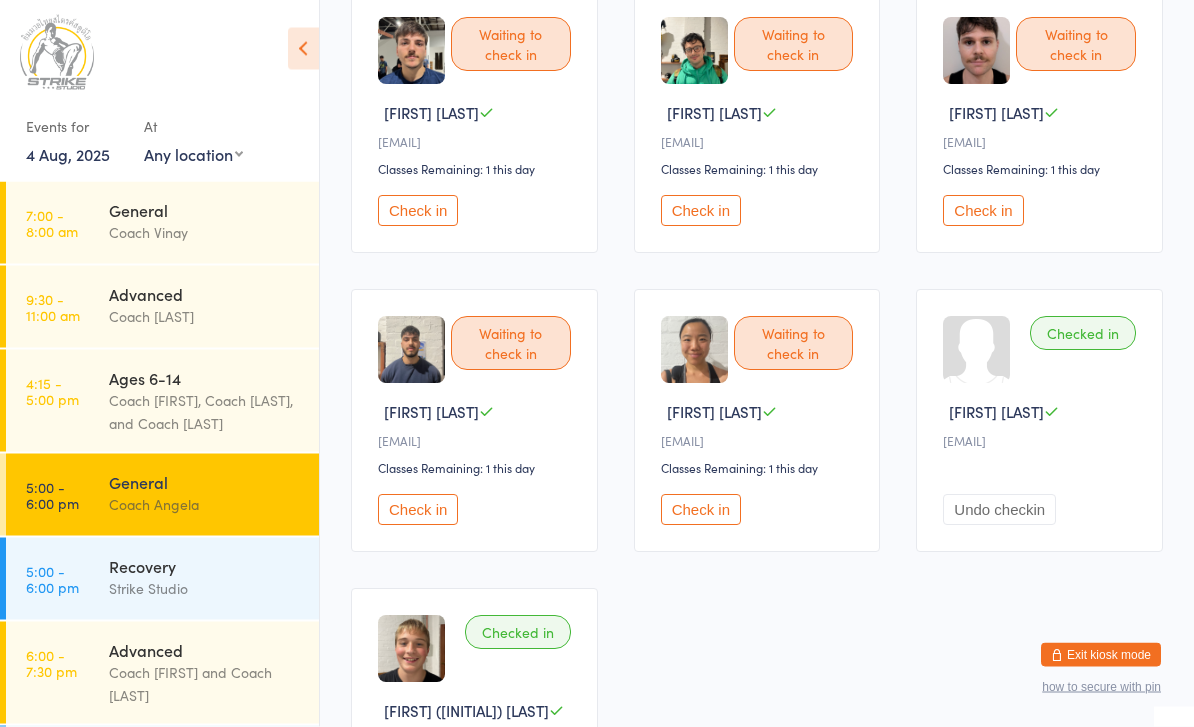 scroll, scrollTop: 547, scrollLeft: 0, axis: vertical 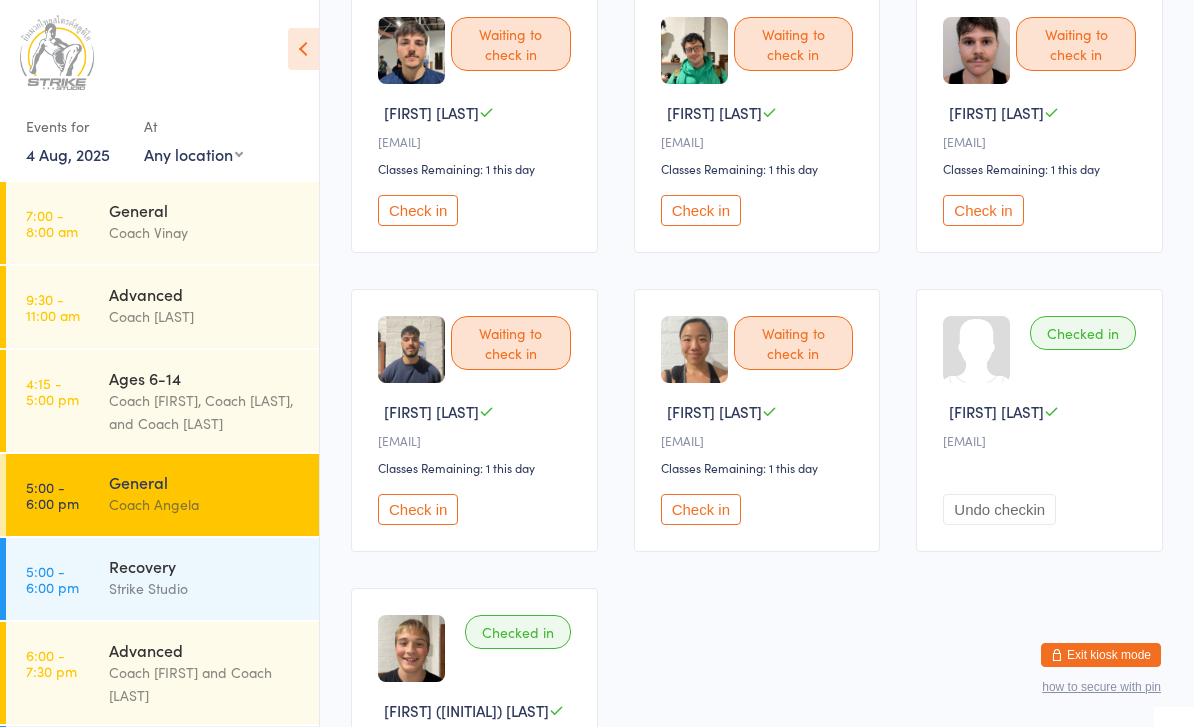 click on "Check in" at bounding box center [418, 509] 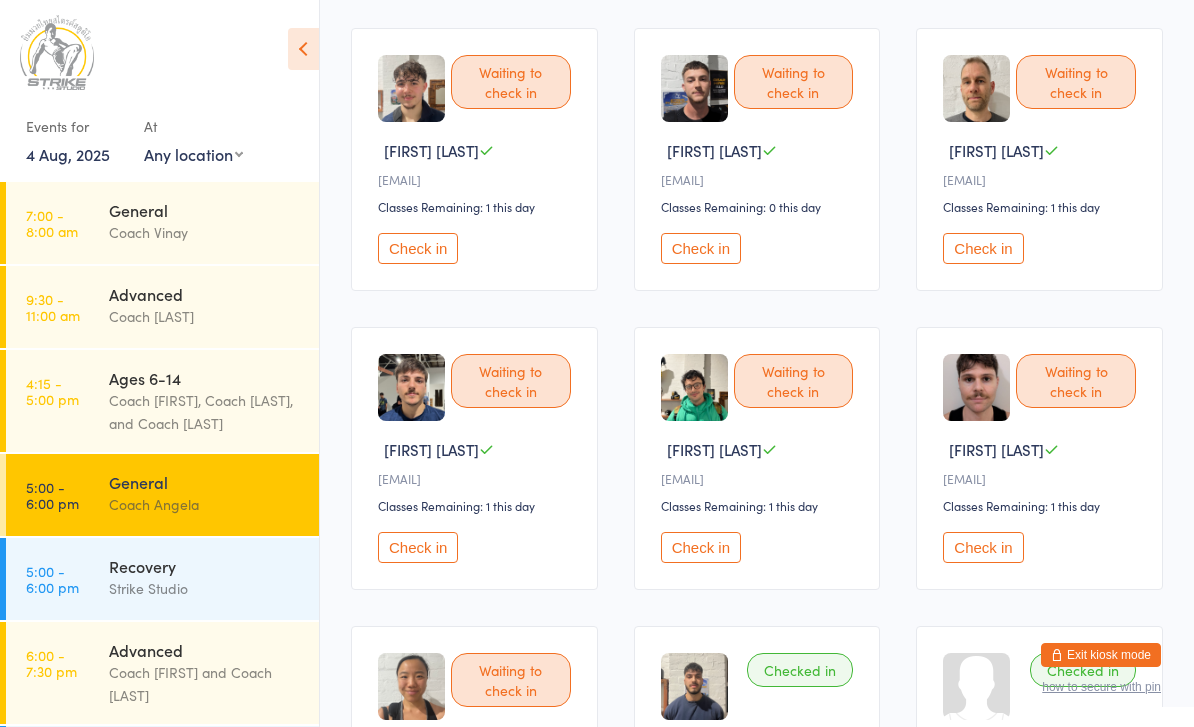 scroll, scrollTop: 0, scrollLeft: 0, axis: both 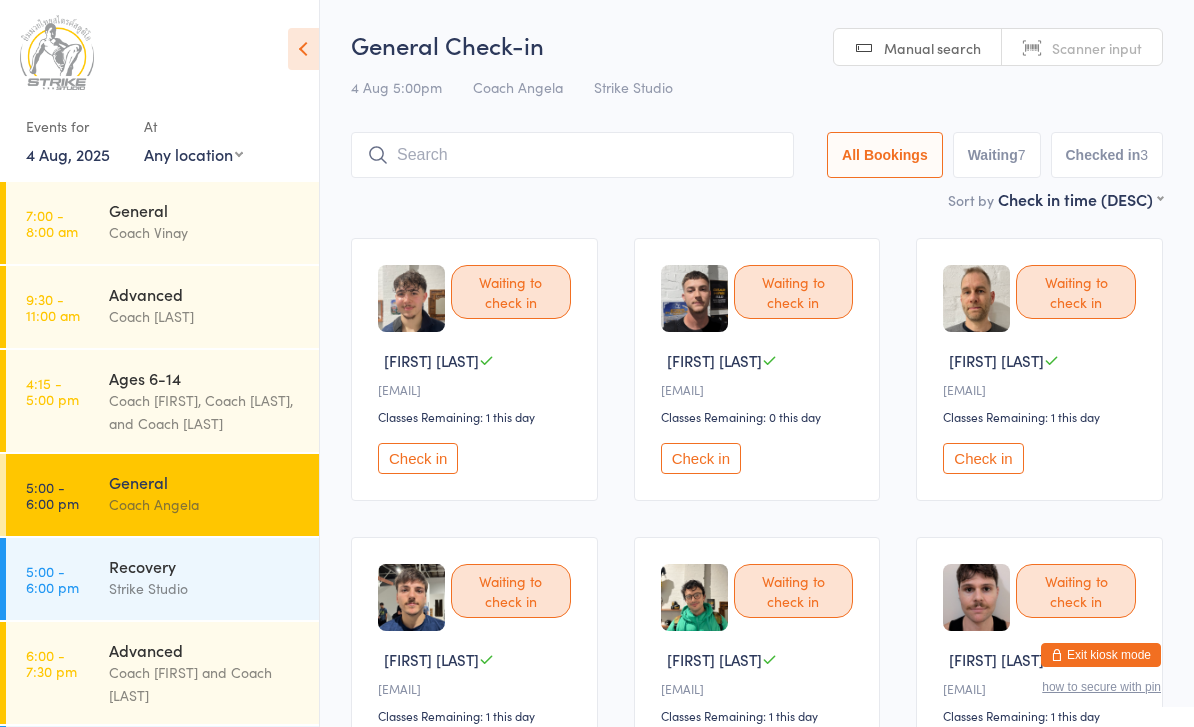 click at bounding box center [572, 155] 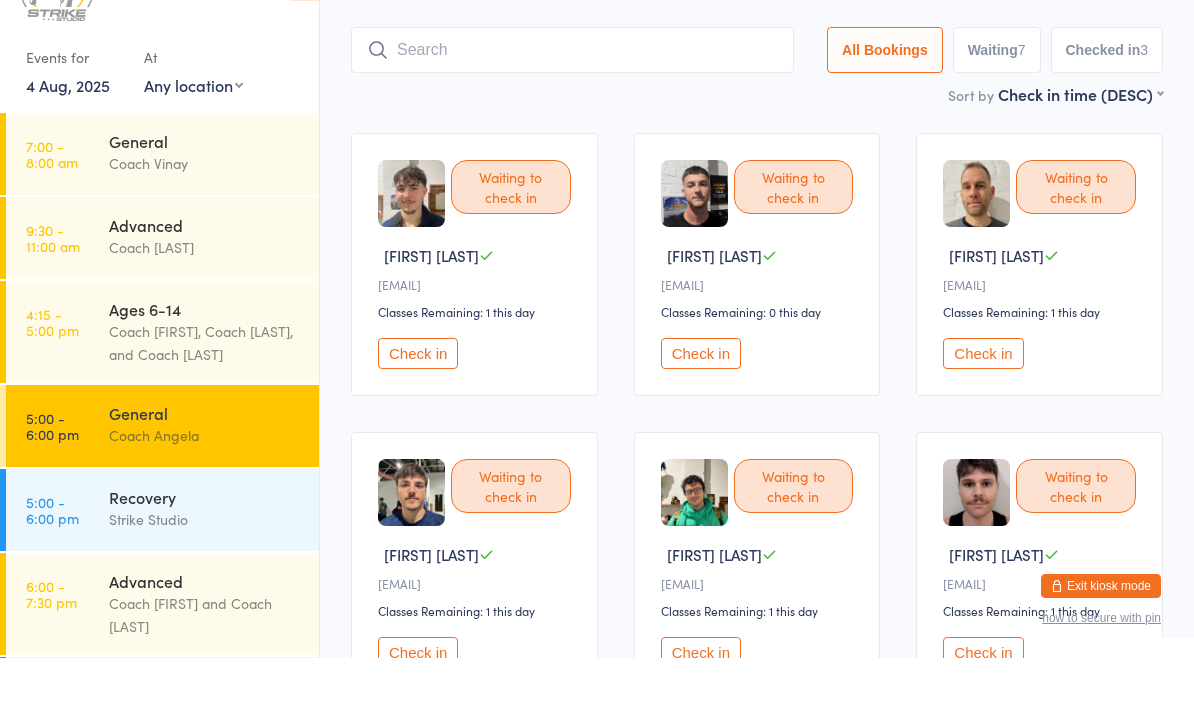 scroll, scrollTop: 65, scrollLeft: 0, axis: vertical 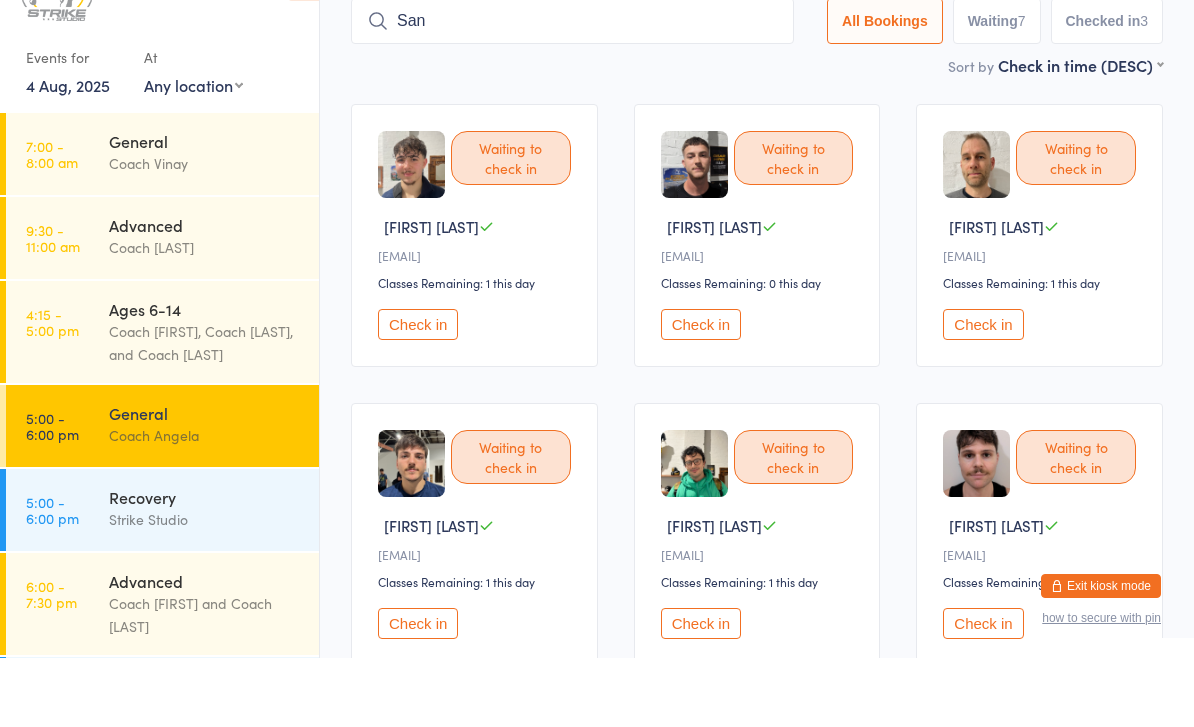 type on "Sang" 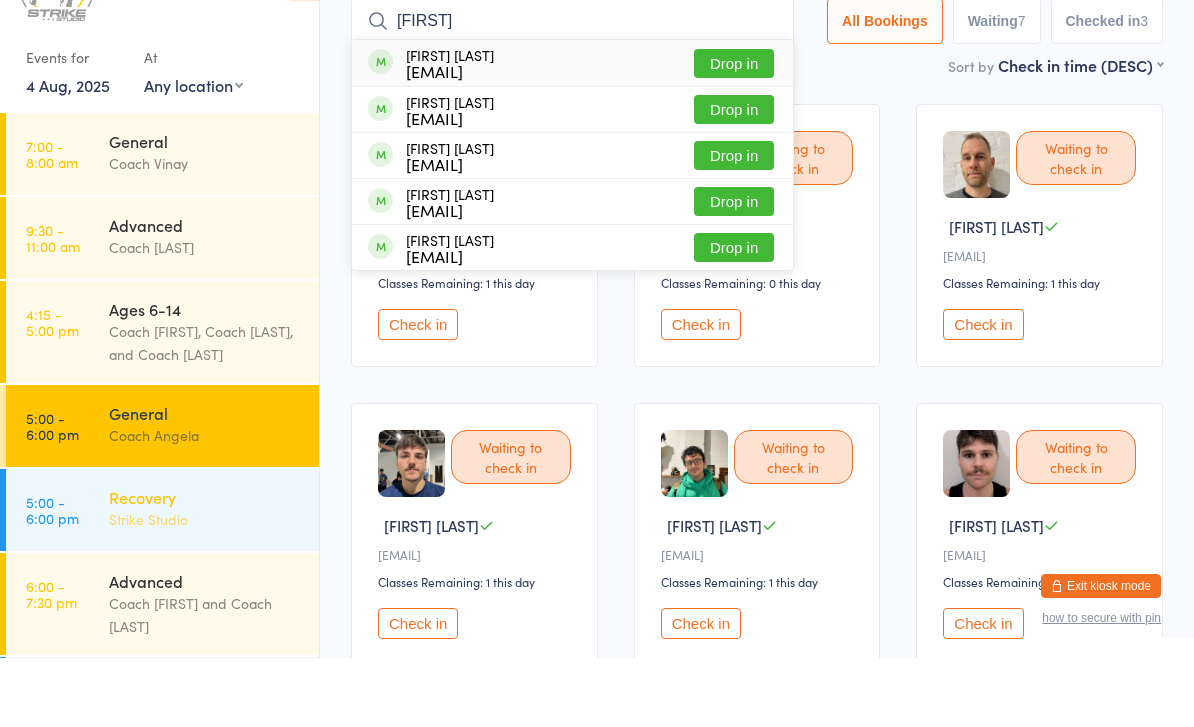 click on "Strike Studio" at bounding box center (205, 588) 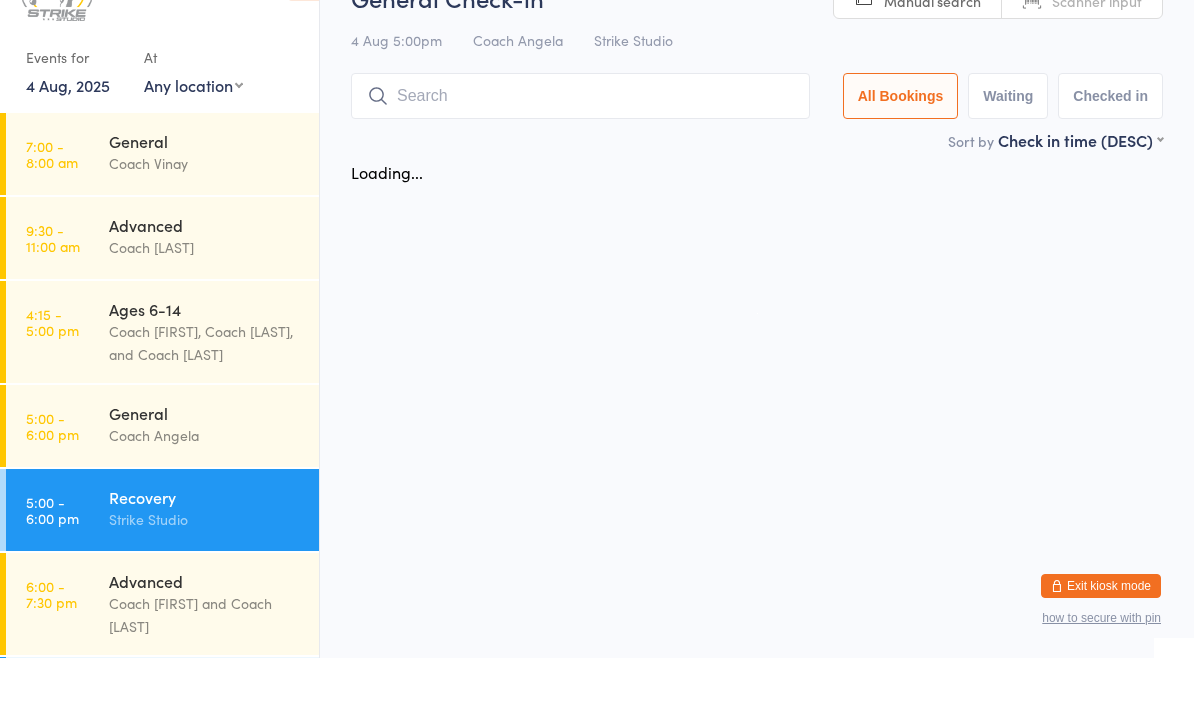 scroll, scrollTop: 0, scrollLeft: 0, axis: both 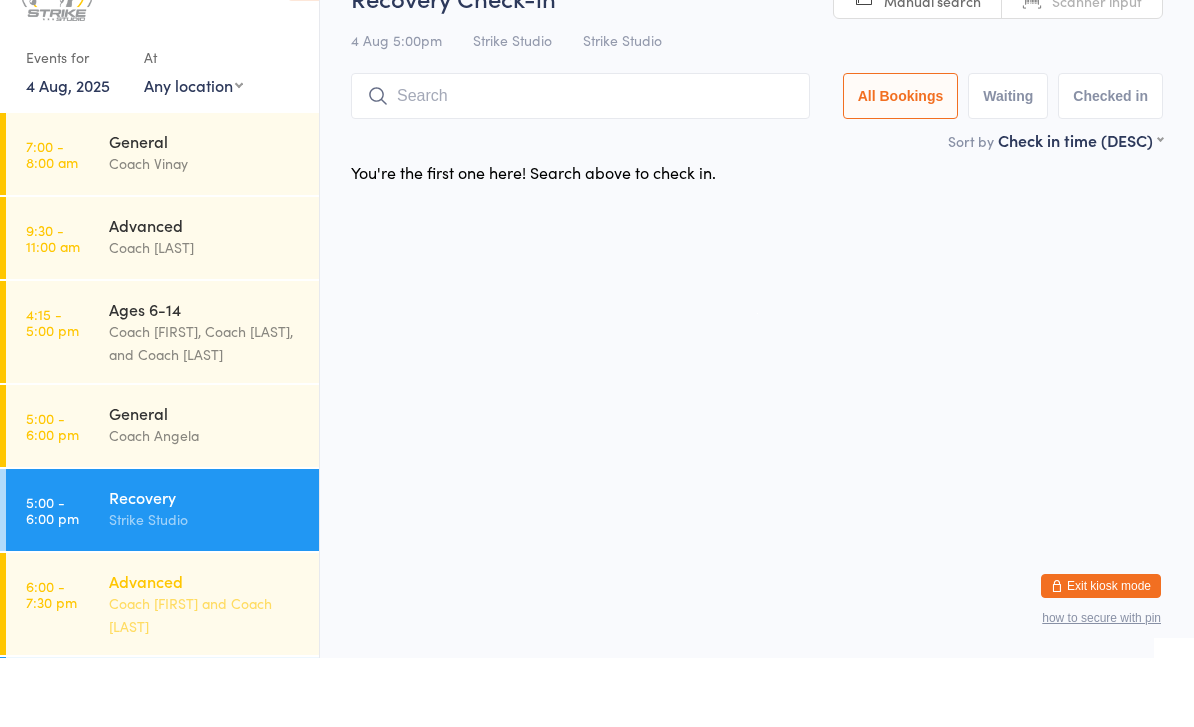 click on "Coach Chris and Coach Angela" at bounding box center (205, 684) 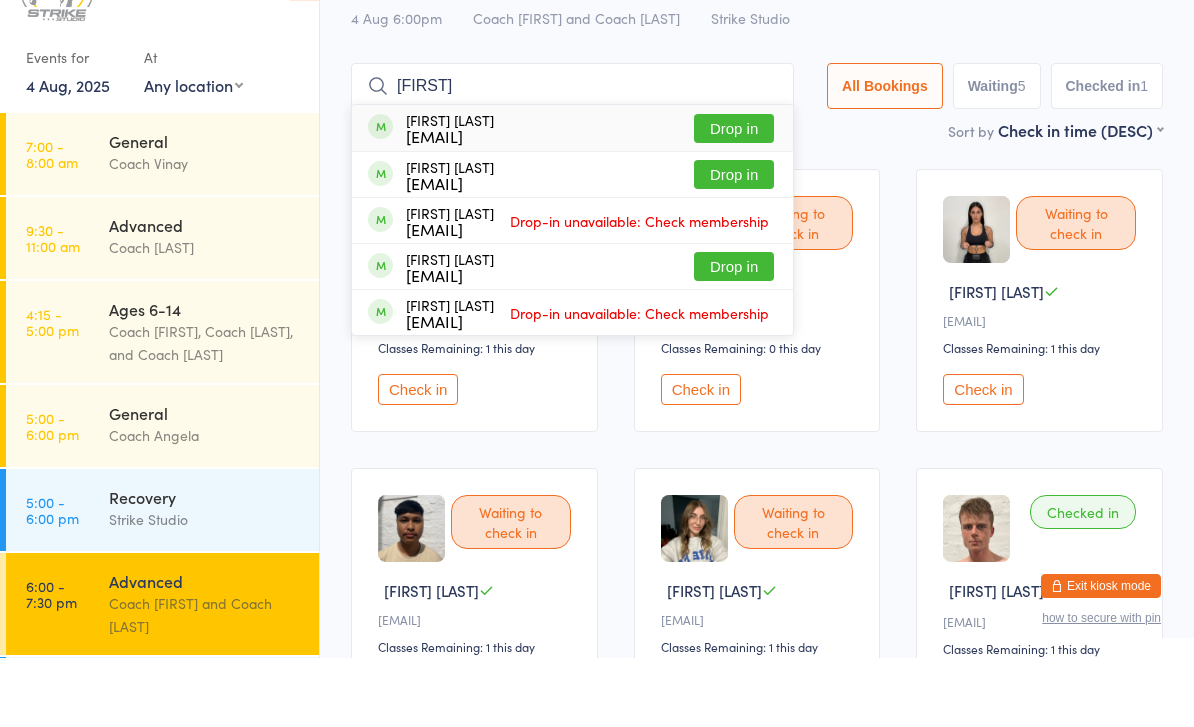 type on "Sang" 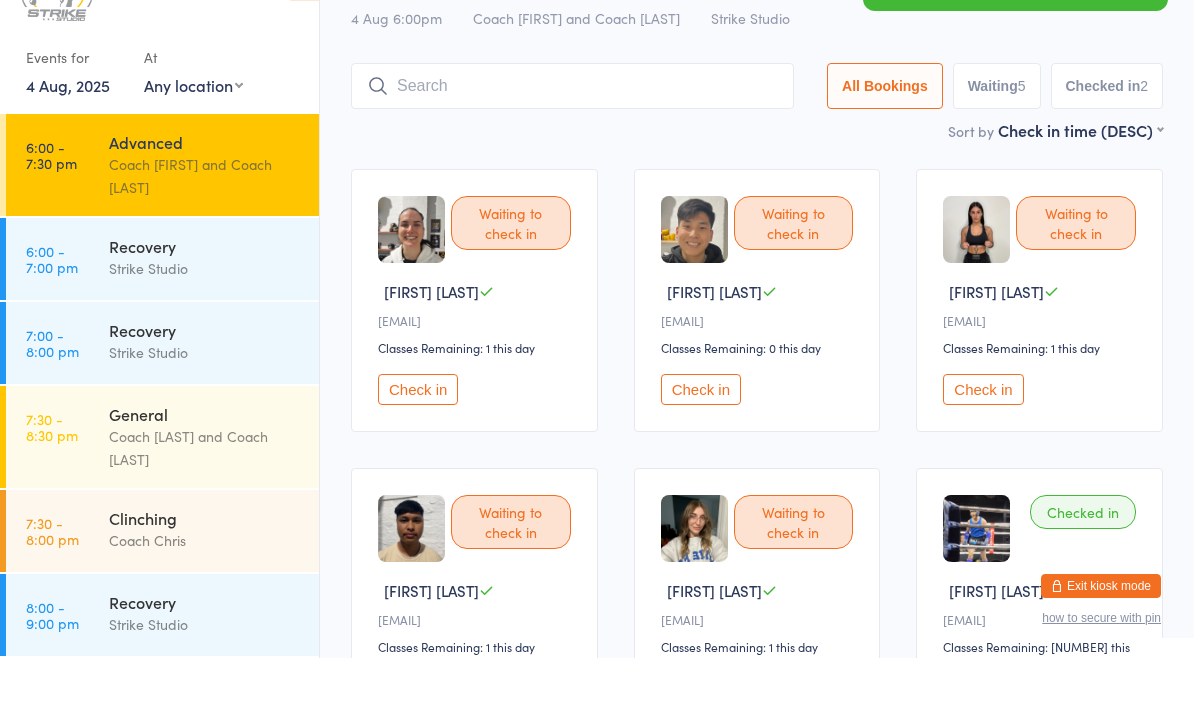 scroll, scrollTop: 445, scrollLeft: 0, axis: vertical 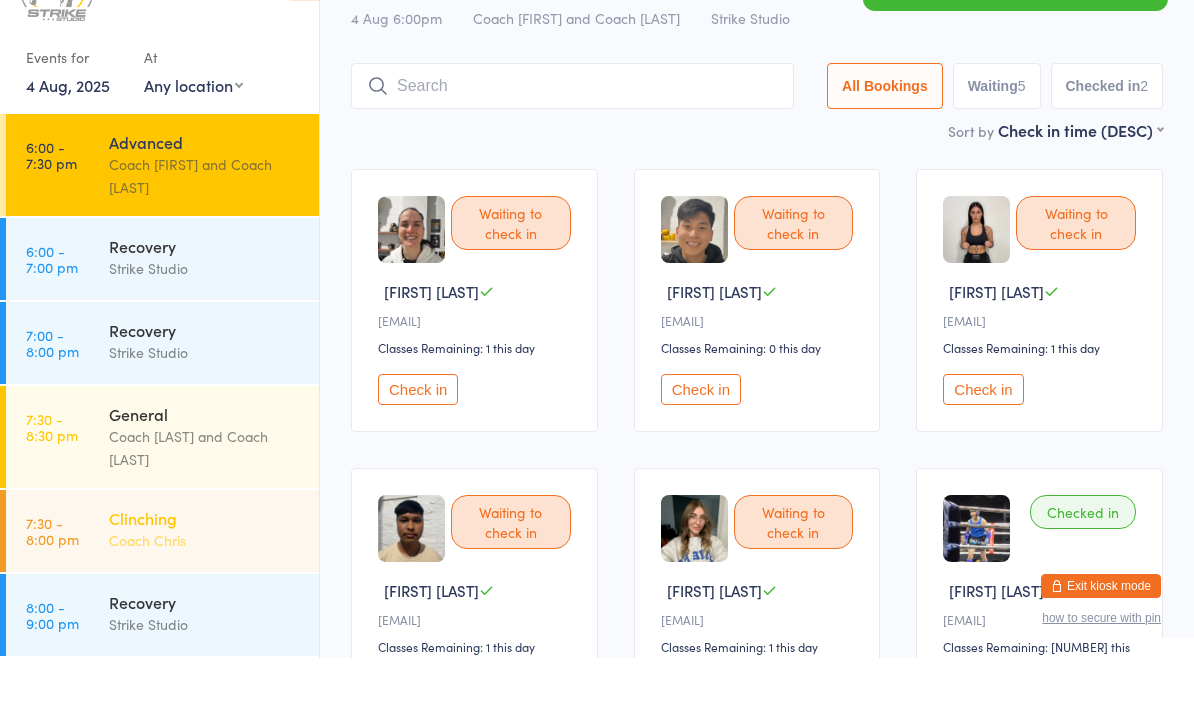 click on "Coach Chris" at bounding box center (205, 609) 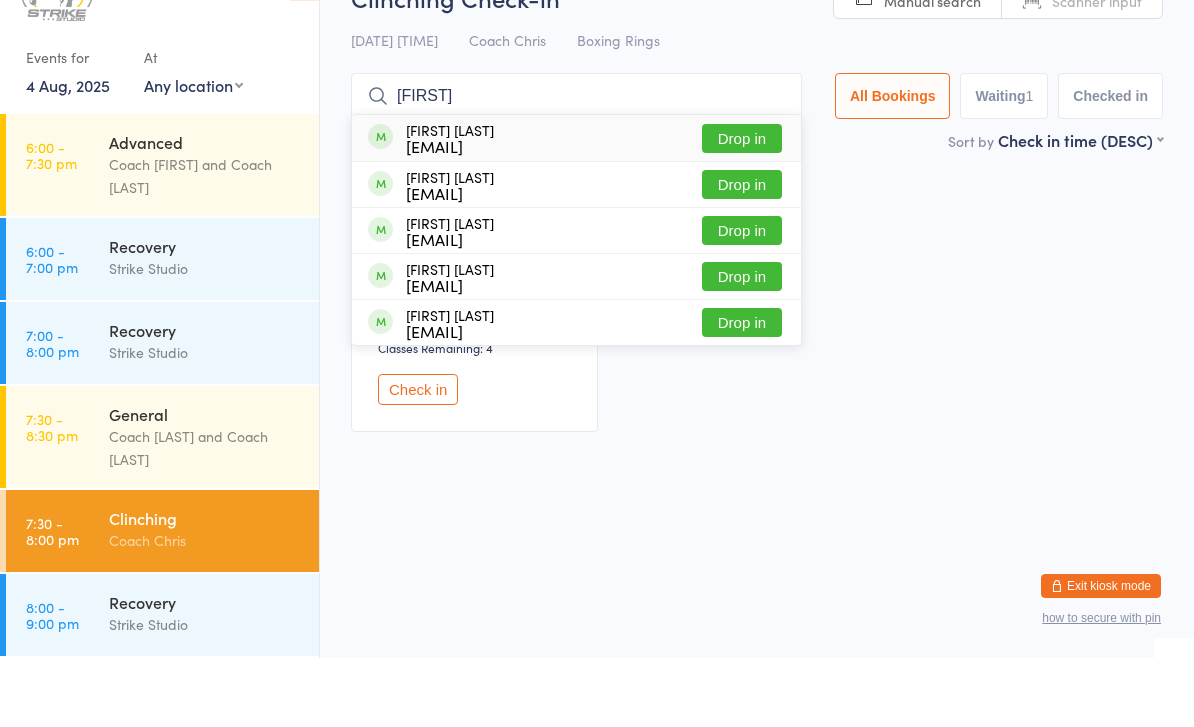 type on "Sang" 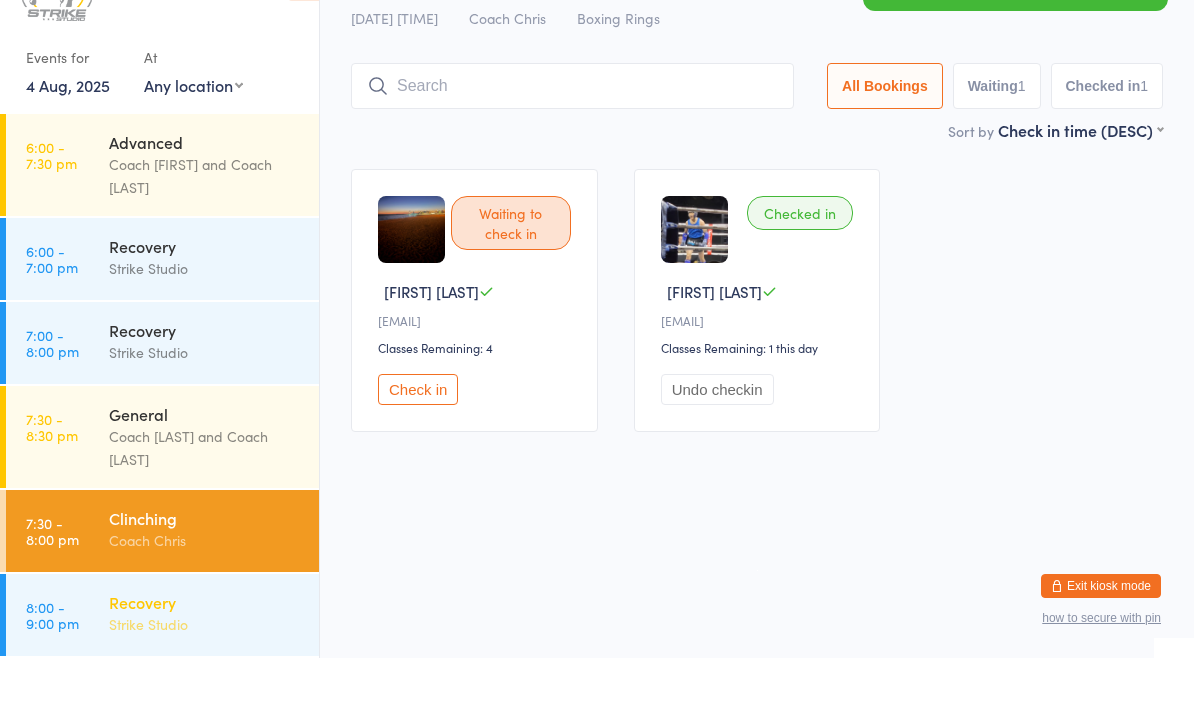 click on "Recovery" at bounding box center [205, 671] 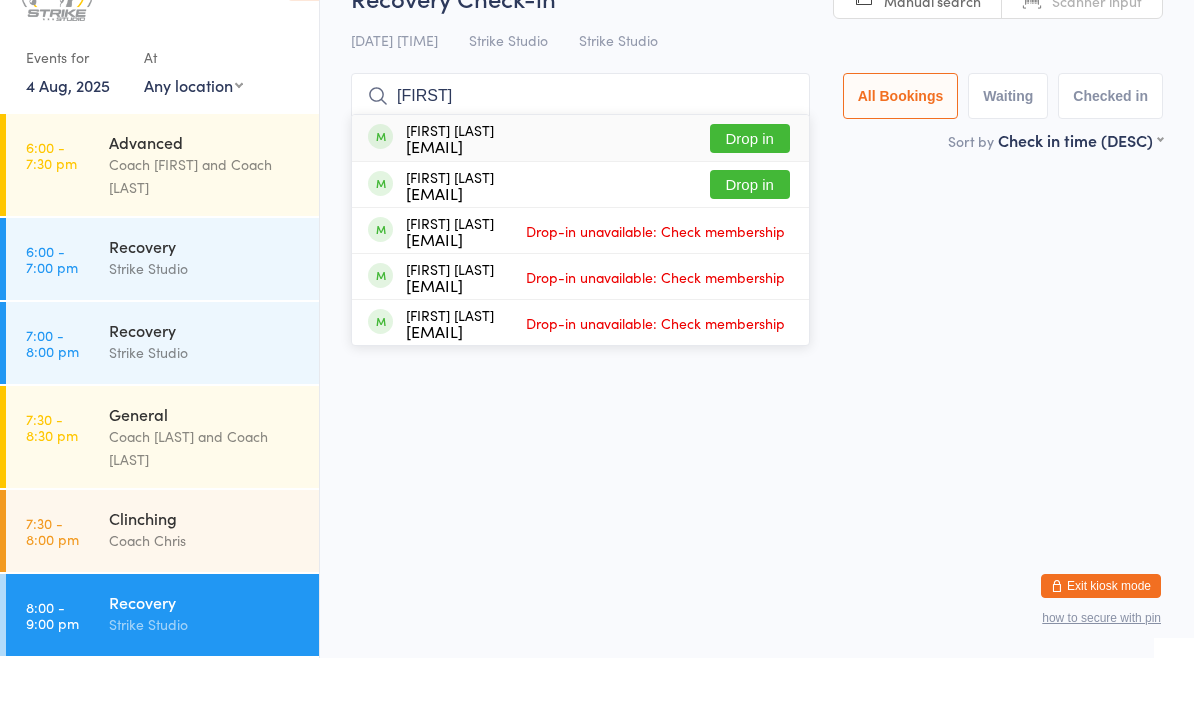 type on "Sang" 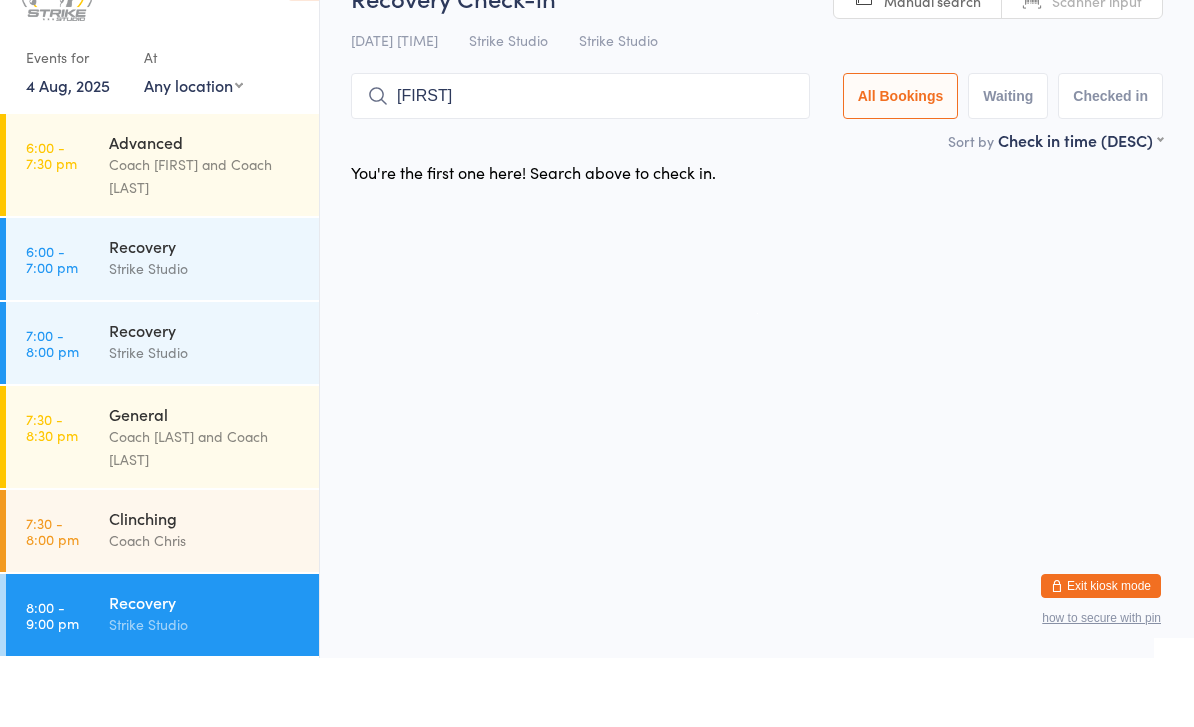 type 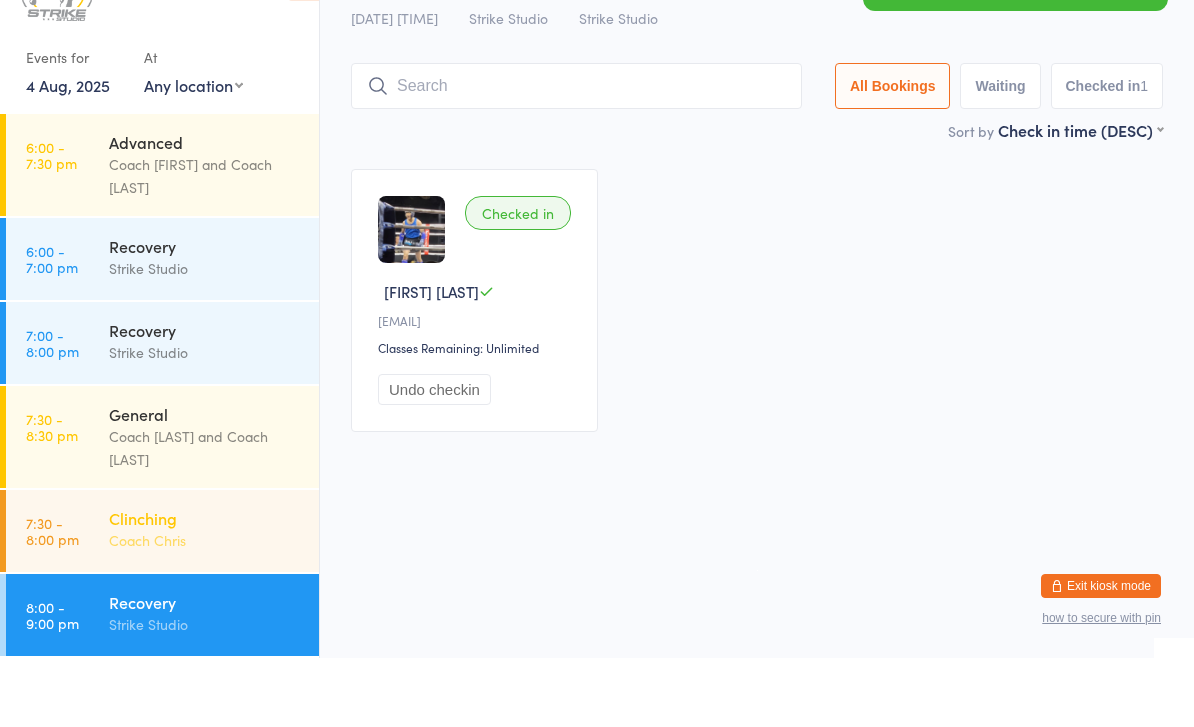 click on "Clinching" at bounding box center (205, 587) 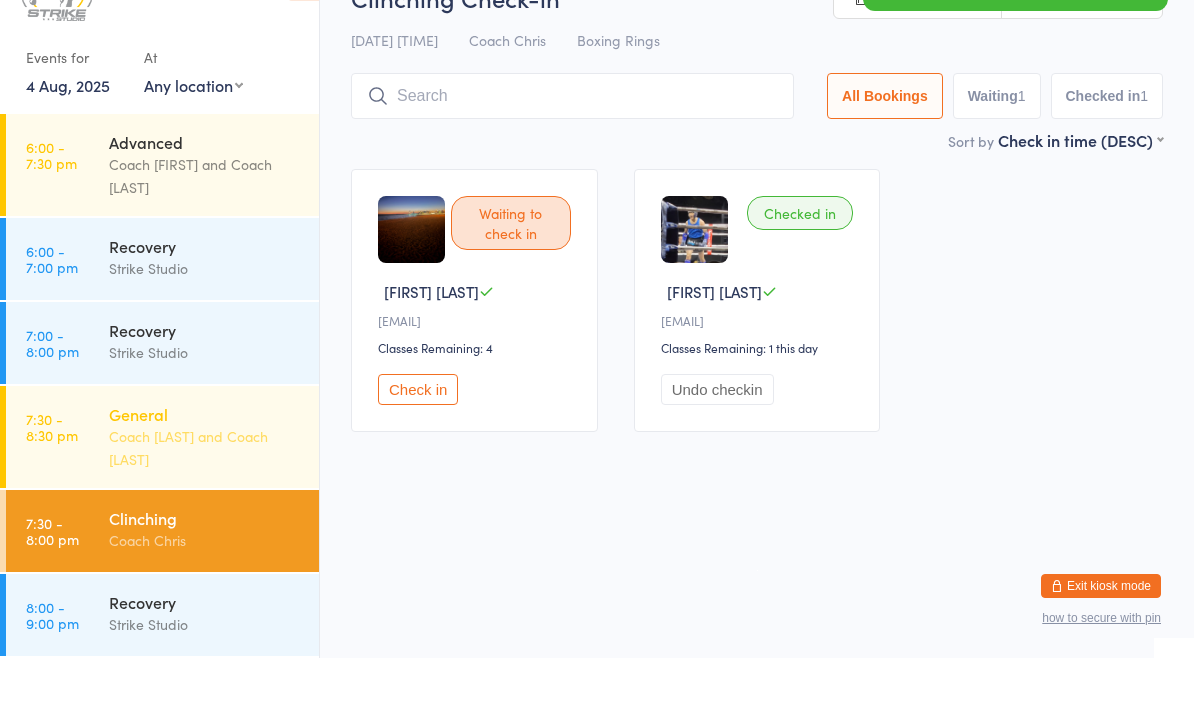 click on "Coach Quang and Coach Bella" at bounding box center (205, 517) 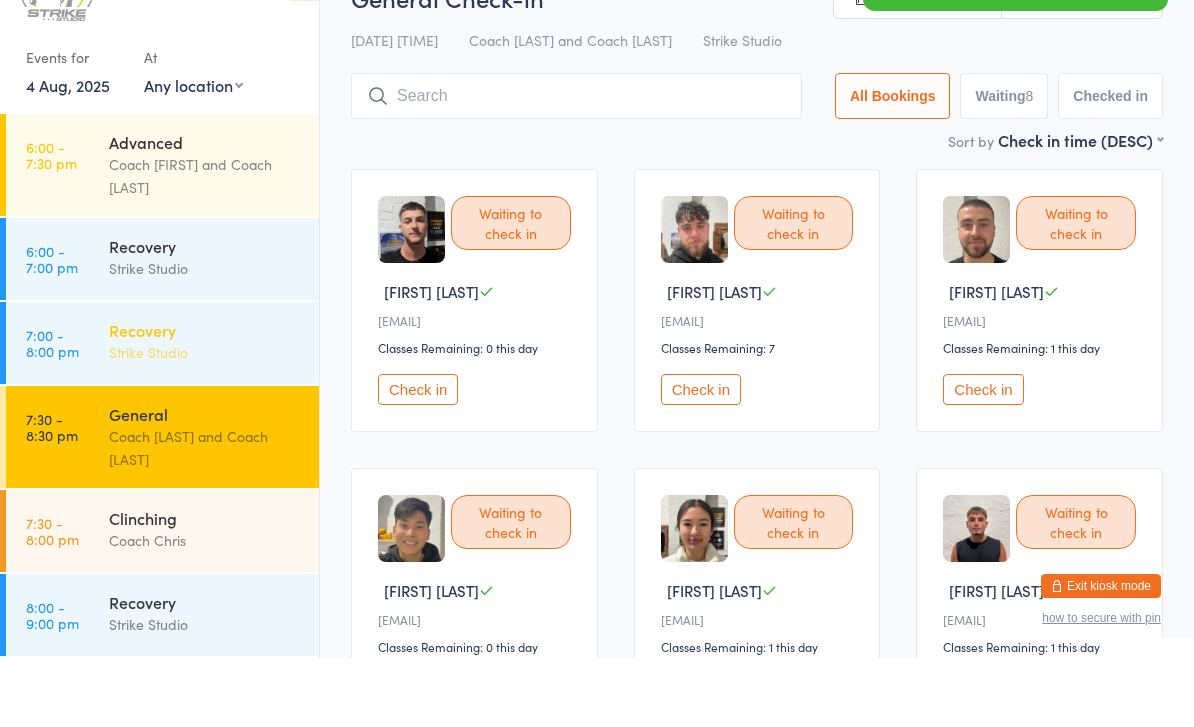 click on "Strike Studio" at bounding box center [205, 421] 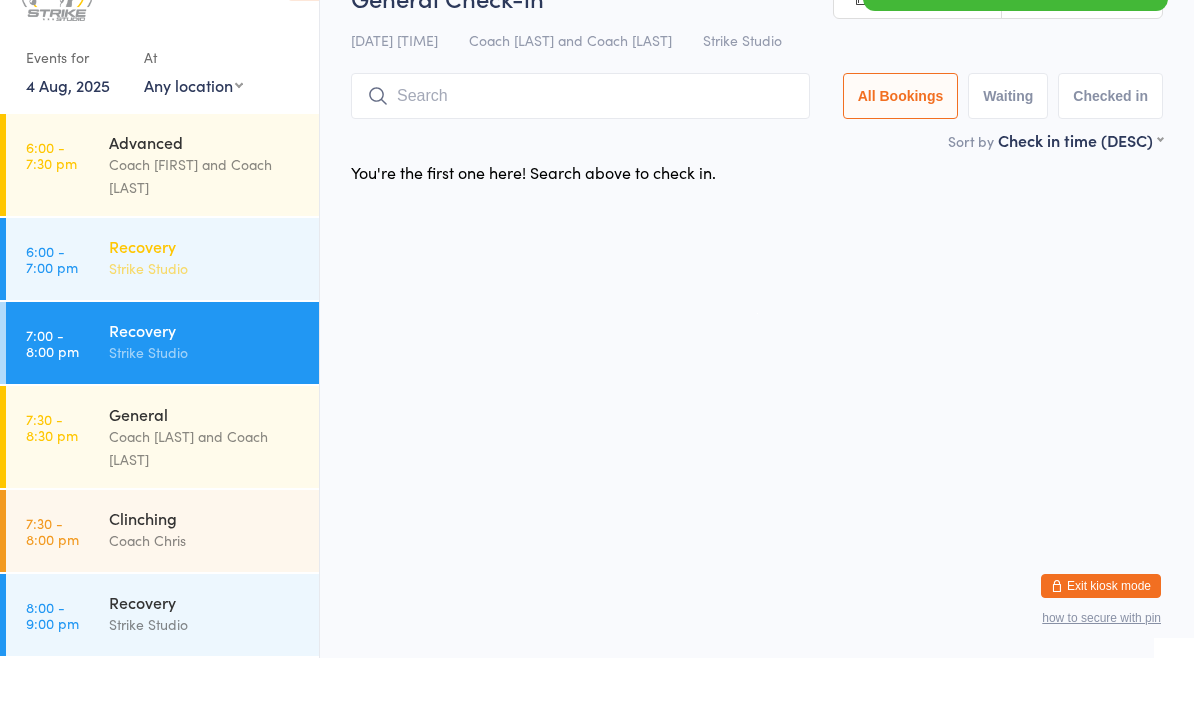click on "Strike Studio" at bounding box center (205, 337) 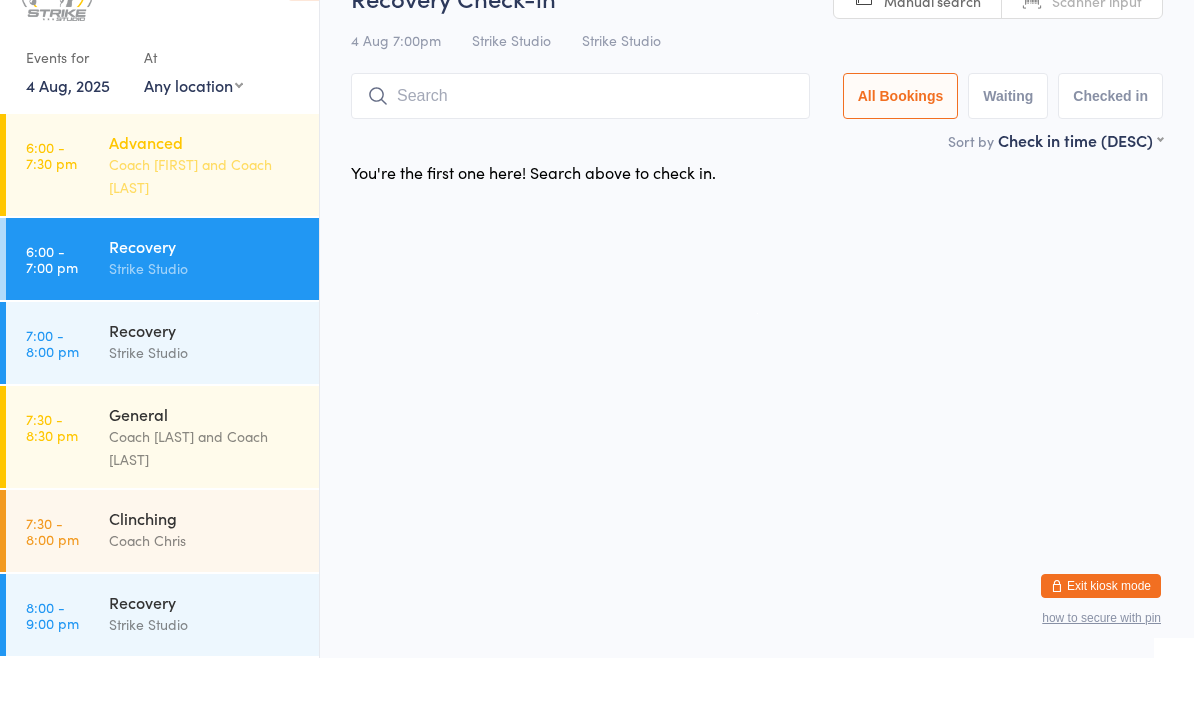 click on "Coach [PERSON] and Coach [PERSON]" at bounding box center [205, 245] 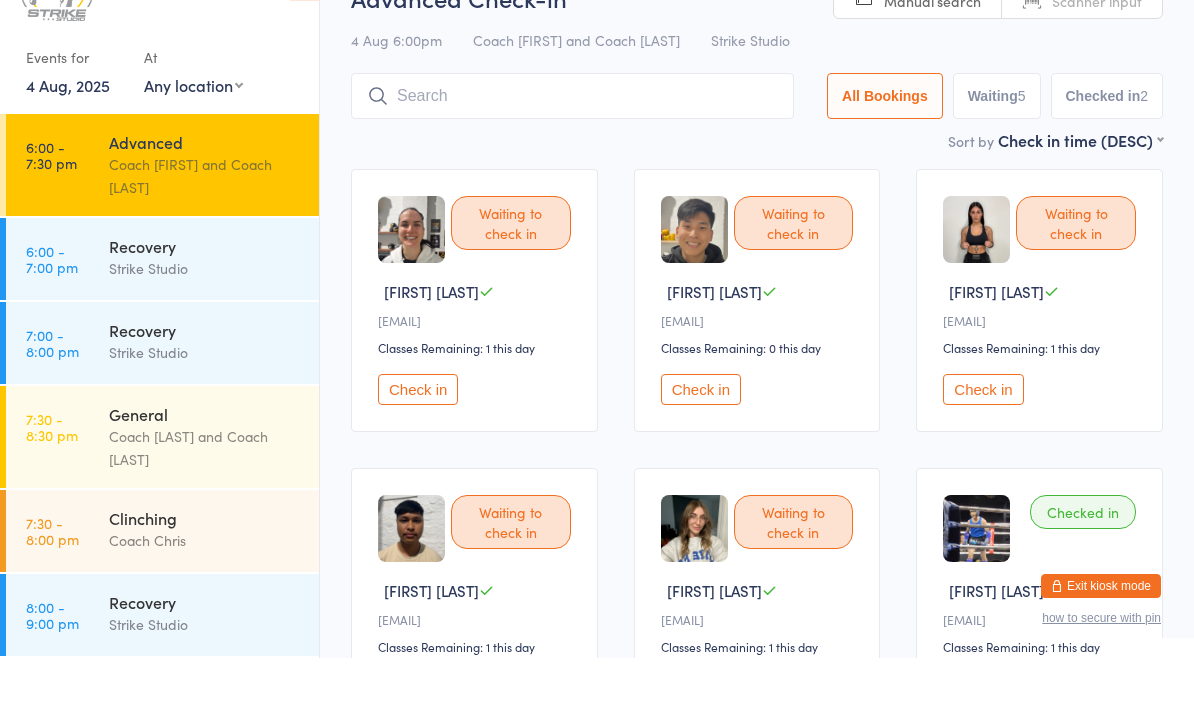 scroll, scrollTop: 301, scrollLeft: 0, axis: vertical 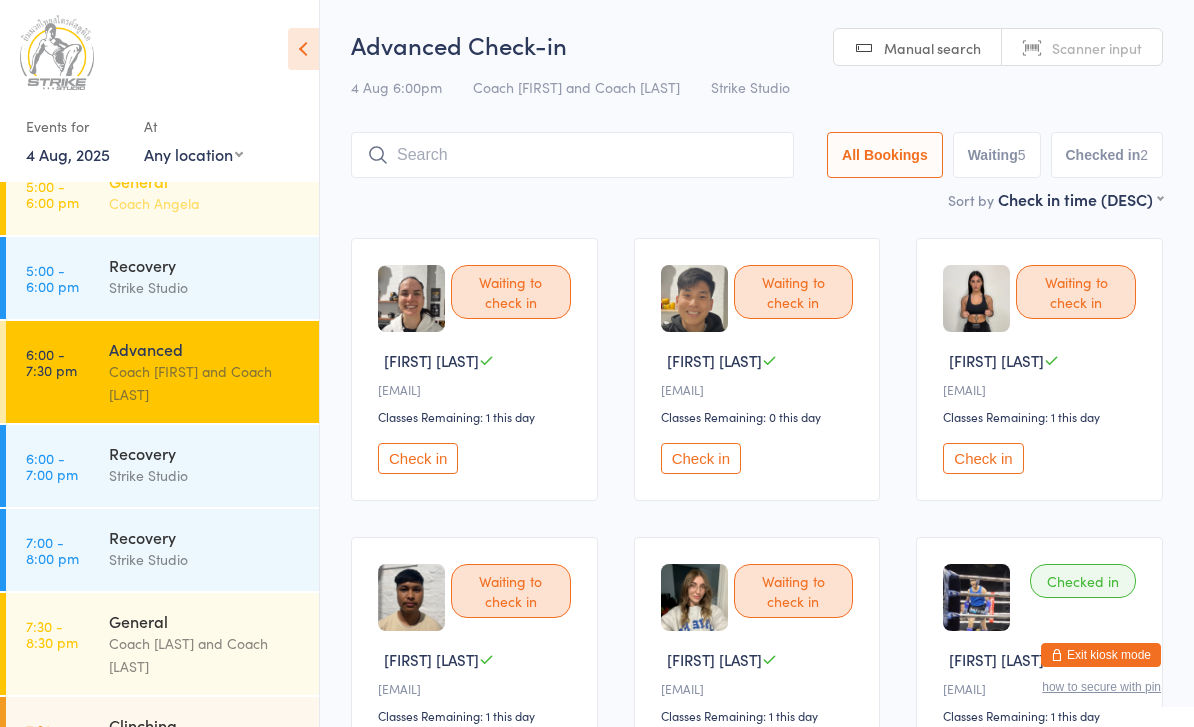 click on "Coach Angela" at bounding box center [205, 203] 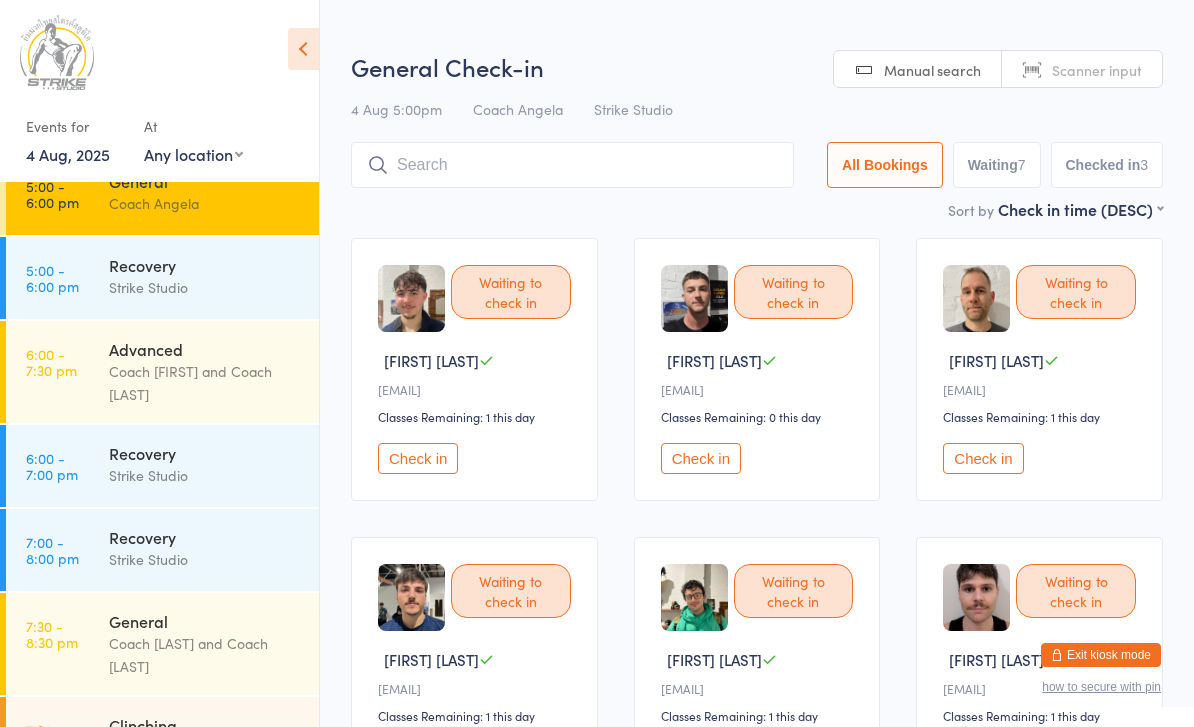 click on "Check in" at bounding box center (983, 458) 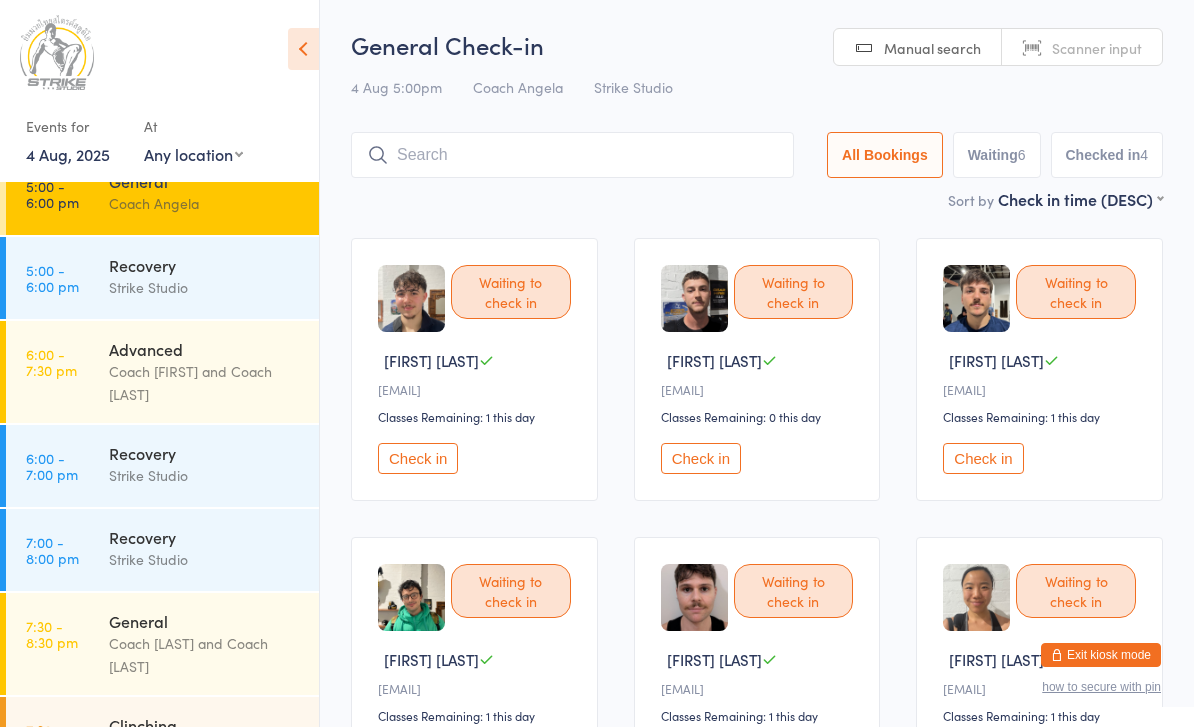 click on "Check in" at bounding box center [983, 458] 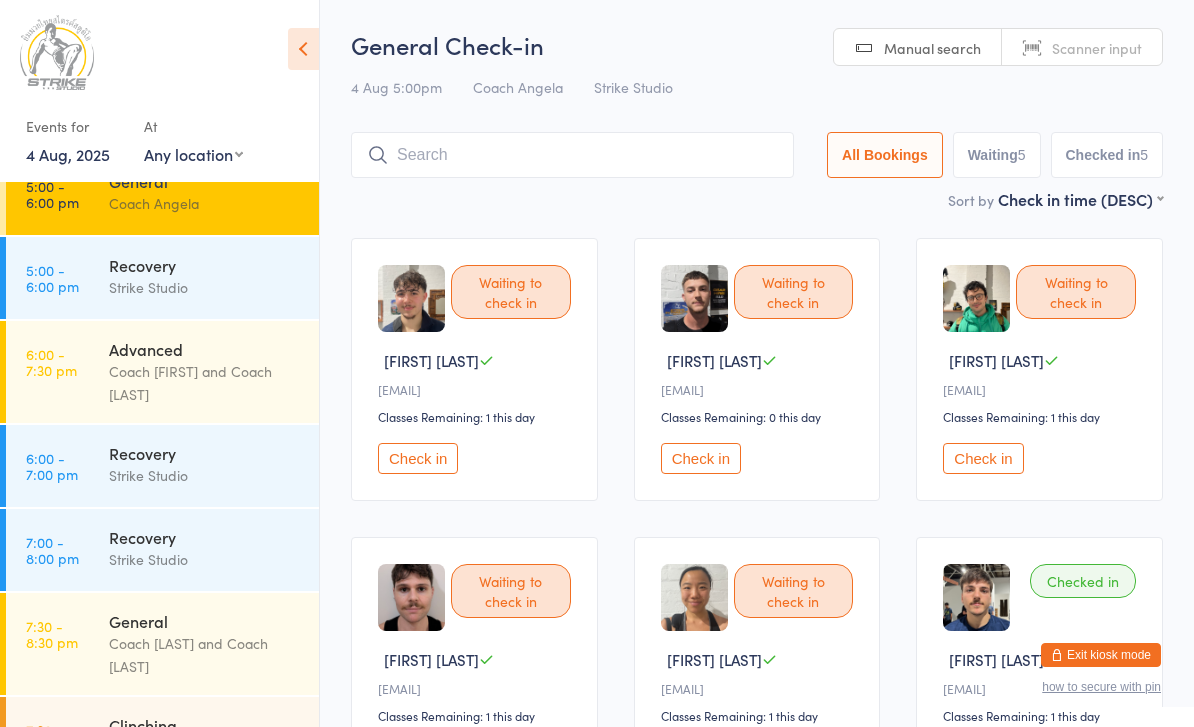 click on "Check in" at bounding box center [418, 458] 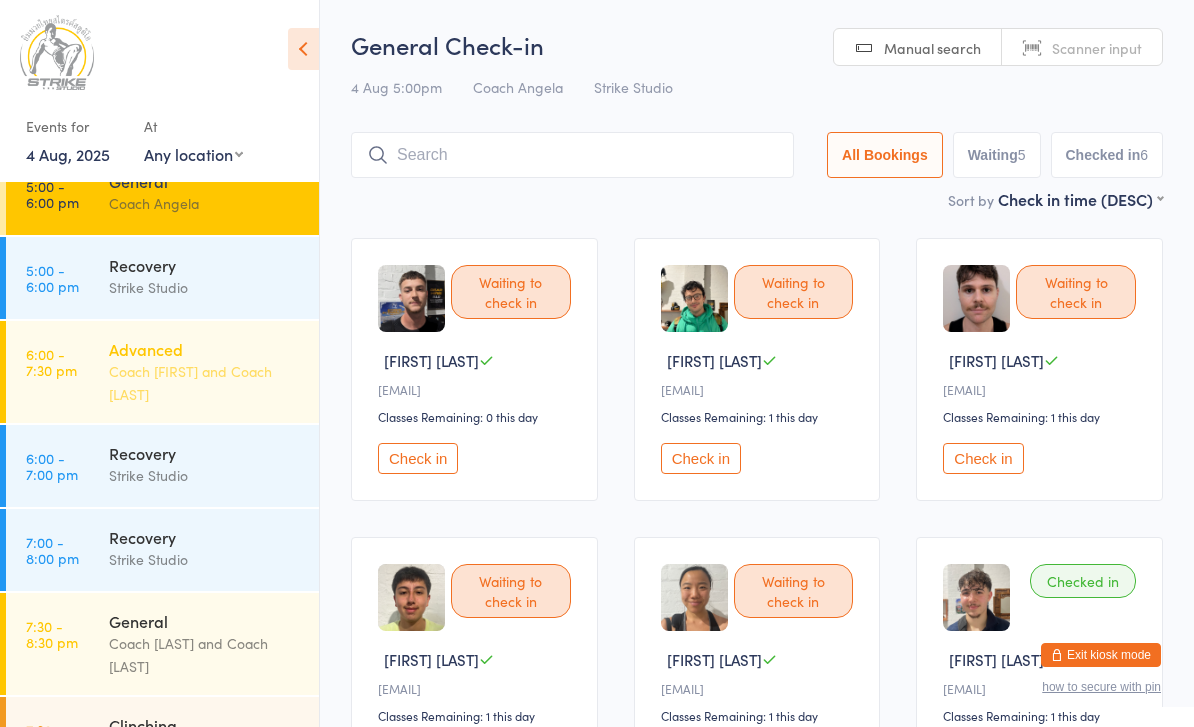 click on "Coach [PERSON] and Coach [PERSON]" at bounding box center (205, 383) 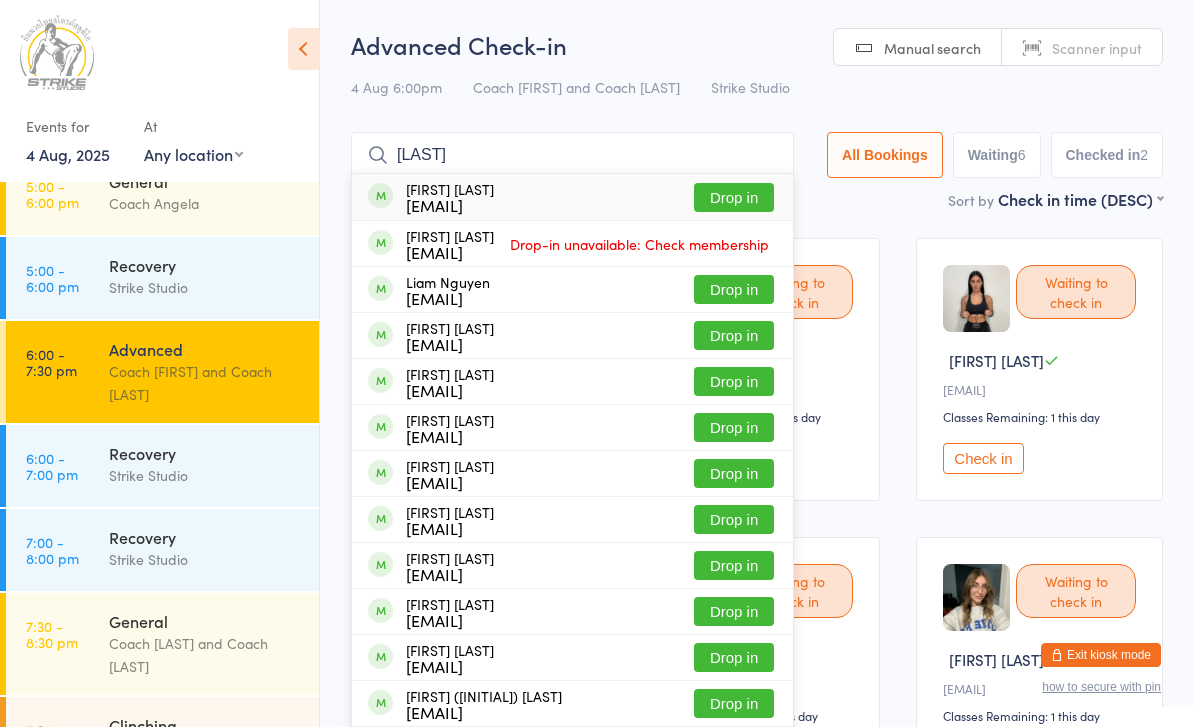 type on "Nguye" 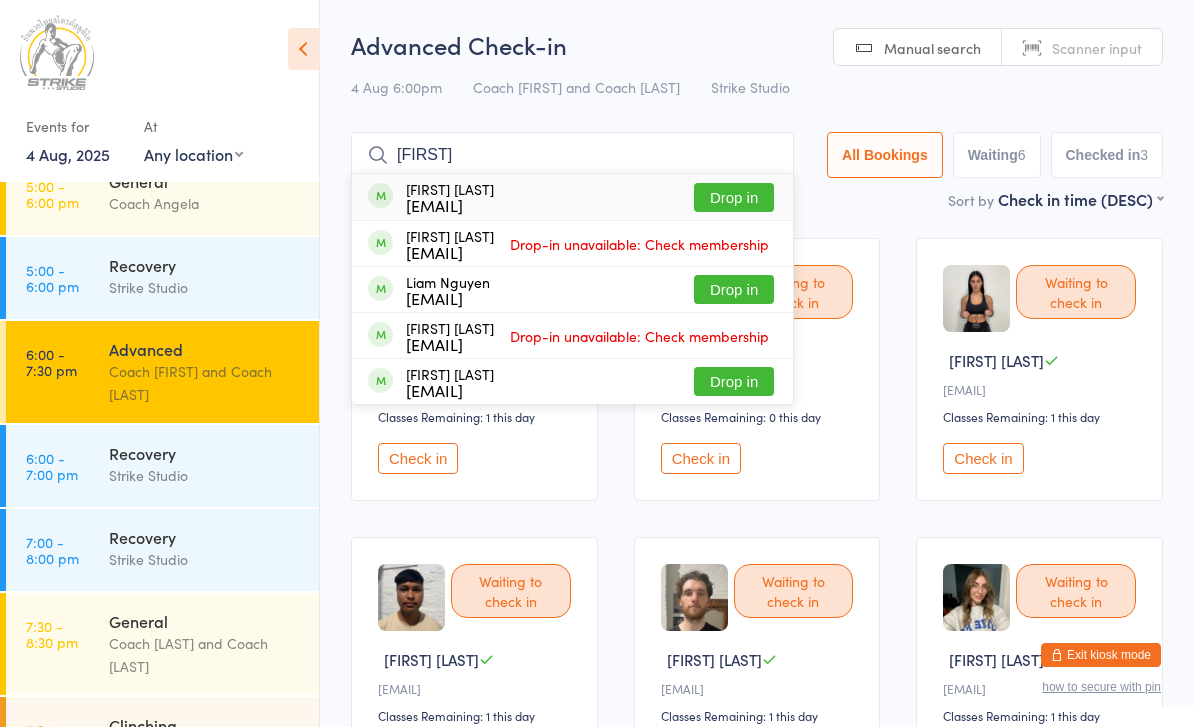 type on "Liana" 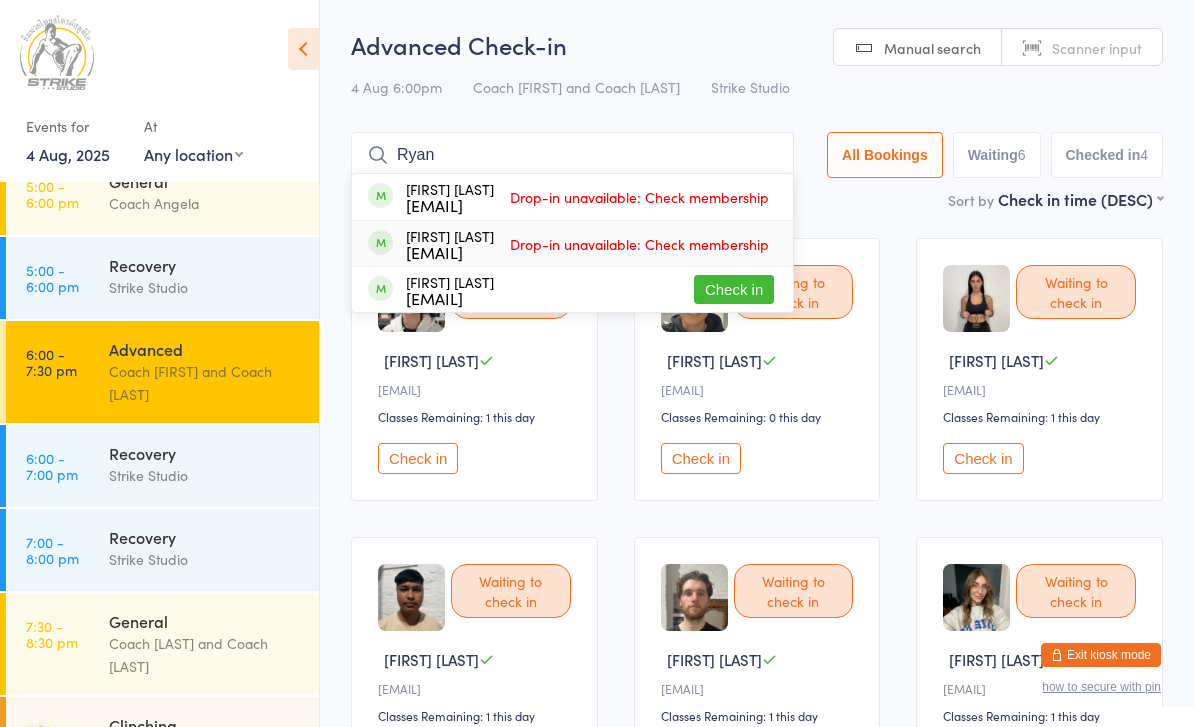 type on "Ryan" 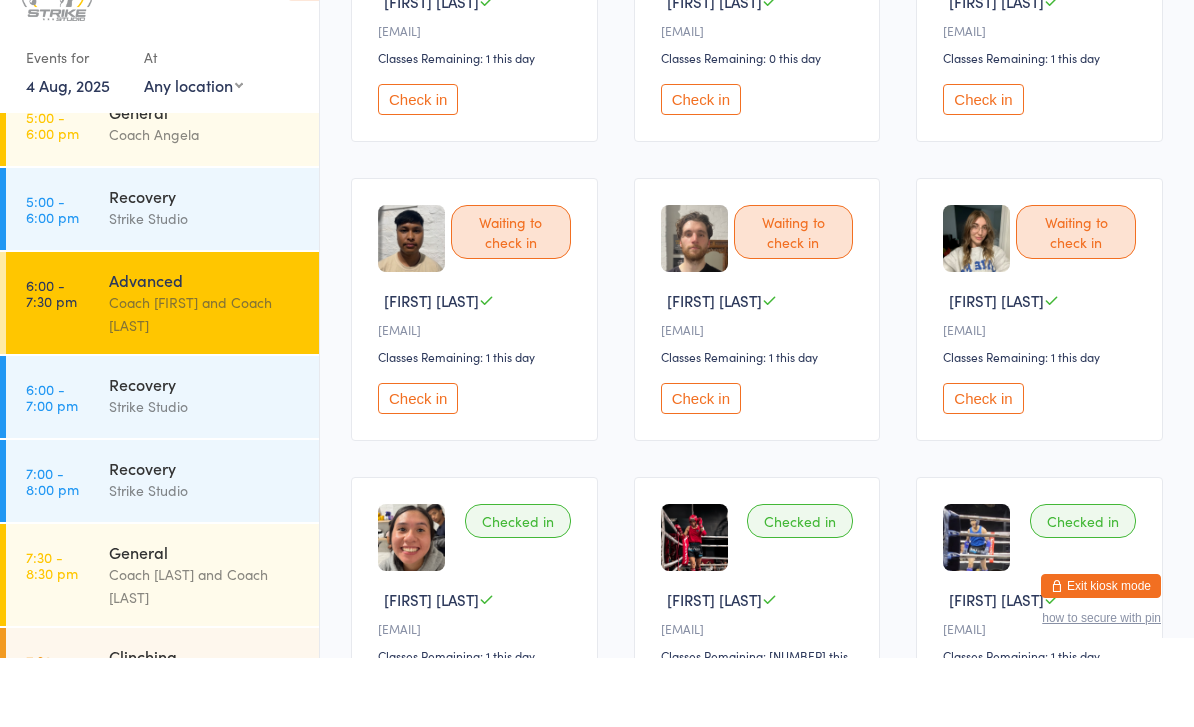 scroll, scrollTop: 291, scrollLeft: 0, axis: vertical 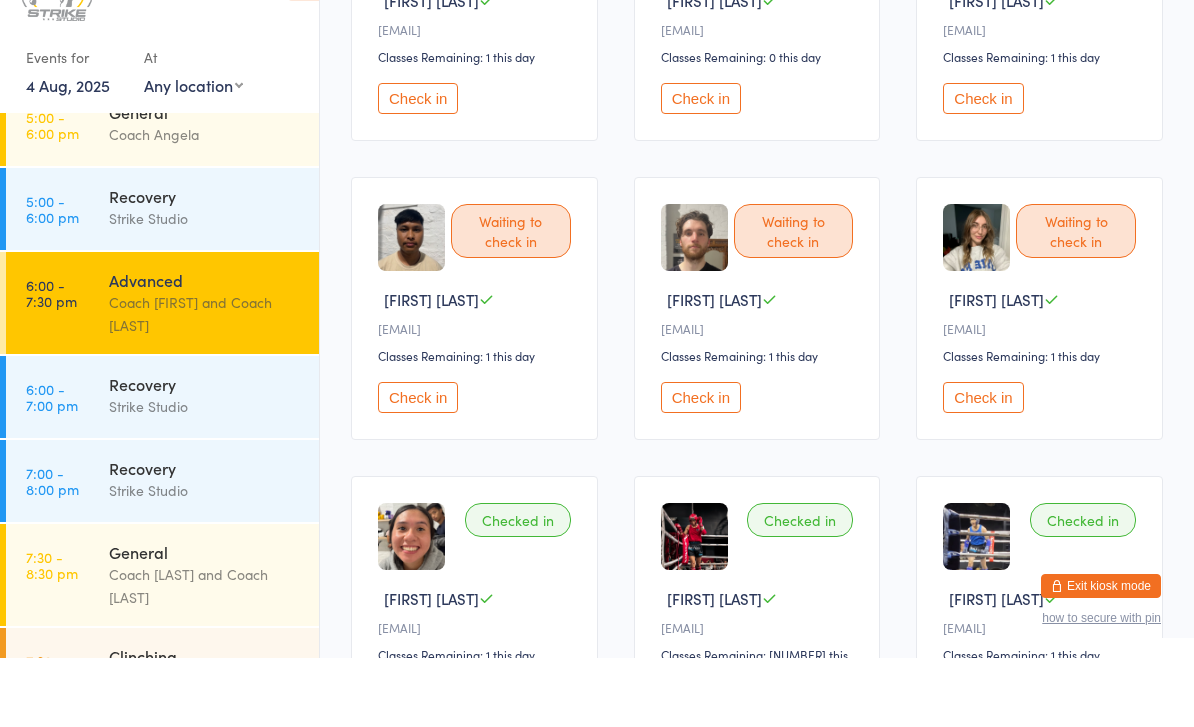 click on "Coach [COACH] and Coach [COACH]" at bounding box center [205, 383] 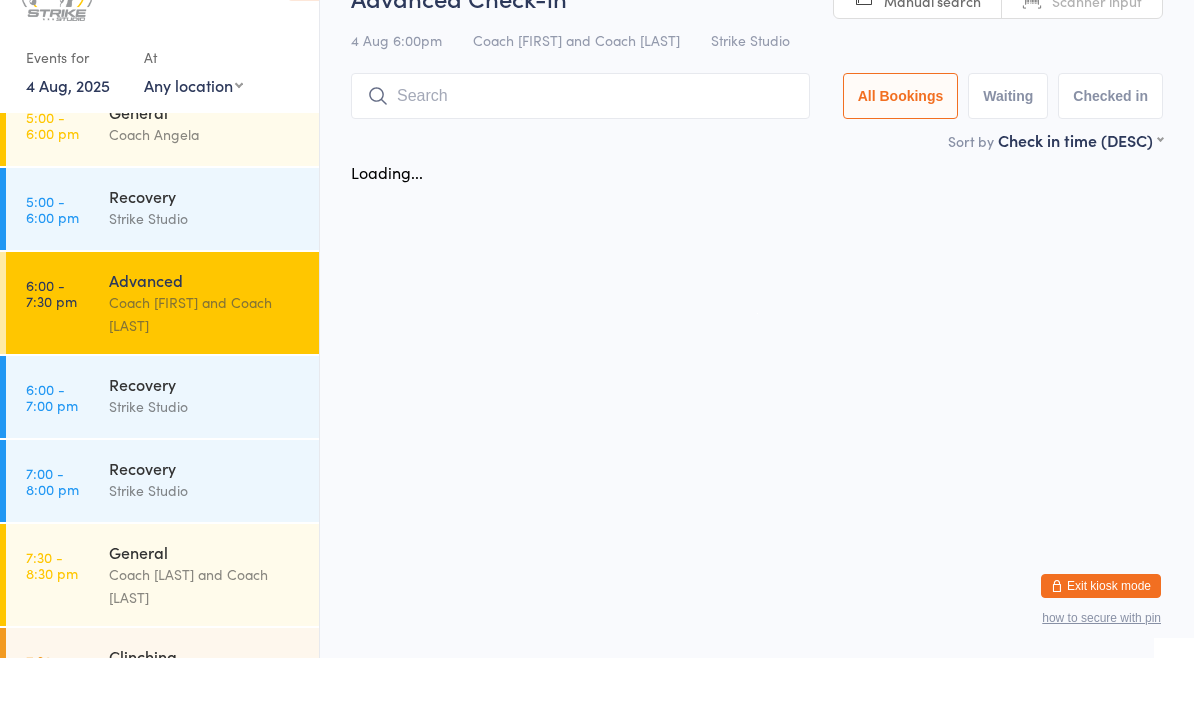 scroll, scrollTop: 0, scrollLeft: 0, axis: both 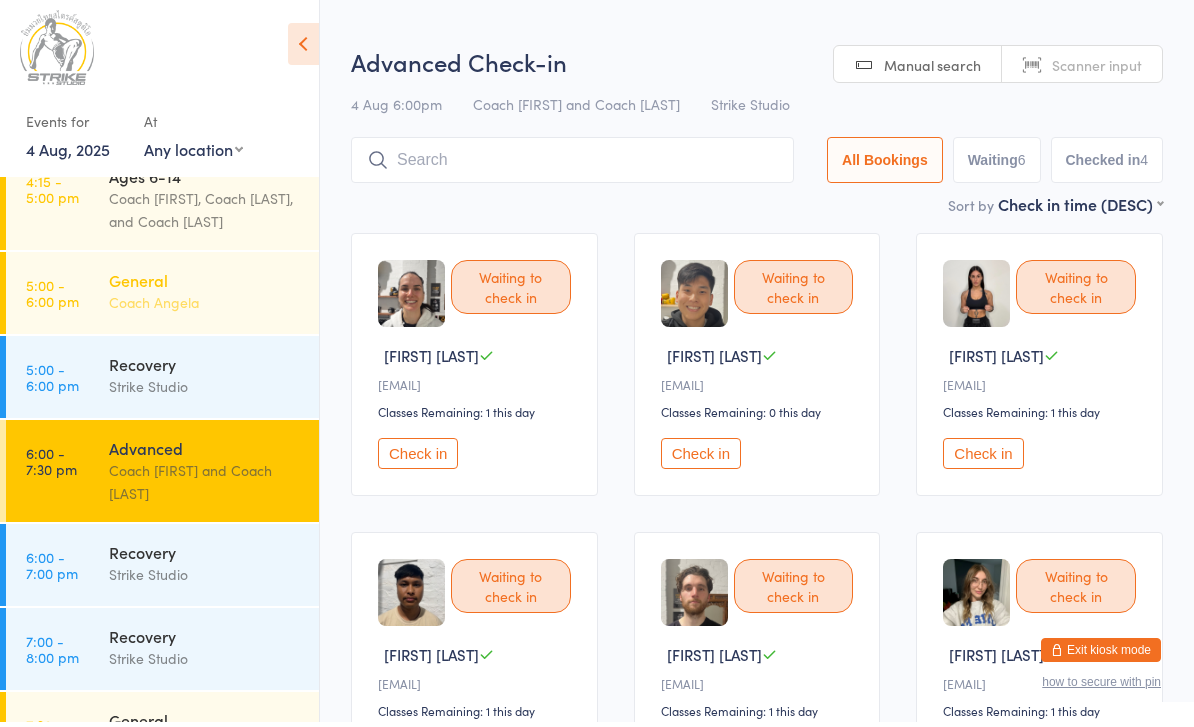 click on "Coach Angela" at bounding box center [205, 307] 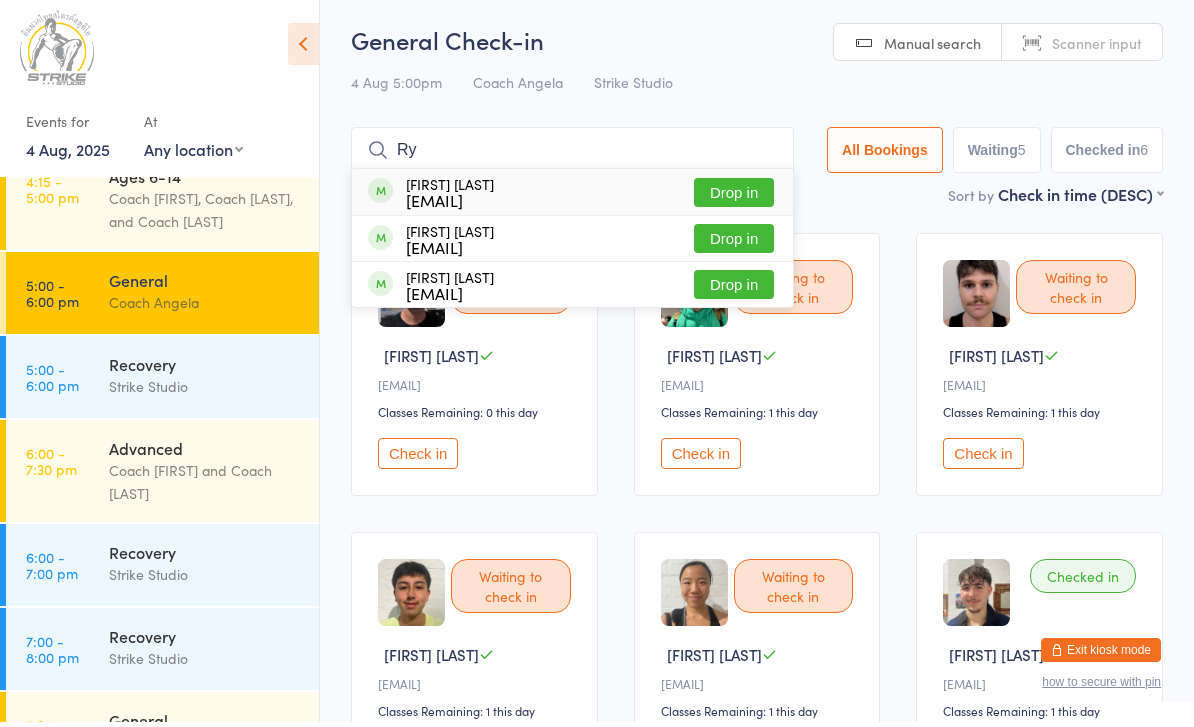 type on "Ry" 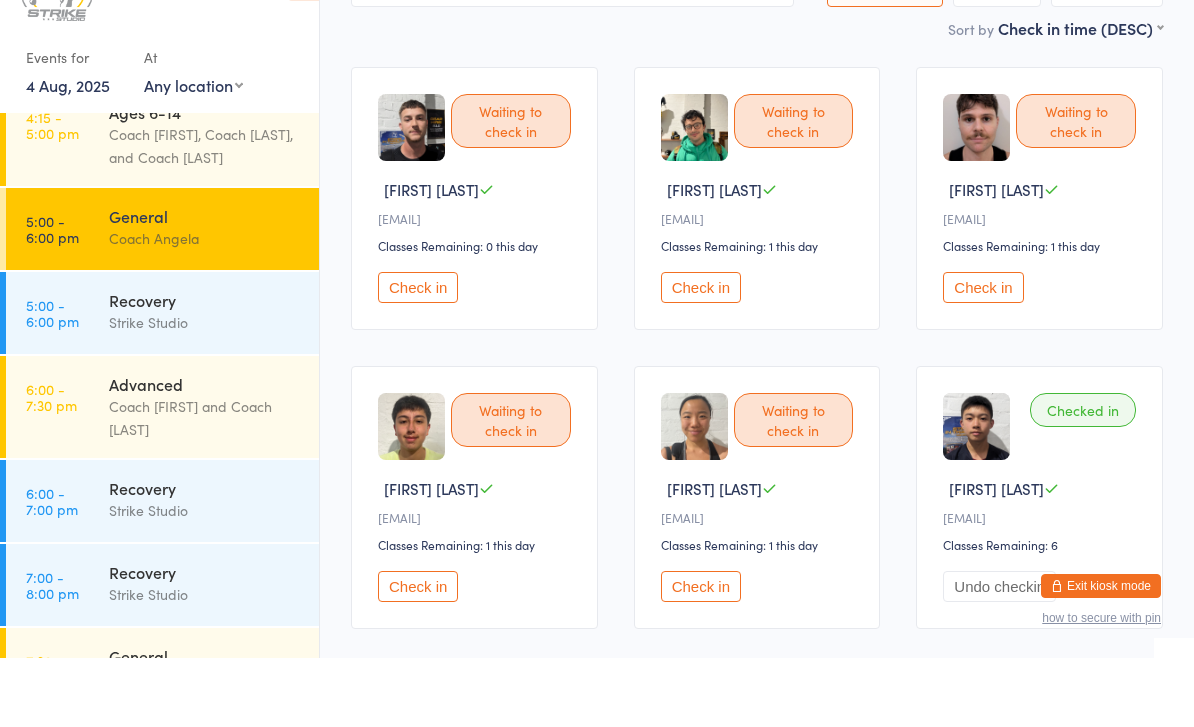 scroll, scrollTop: 103, scrollLeft: 0, axis: vertical 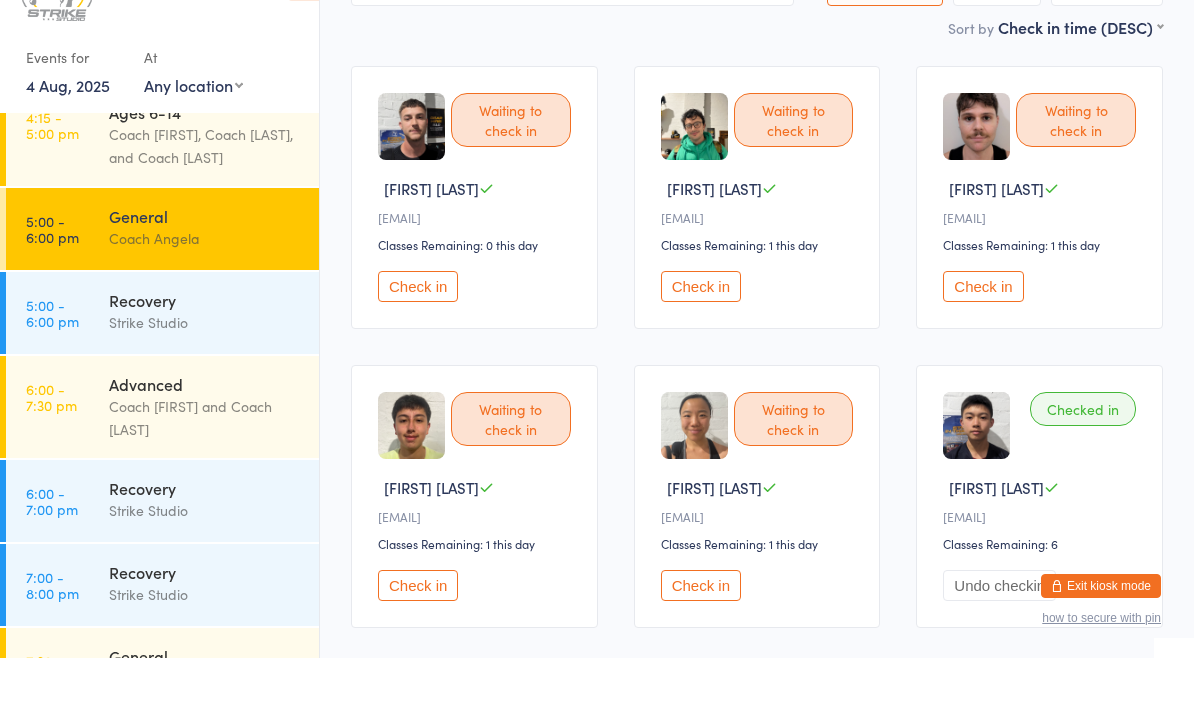 click on "Check in" at bounding box center (983, 355) 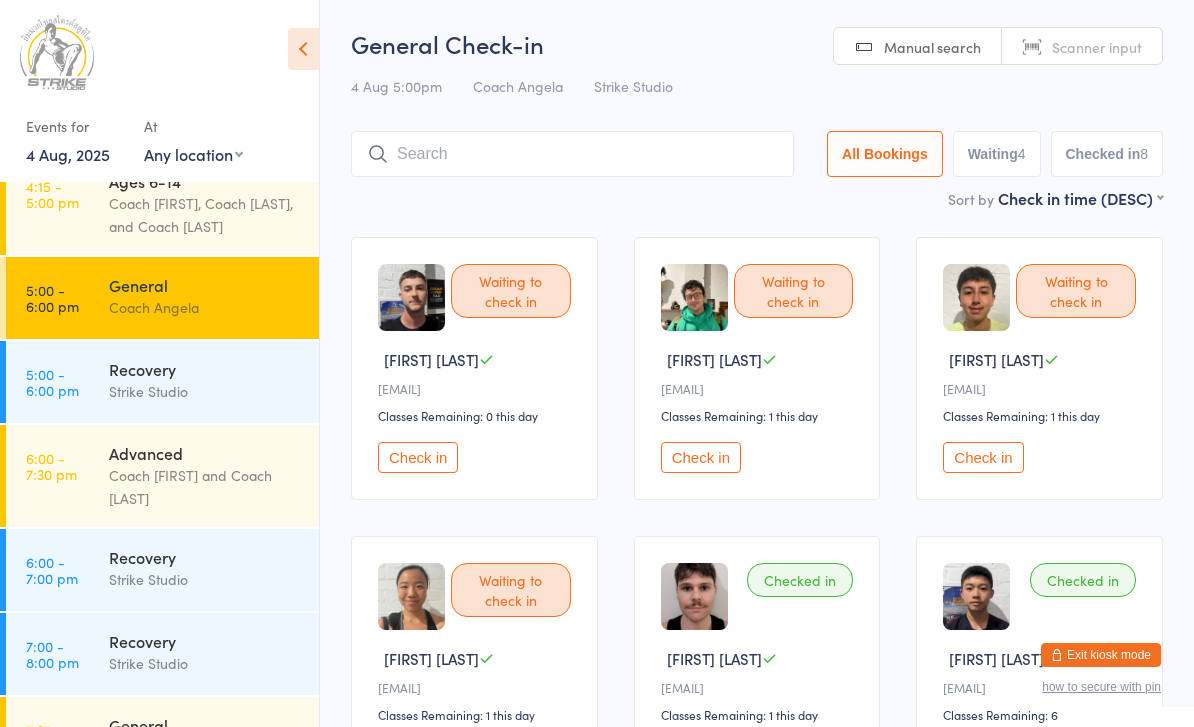 scroll, scrollTop: 0, scrollLeft: 0, axis: both 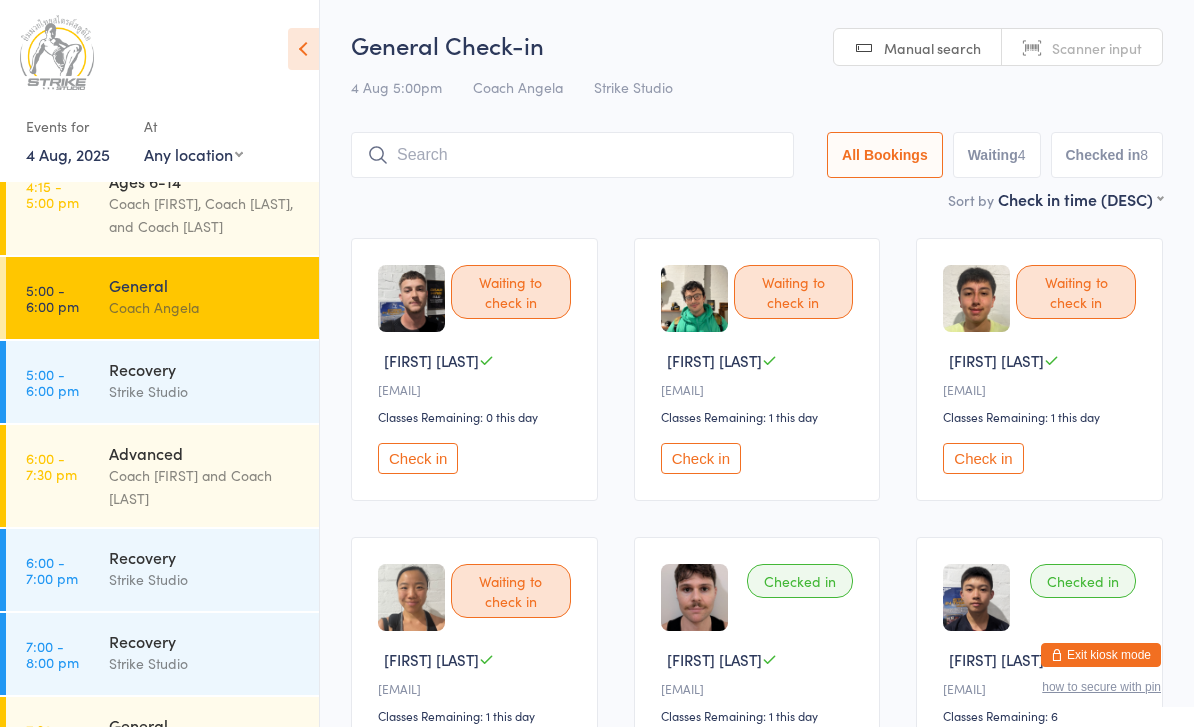 click at bounding box center [572, 155] 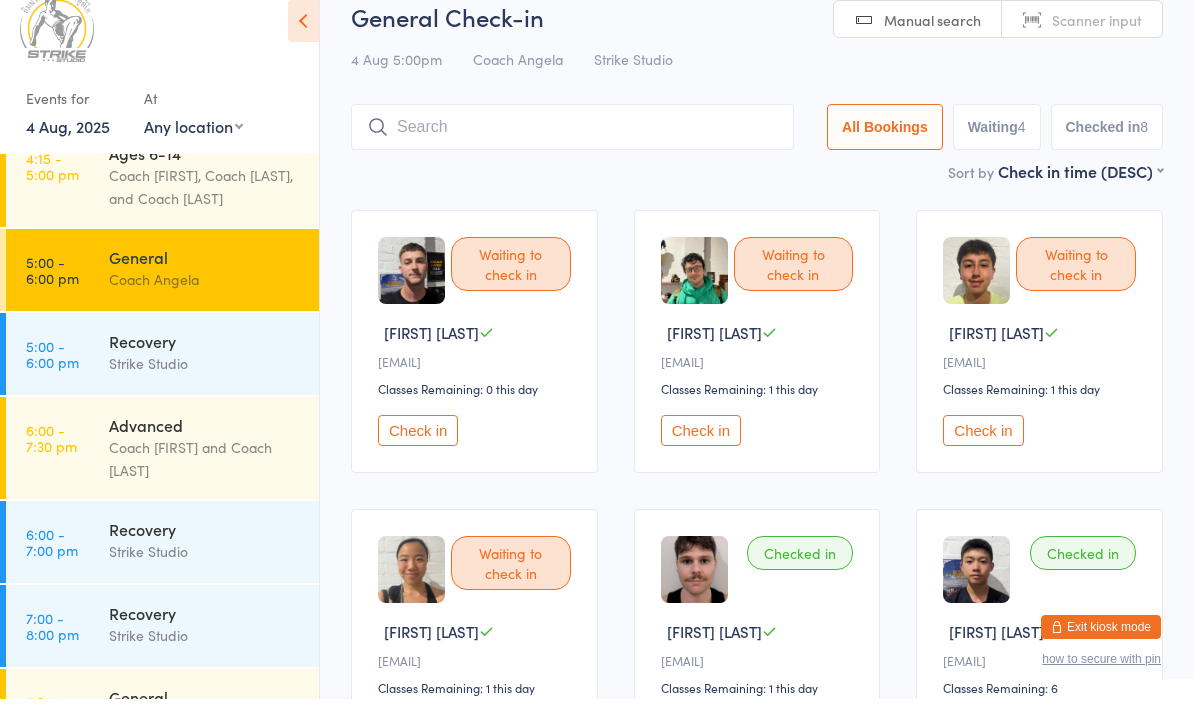 scroll, scrollTop: 65, scrollLeft: 0, axis: vertical 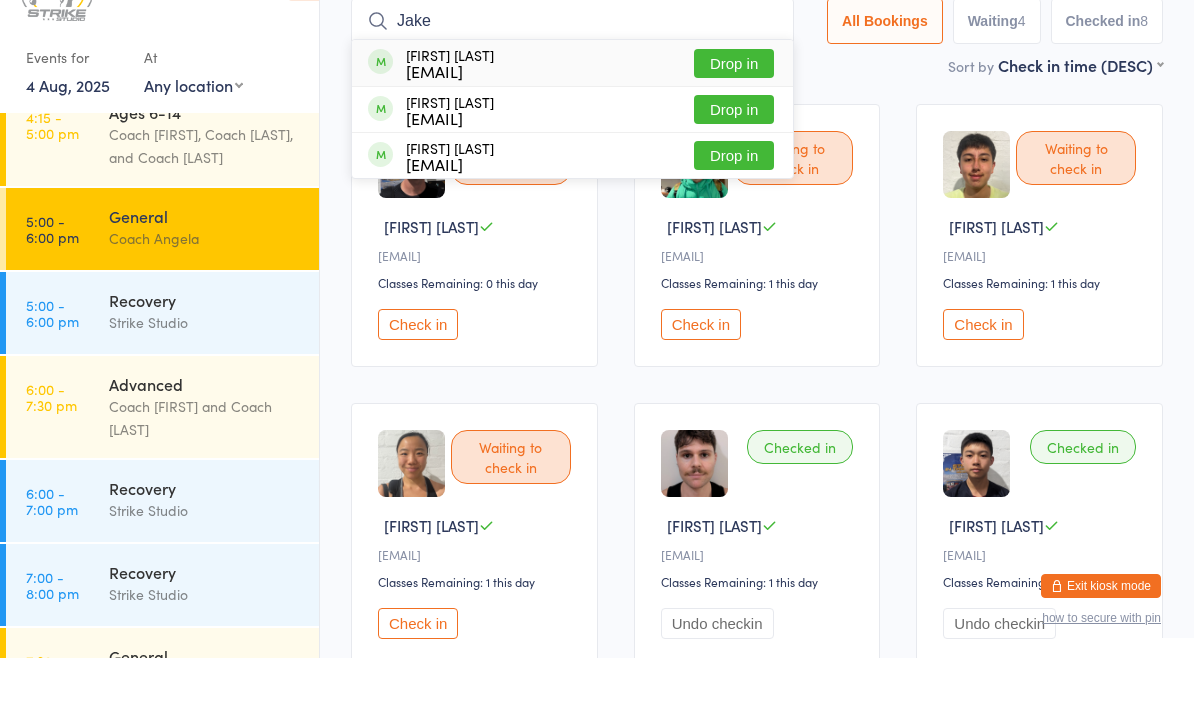 type on "Jake" 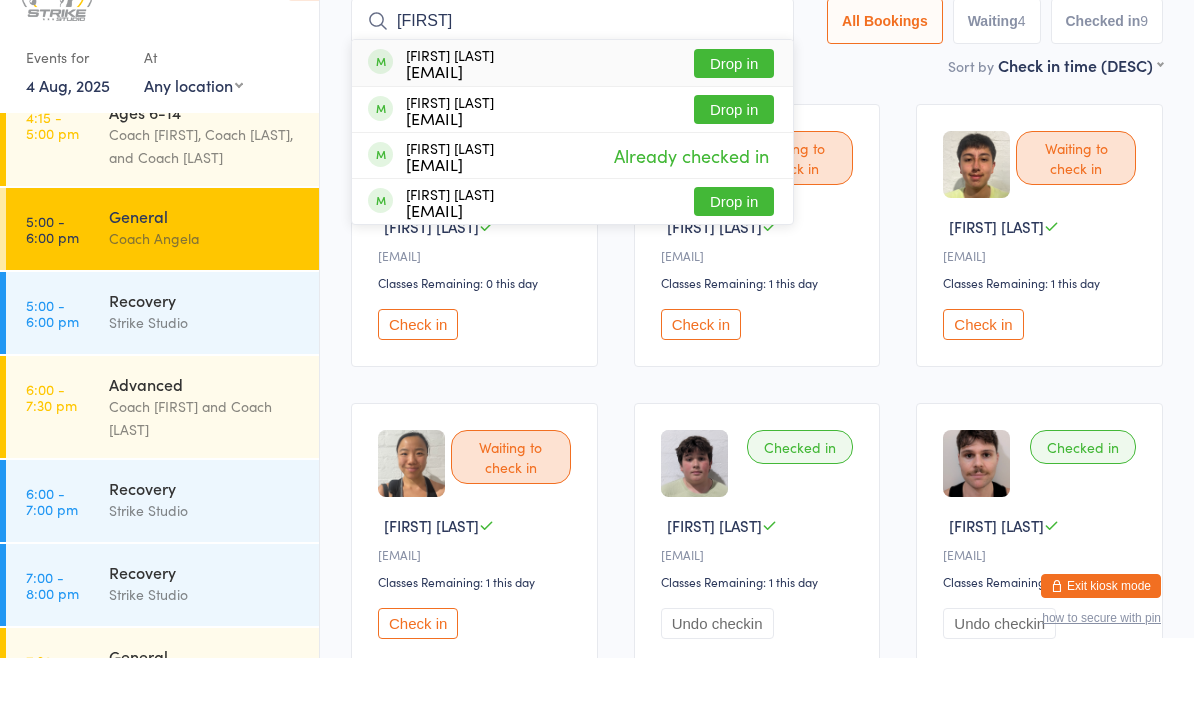 type on "Luketra" 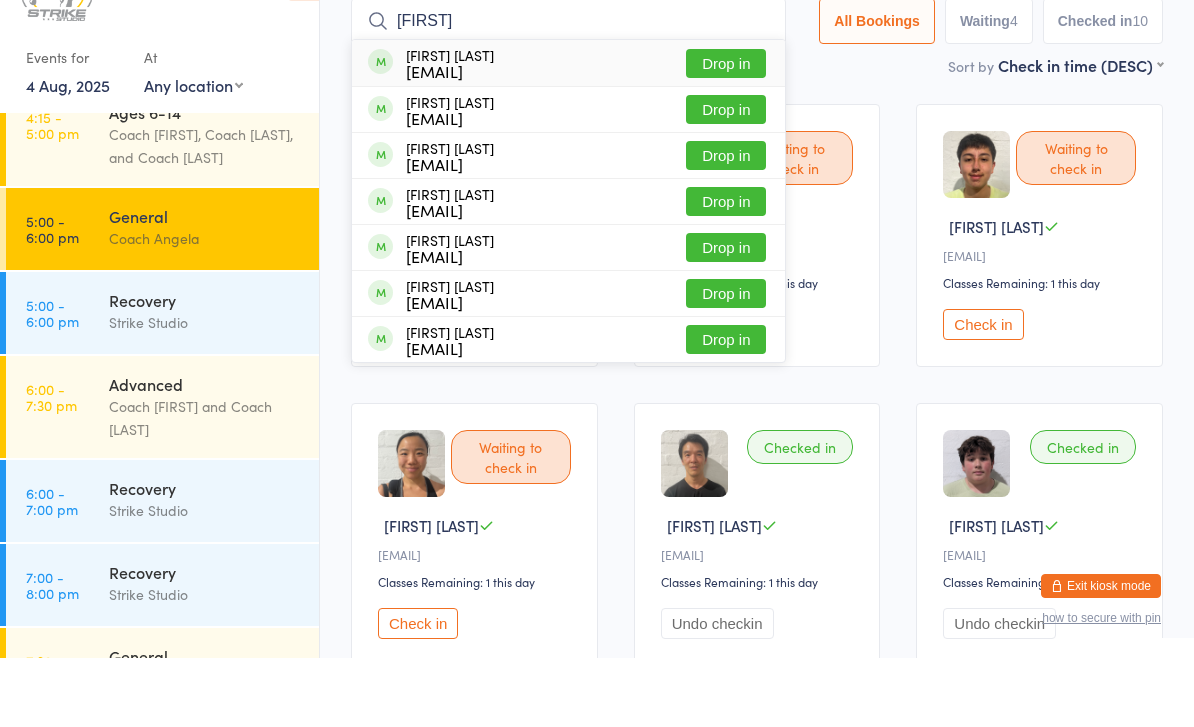type on "Margaret" 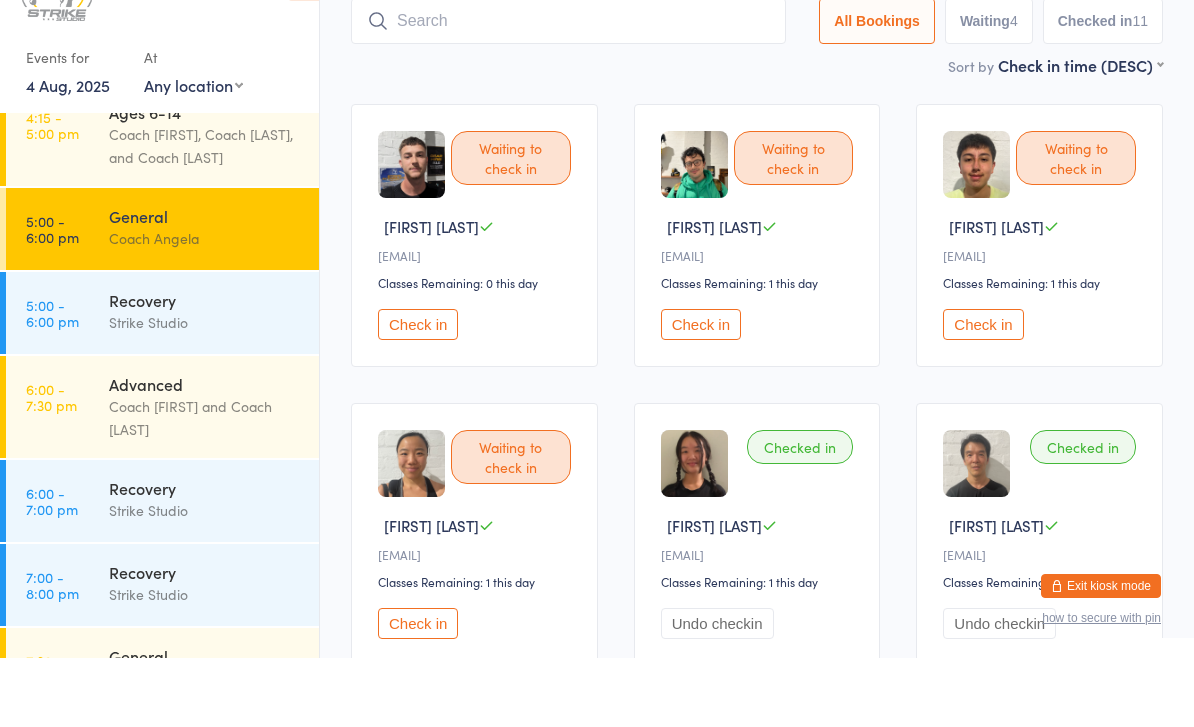 click at bounding box center [568, 90] 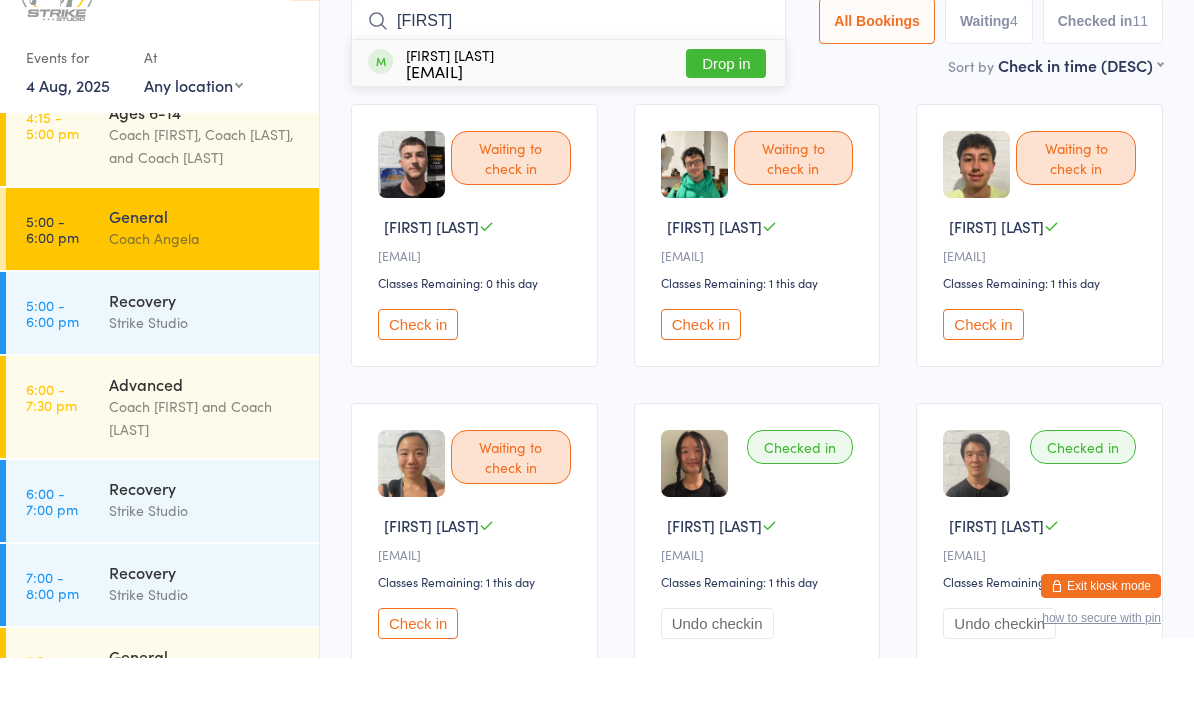 type on "Francisco" 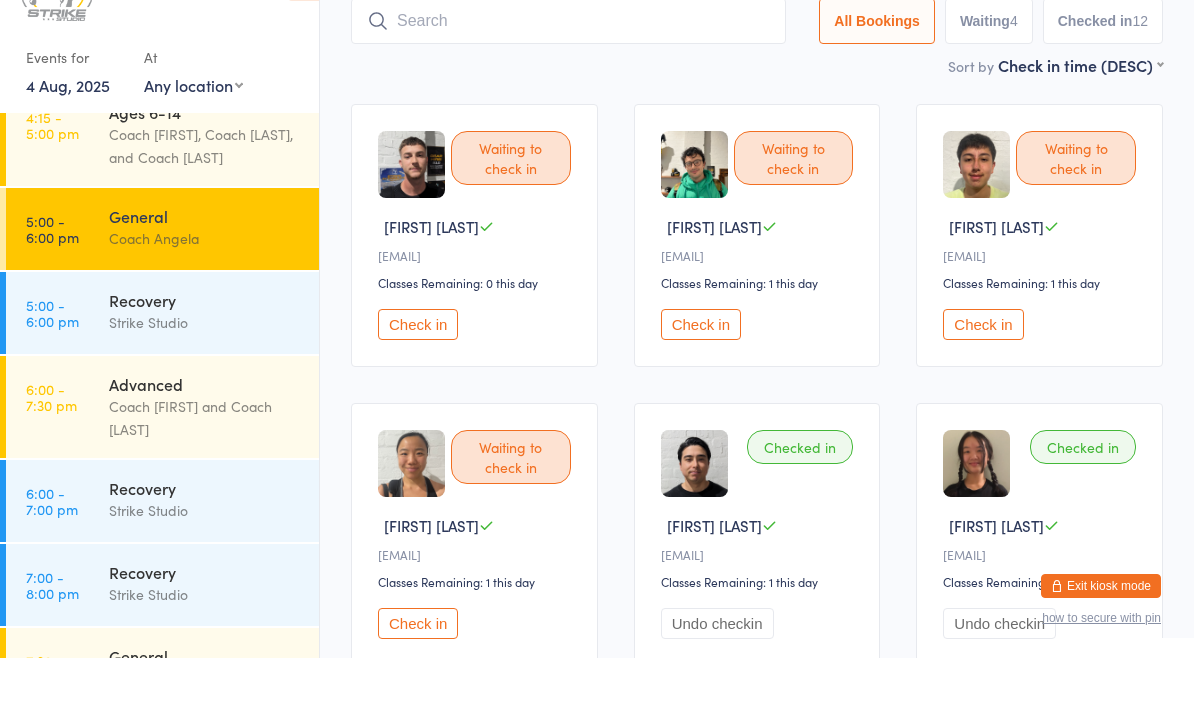 click on "Check in" at bounding box center [983, 393] 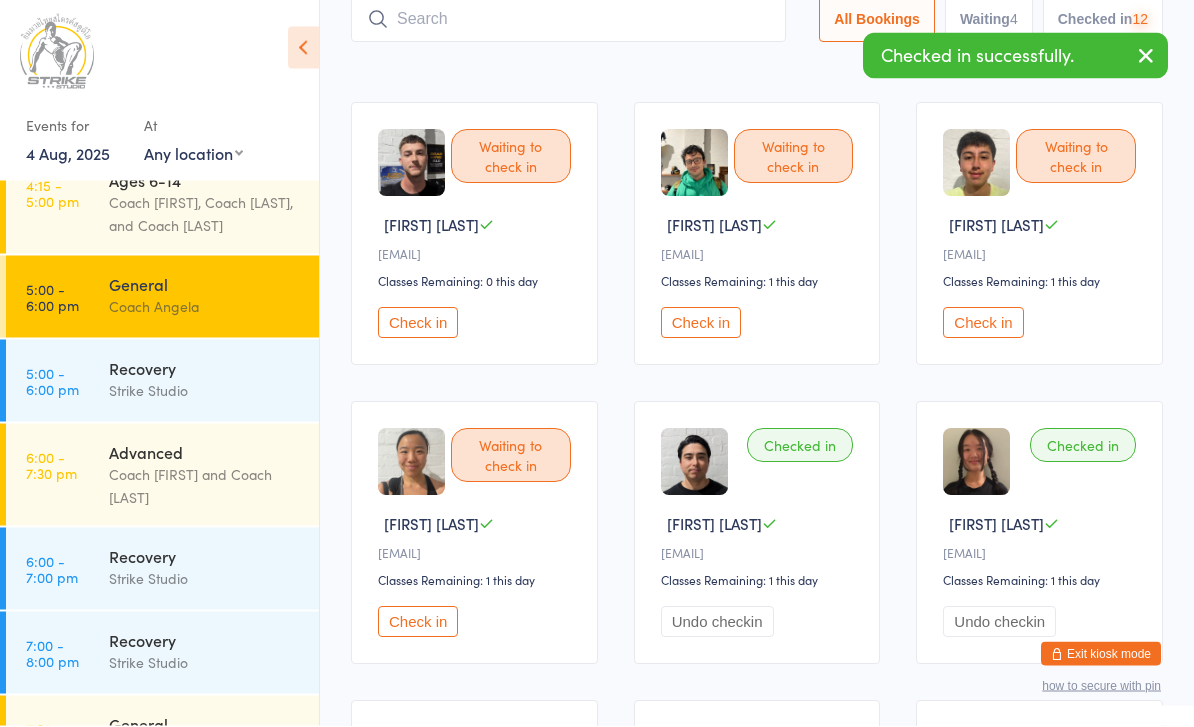 scroll, scrollTop: 120, scrollLeft: 0, axis: vertical 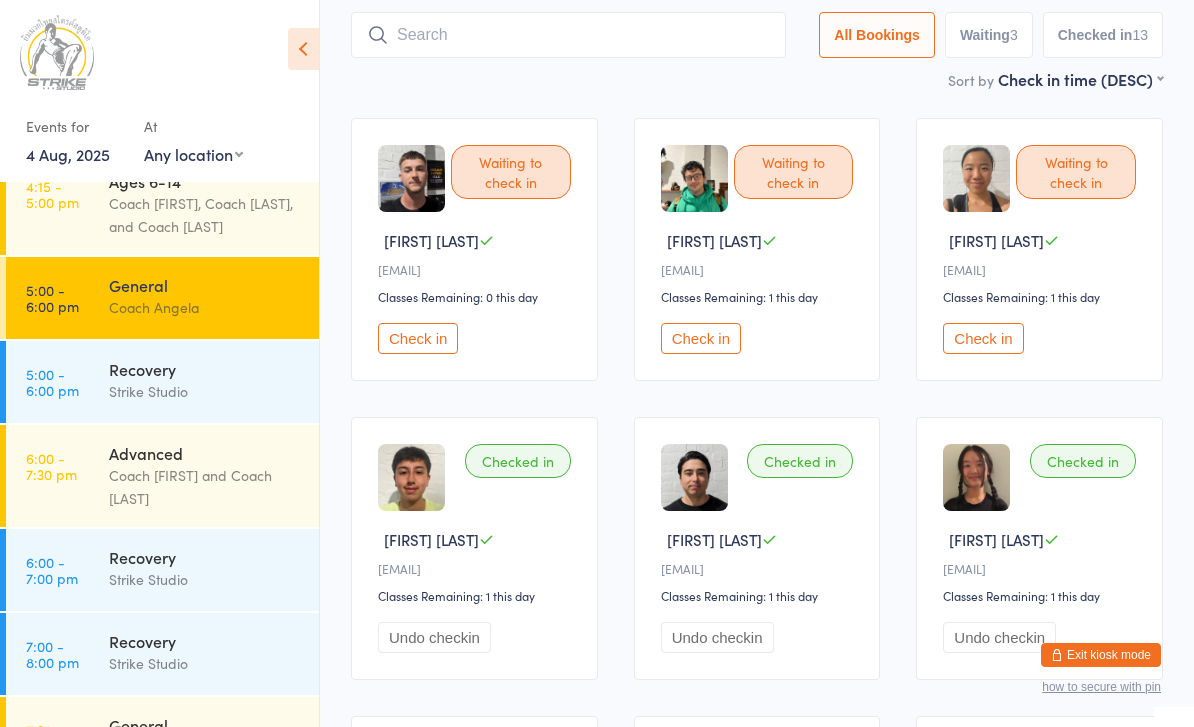 click on "Check in" at bounding box center [701, 338] 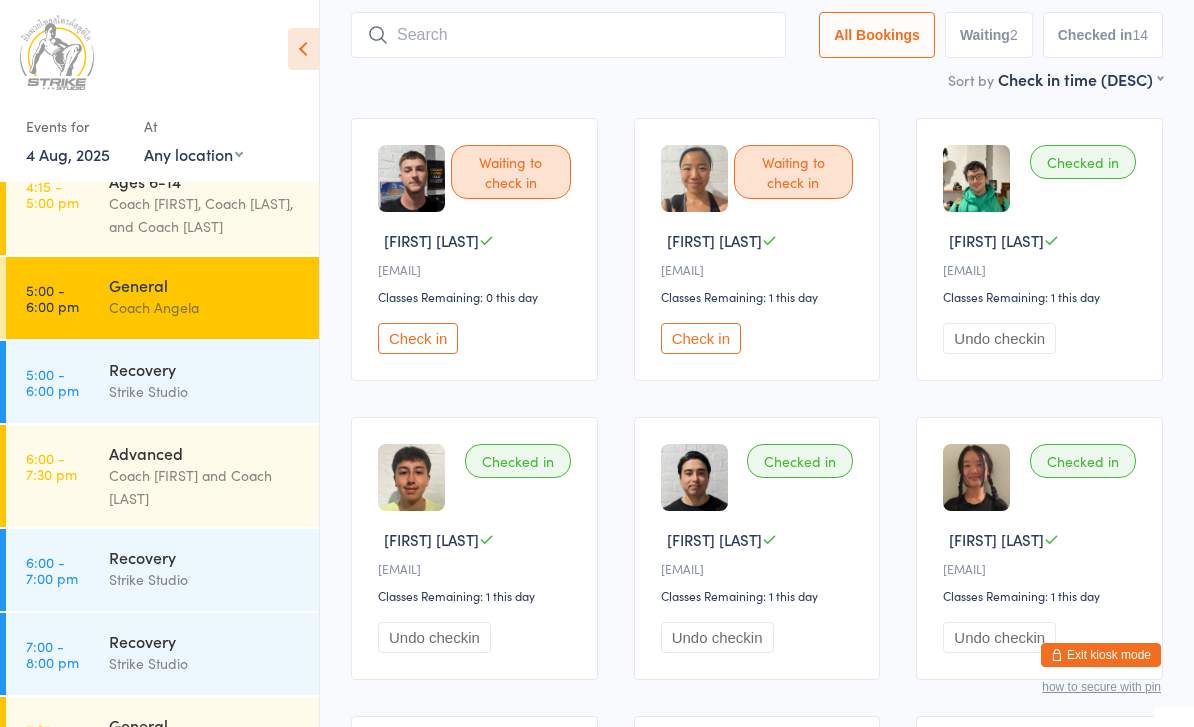 click on "Check in" at bounding box center (701, 338) 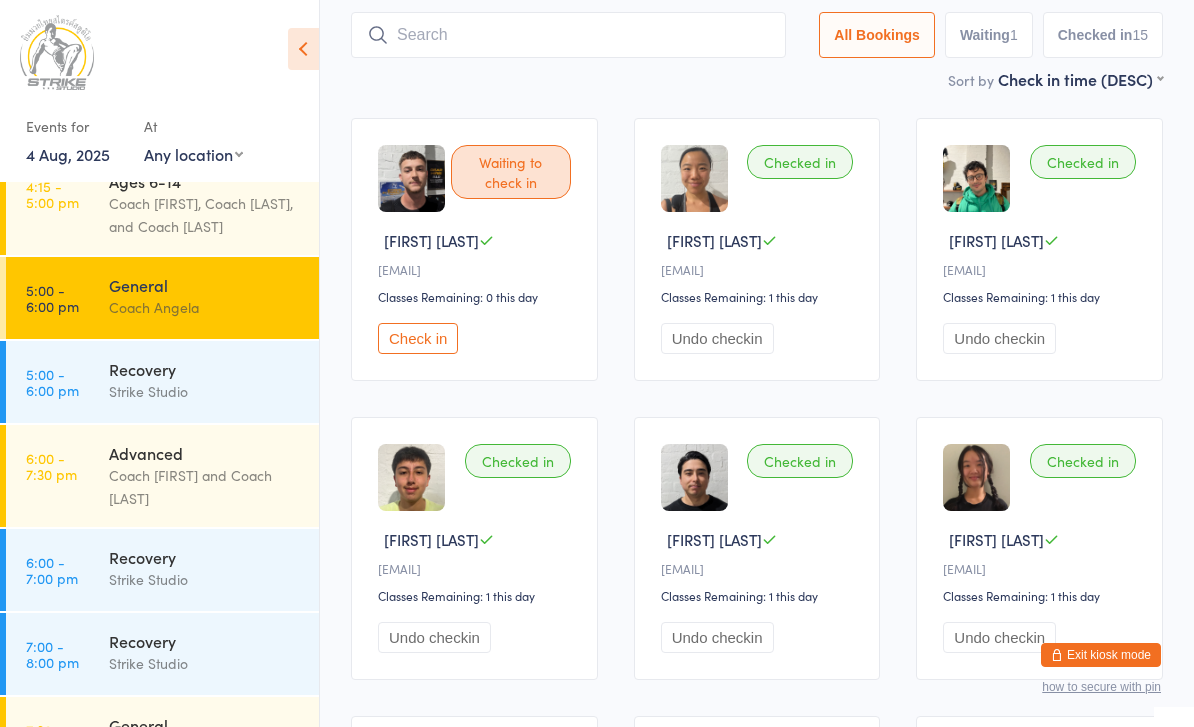 scroll, scrollTop: 0, scrollLeft: 0, axis: both 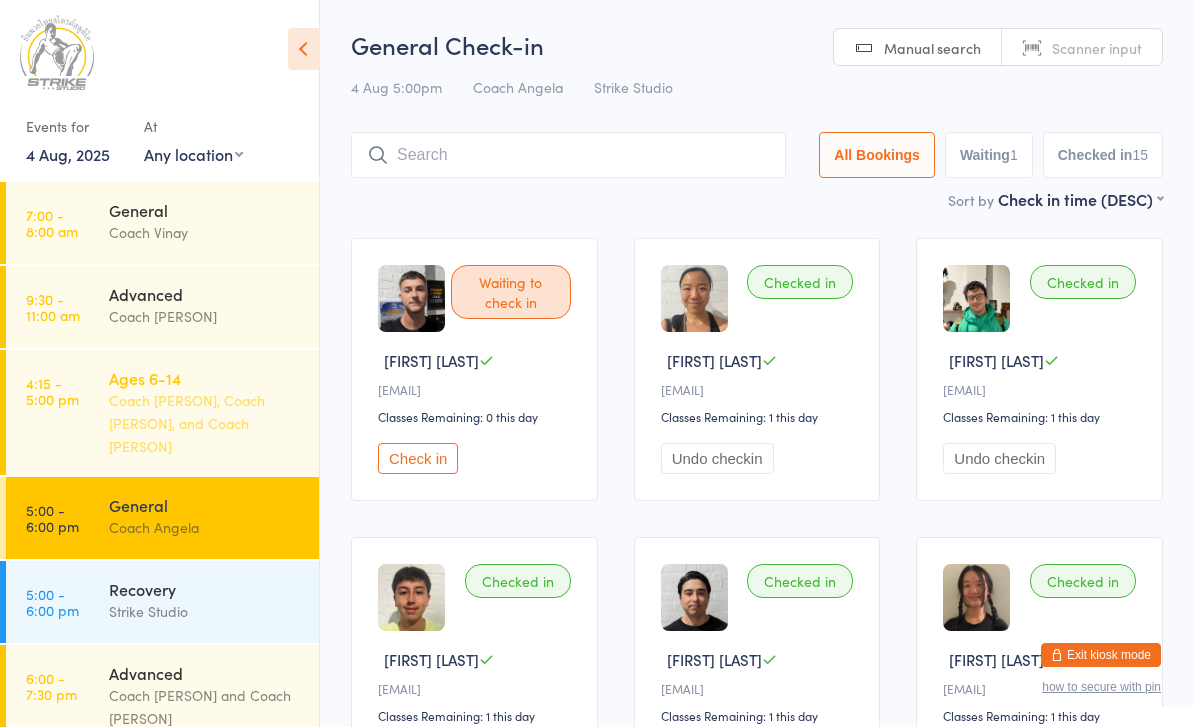 click on "Coach [PERSON], Coach [PERSON], and Coach [PERSON]" at bounding box center [205, 423] 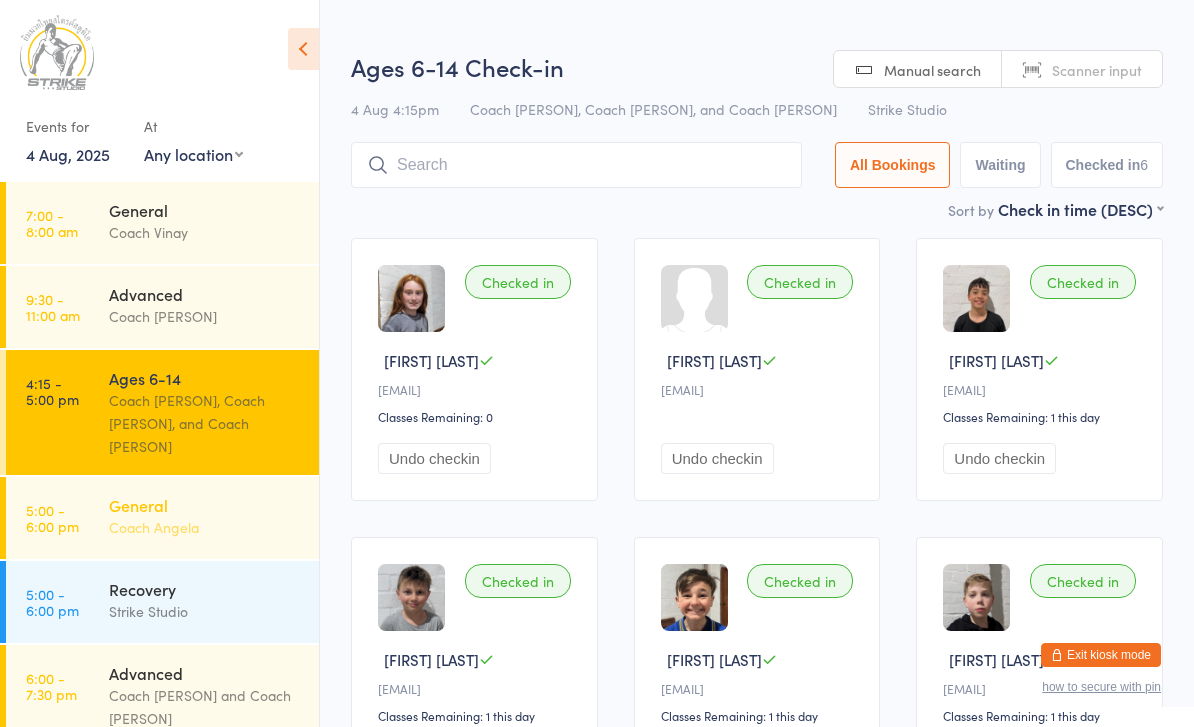 click on "General Coach [PERSON]" at bounding box center (214, 516) 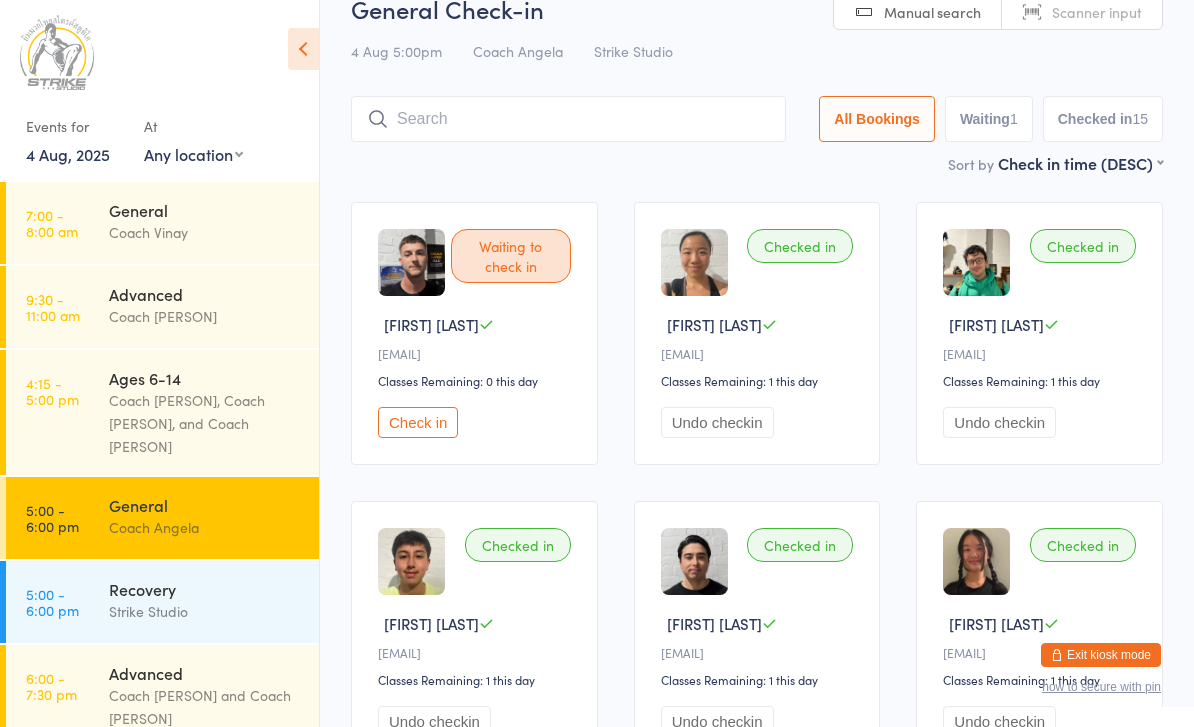 scroll, scrollTop: 0, scrollLeft: 0, axis: both 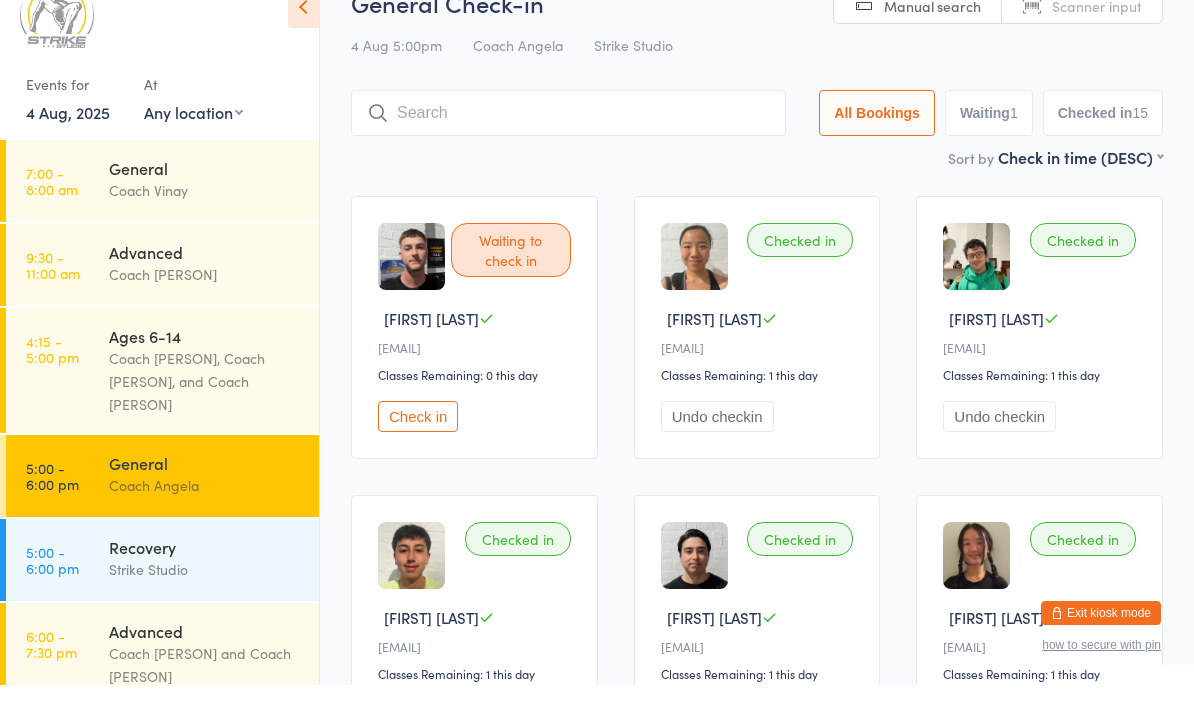 click on "Waiting to check in [FIRST] [LAST] [EMAIL] Classes Remaining: 0 this day   Check in" at bounding box center [474, 369] 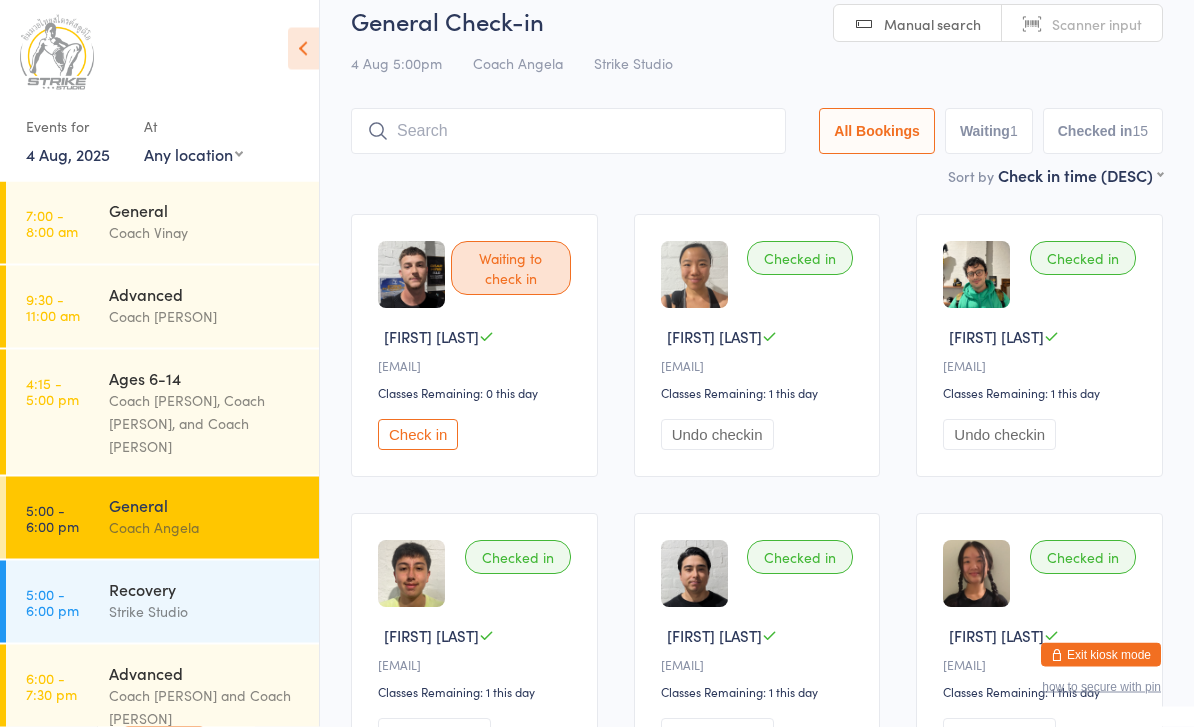 scroll, scrollTop: 0, scrollLeft: 0, axis: both 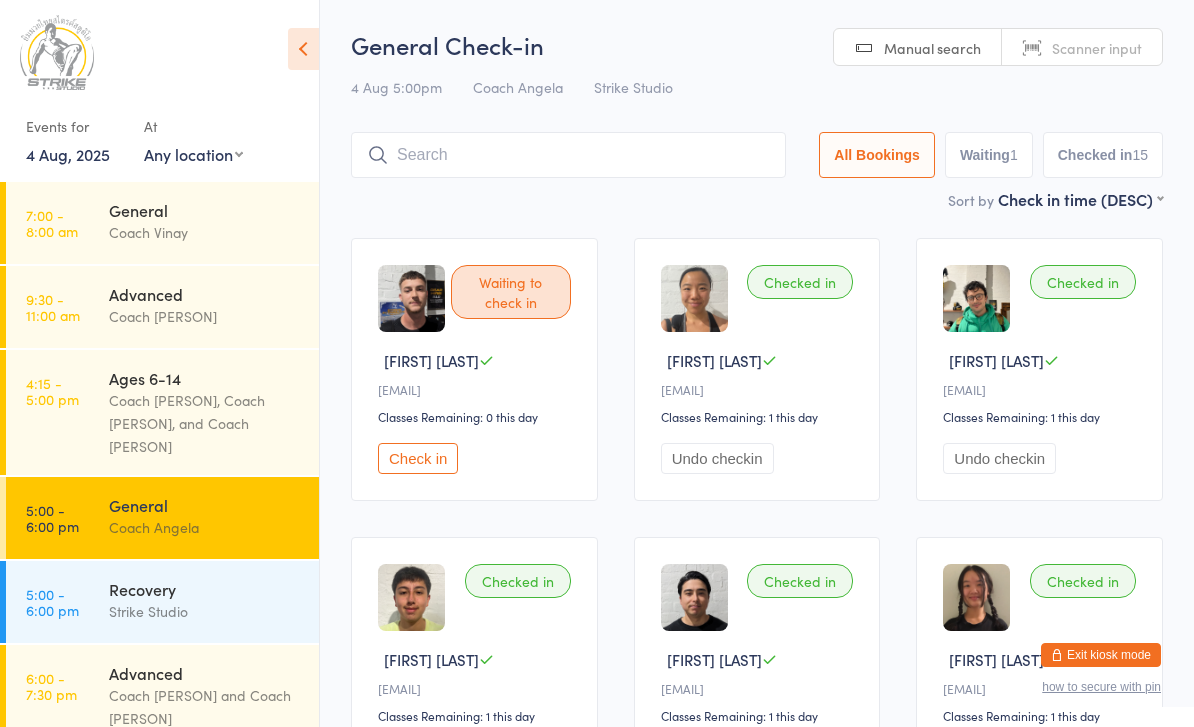 click on "Exit kiosk mode" at bounding box center (1101, 655) 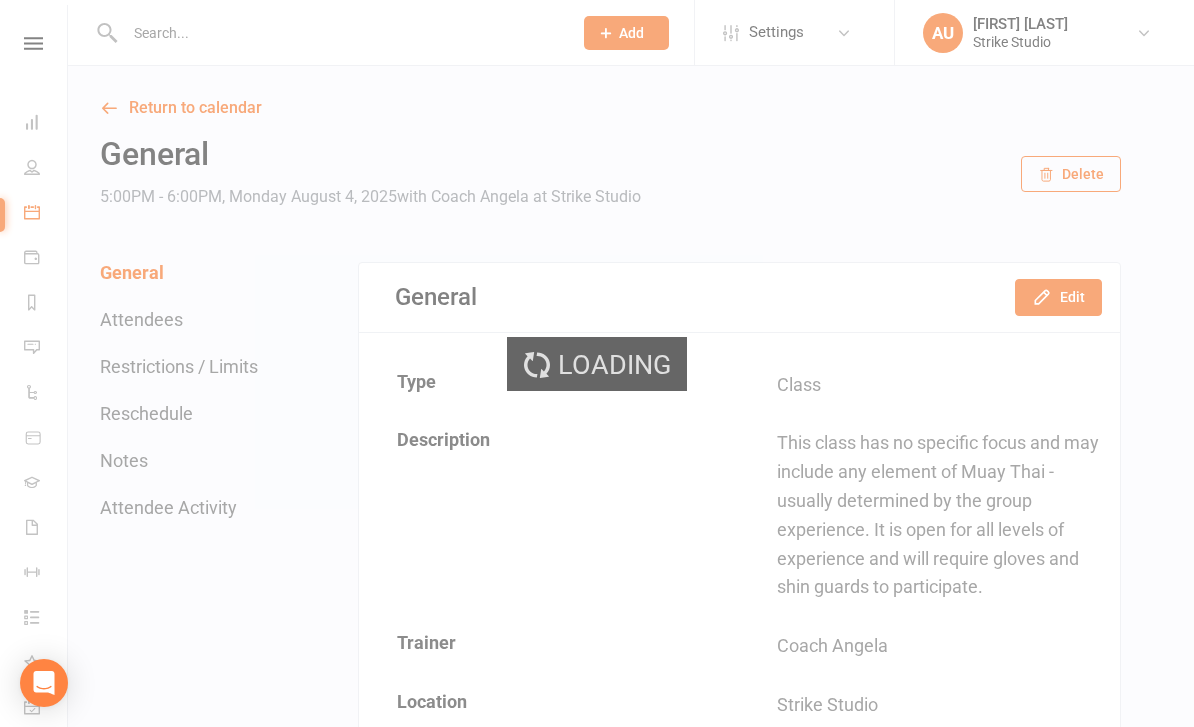 scroll, scrollTop: 0, scrollLeft: 0, axis: both 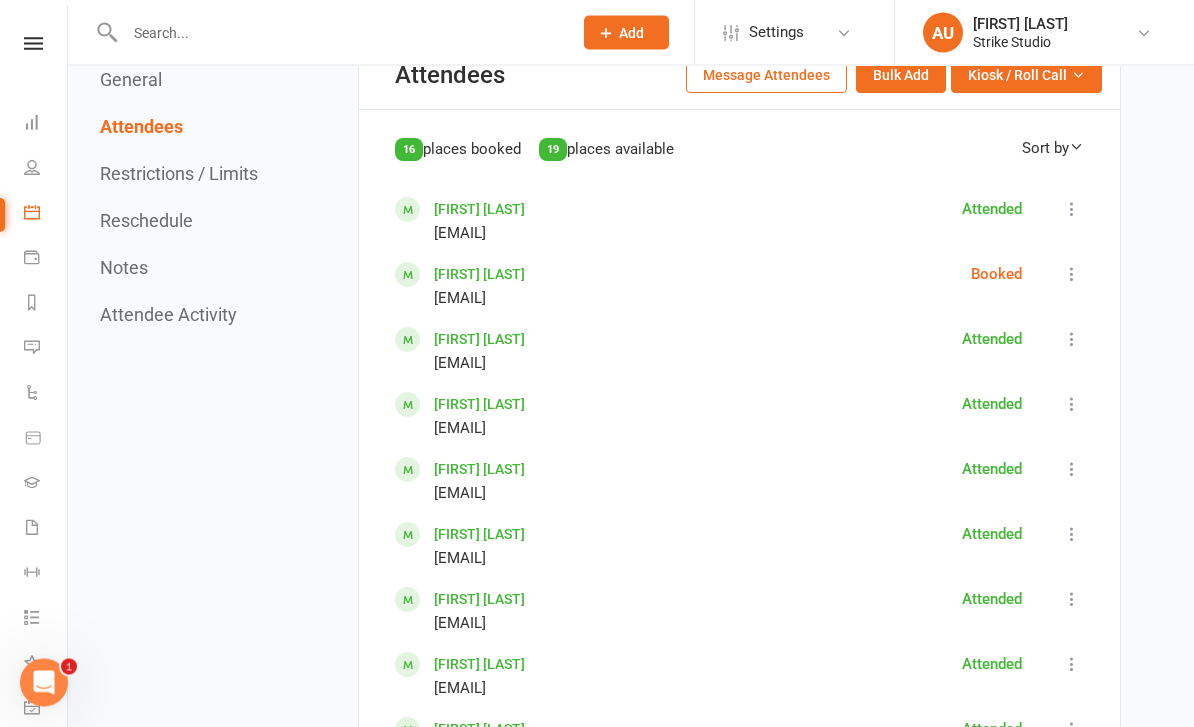 click at bounding box center [1072, 275] 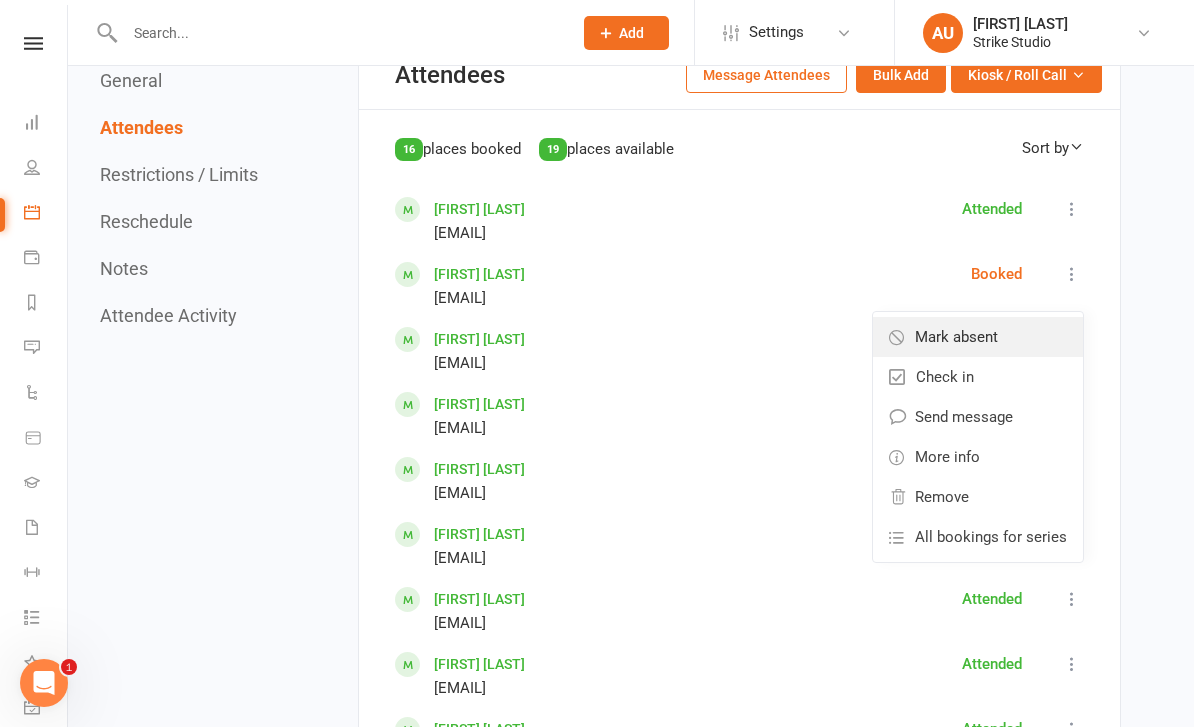 click on "Mark absent" at bounding box center (978, 337) 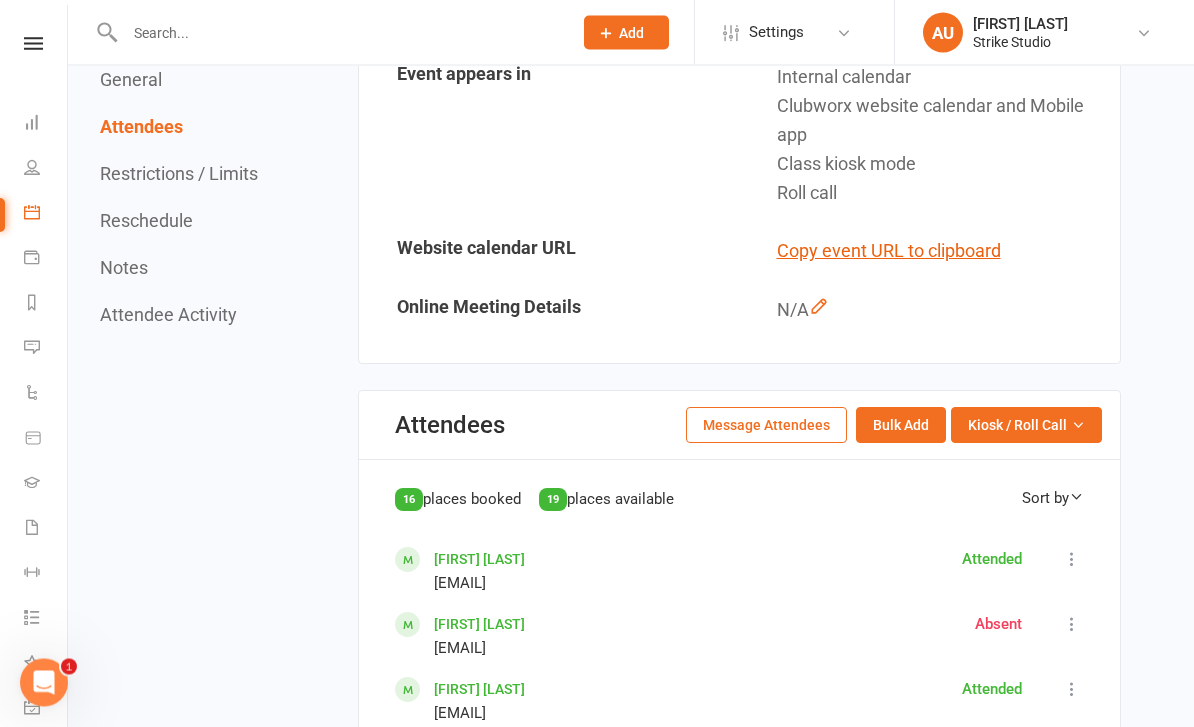 scroll, scrollTop: 856, scrollLeft: 0, axis: vertical 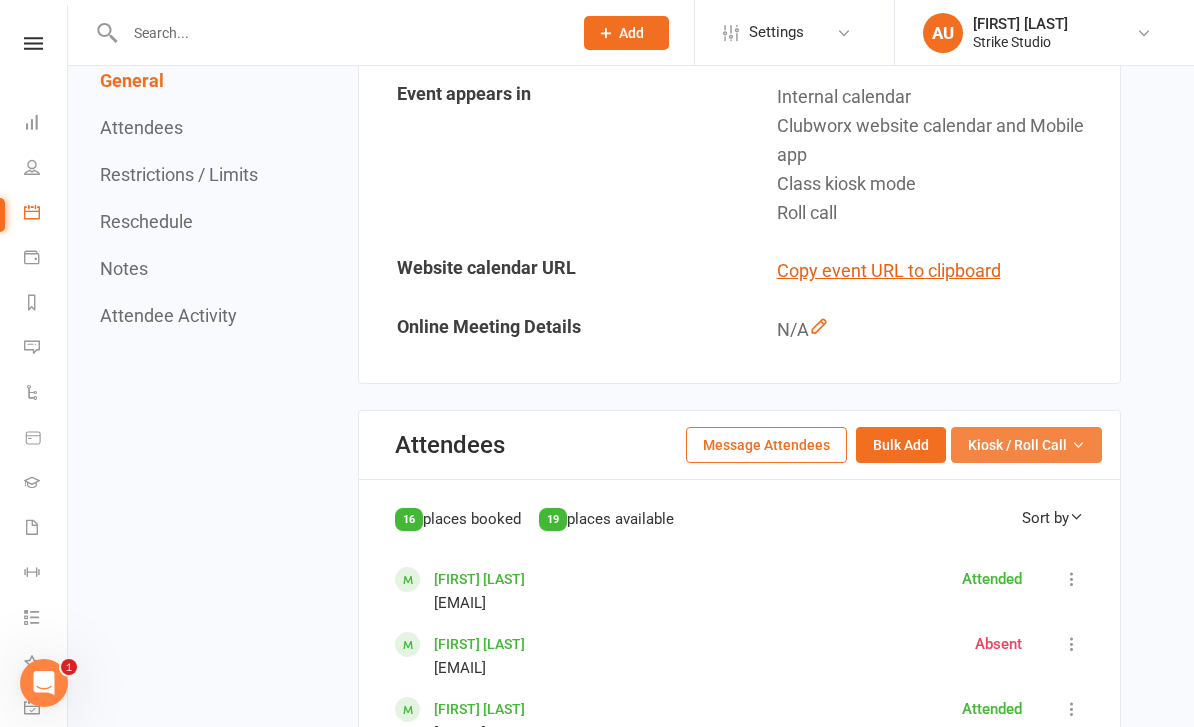 click on "Kiosk / Roll Call" at bounding box center (1017, 445) 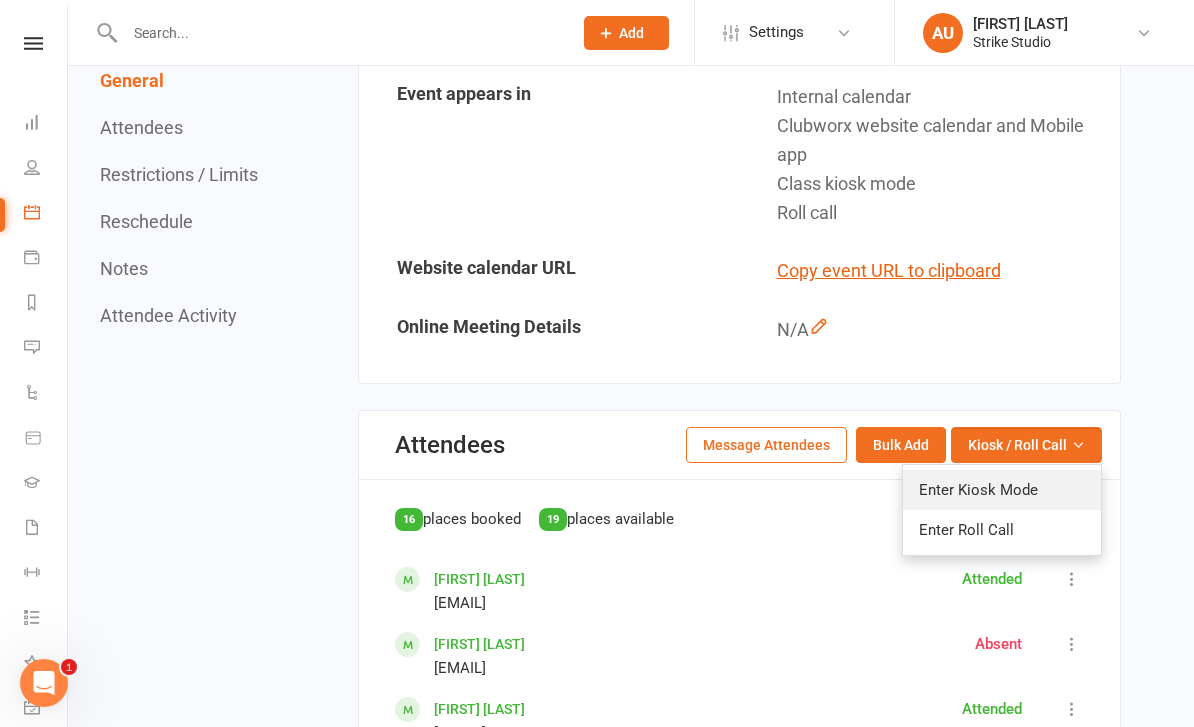 click on "Enter Kiosk Mode" at bounding box center [1002, 490] 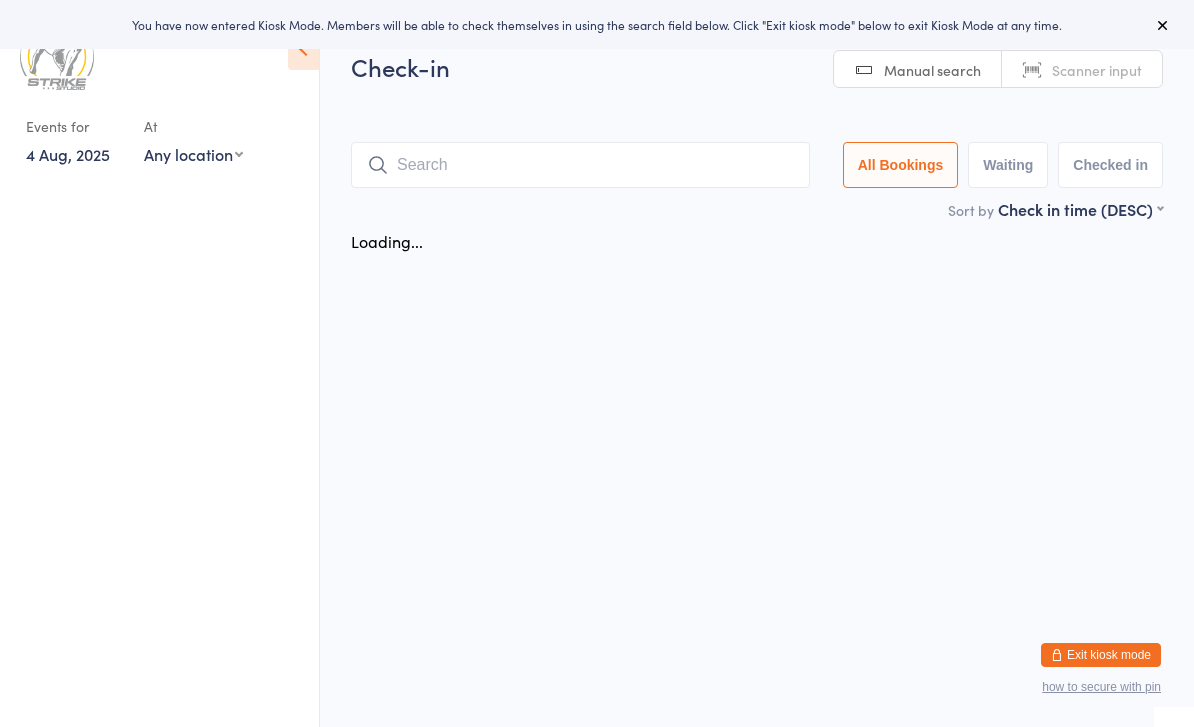 scroll, scrollTop: 0, scrollLeft: 0, axis: both 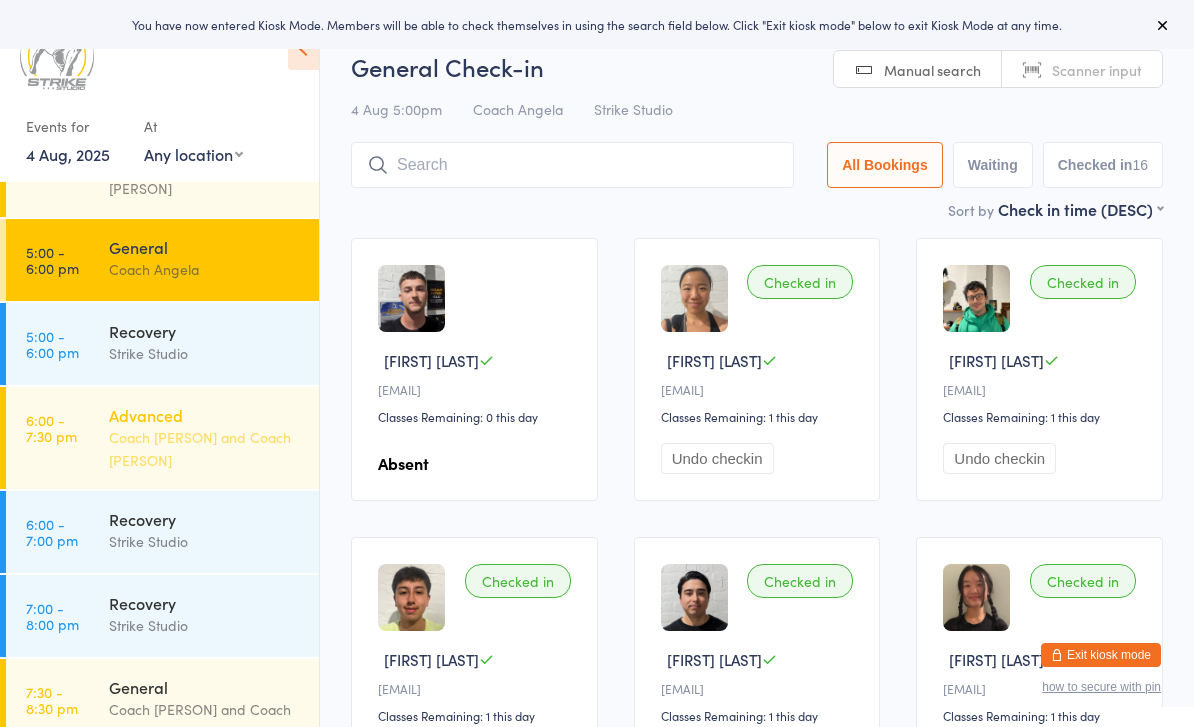 click on "Coach [PERSON] and Coach [PERSON]" at bounding box center [205, 449] 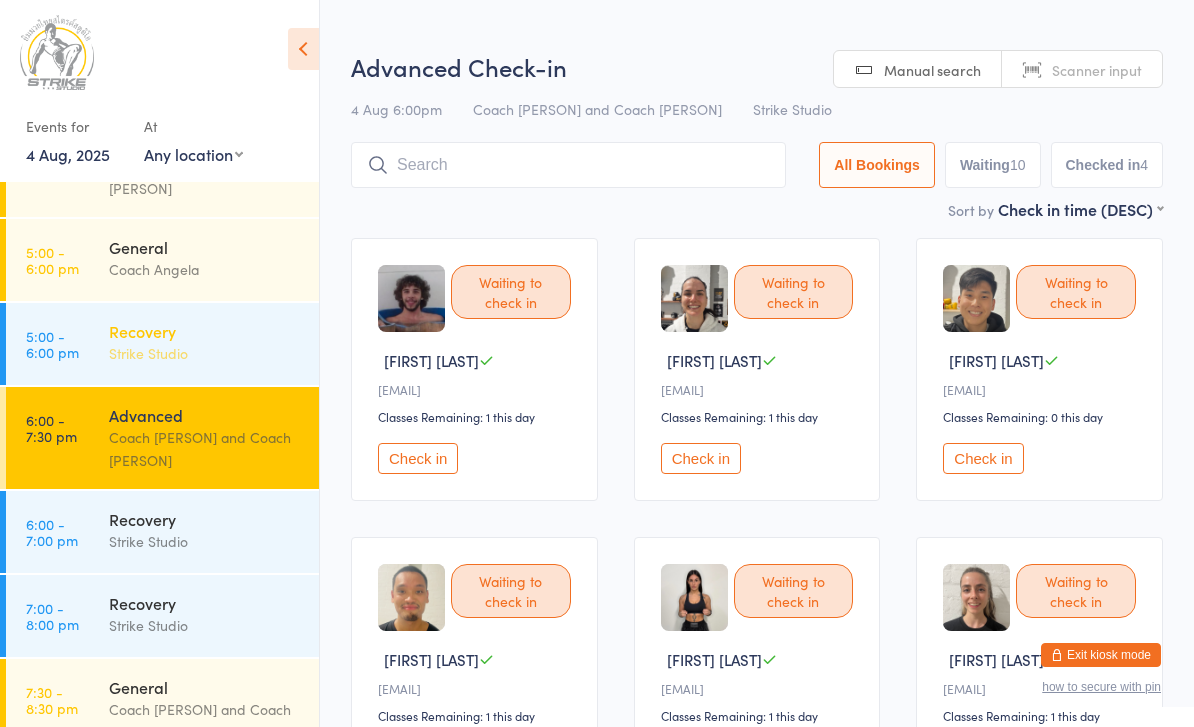 click on "Recovery" at bounding box center (205, 331) 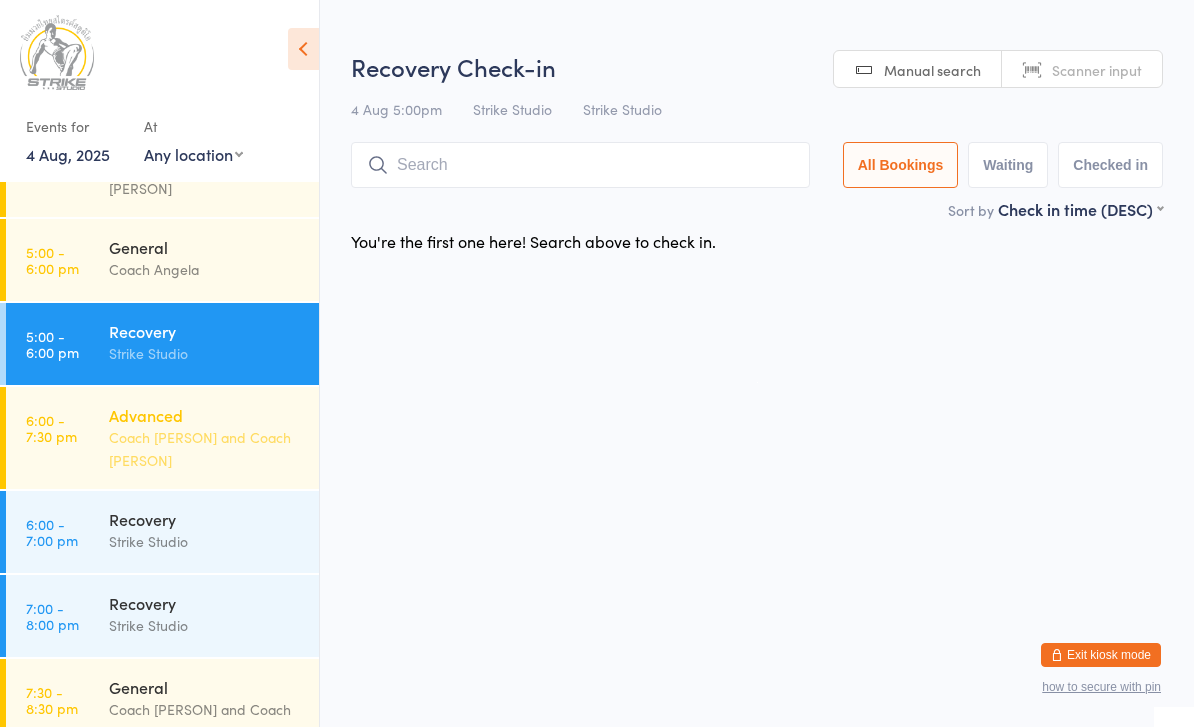 click on "Advanced" at bounding box center [205, 415] 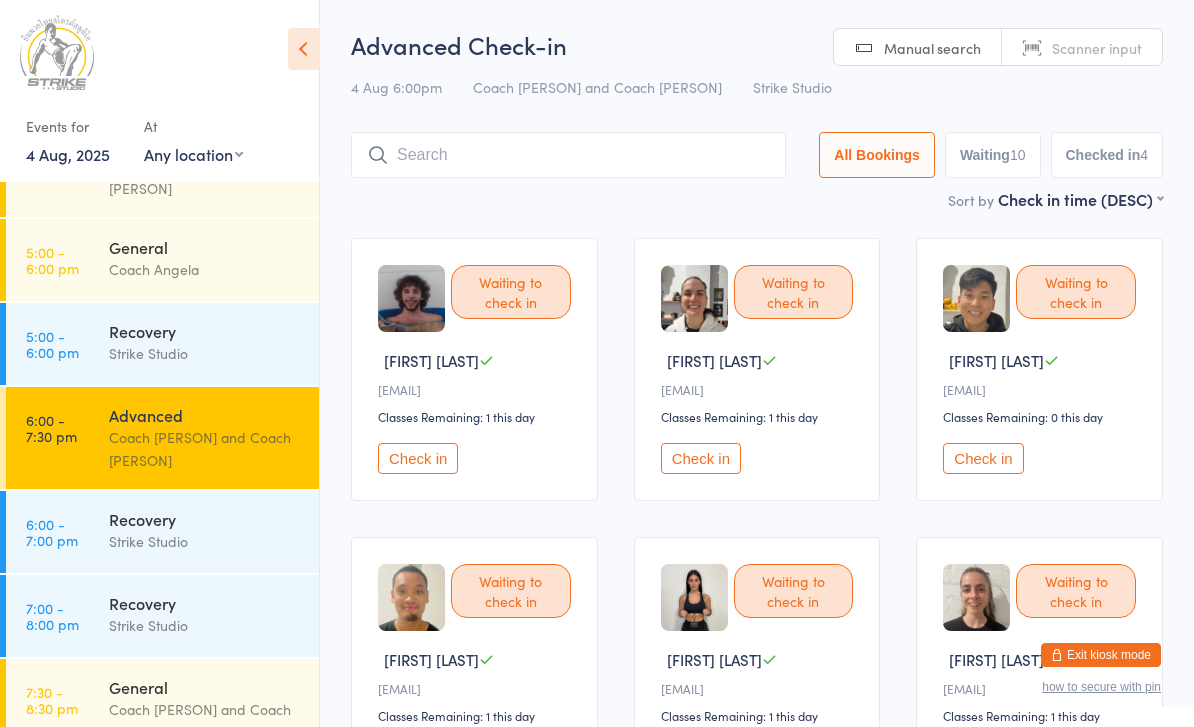 click on "Advanced Check-in 4 Aug 6:00pm  Coach [PERSON] and Coach [PERSON]  Strike Studio  Manual search Scanner input All Bookings Waiting  10 Checked in  4 Sort by   Check in time (DESC) First name (ASC) First name (DESC) Last name (ASC) Last name (DESC) Check in time (ASC) Check in time (DESC) Rank (ASC) Rank (DESC) Waiting to check in [FIRST] [LAST]  [EMAIL] Classes Remaining: 1 this day   Check in Waiting to check in [FIRST] [LAST]  [EMAIL] Classes Remaining: 1 this day   Check in Waiting to check in [FIRST] [LAST]  [EMAIL] Classes Remaining: 0 this day   Check in Waiting to check in [FIRST] [LAST]  [EMAIL] Classes Remaining: 1 this day   Check in Waiting to check in [FIRST] [LAST]  [EMAIL] Classes Remaining: 1 this day   Check in Waiting to check in [FIRST] [LAST]  [EMAIL] Classes Remaining: 1 this day   Check in Waiting to check in [FIRST] [LAST]" at bounding box center (757, 872) 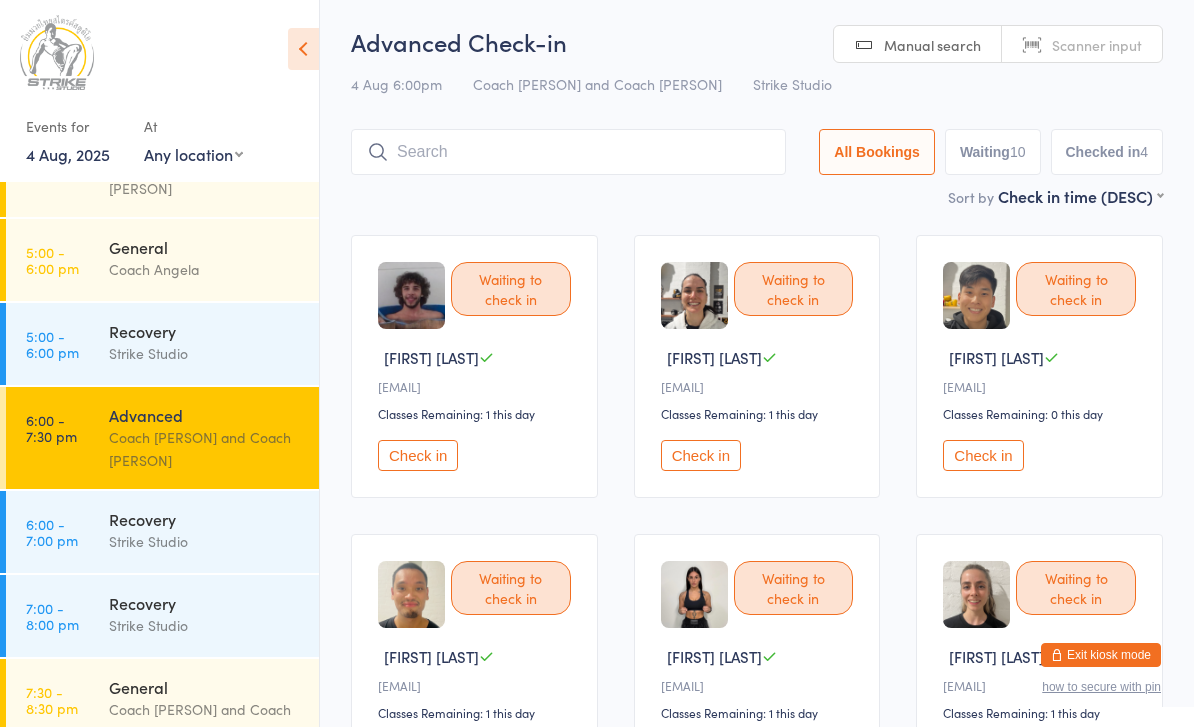 scroll, scrollTop: 0, scrollLeft: 0, axis: both 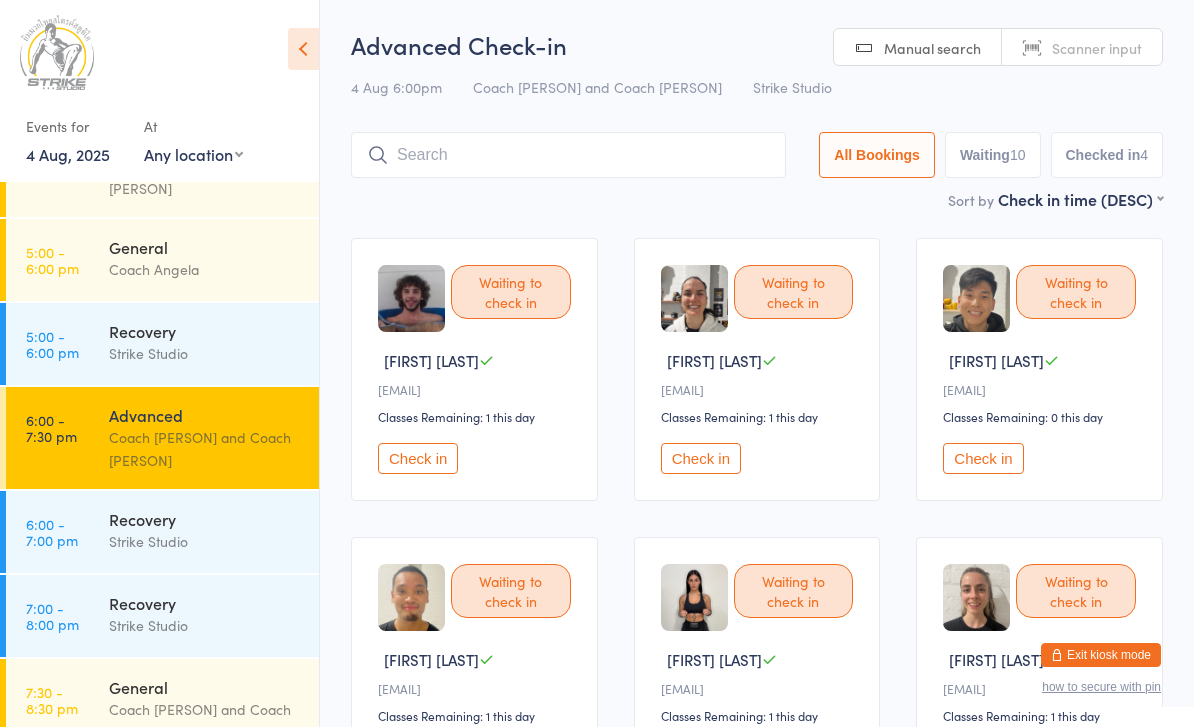 click at bounding box center [568, 155] 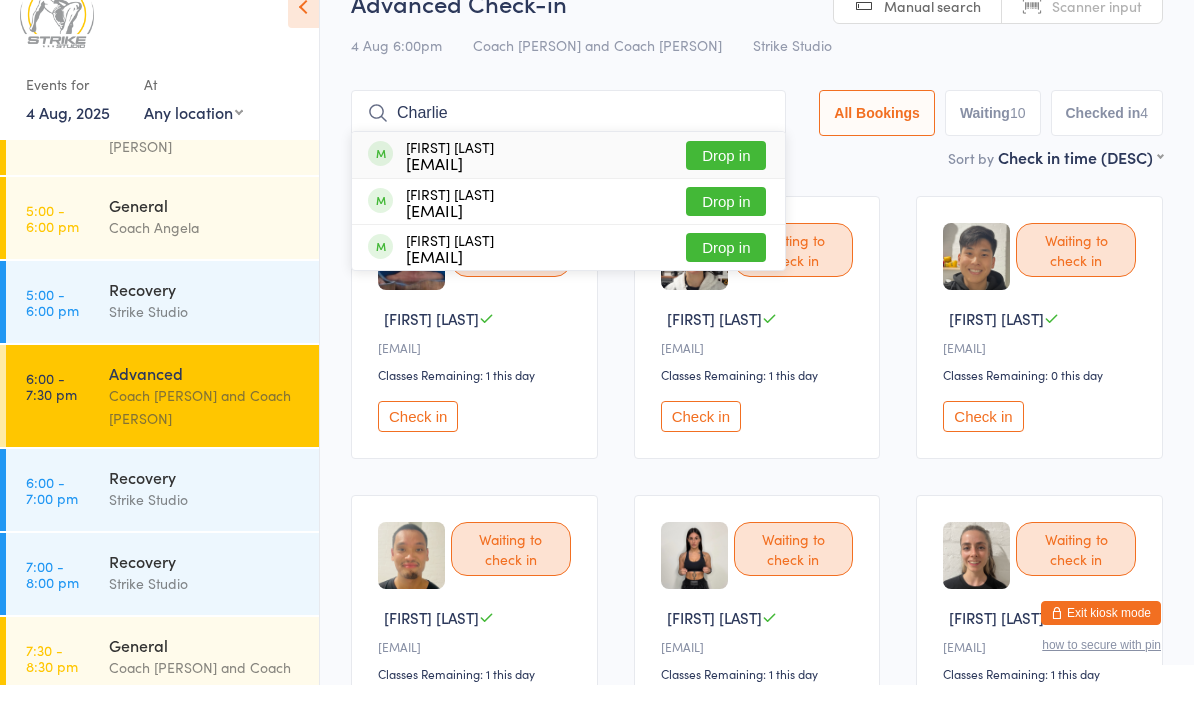 type on "Charlie" 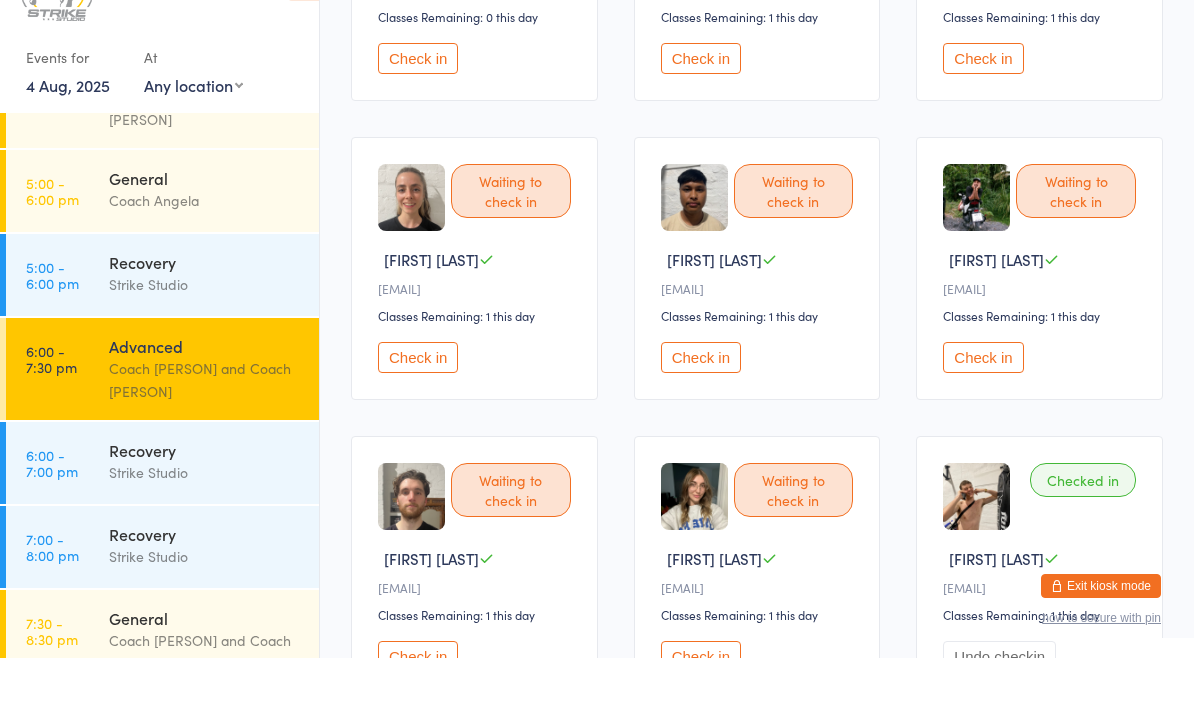 scroll, scrollTop: 639, scrollLeft: 0, axis: vertical 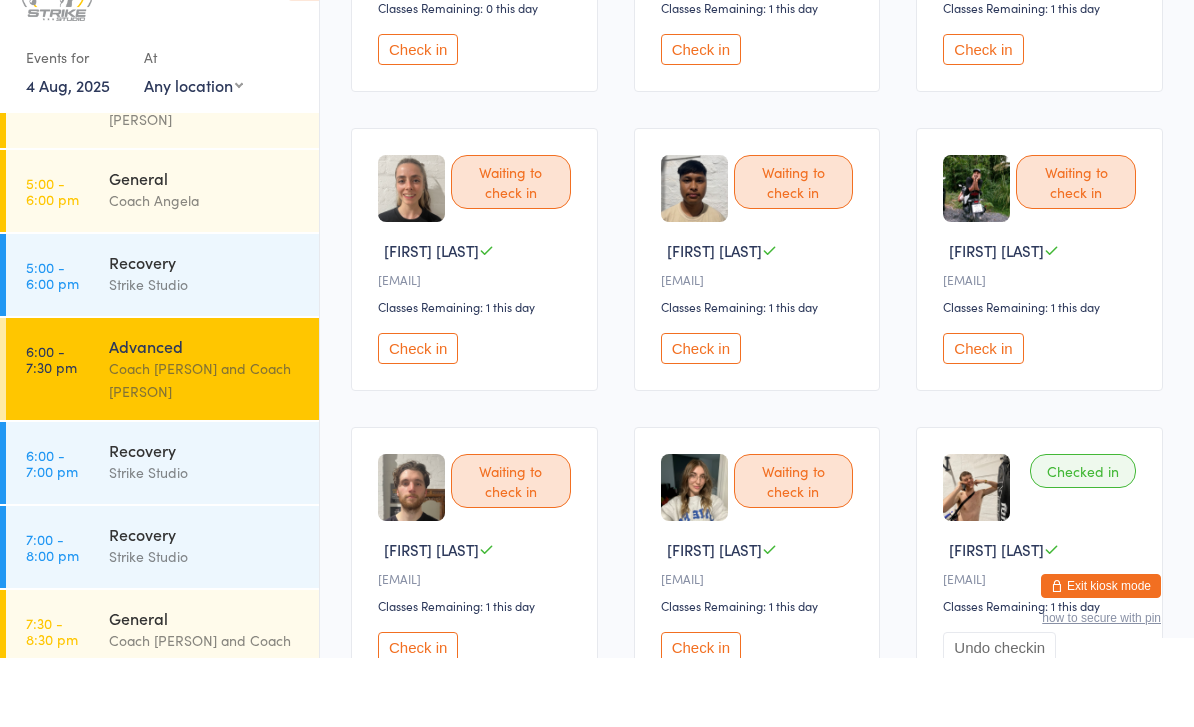 click on "Check in" at bounding box center (983, 417) 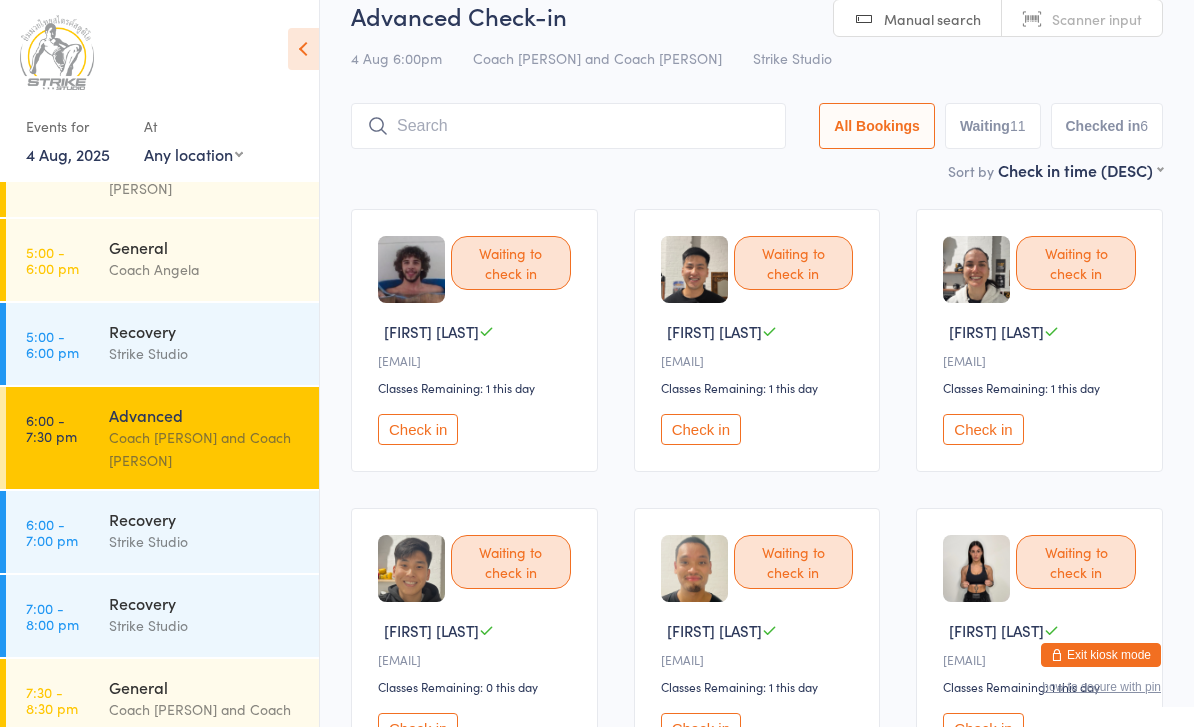 scroll, scrollTop: 0, scrollLeft: 0, axis: both 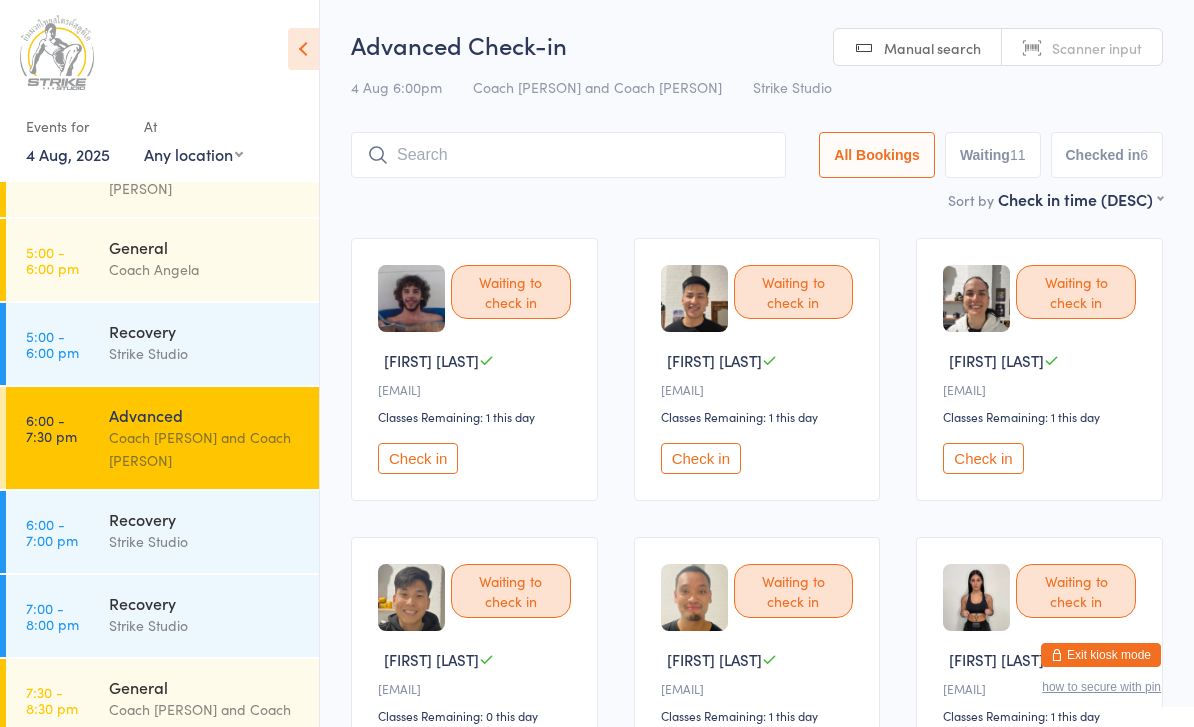 click at bounding box center [568, 155] 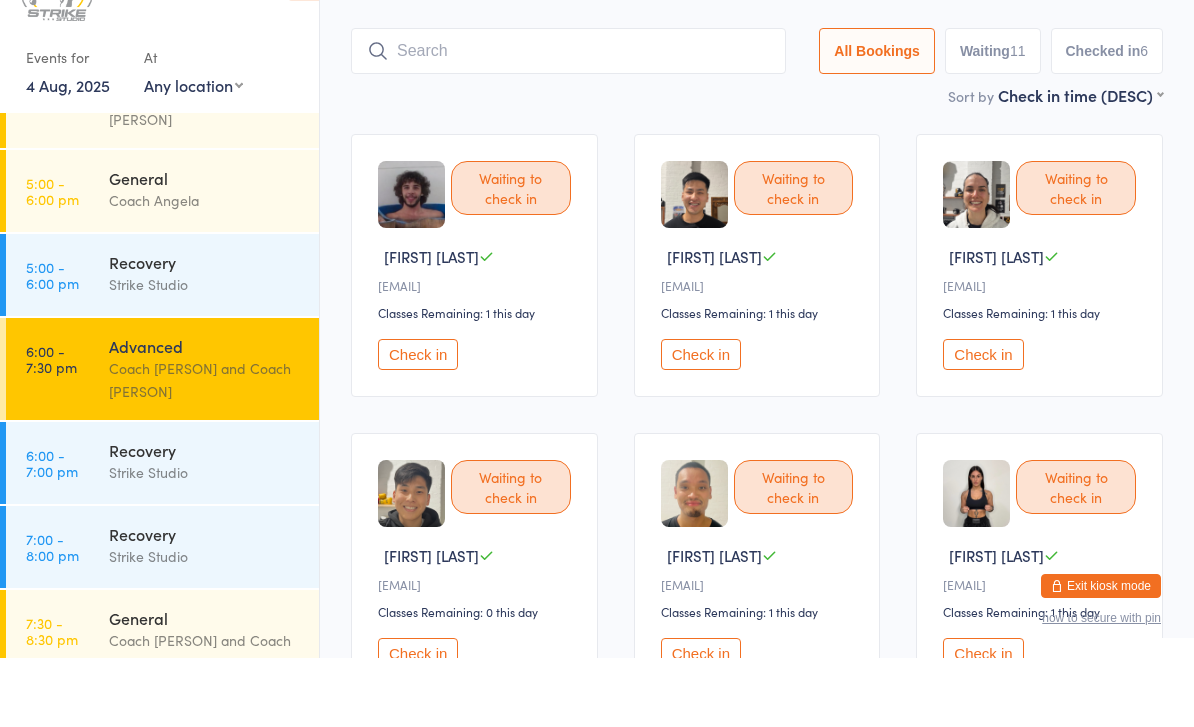 scroll, scrollTop: 65, scrollLeft: 0, axis: vertical 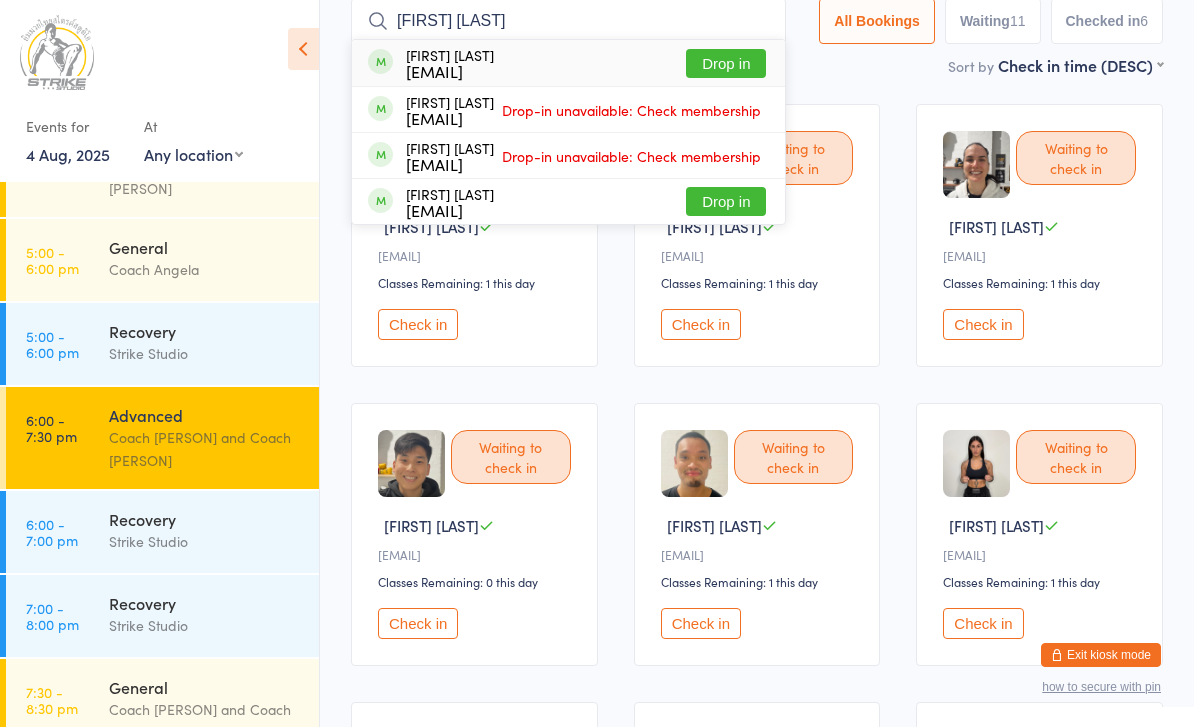 drag, startPoint x: 436, startPoint y: 23, endPoint x: 694, endPoint y: 73, distance: 262.8003 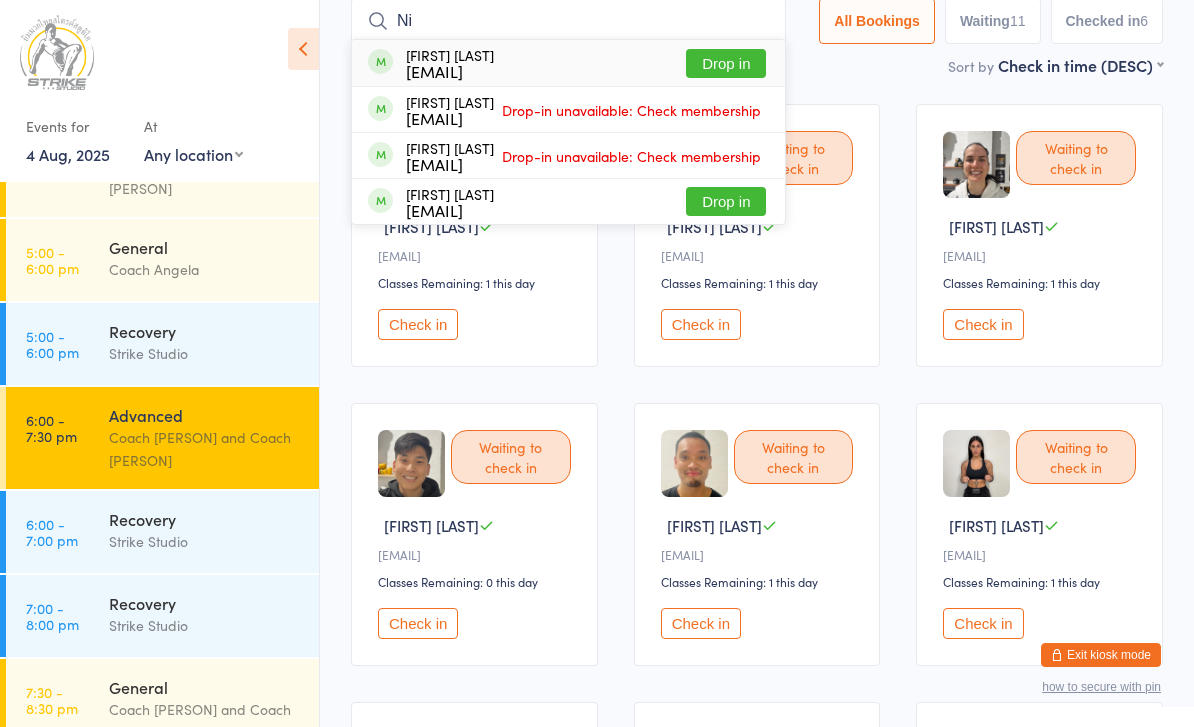 type on "N" 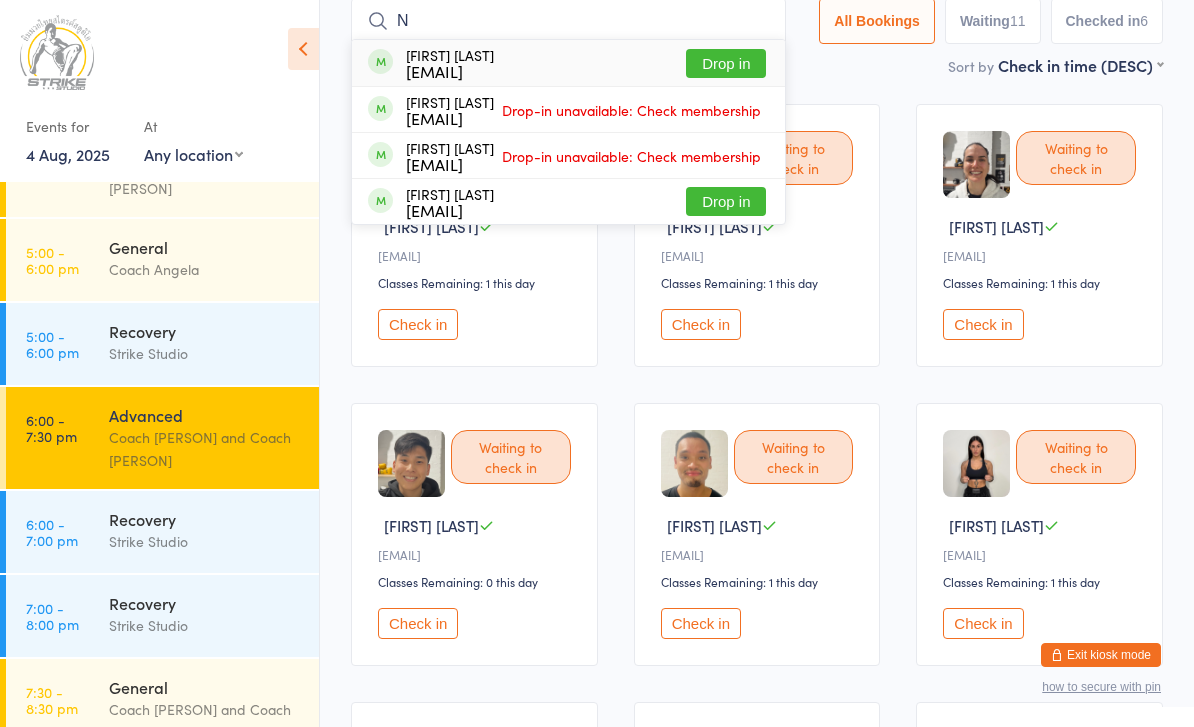 type 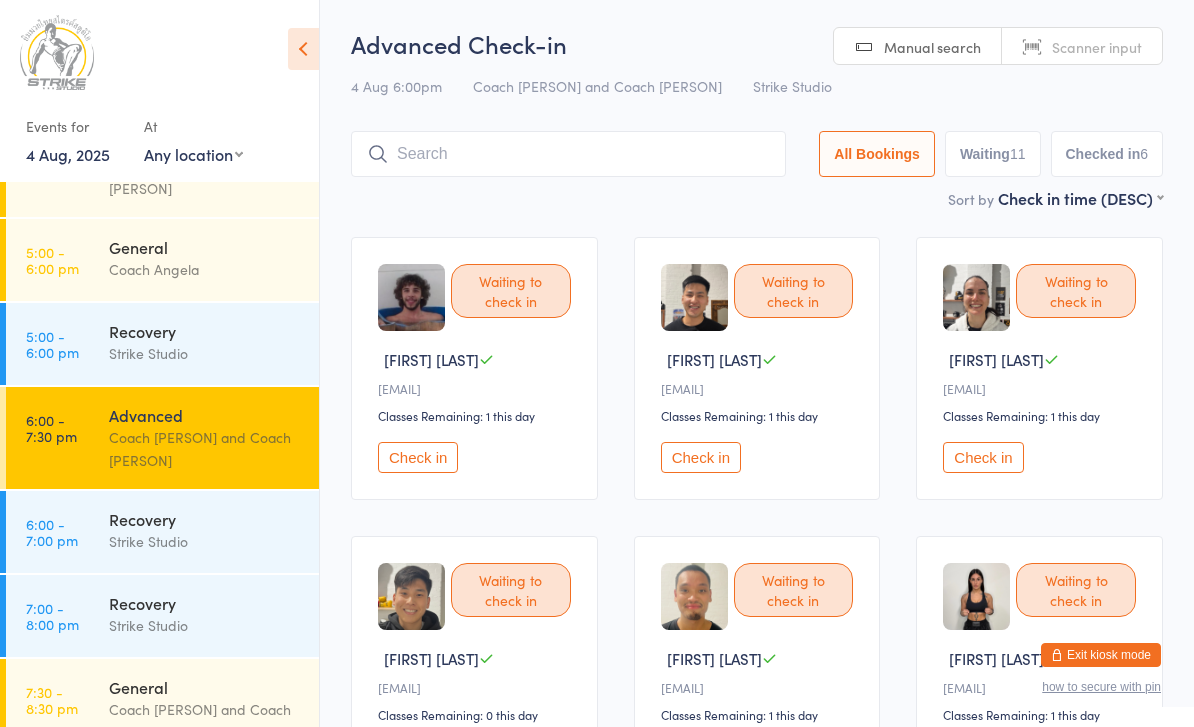 scroll, scrollTop: 0, scrollLeft: 0, axis: both 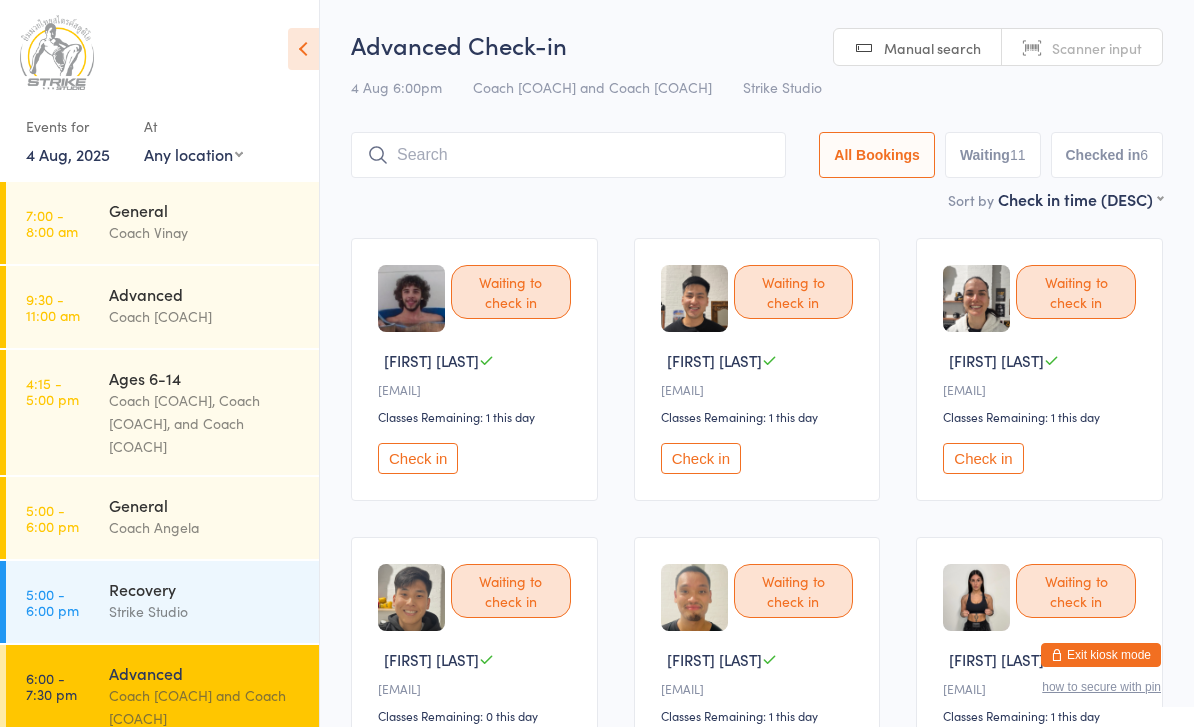 click on "Check in" at bounding box center (418, 458) 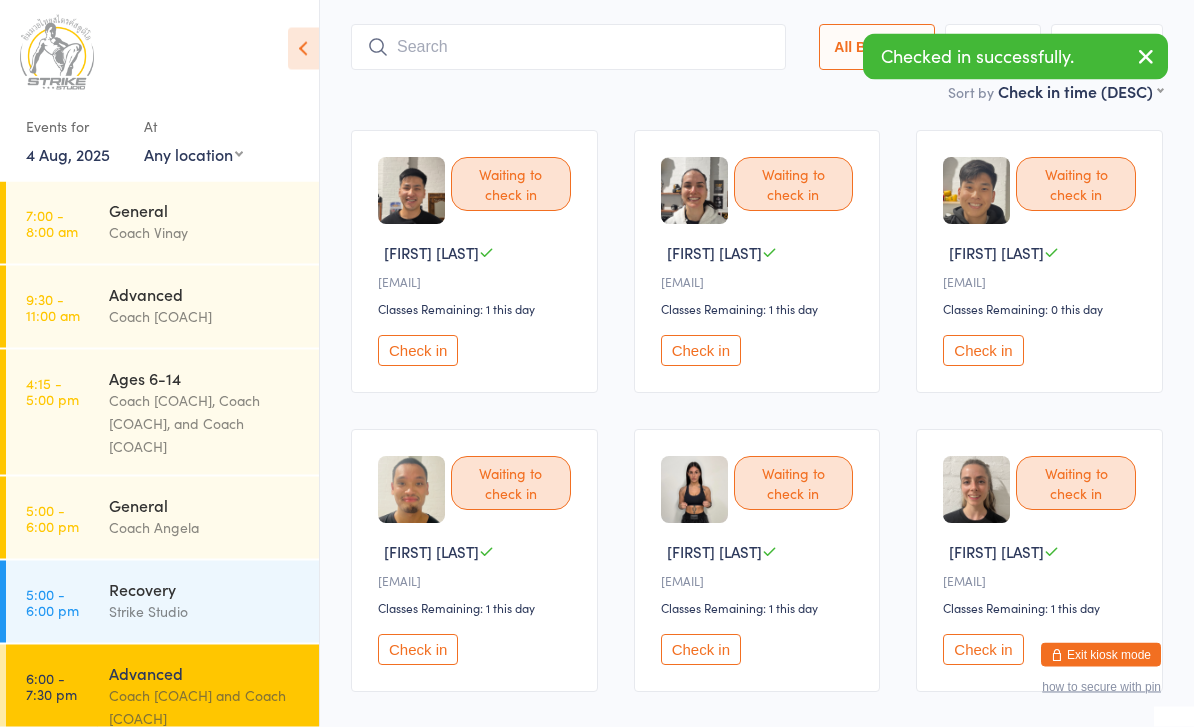 scroll, scrollTop: 0, scrollLeft: 0, axis: both 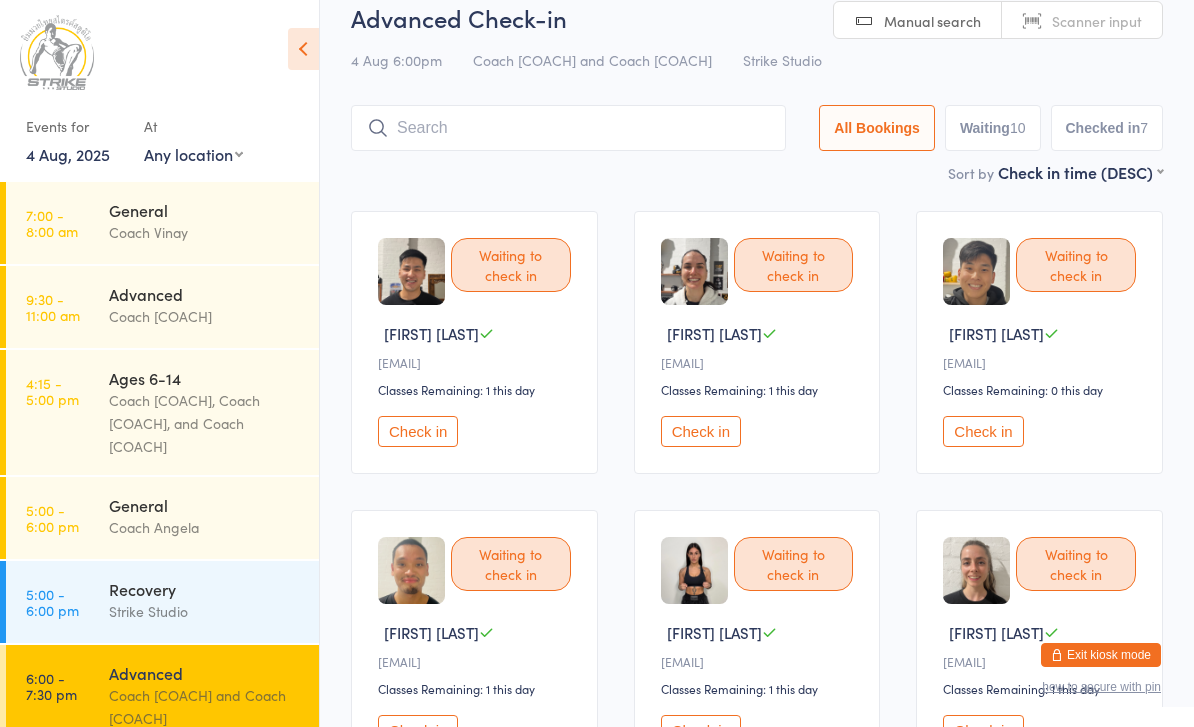 click at bounding box center (568, 128) 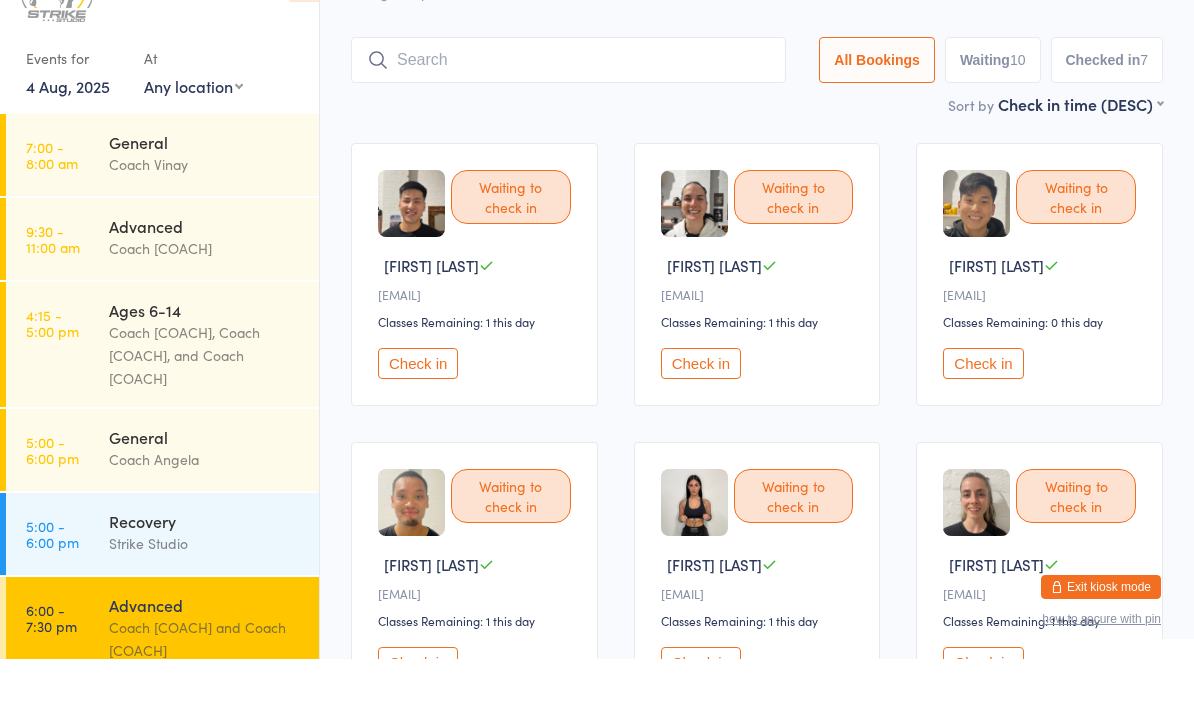 scroll, scrollTop: 65, scrollLeft: 0, axis: vertical 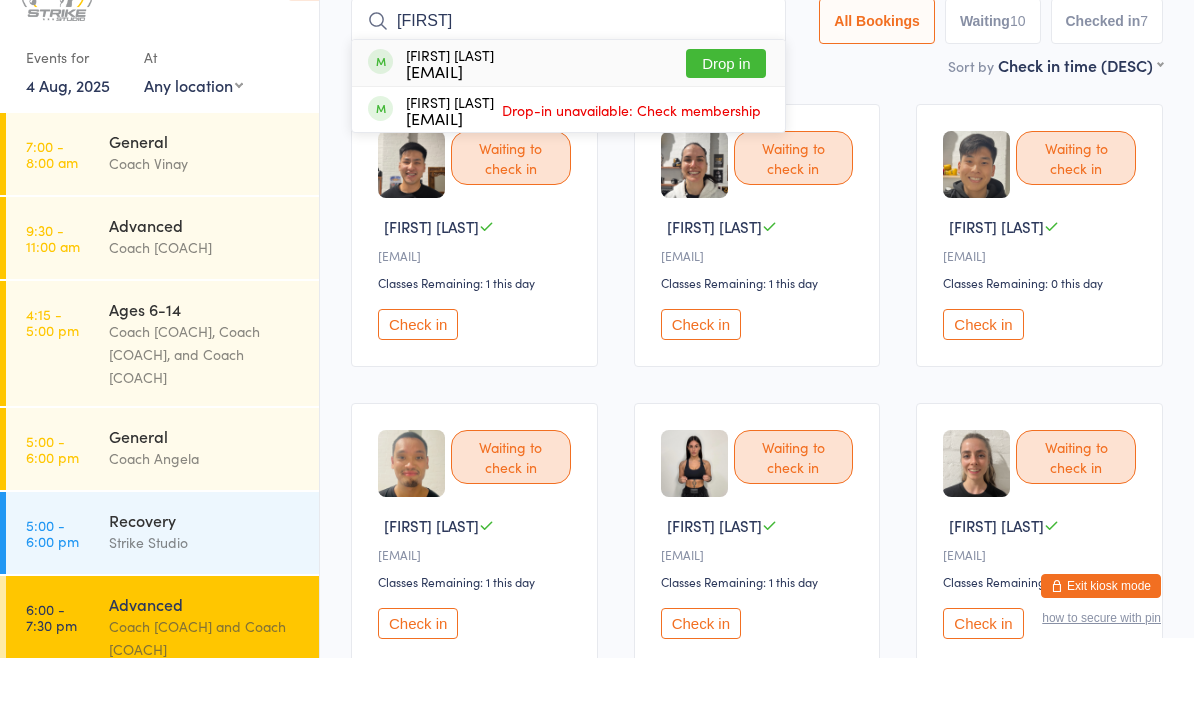 type on "Darr" 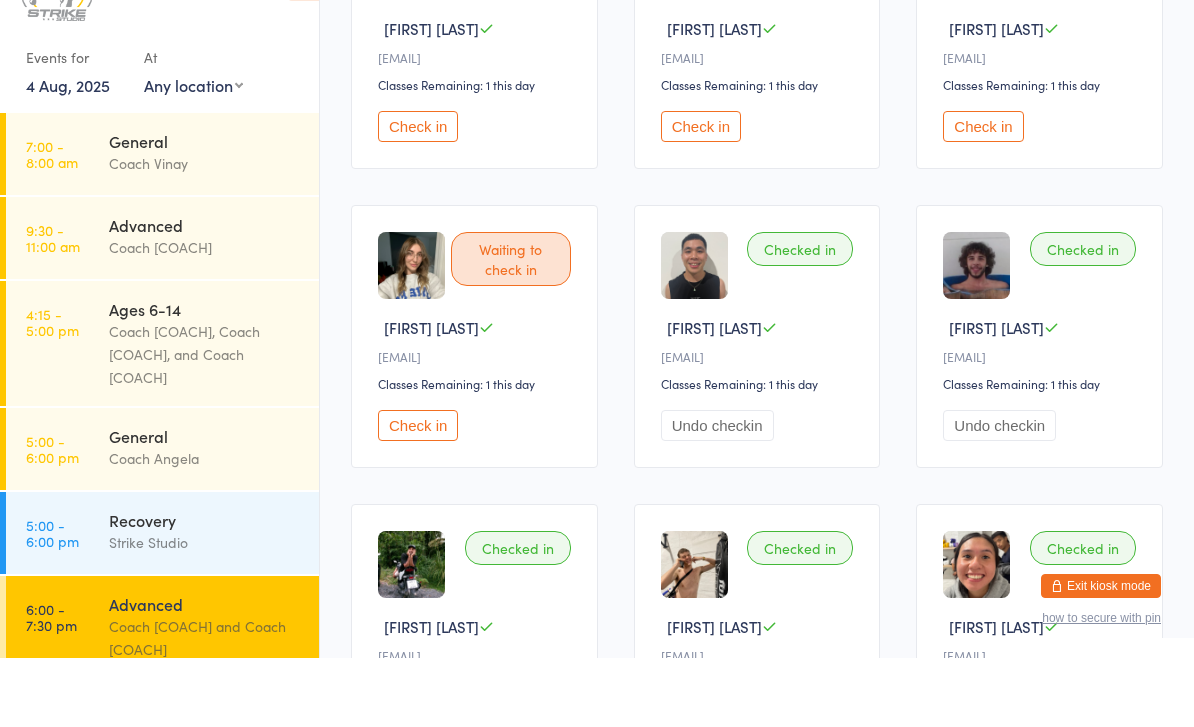 scroll, scrollTop: 895, scrollLeft: 0, axis: vertical 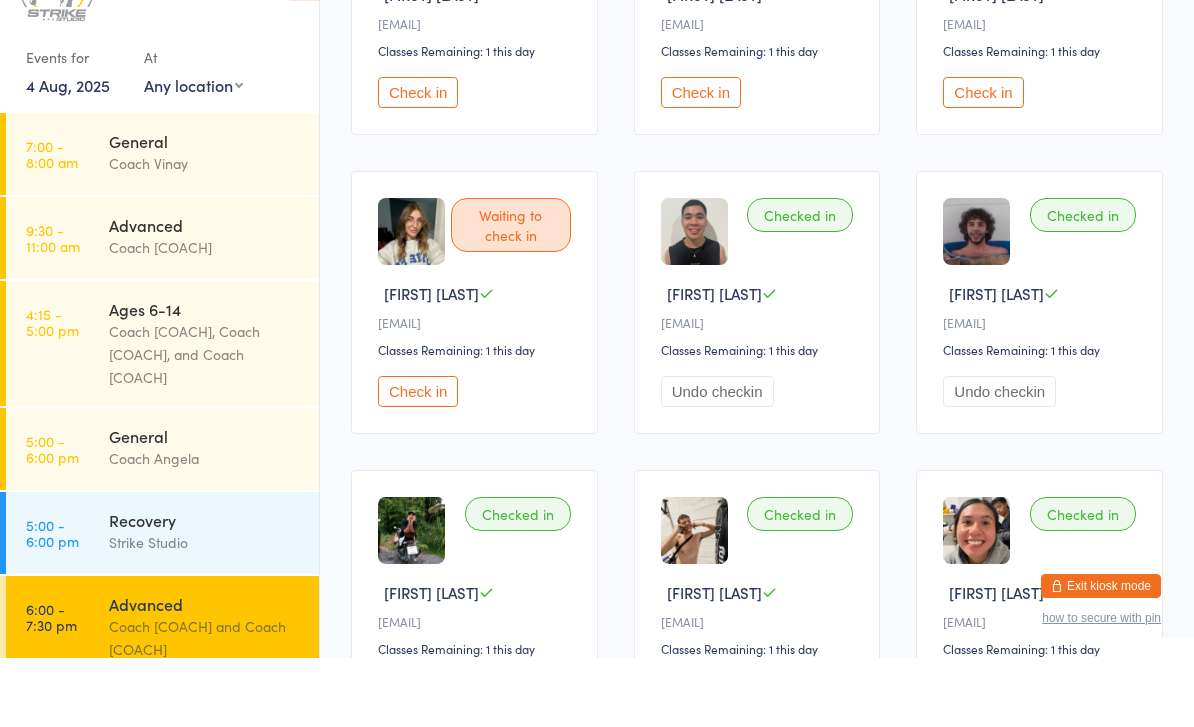 click on "Check in" at bounding box center [418, 460] 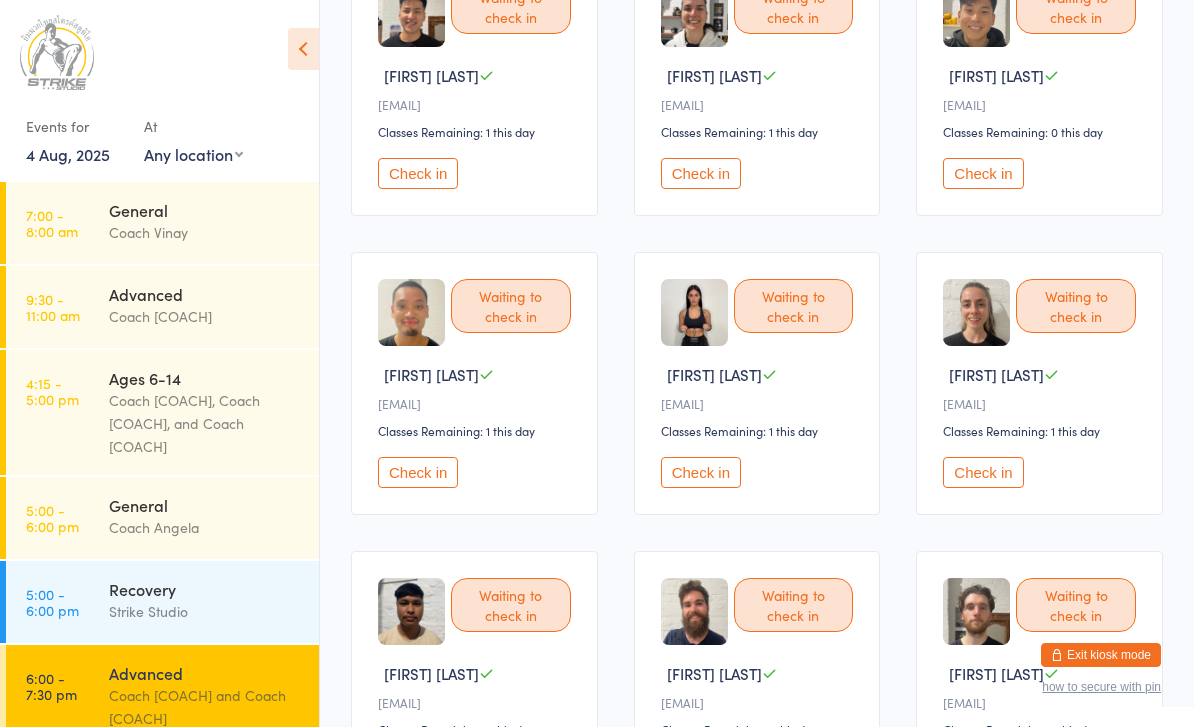 scroll, scrollTop: 0, scrollLeft: 0, axis: both 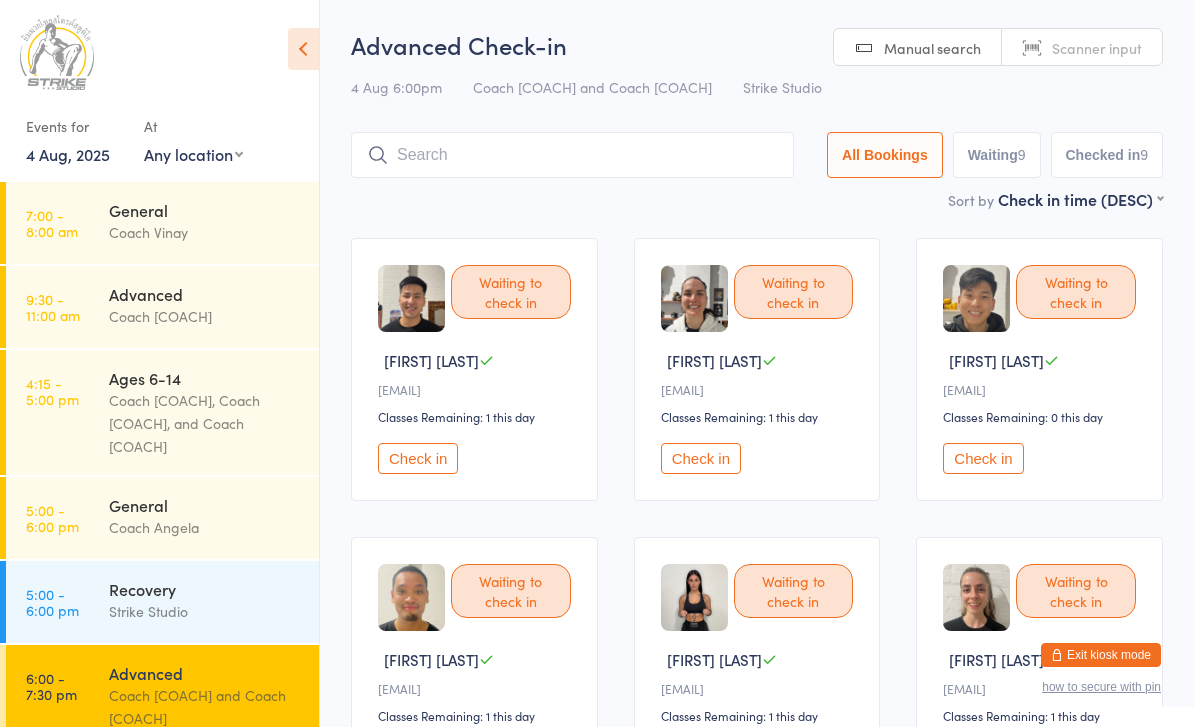 click at bounding box center [572, 155] 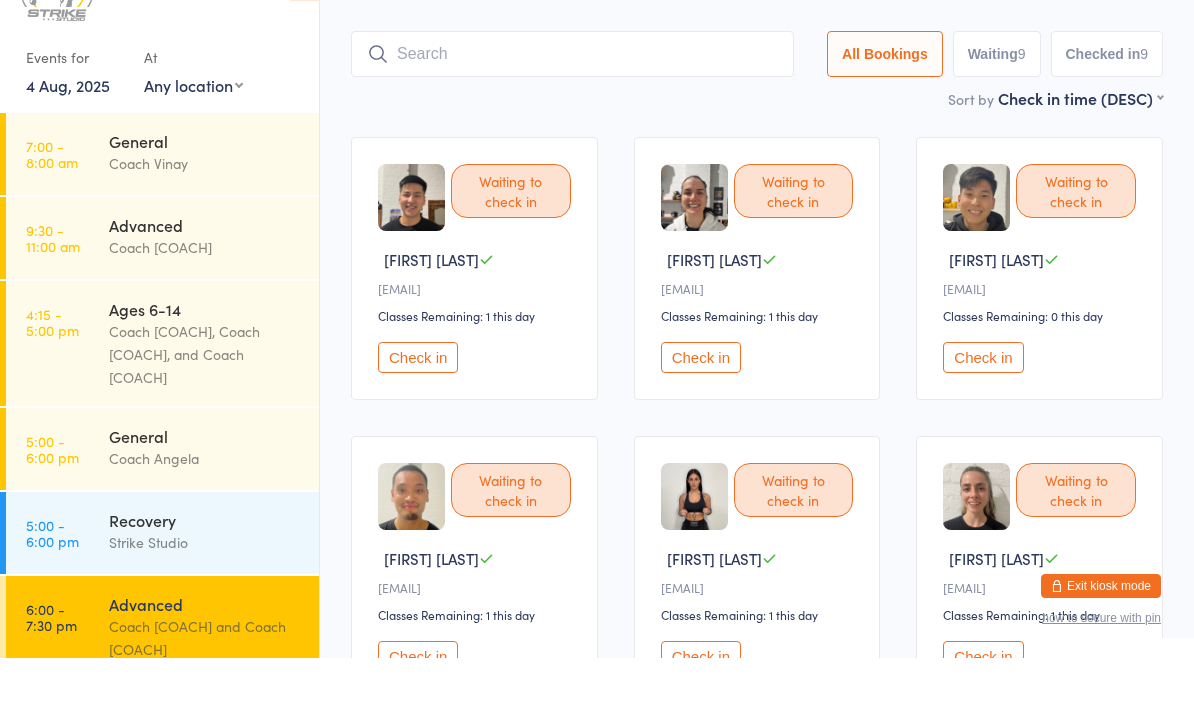 scroll, scrollTop: 65, scrollLeft: 0, axis: vertical 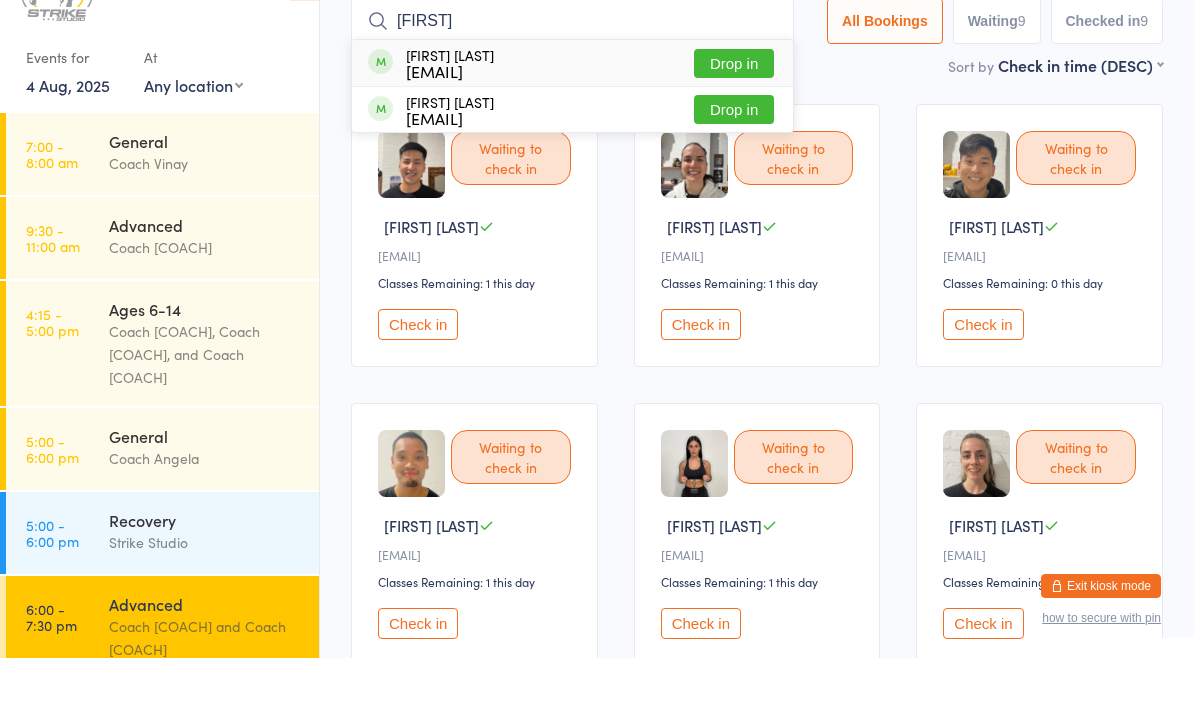 type on "Tash" 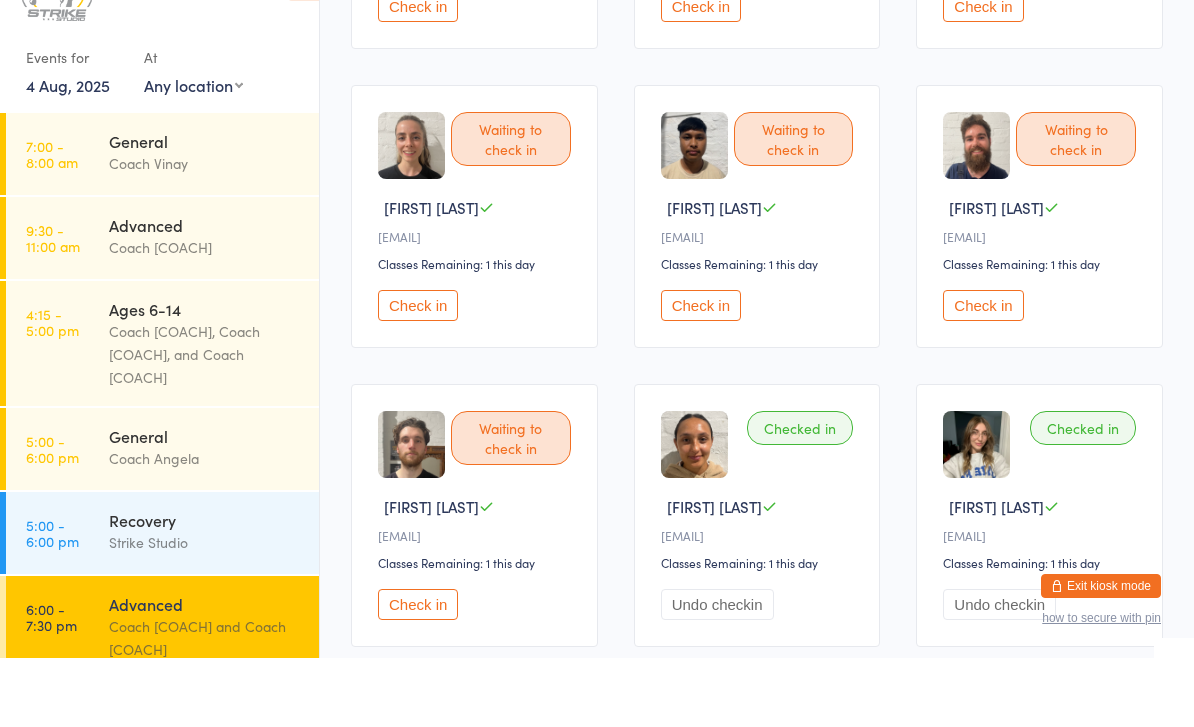 scroll, scrollTop: 703, scrollLeft: 0, axis: vertical 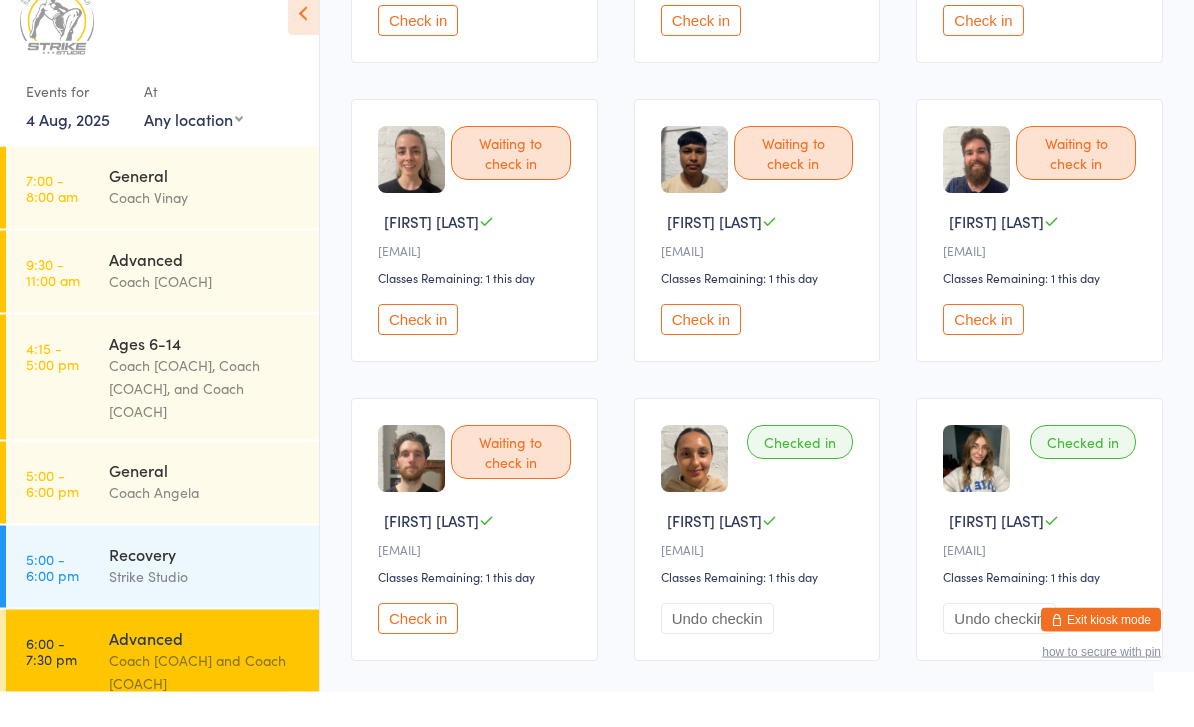click on "Check in" at bounding box center (701, 355) 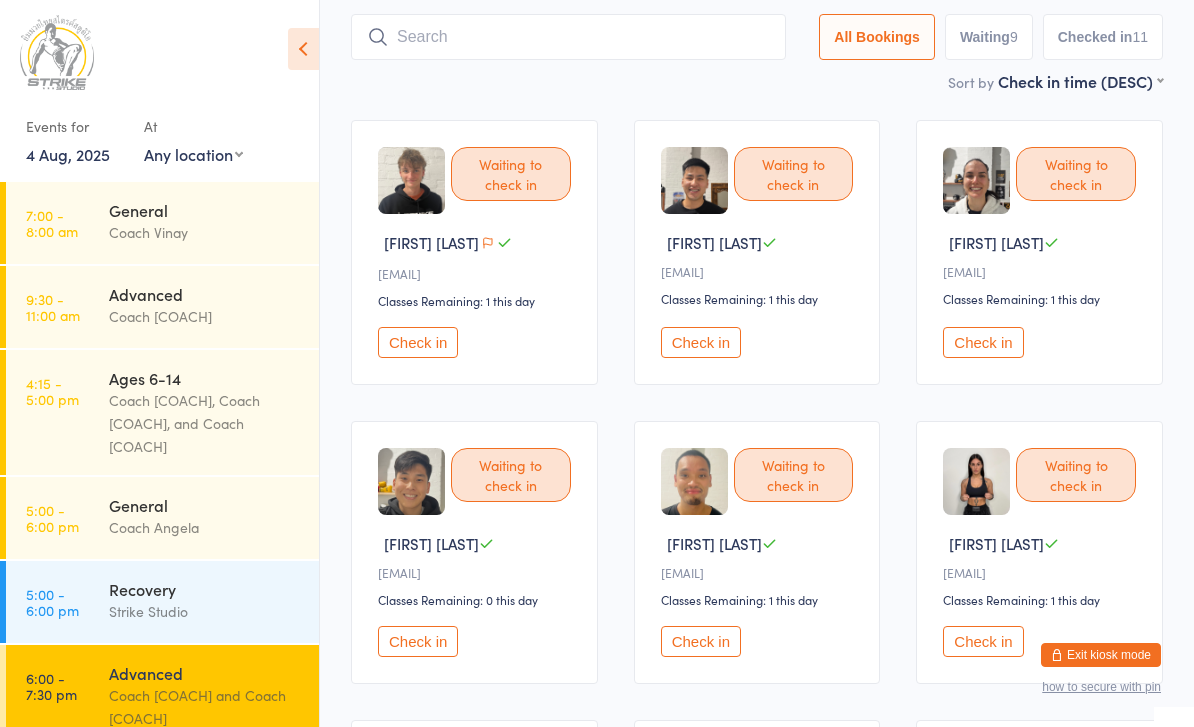 scroll, scrollTop: 116, scrollLeft: 0, axis: vertical 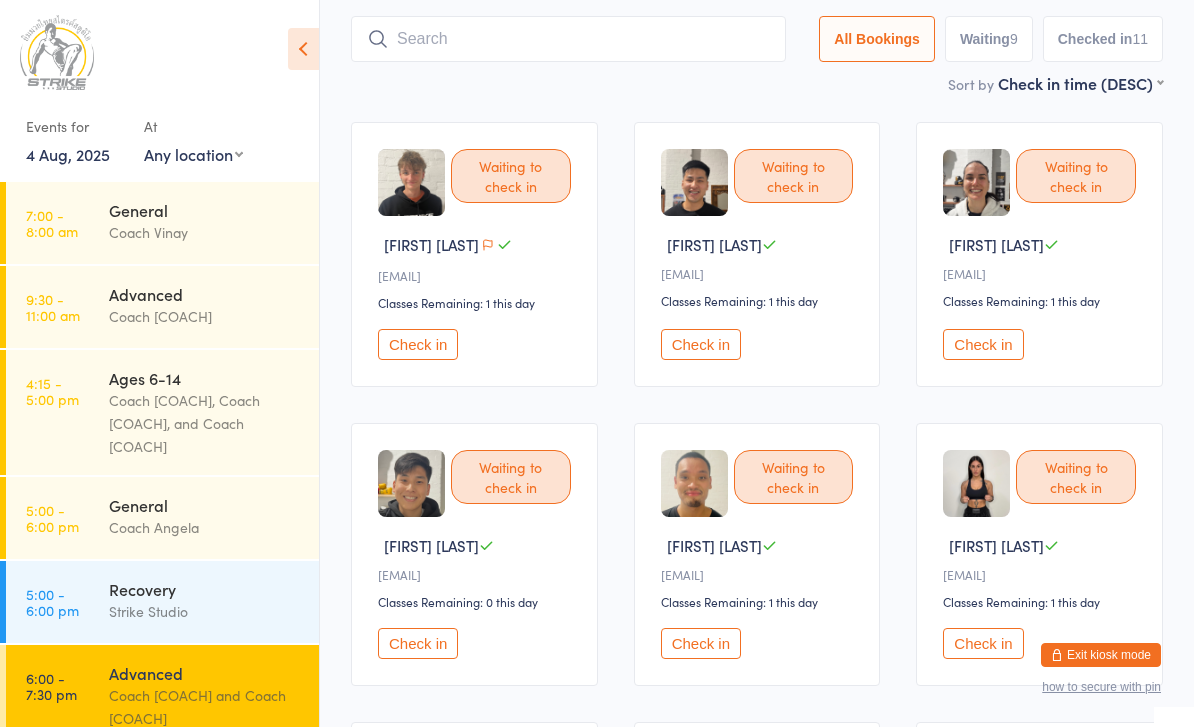 click on "Check in" at bounding box center (418, 643) 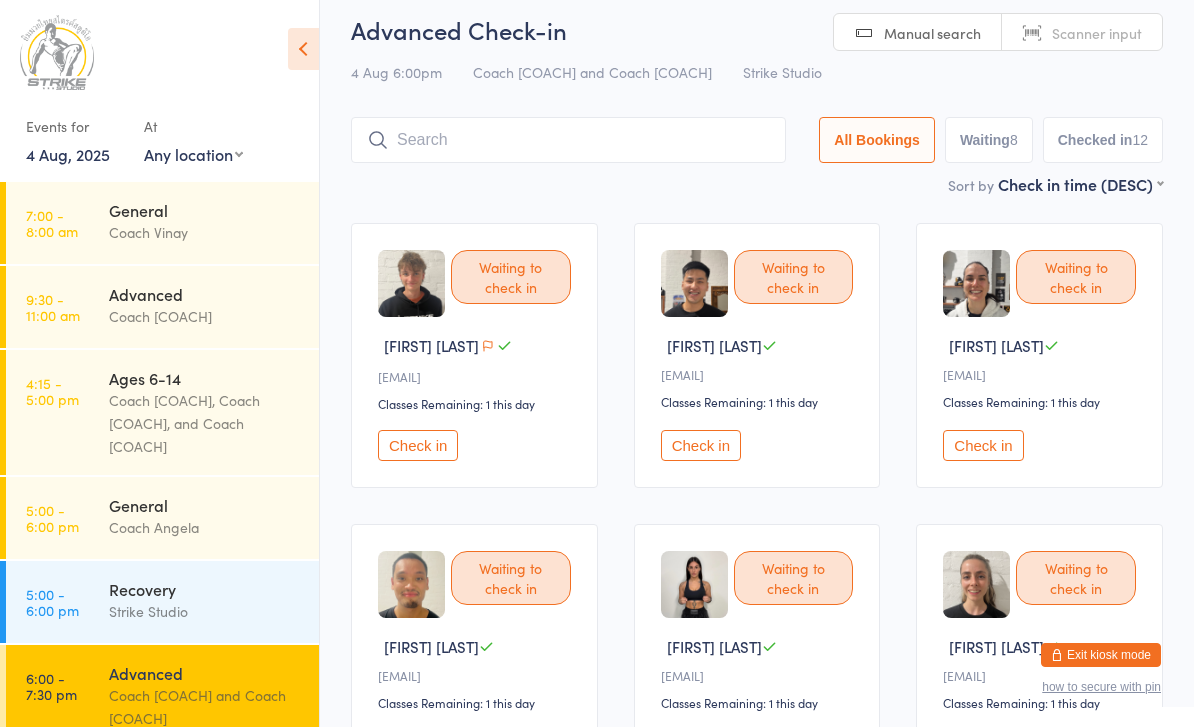 scroll, scrollTop: 39, scrollLeft: 0, axis: vertical 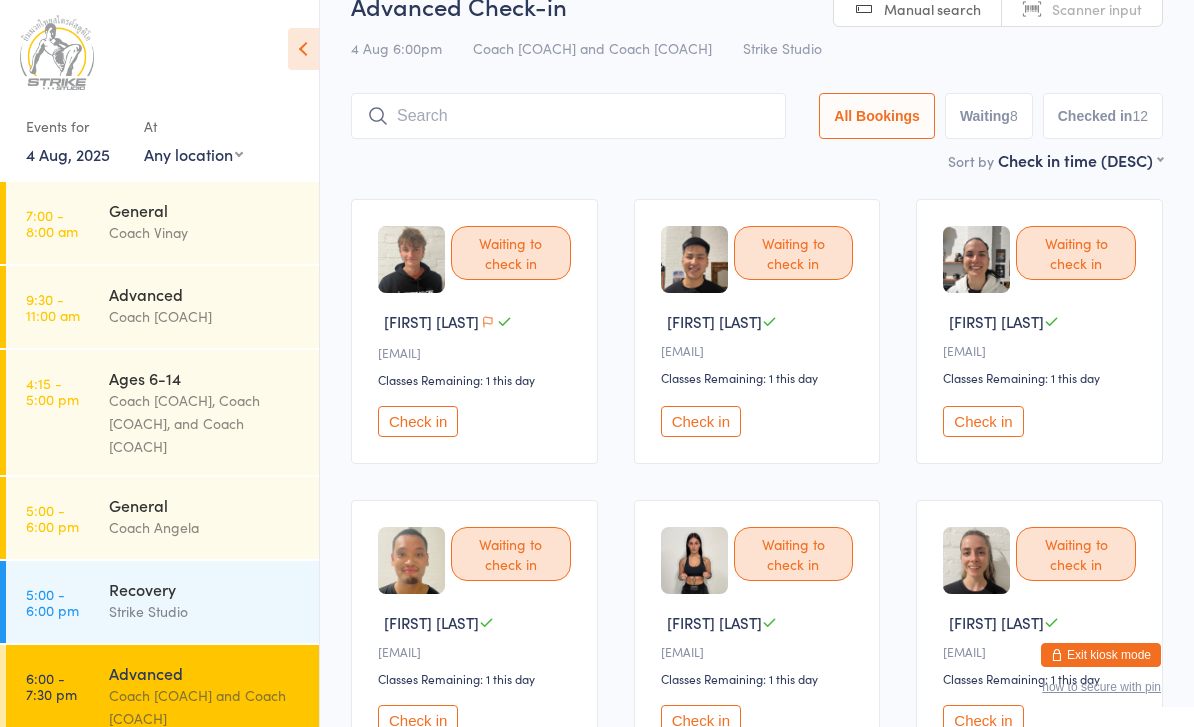 click on "Check in" at bounding box center [701, 421] 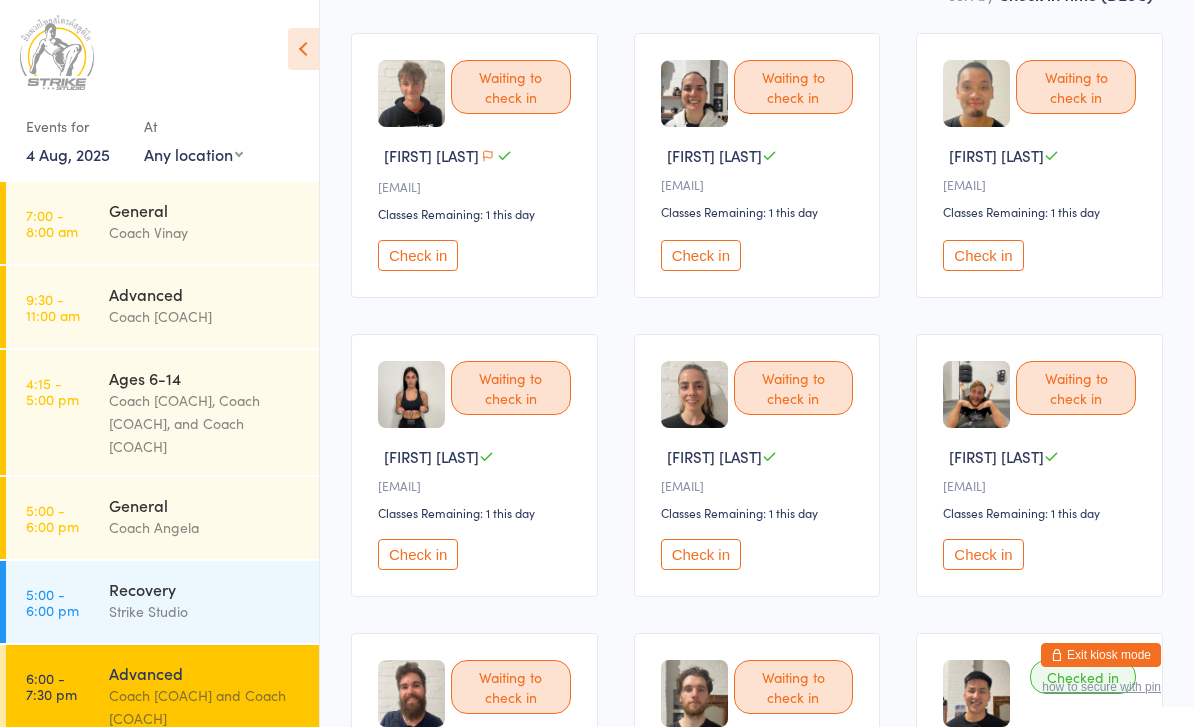 scroll, scrollTop: 104, scrollLeft: 0, axis: vertical 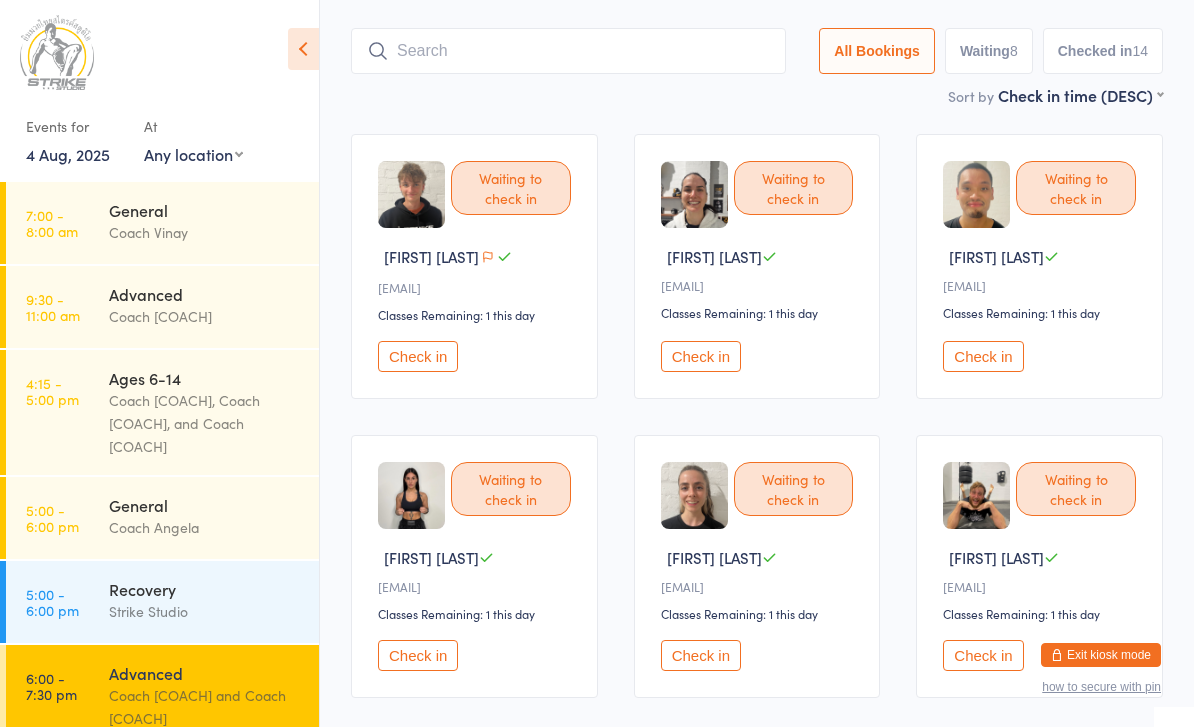 click at bounding box center [568, 51] 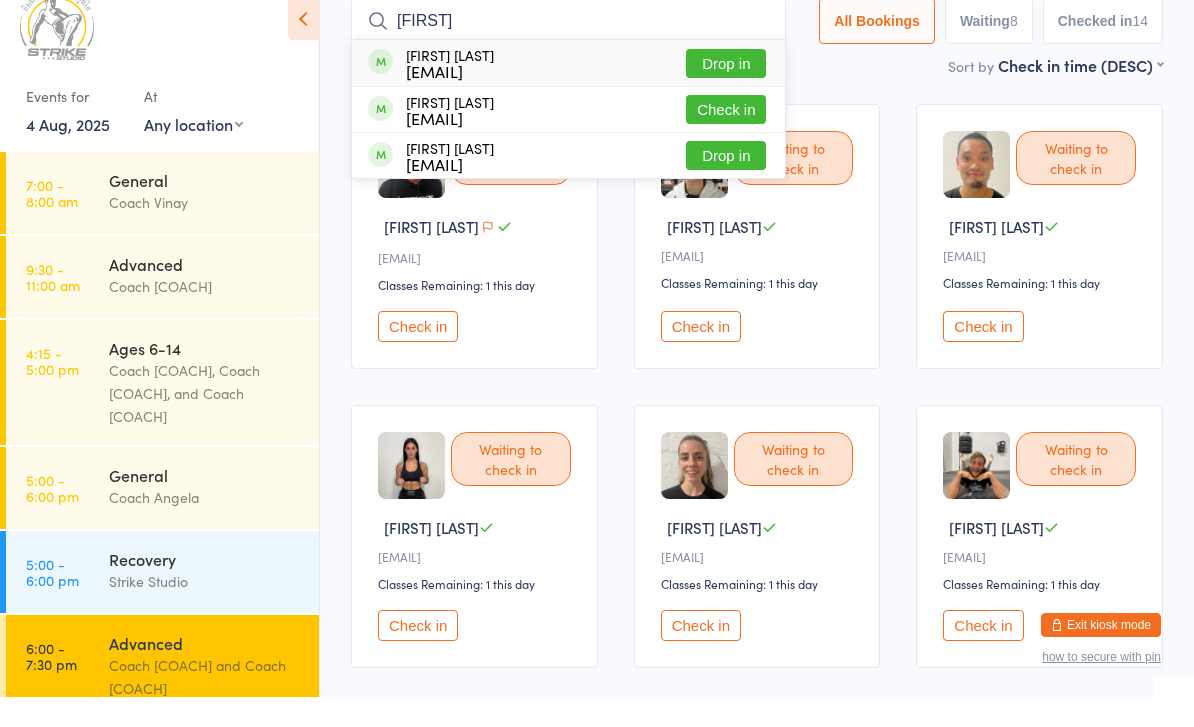 type on "Alyshia" 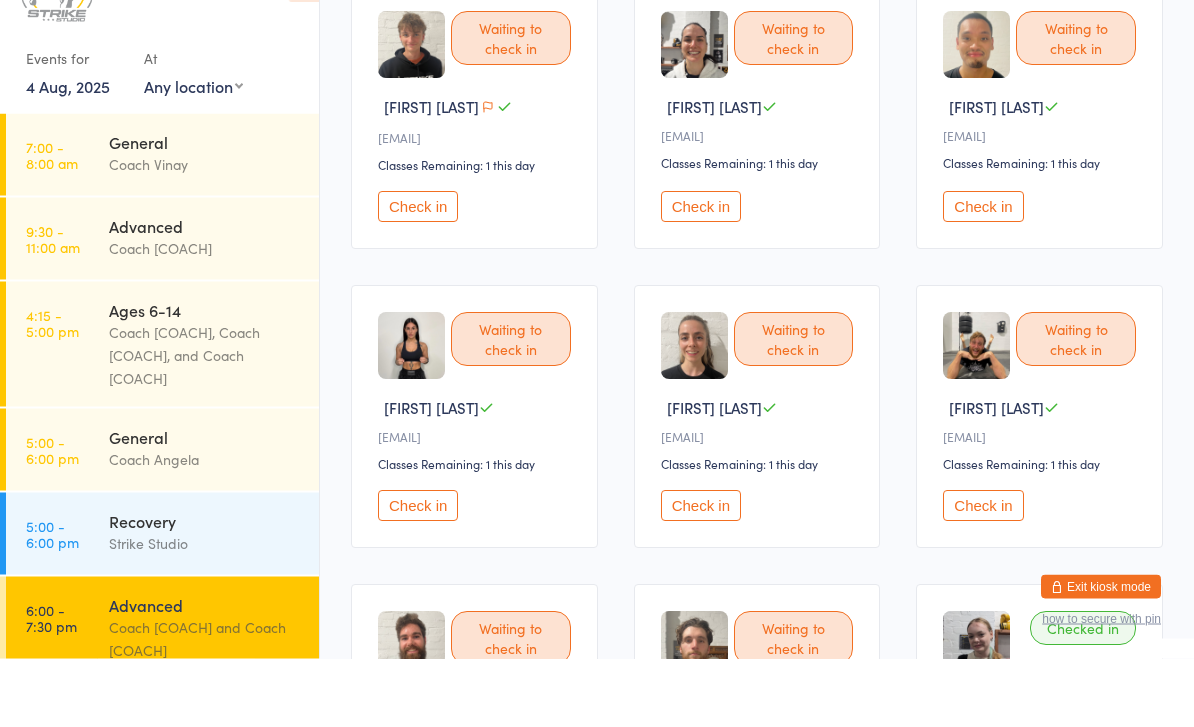 scroll, scrollTop: 0, scrollLeft: 0, axis: both 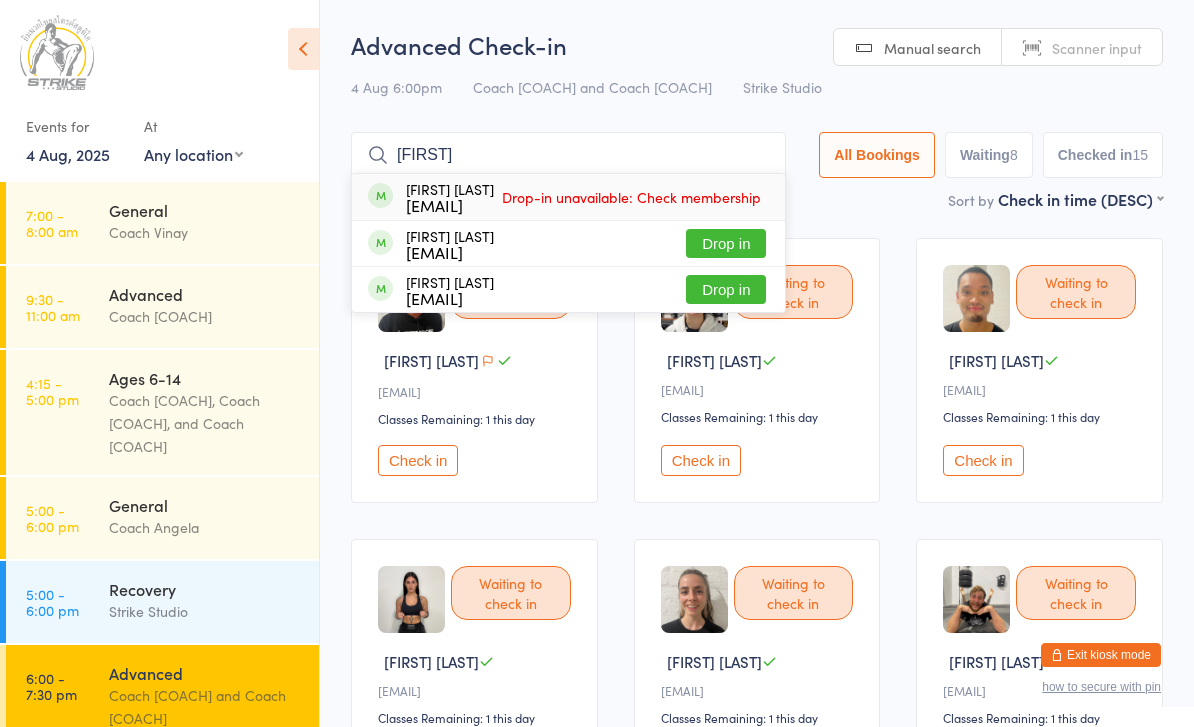 type on "Trivis" 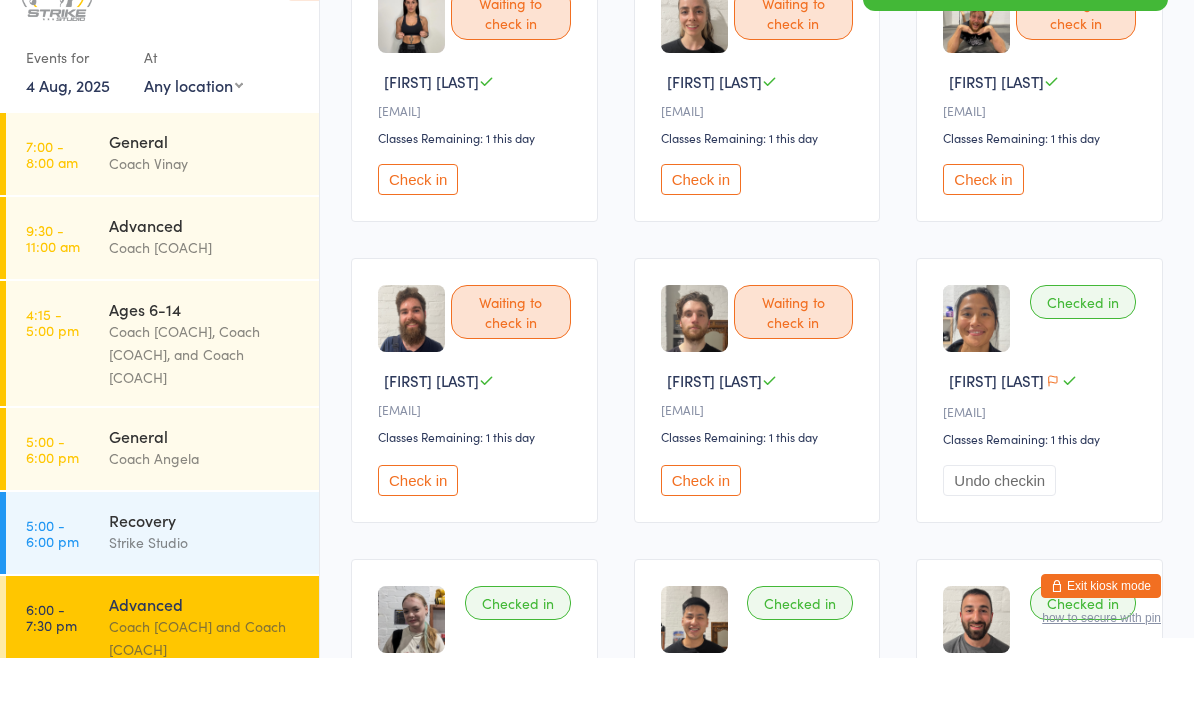 scroll, scrollTop: 0, scrollLeft: 0, axis: both 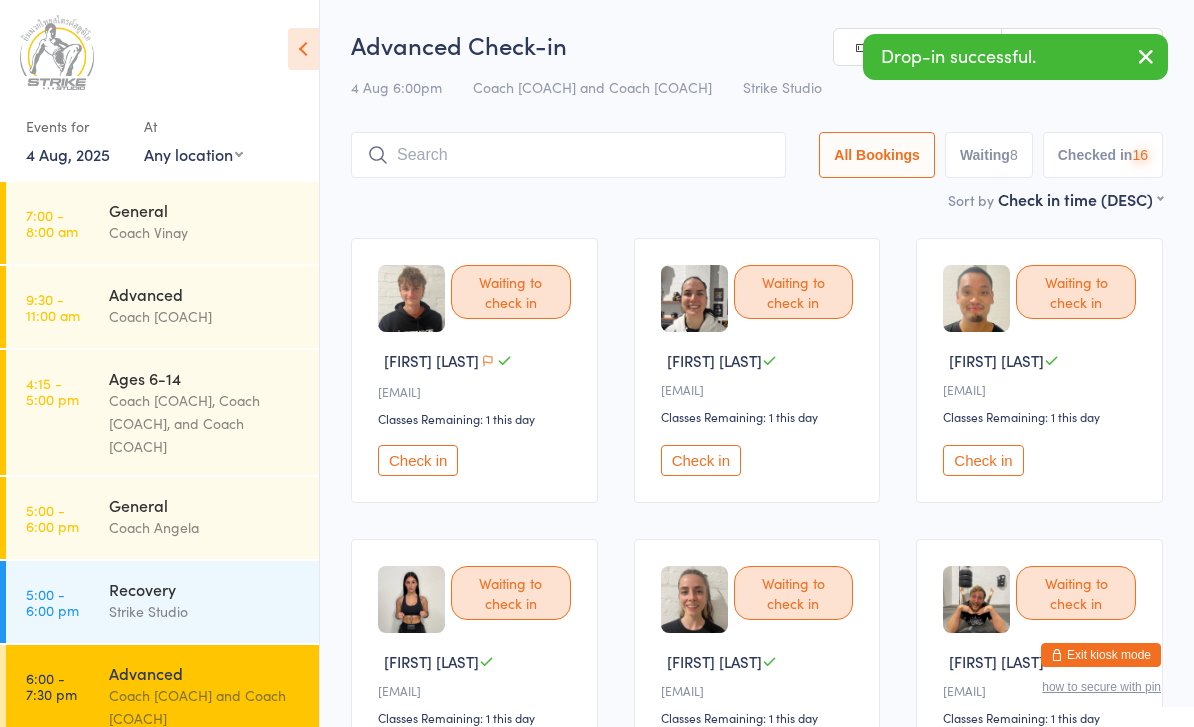 click on "Waiting to check in Mitch C  m•••••••5@gmail.com Classes Remaining: 1 this day   Check in" at bounding box center [474, 370] 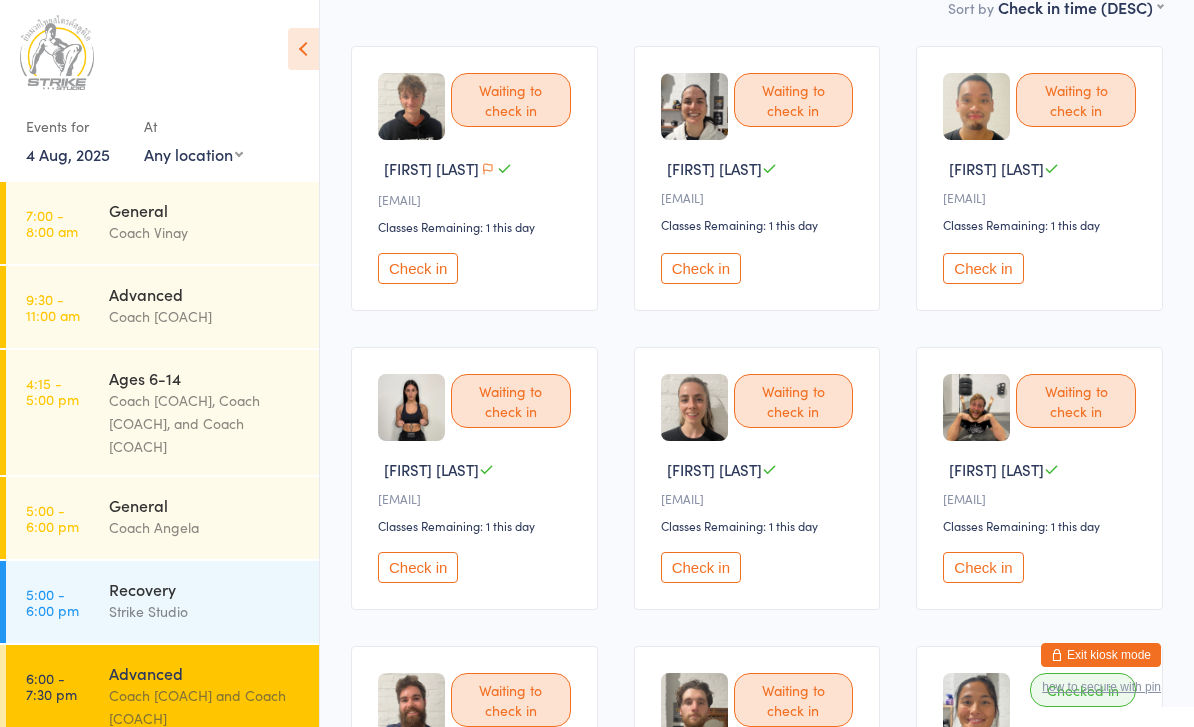scroll, scrollTop: 0, scrollLeft: 0, axis: both 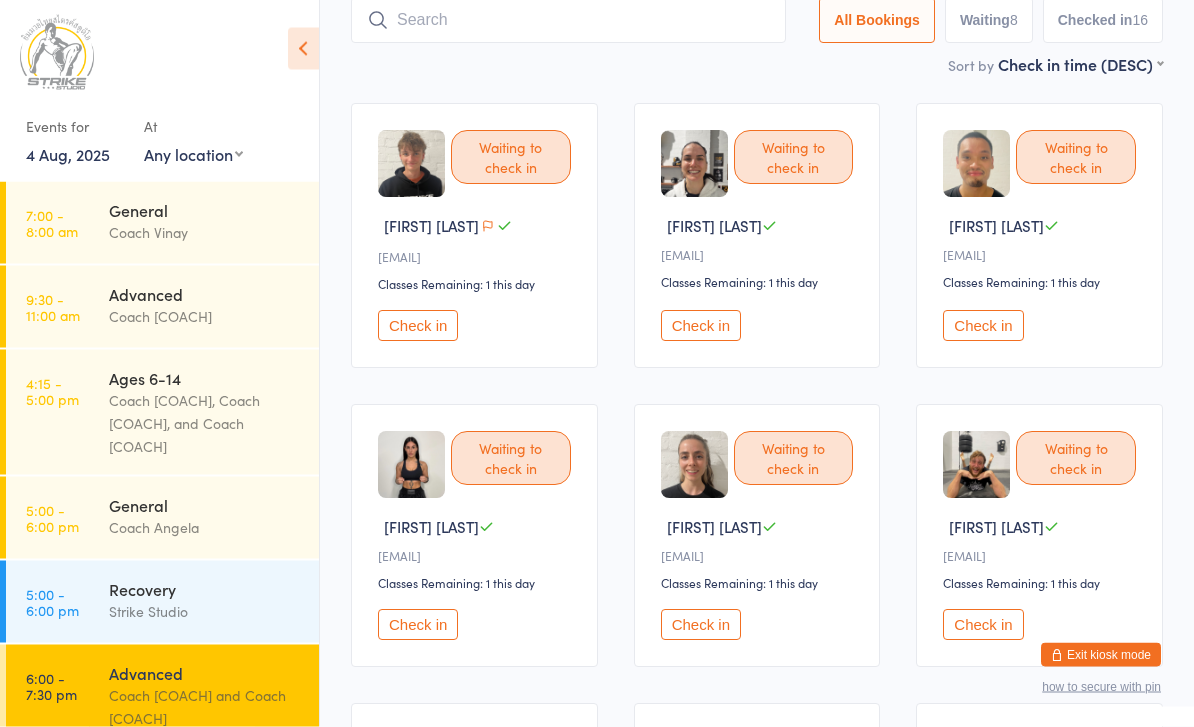 click on "Check in" at bounding box center [983, 625] 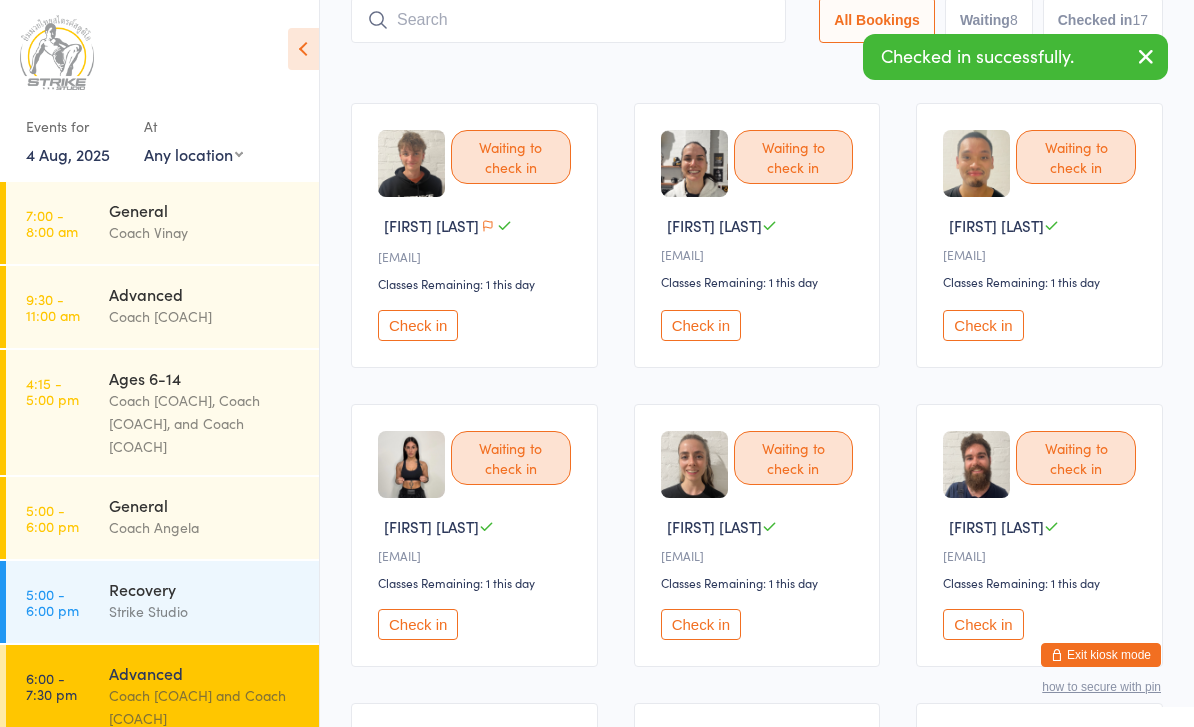 scroll, scrollTop: 0, scrollLeft: 0, axis: both 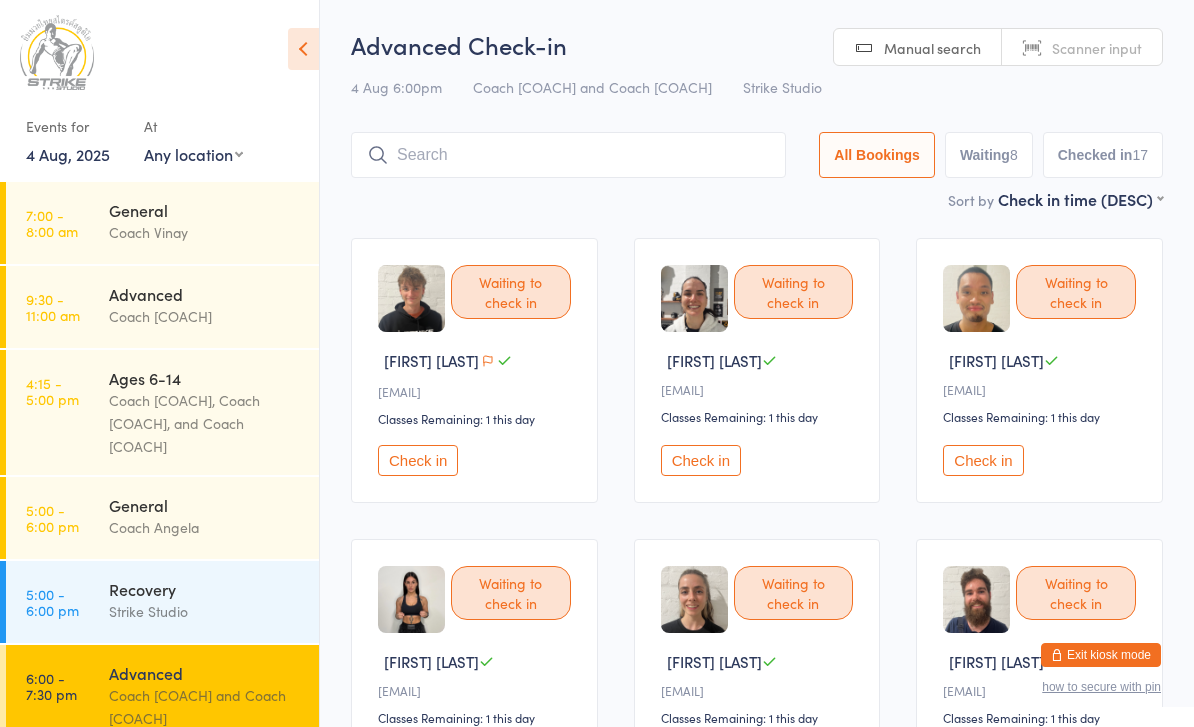 click at bounding box center (568, 155) 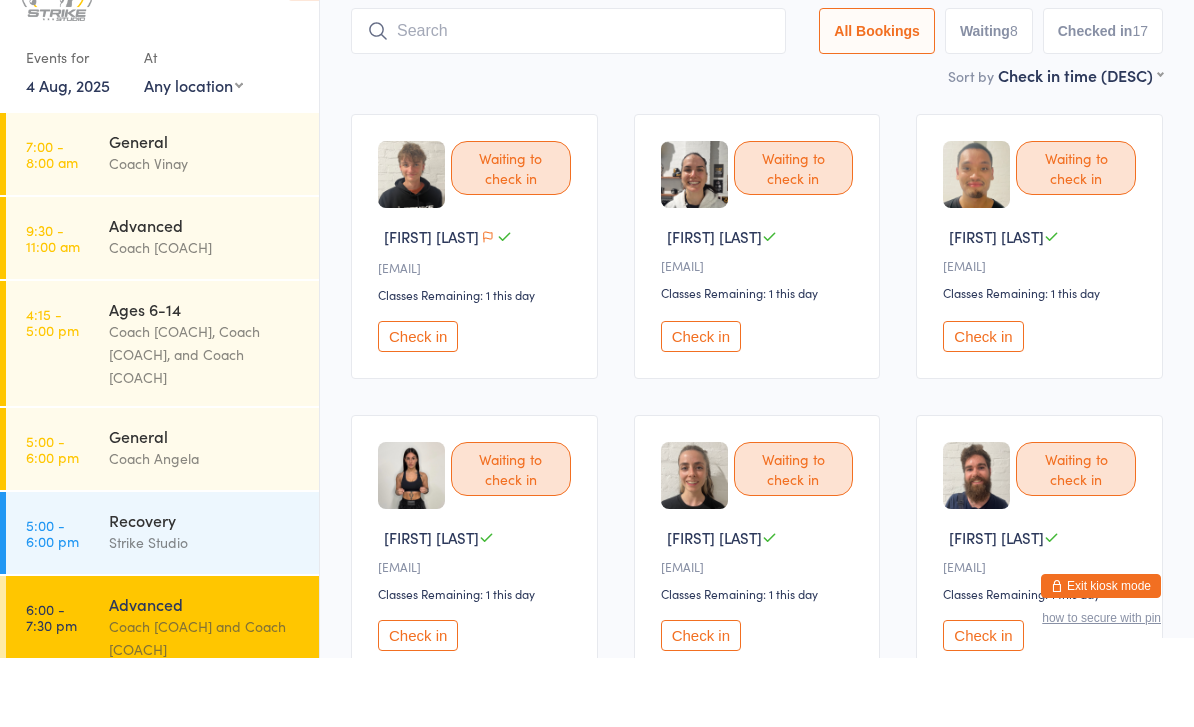 scroll, scrollTop: 65, scrollLeft: 0, axis: vertical 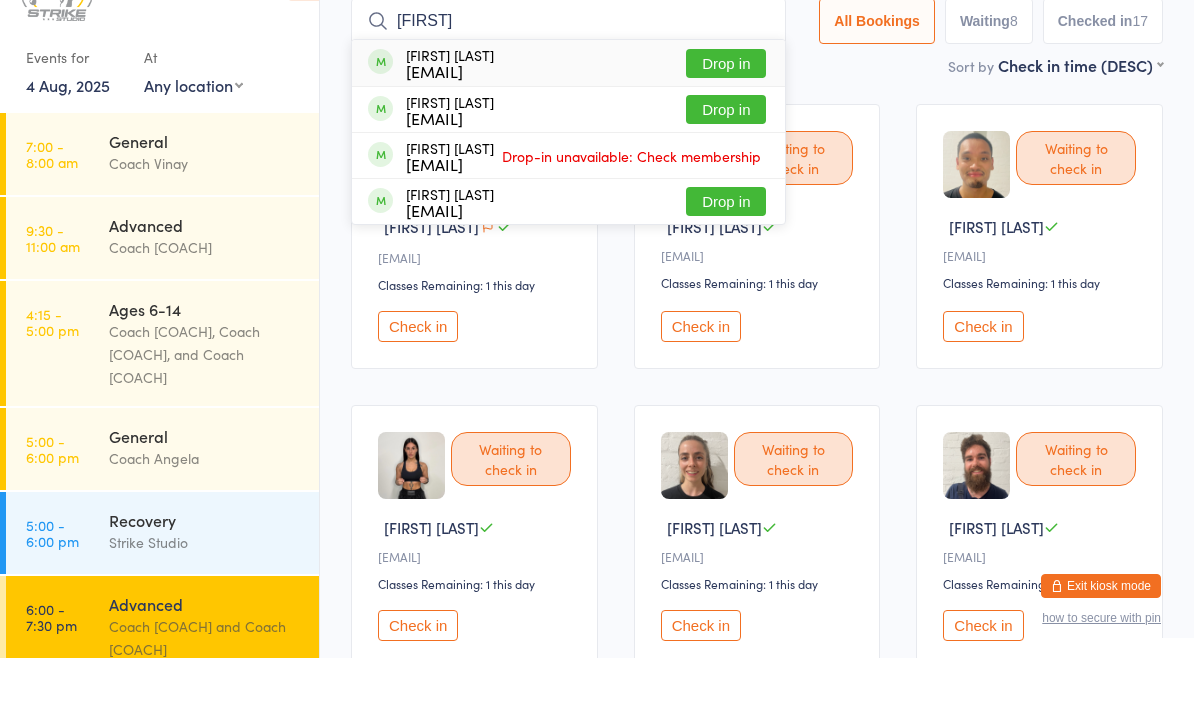 type on "Jonah" 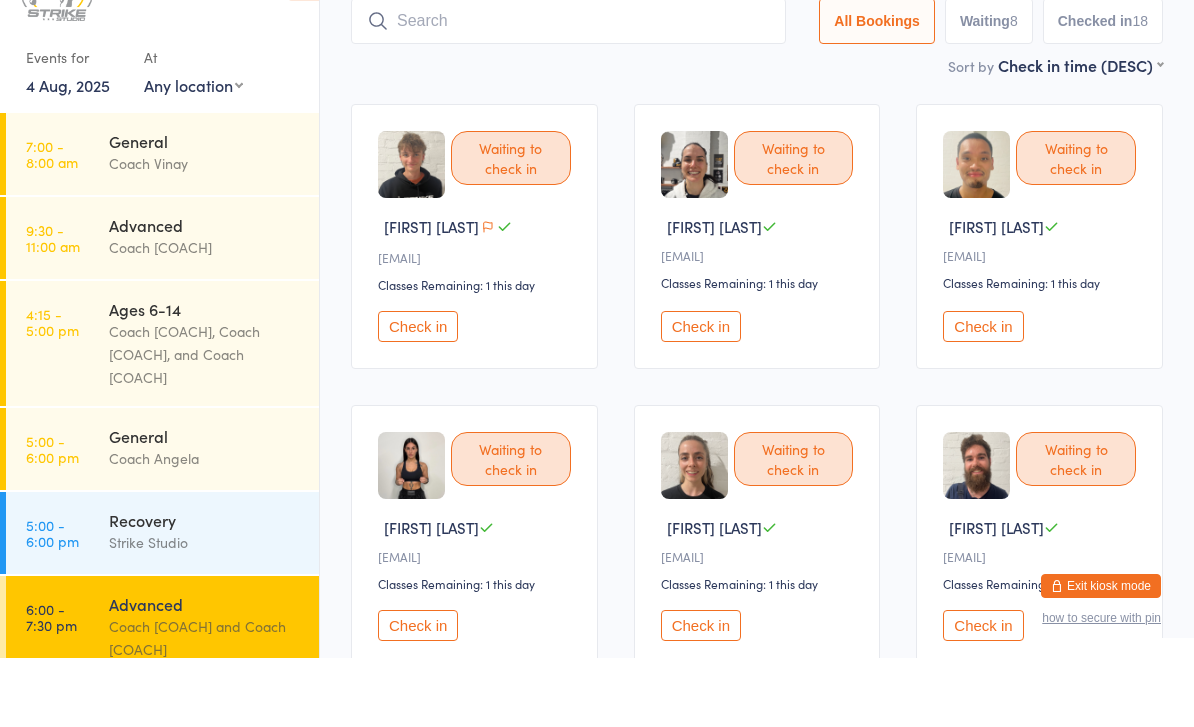 click on "Check in" at bounding box center [418, 395] 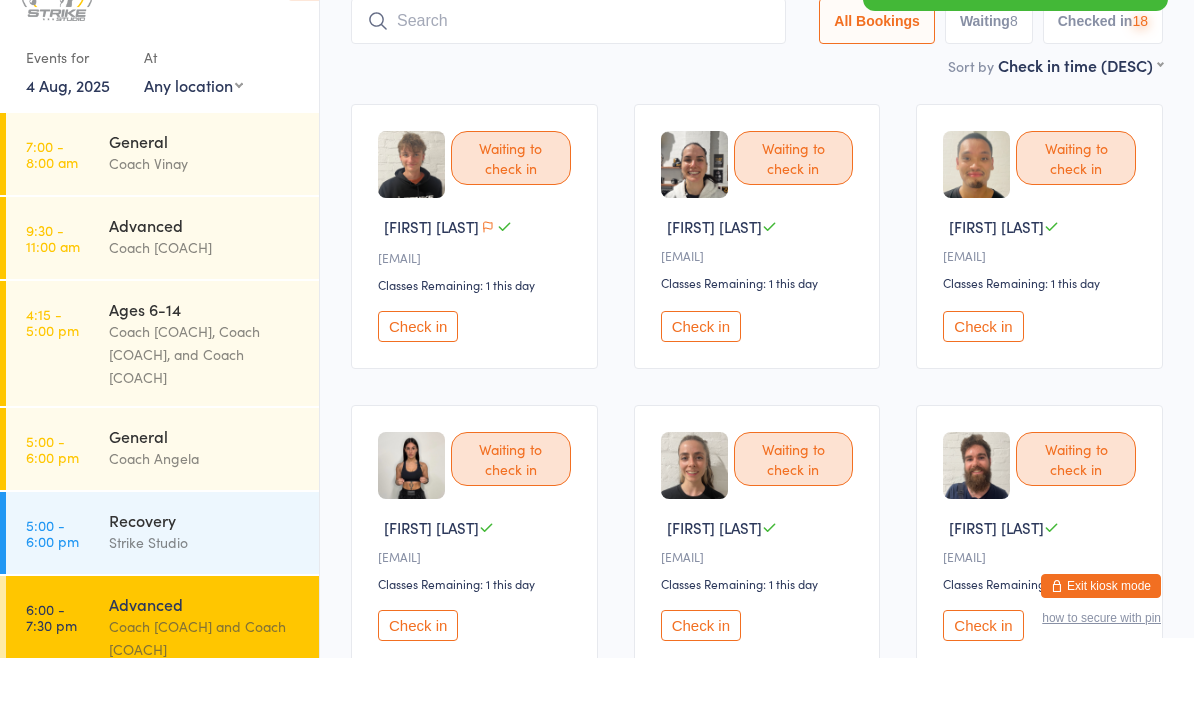 scroll, scrollTop: 134, scrollLeft: 0, axis: vertical 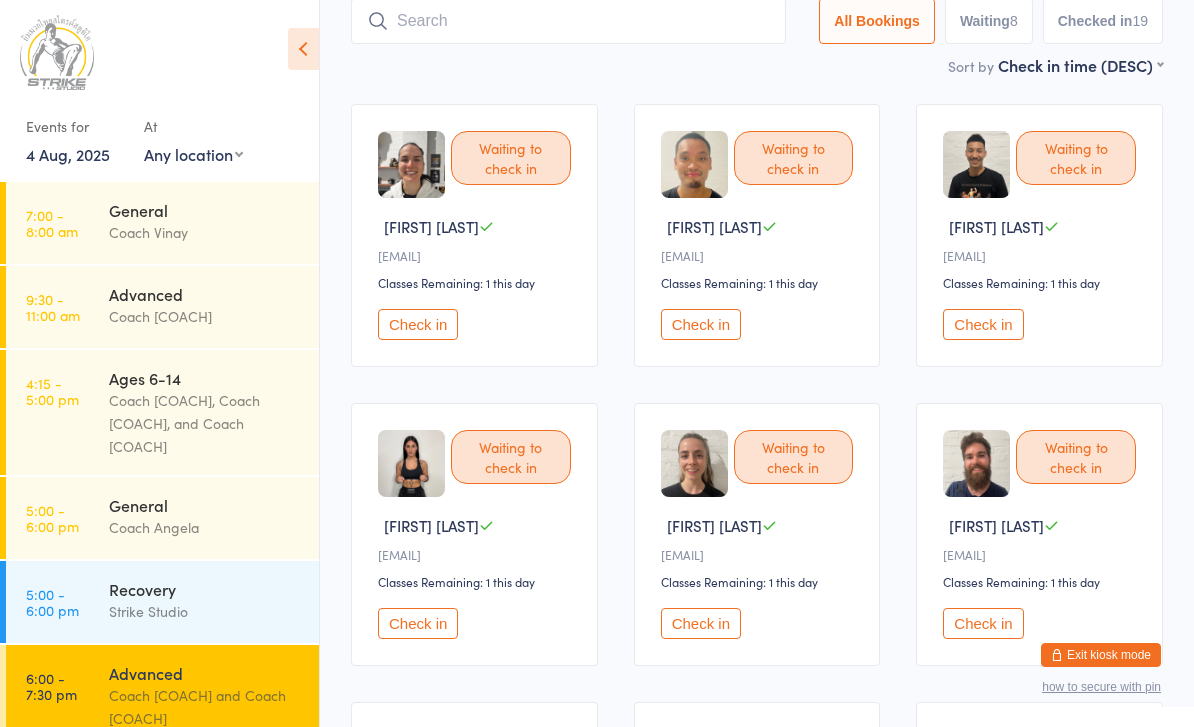 click at bounding box center (568, 21) 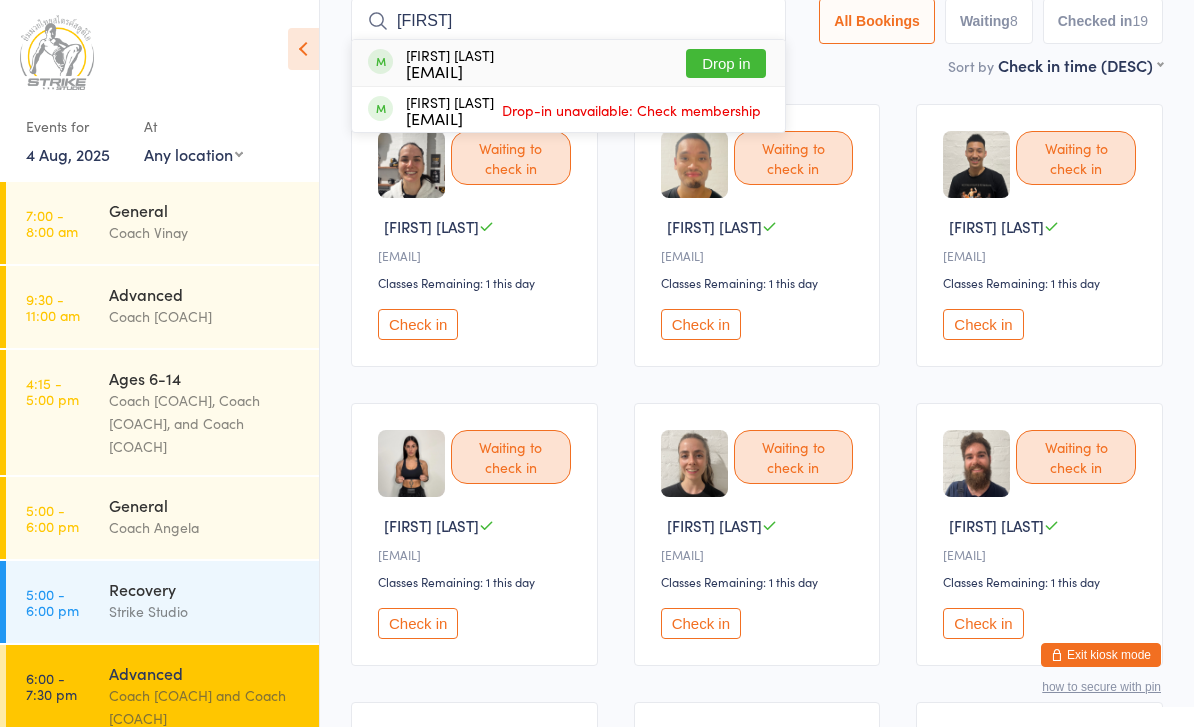type on "Kevin" 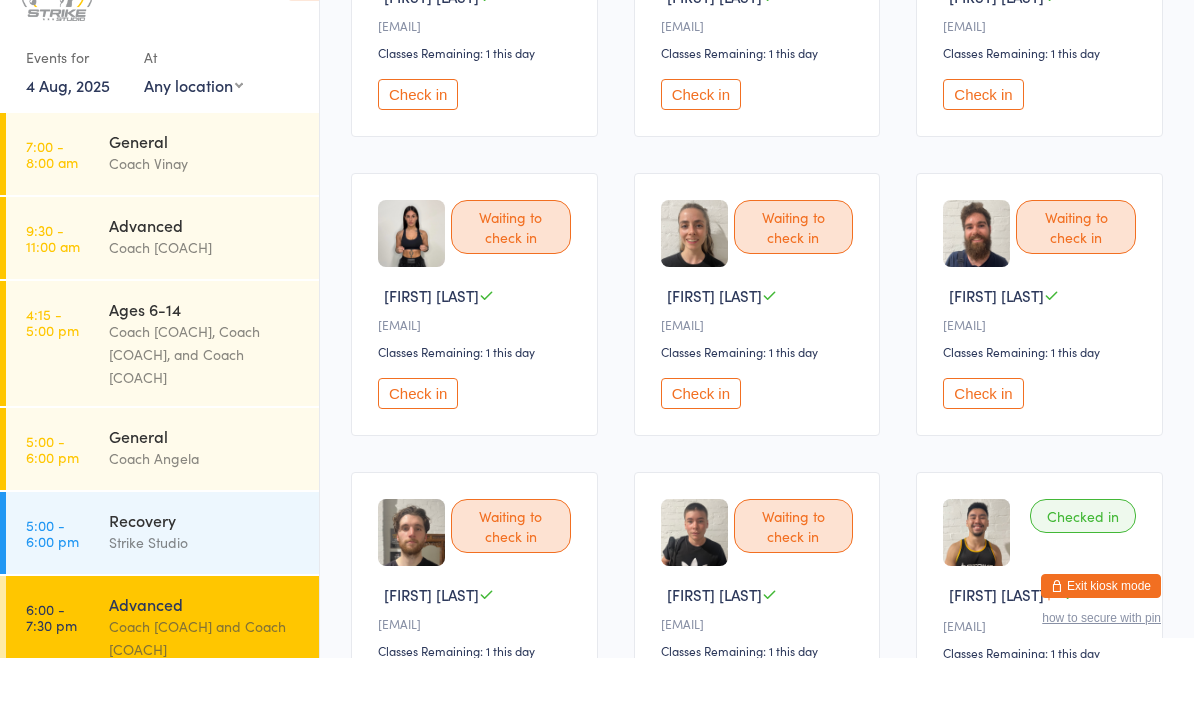 scroll, scrollTop: 298, scrollLeft: 0, axis: vertical 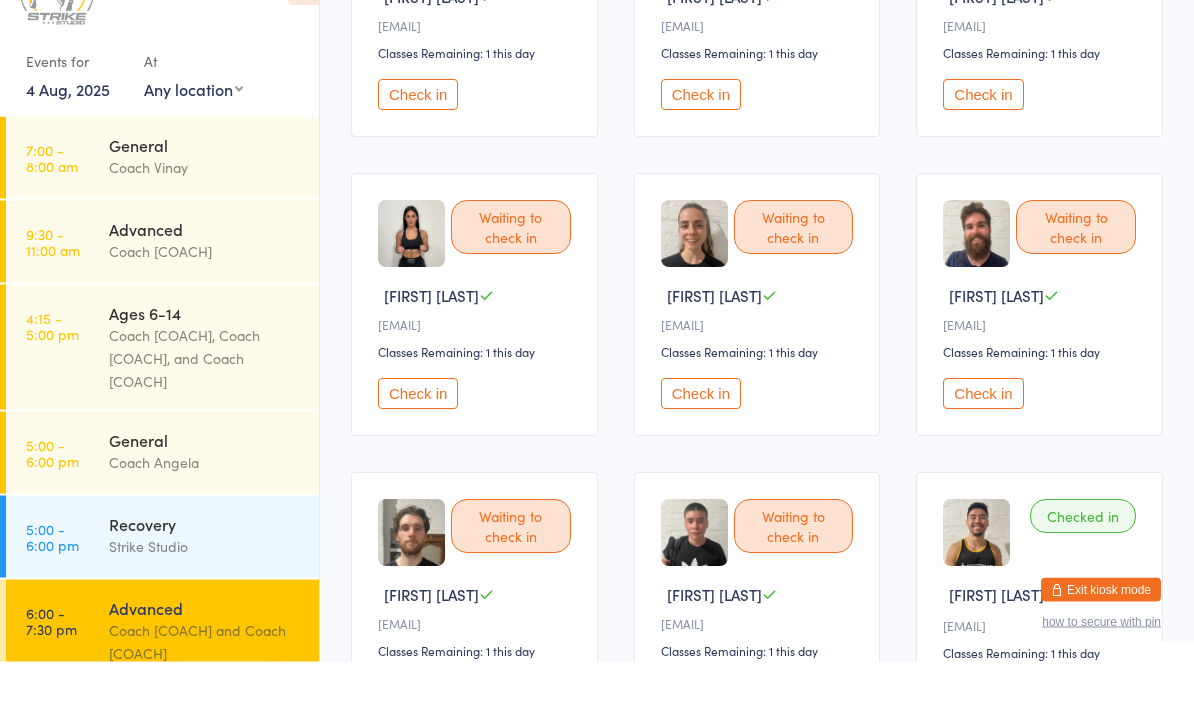 click on "Check in" at bounding box center [418, 459] 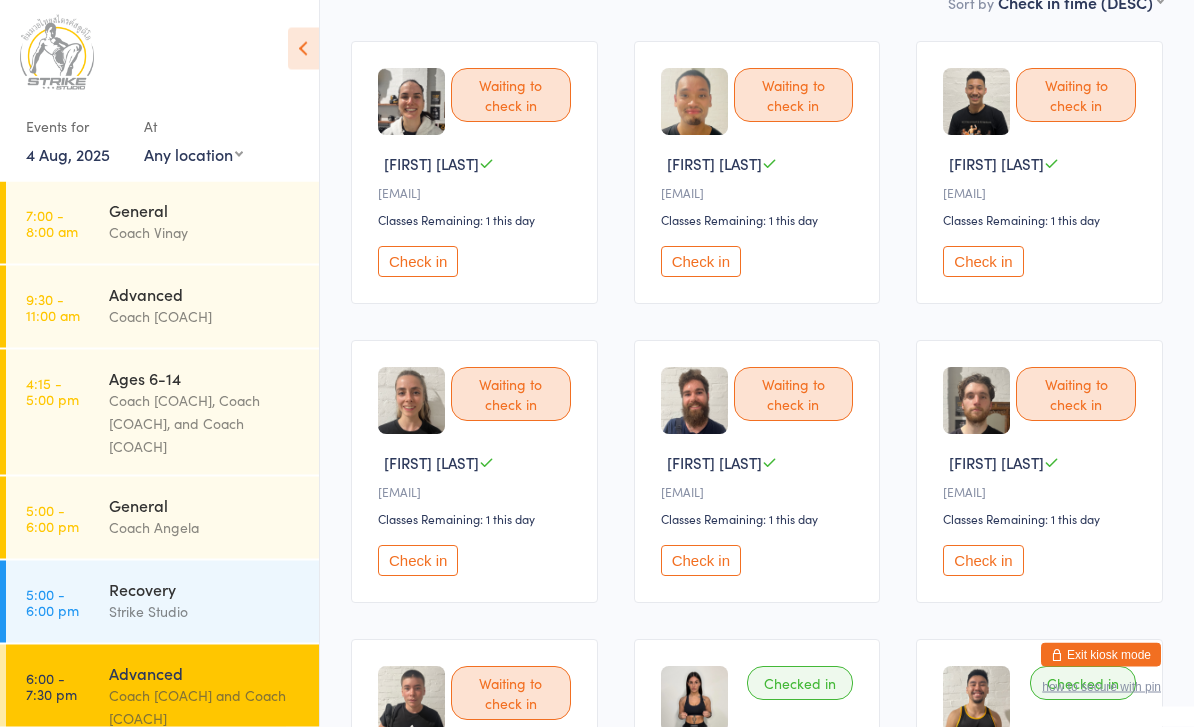 scroll, scrollTop: 195, scrollLeft: 0, axis: vertical 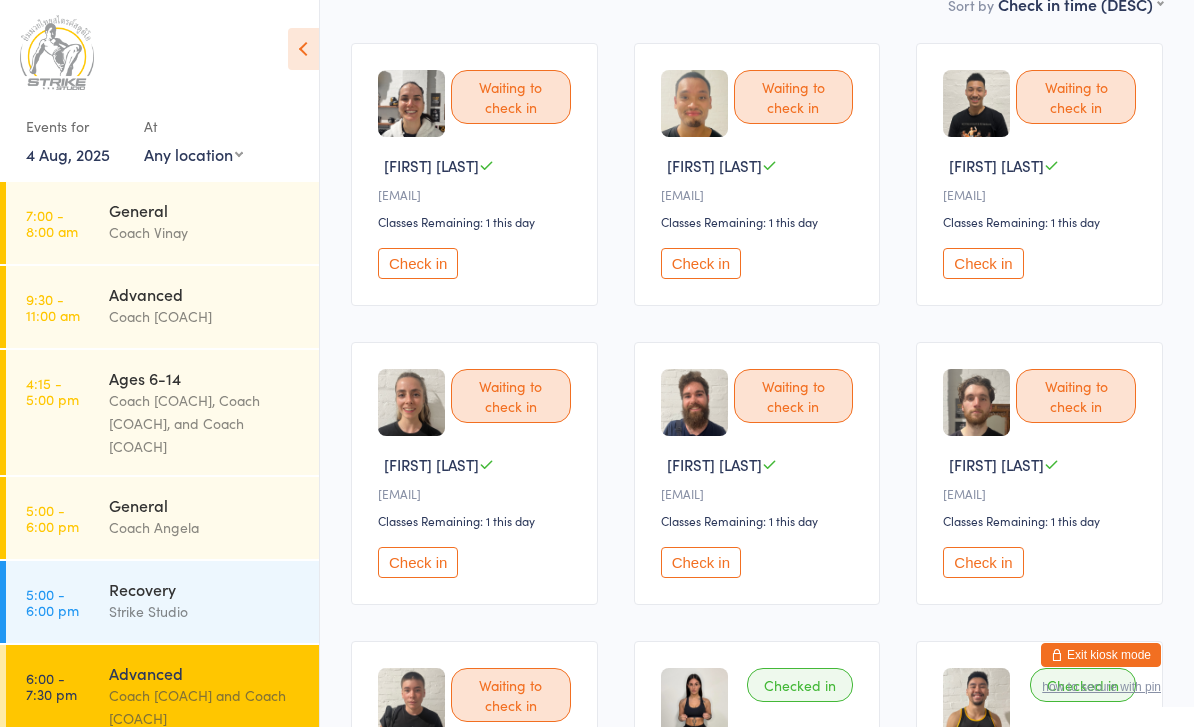 click on "Check in" at bounding box center [701, 562] 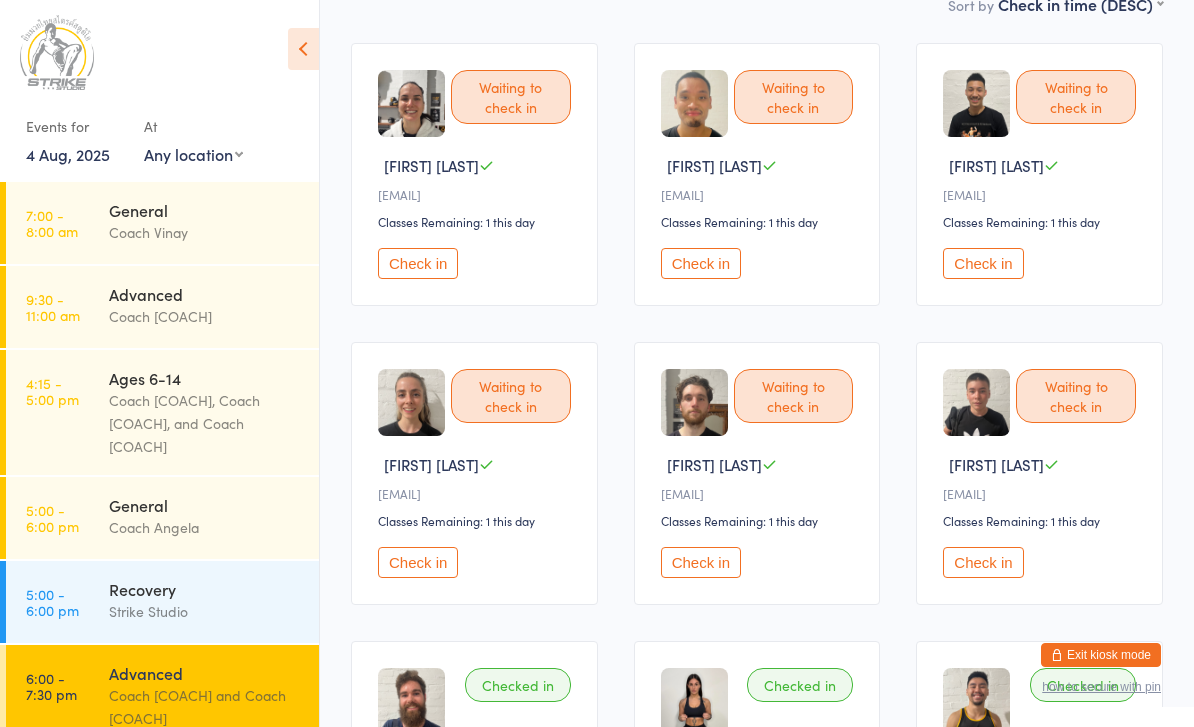 scroll, scrollTop: 0, scrollLeft: 0, axis: both 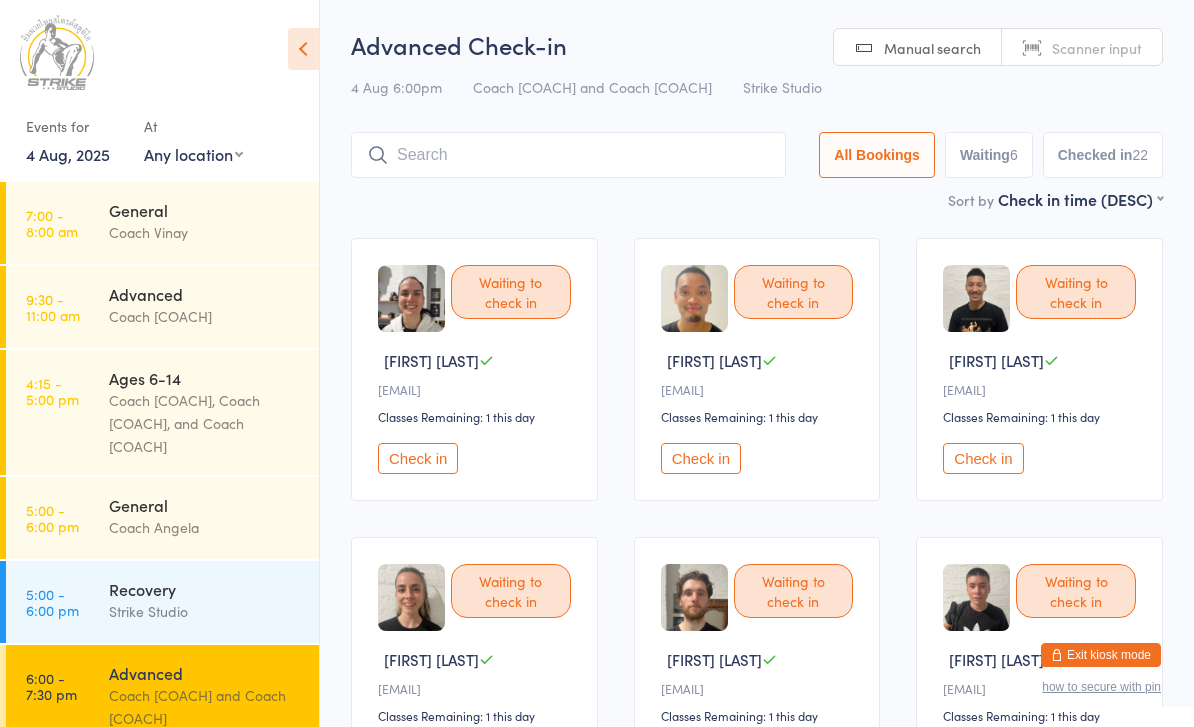 click at bounding box center (568, 155) 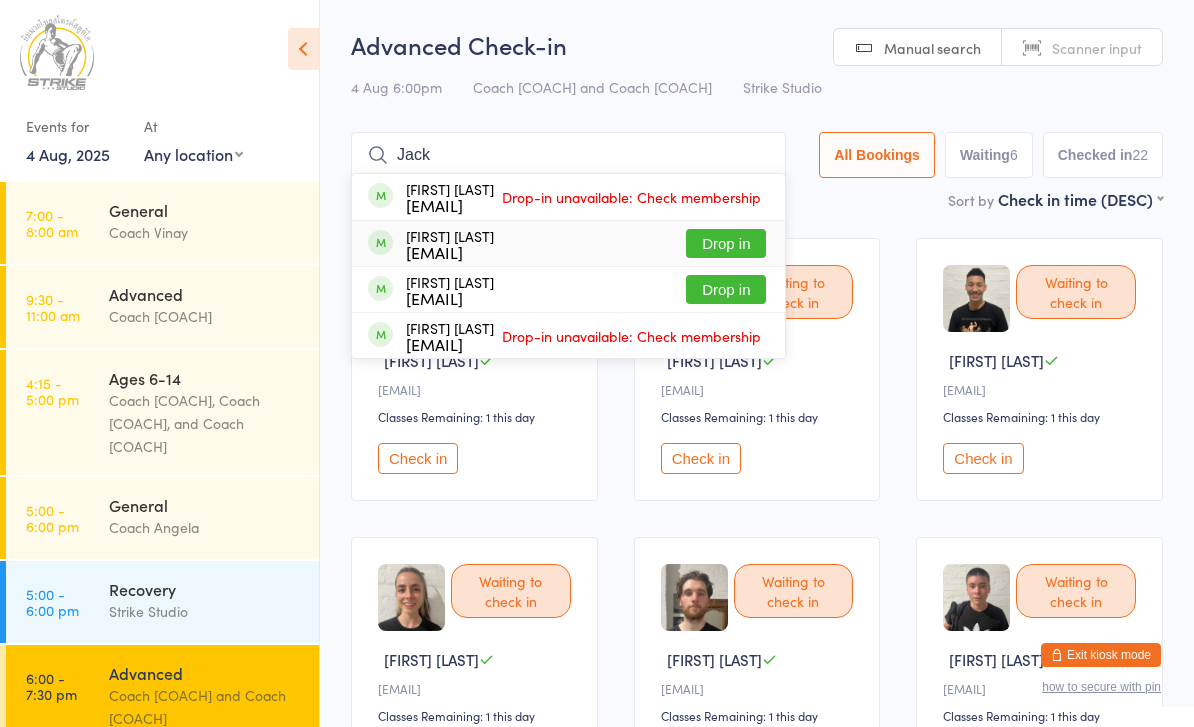 type on "Jack" 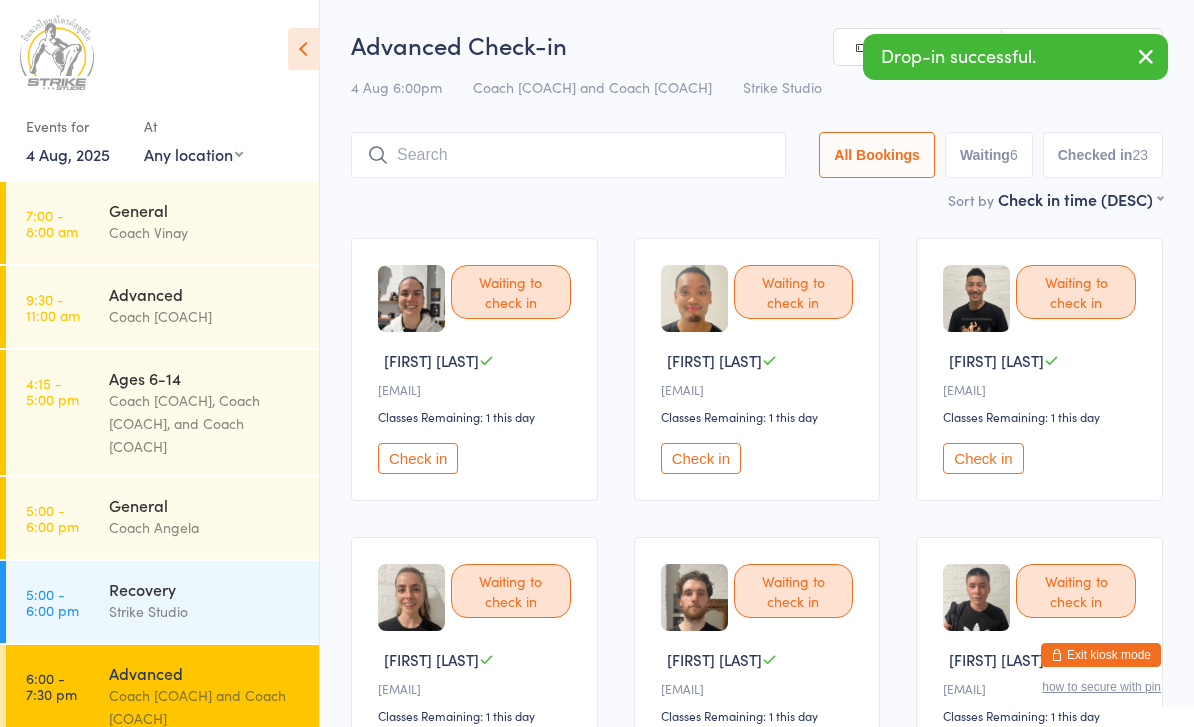 click on "Check in" at bounding box center [418, 458] 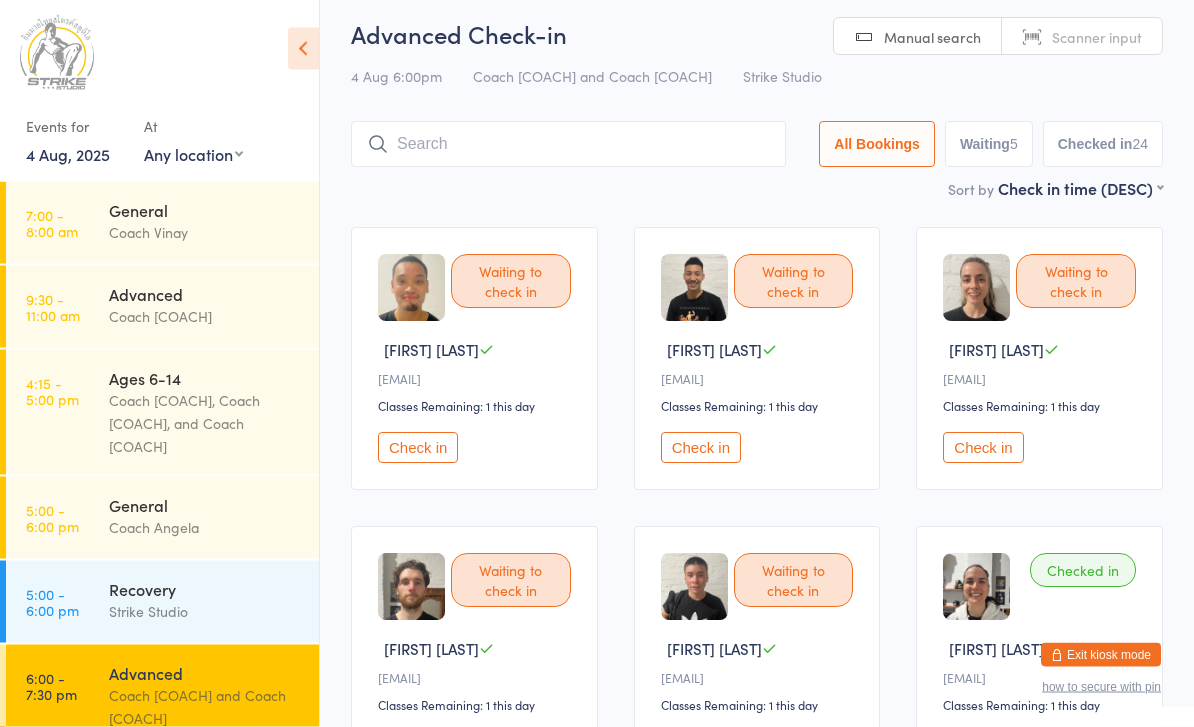 scroll, scrollTop: 0, scrollLeft: 0, axis: both 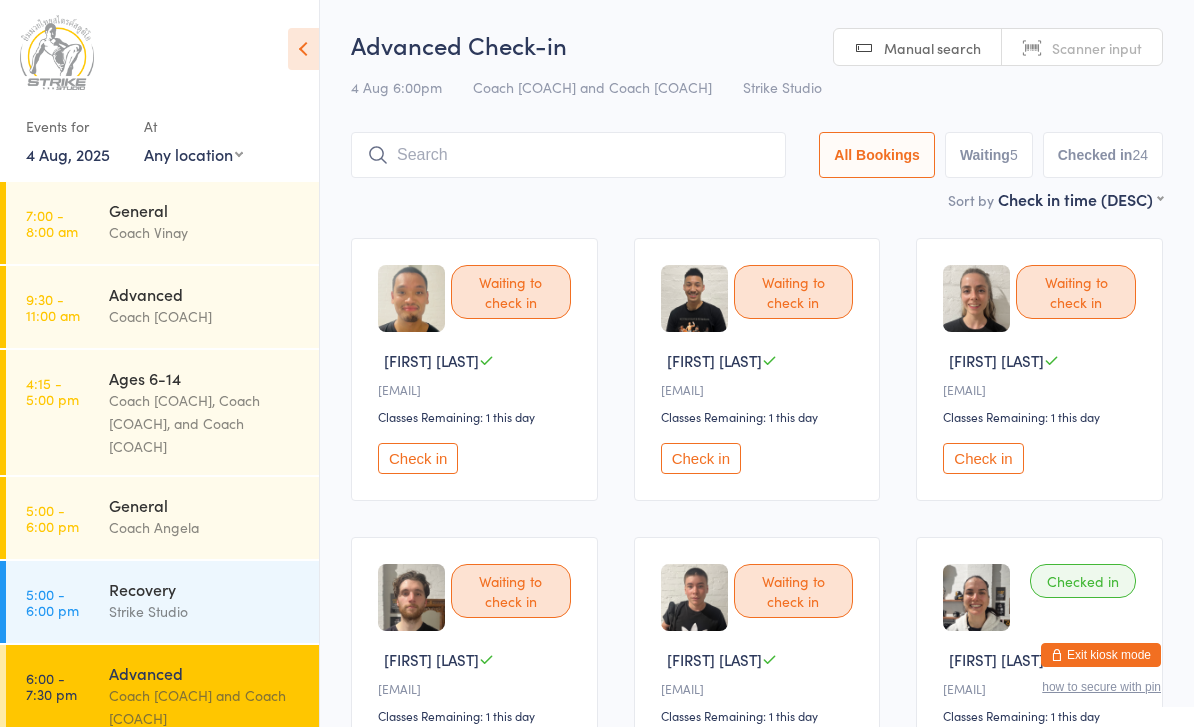 click at bounding box center (568, 155) 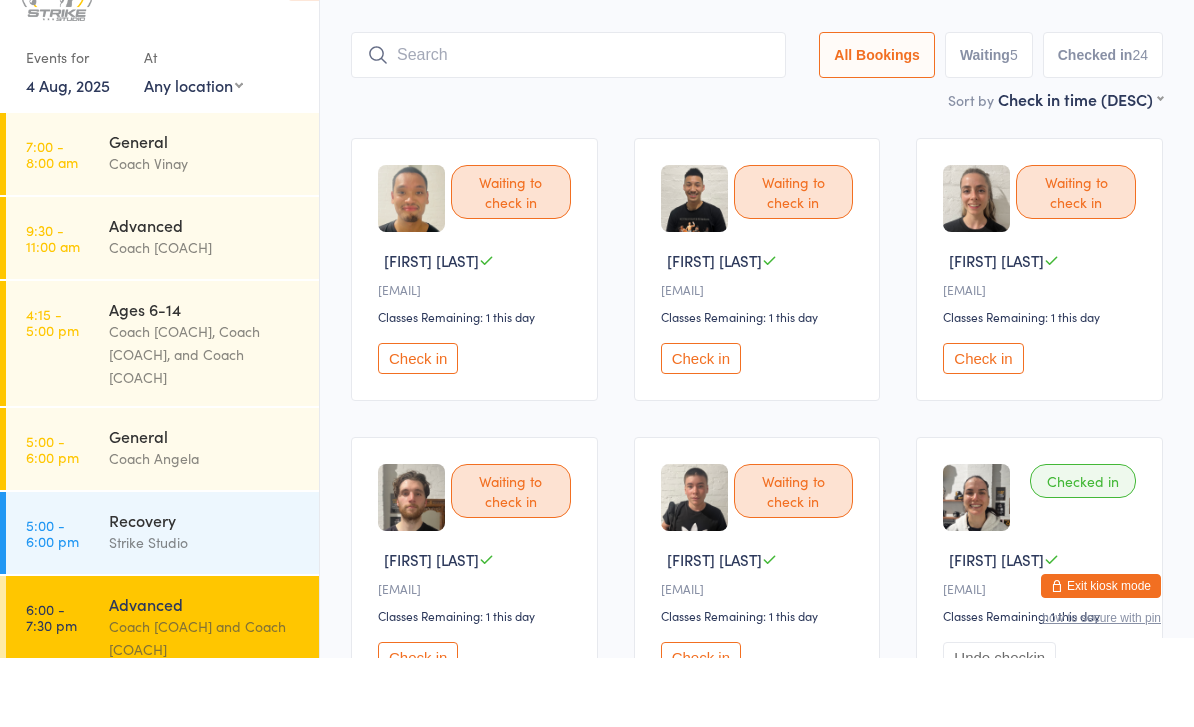 scroll, scrollTop: 65, scrollLeft: 0, axis: vertical 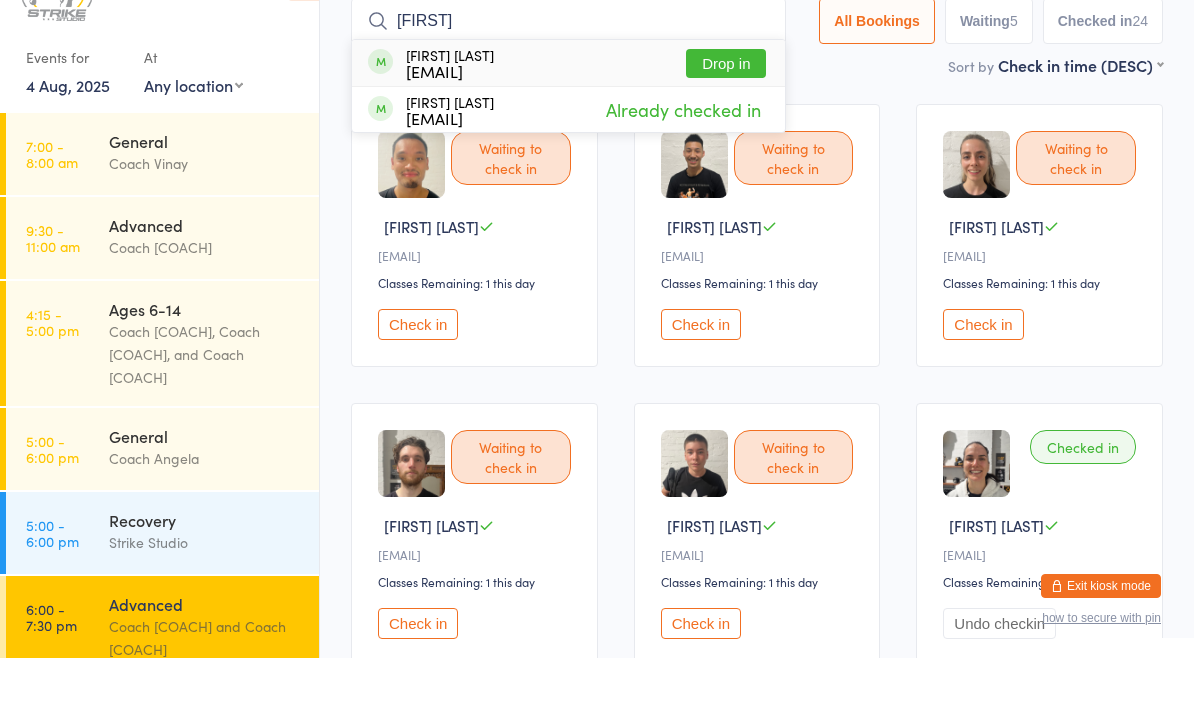 type on "Huy" 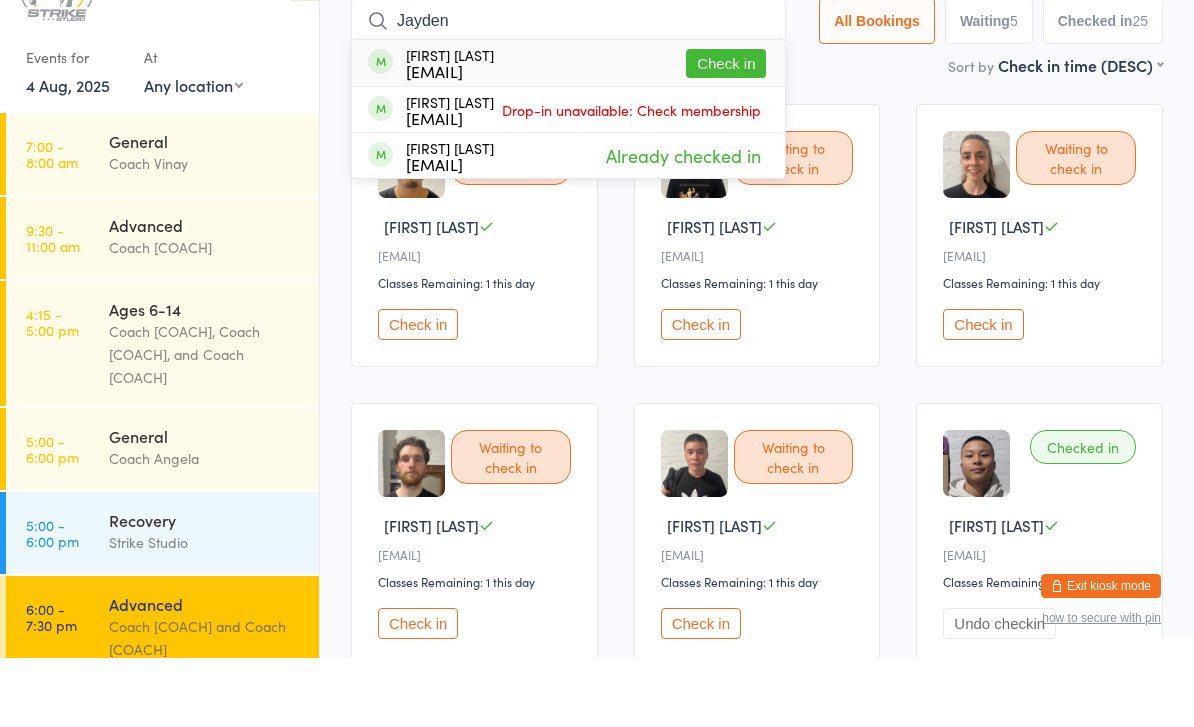 type on "Jayden" 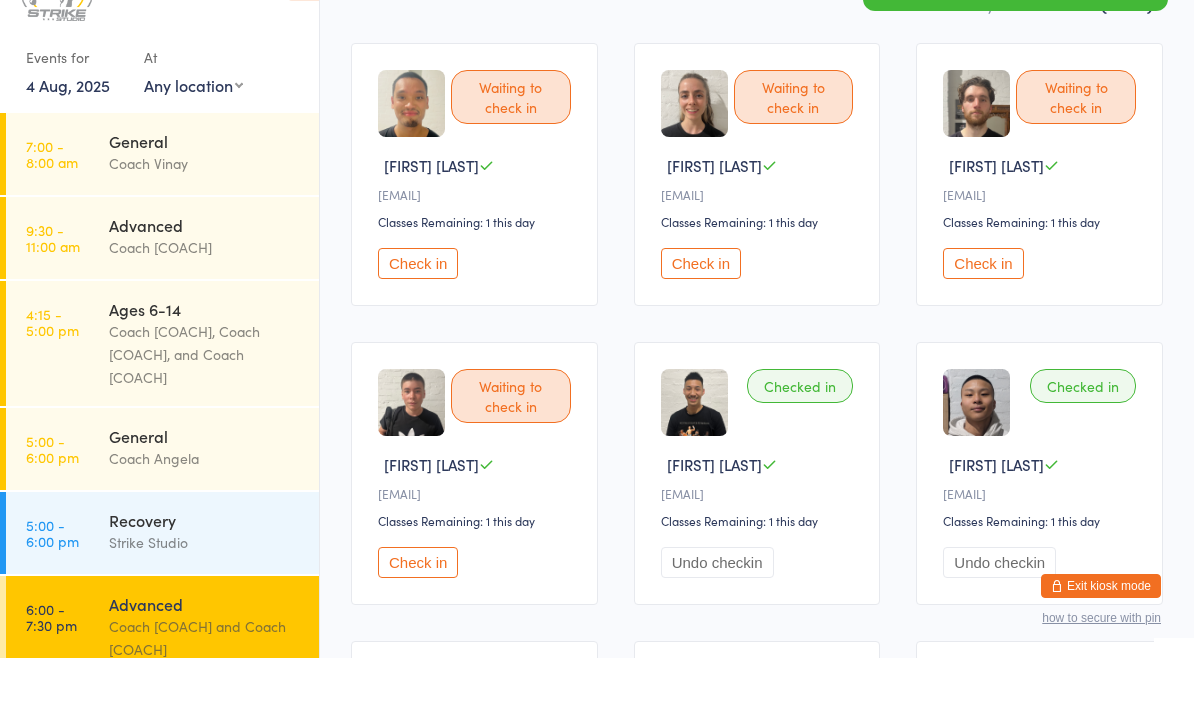 scroll, scrollTop: 216, scrollLeft: 0, axis: vertical 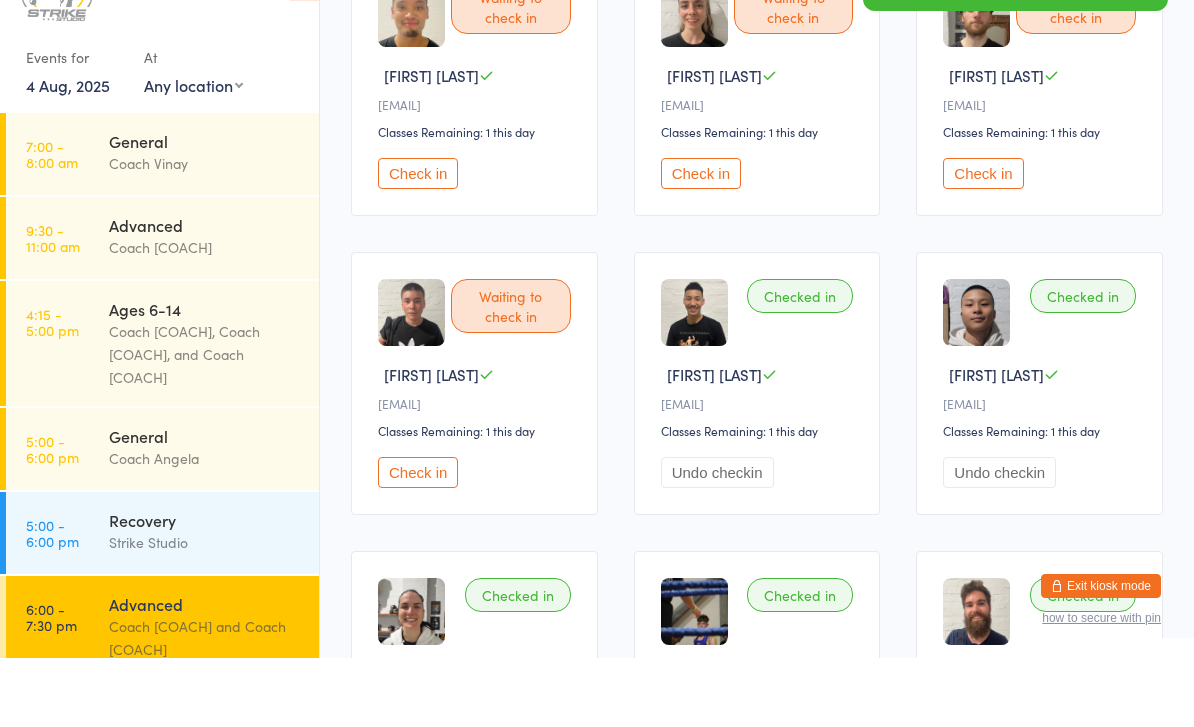 click on "Check in" at bounding box center [418, 541] 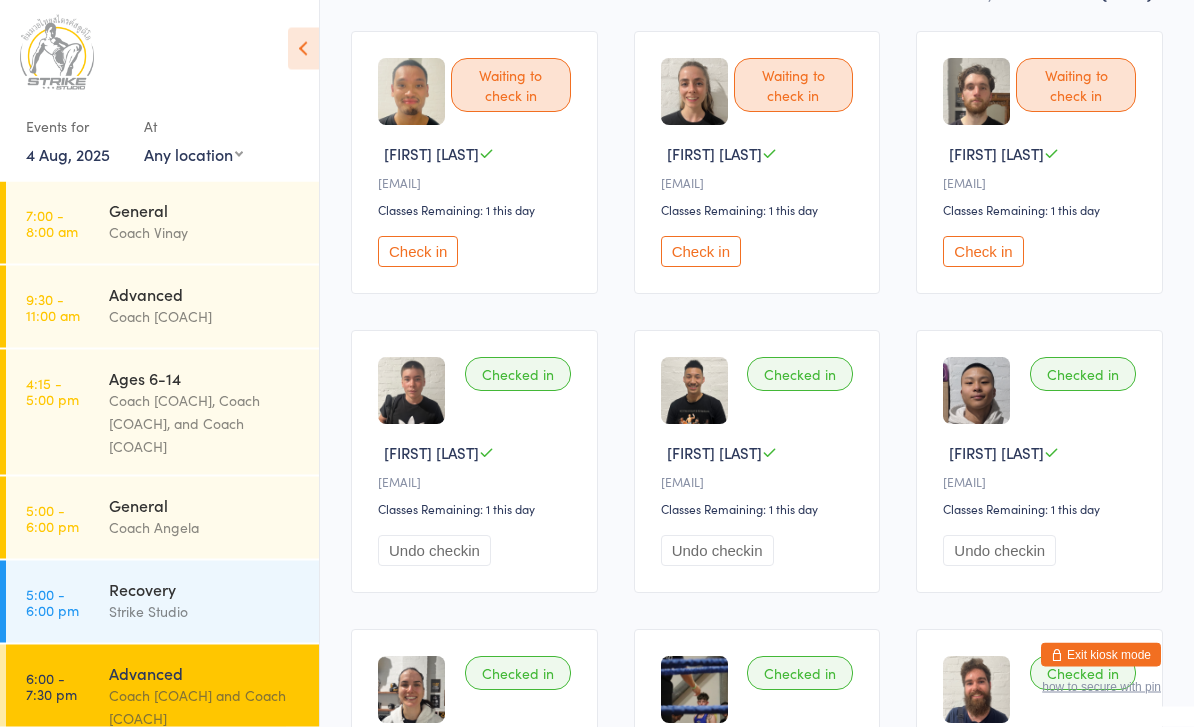 scroll, scrollTop: 207, scrollLeft: 0, axis: vertical 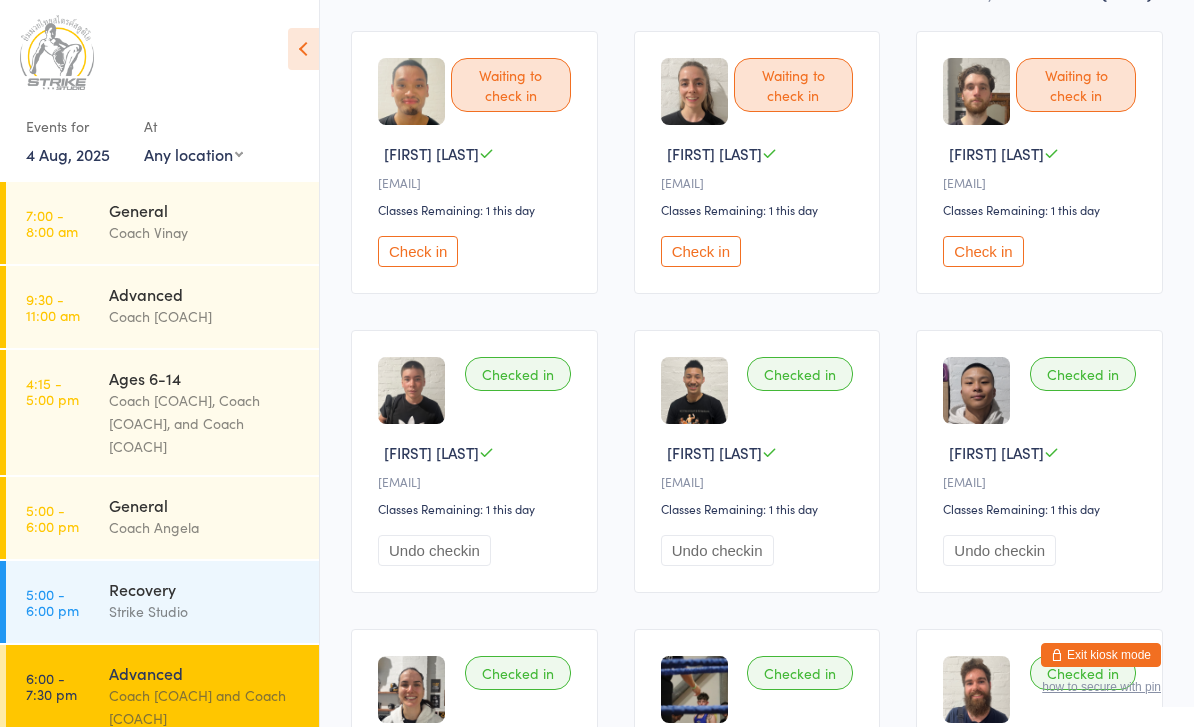 click on "Check in" at bounding box center [418, 251] 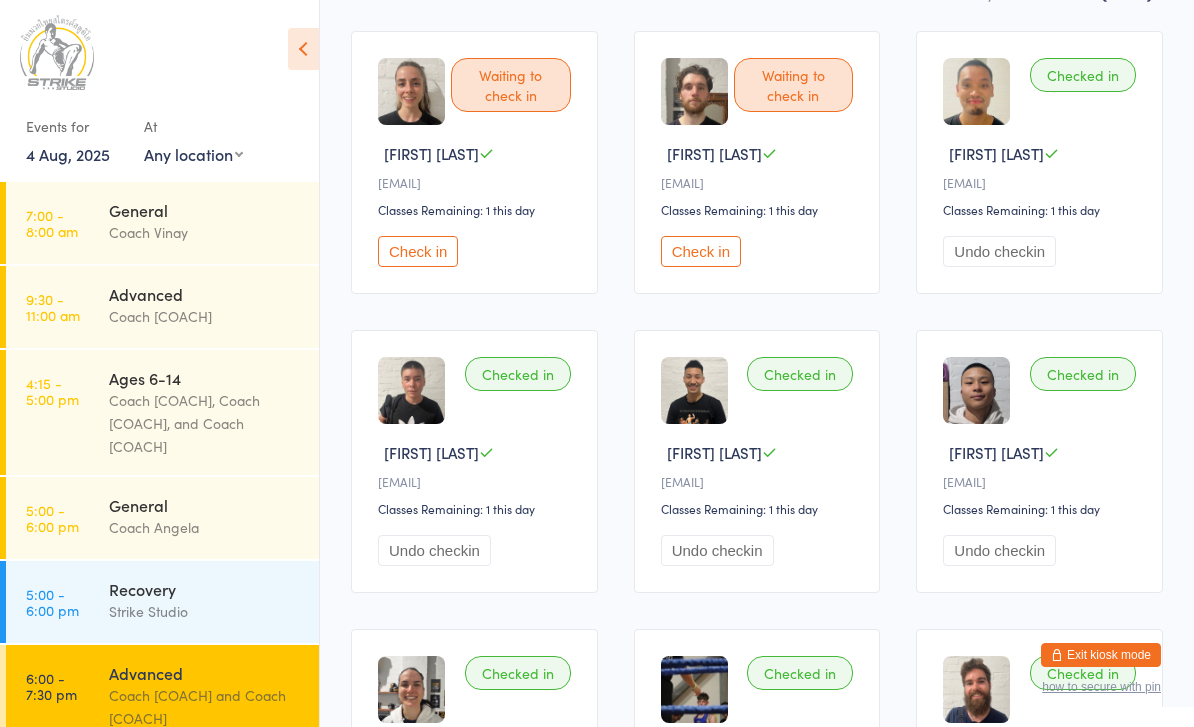 click on "Check in" at bounding box center [418, 251] 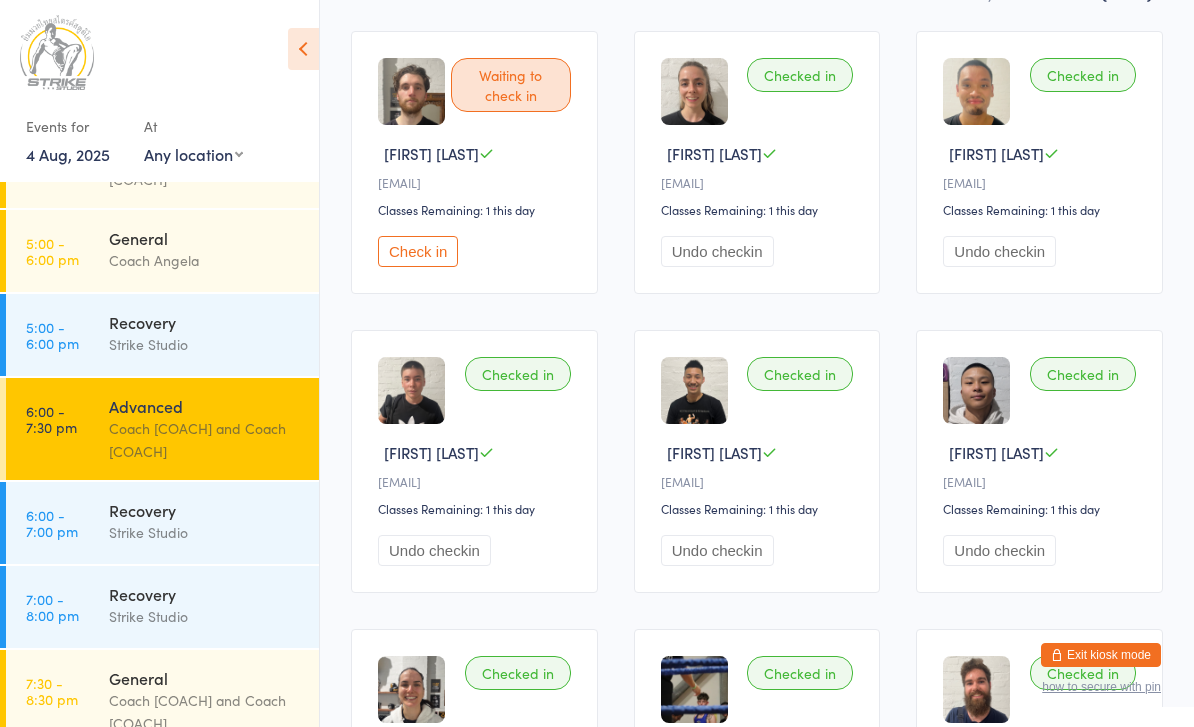 scroll, scrollTop: 265, scrollLeft: 0, axis: vertical 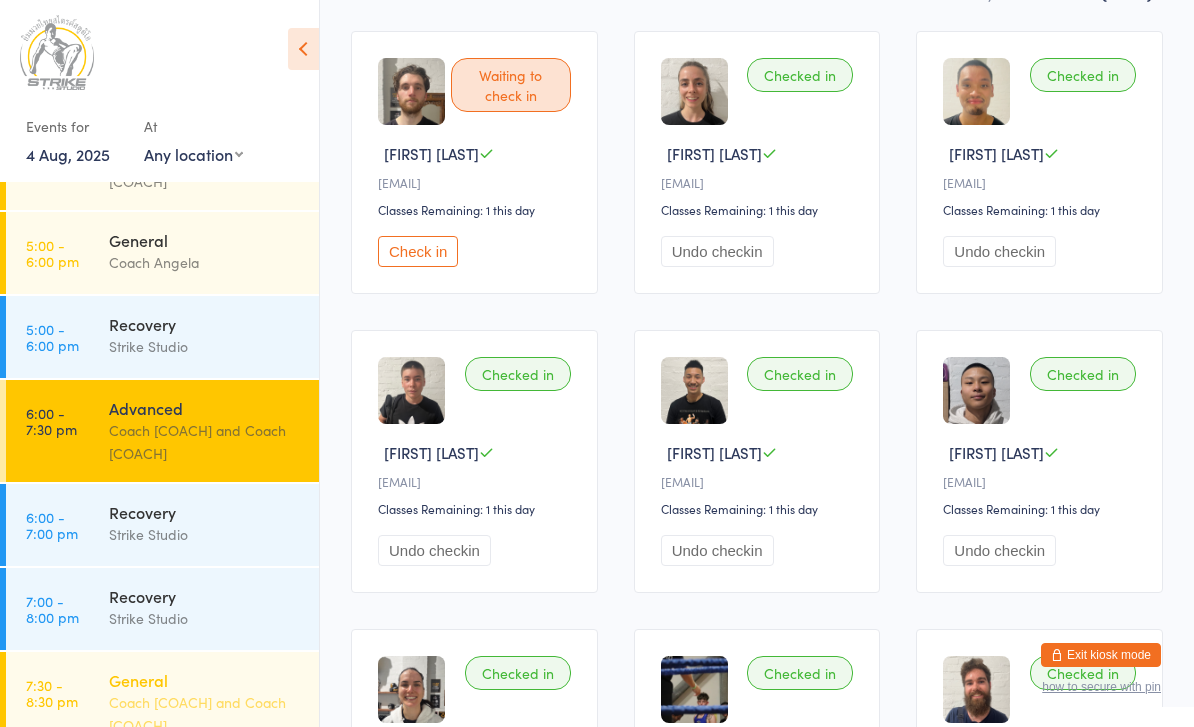 click on "General" at bounding box center (205, 680) 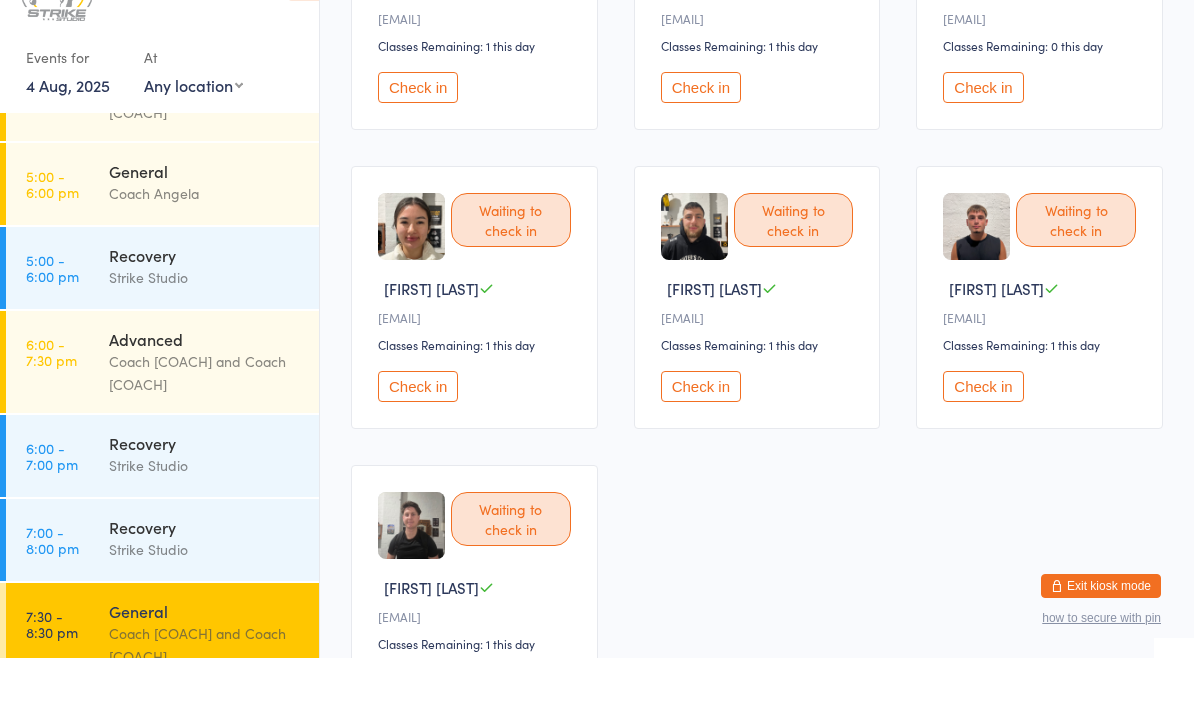 scroll, scrollTop: 616, scrollLeft: 0, axis: vertical 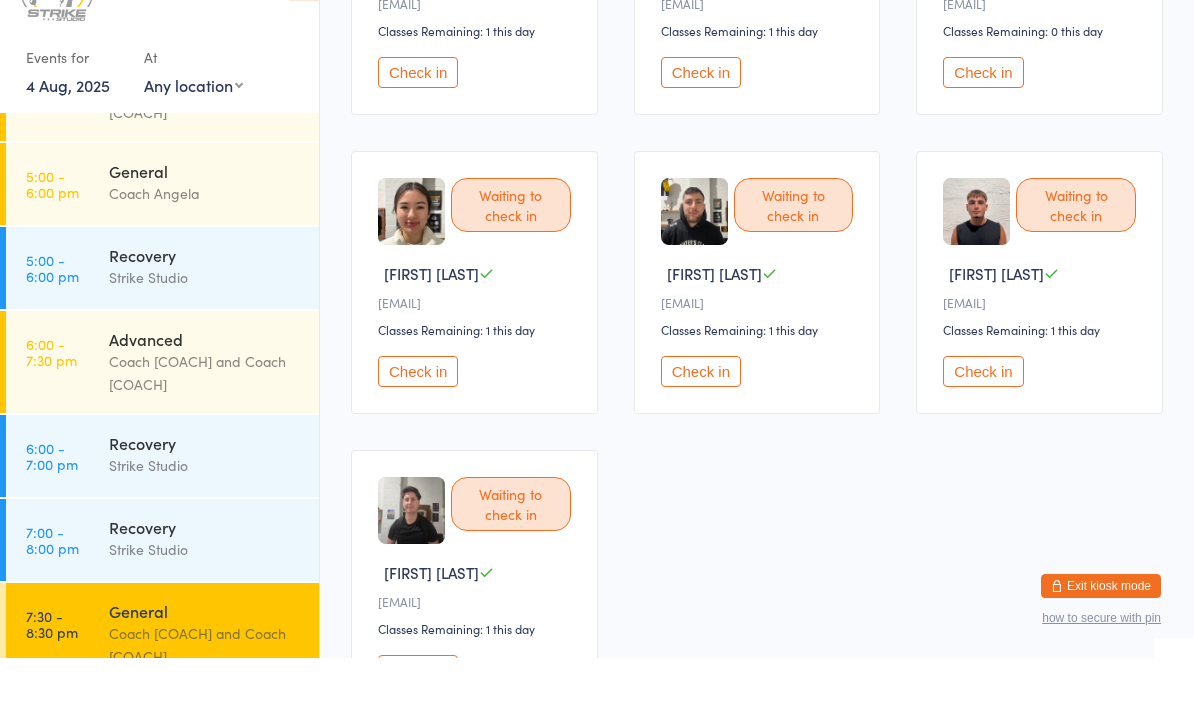click on "Check in" at bounding box center (983, 440) 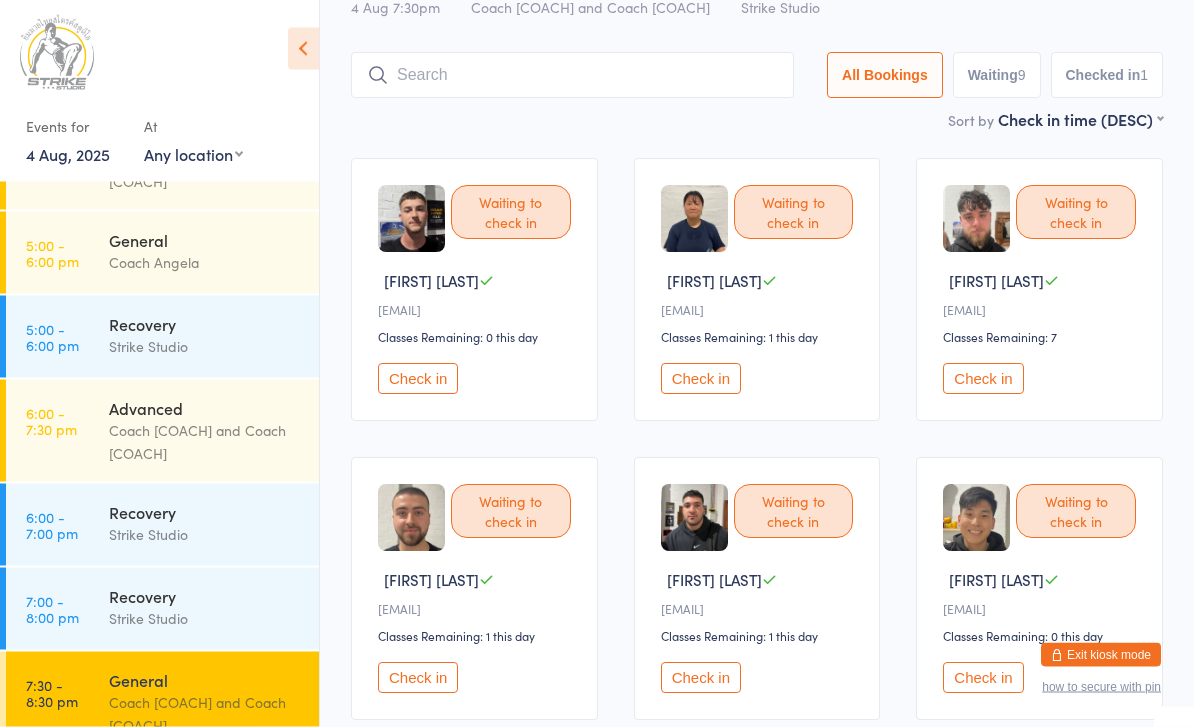scroll, scrollTop: 0, scrollLeft: 0, axis: both 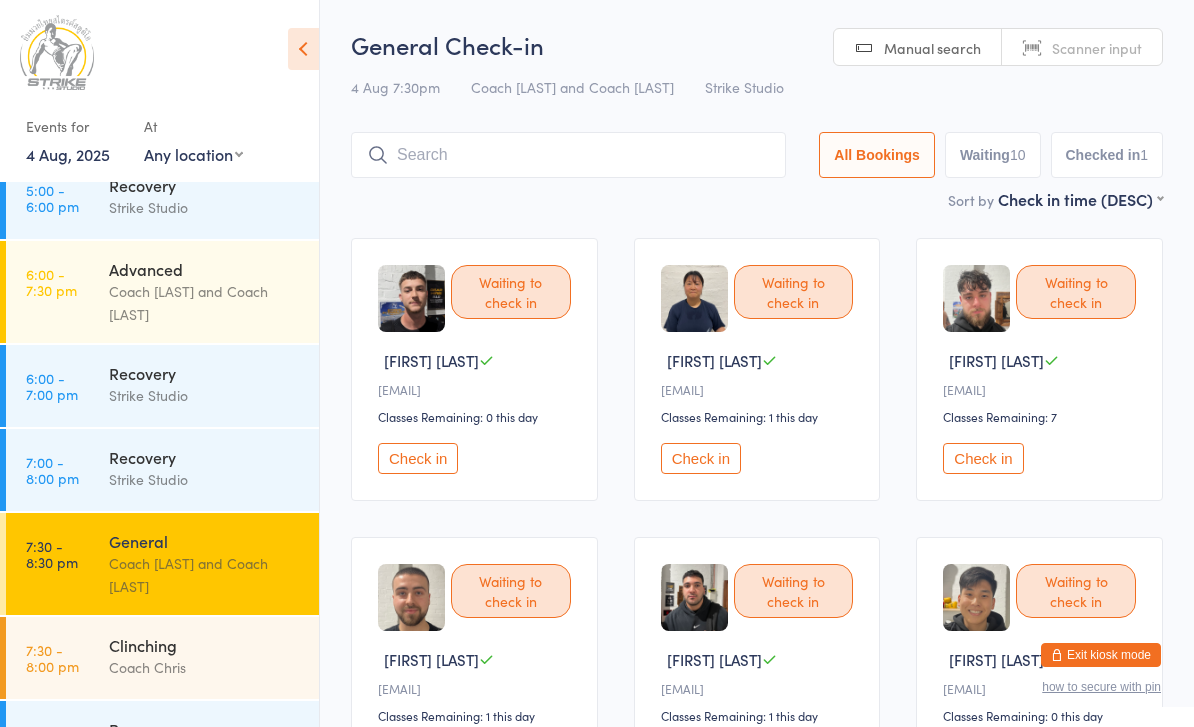 click on "4 Aug 7:30pm  Coach [LAST] and Coach [LAST]  Strike Studio" at bounding box center (757, 87) 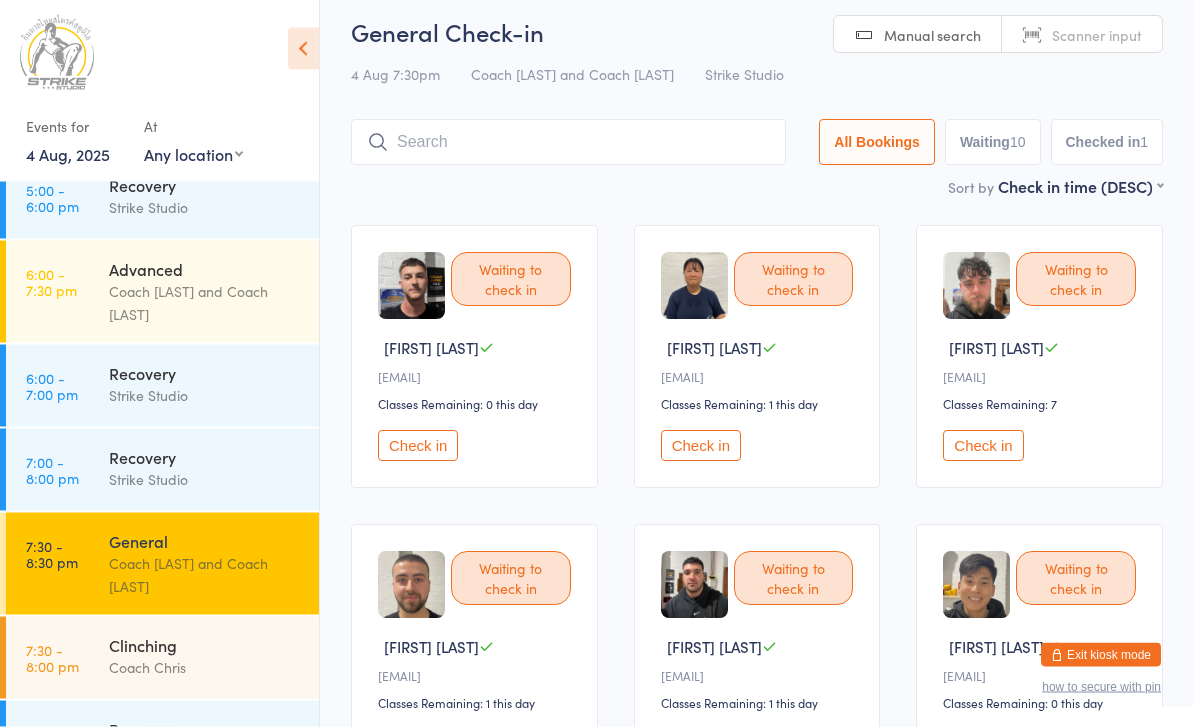 scroll, scrollTop: 0, scrollLeft: 0, axis: both 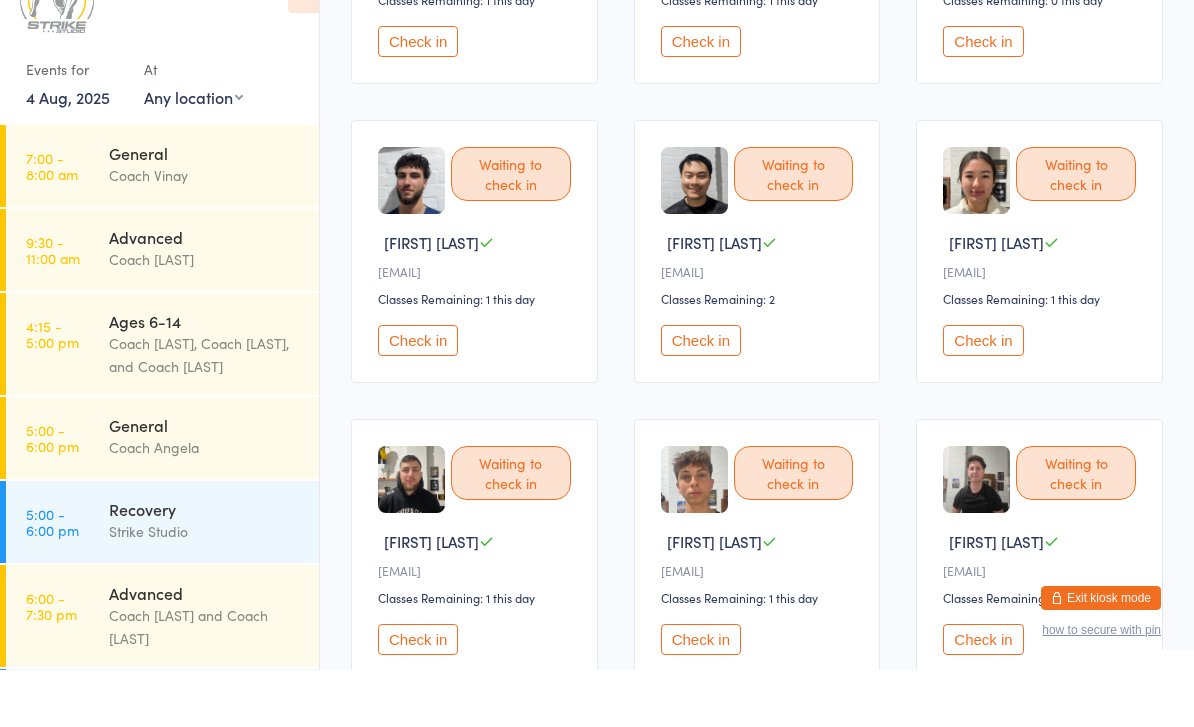 click on "Check in" at bounding box center [418, 397] 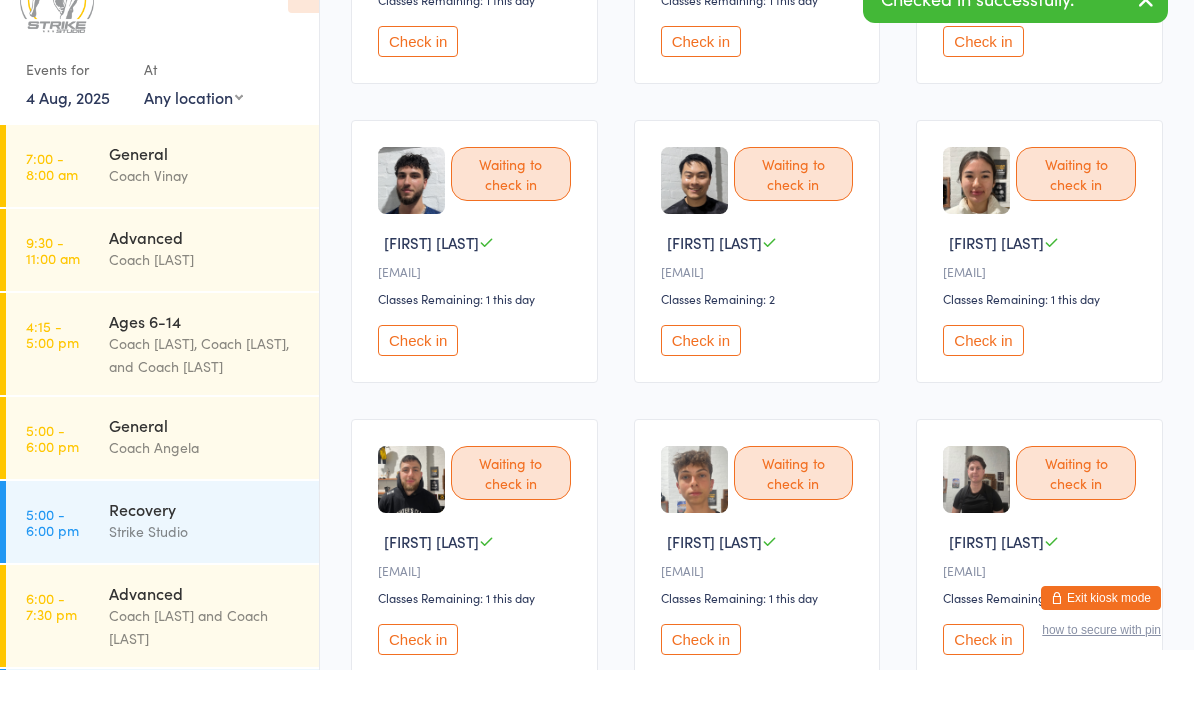 scroll, scrollTop: 716, scrollLeft: 0, axis: vertical 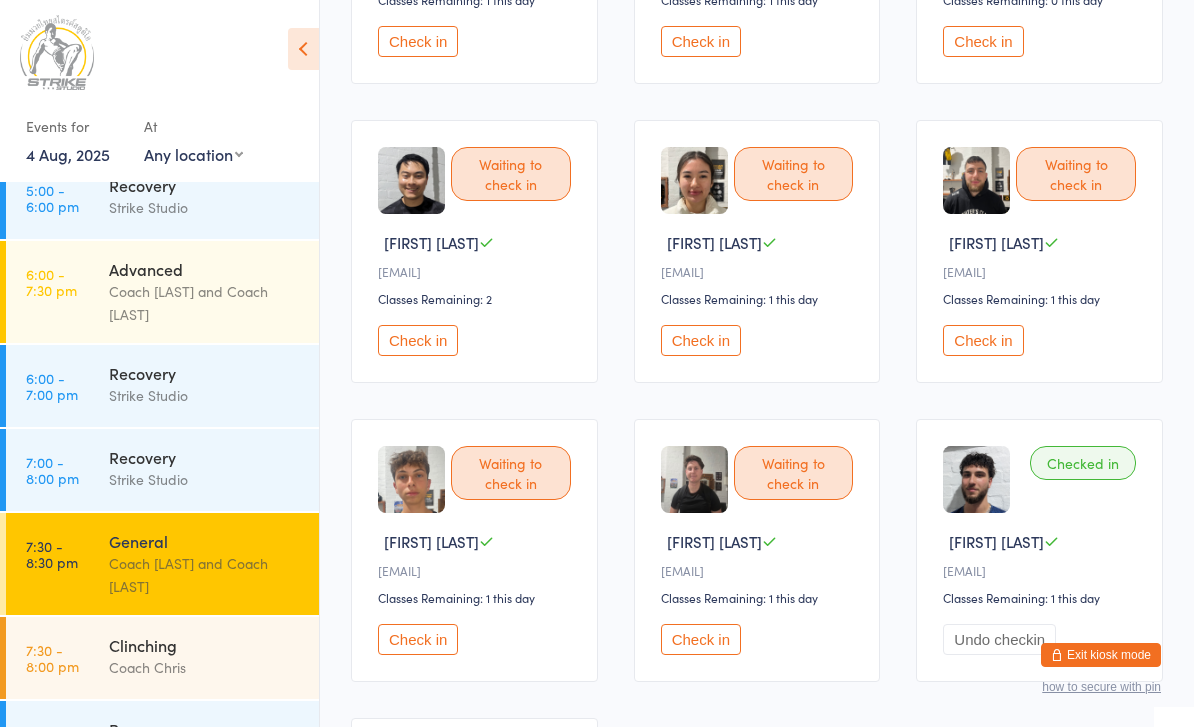 click on "Coach [LAST] and Coach [LAST]" at bounding box center (205, 575) 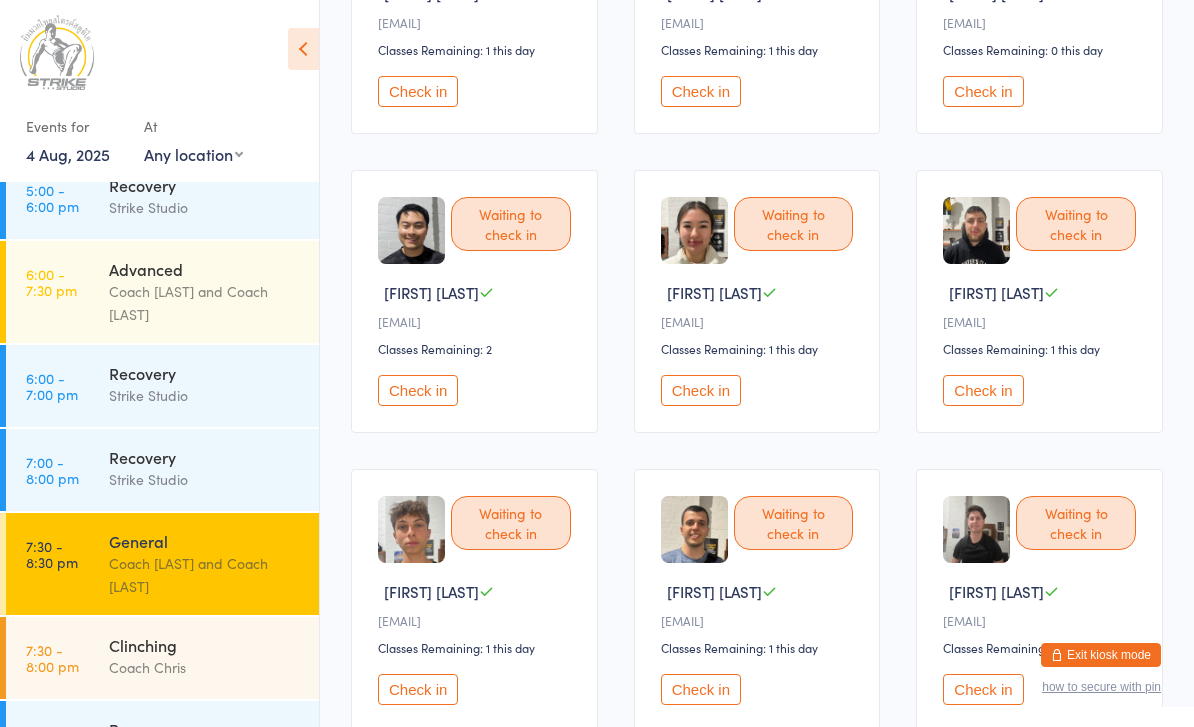 scroll, scrollTop: 609, scrollLeft: 0, axis: vertical 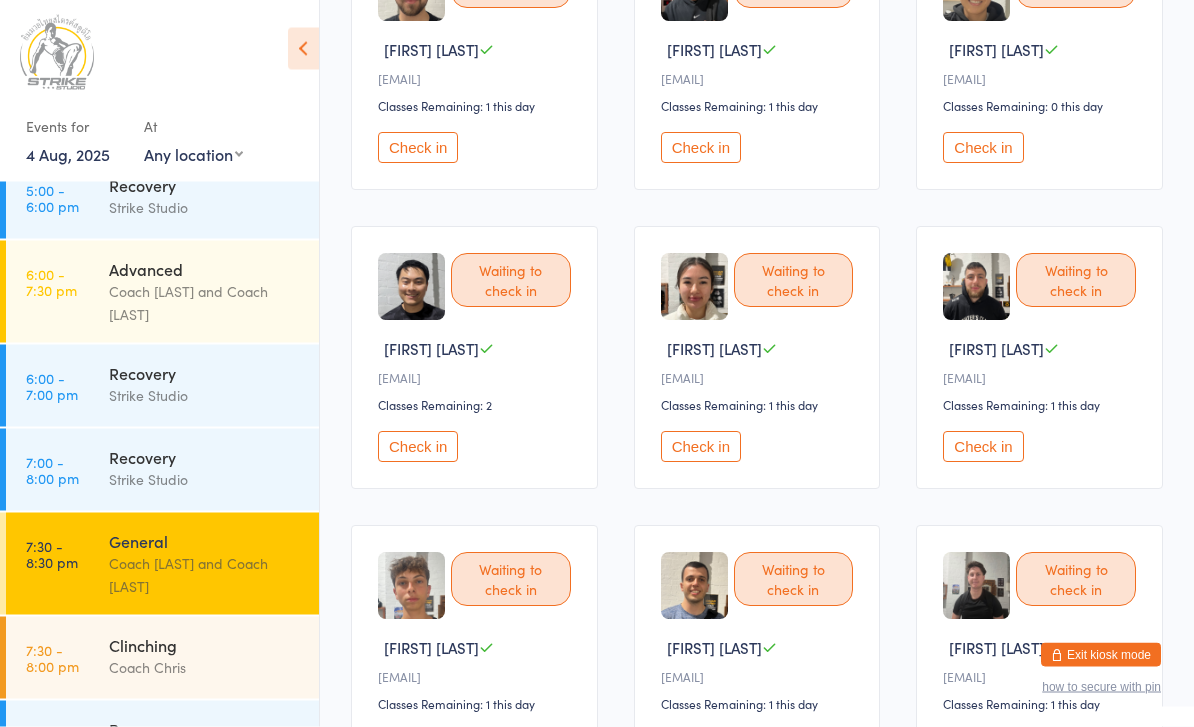 click on "Check in" at bounding box center [418, 447] 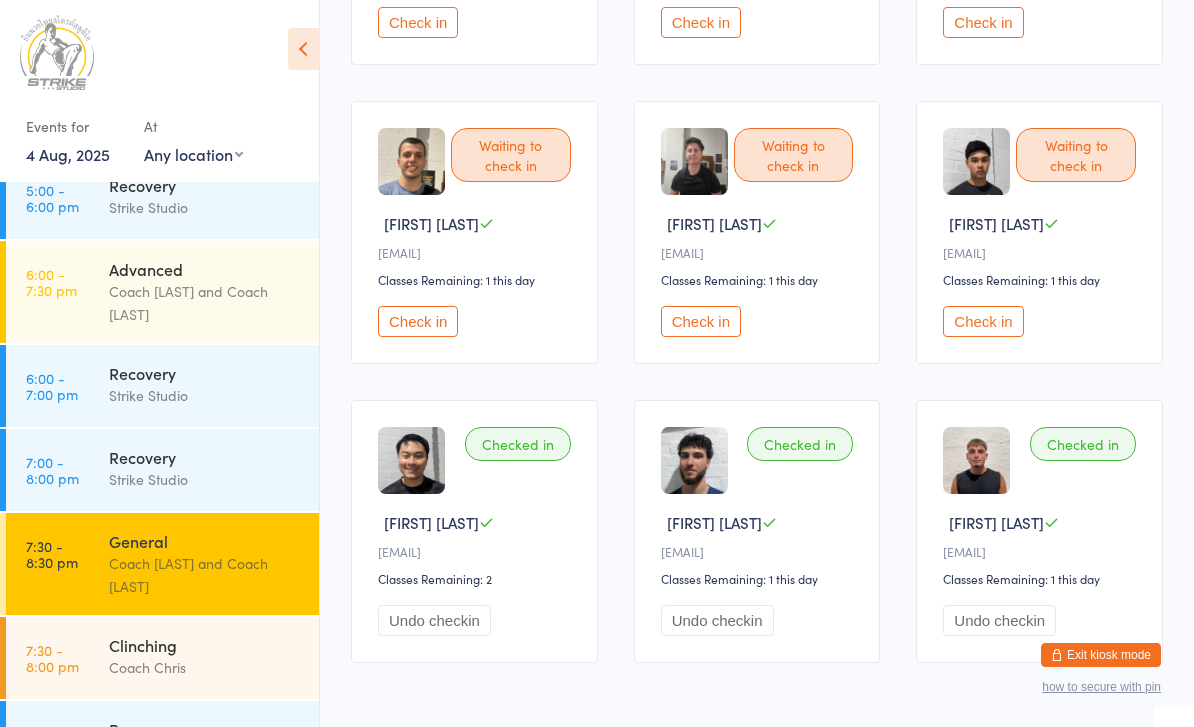 scroll, scrollTop: 1094, scrollLeft: 0, axis: vertical 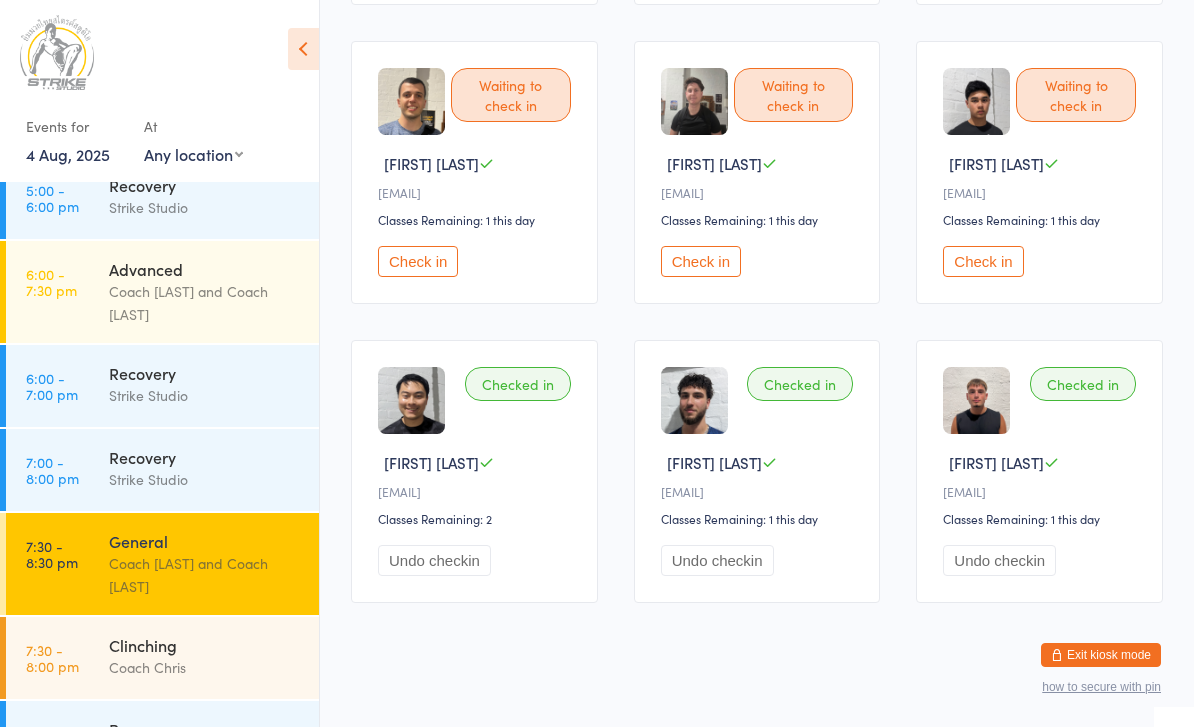 click on "Check in" at bounding box center [983, 261] 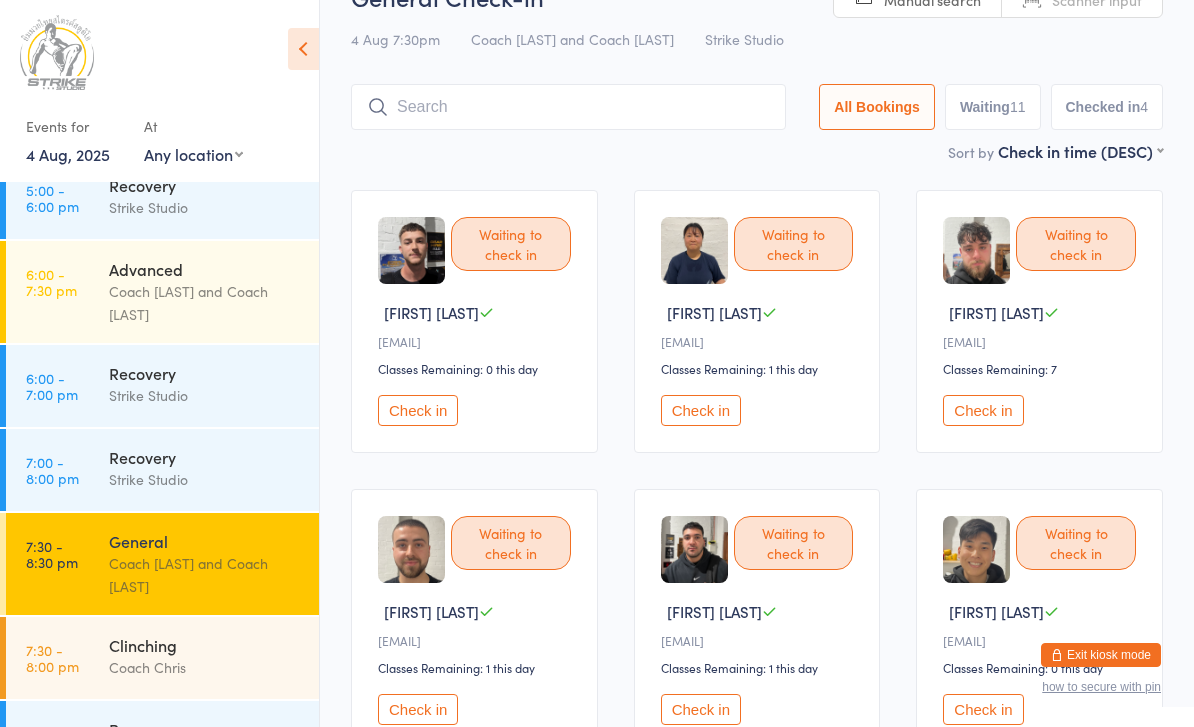 scroll, scrollTop: 0, scrollLeft: 0, axis: both 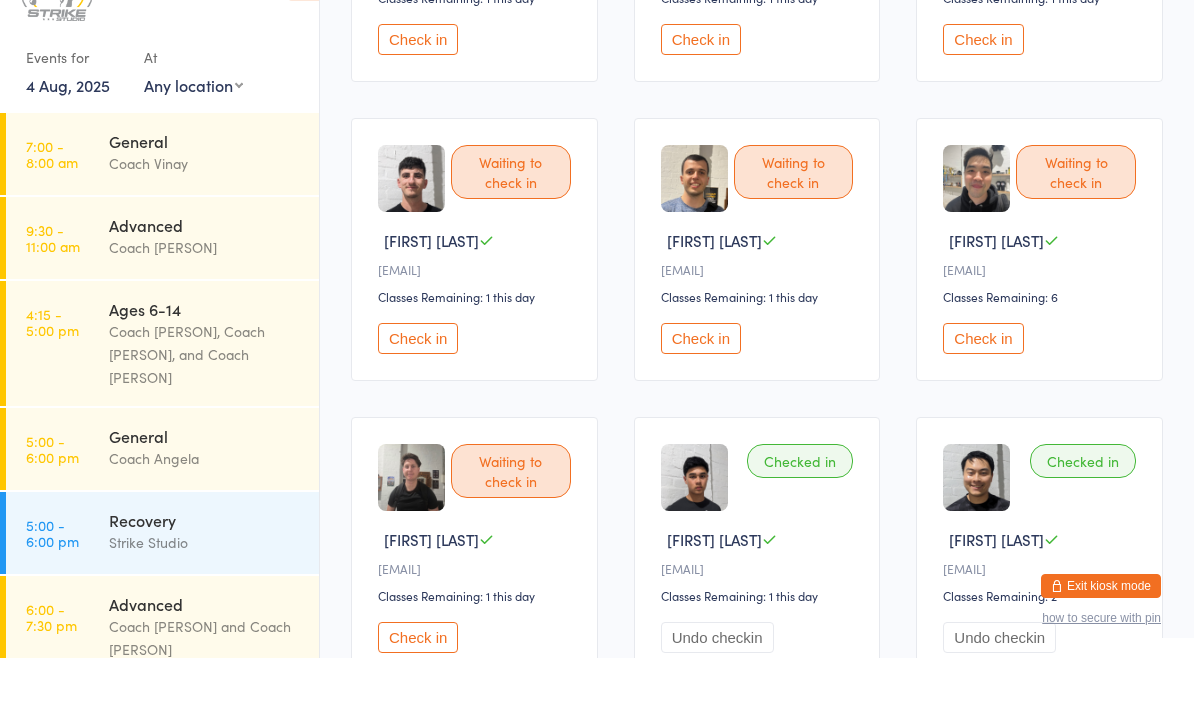 click on "Check in" at bounding box center [418, 407] 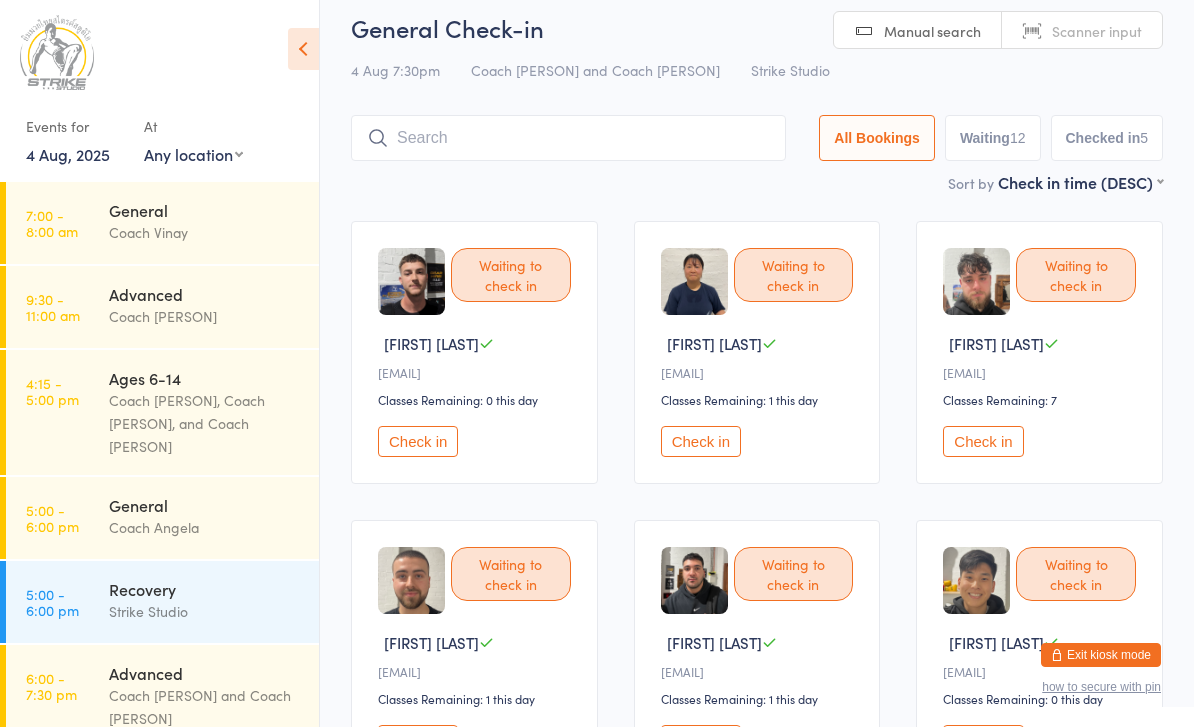 scroll, scrollTop: 0, scrollLeft: 0, axis: both 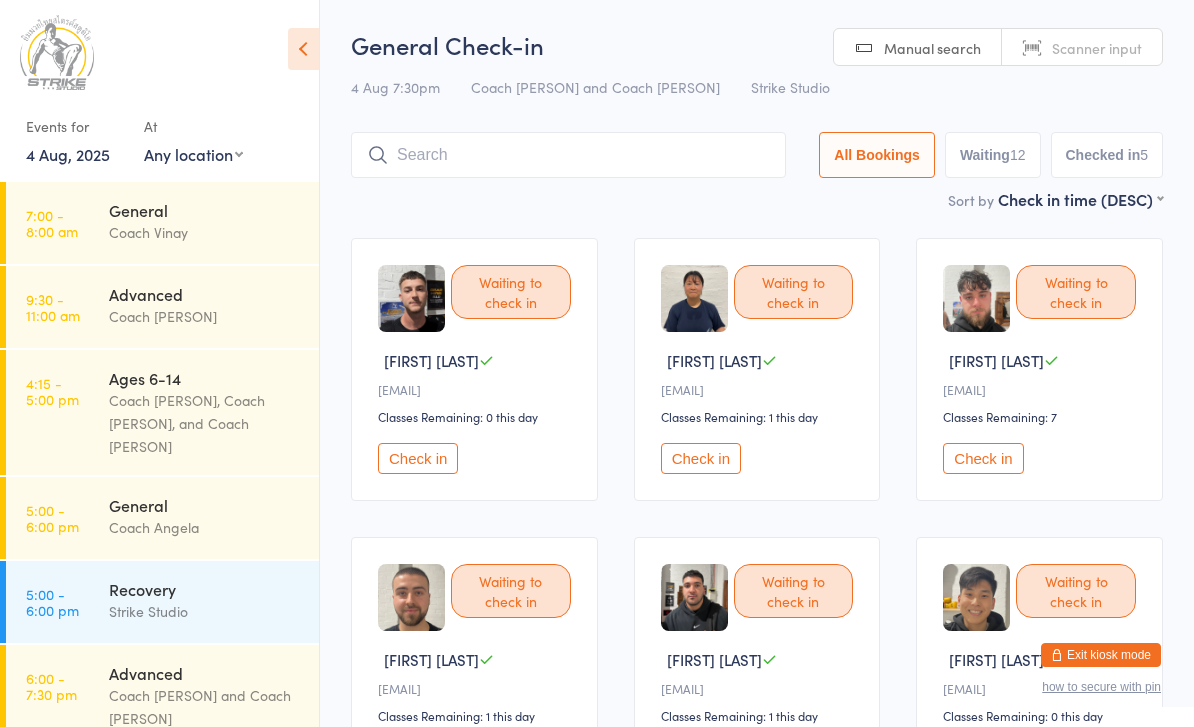 click at bounding box center (568, 155) 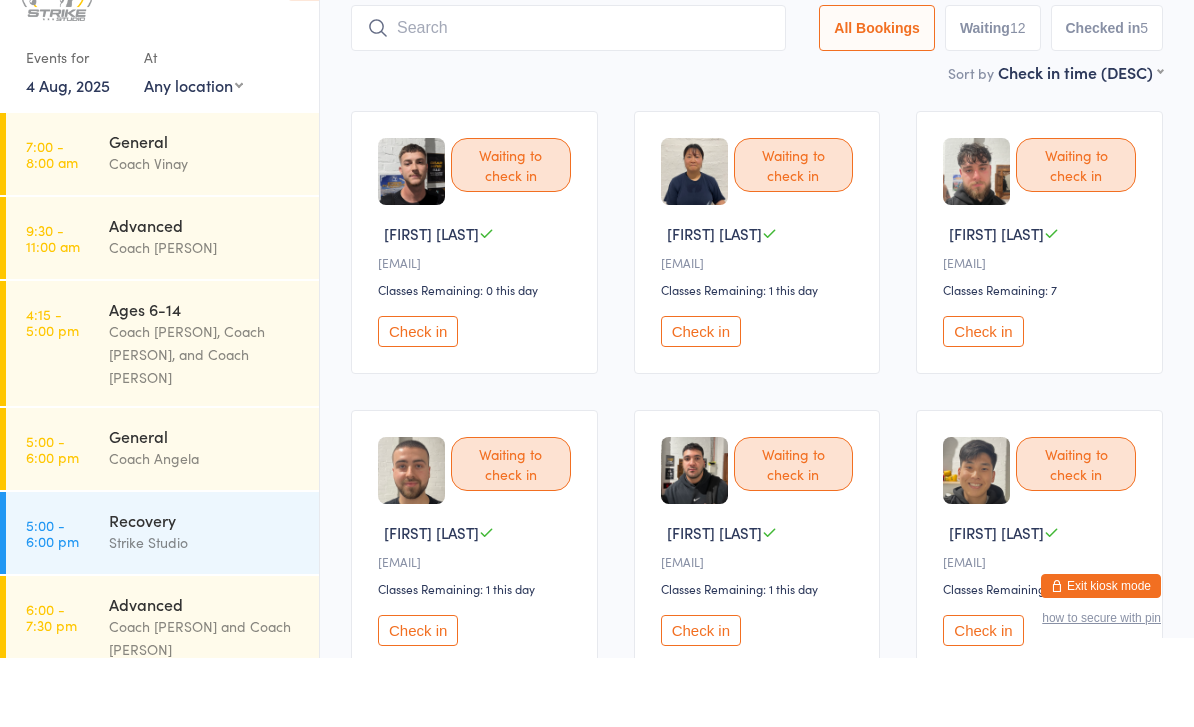 scroll, scrollTop: 65, scrollLeft: 0, axis: vertical 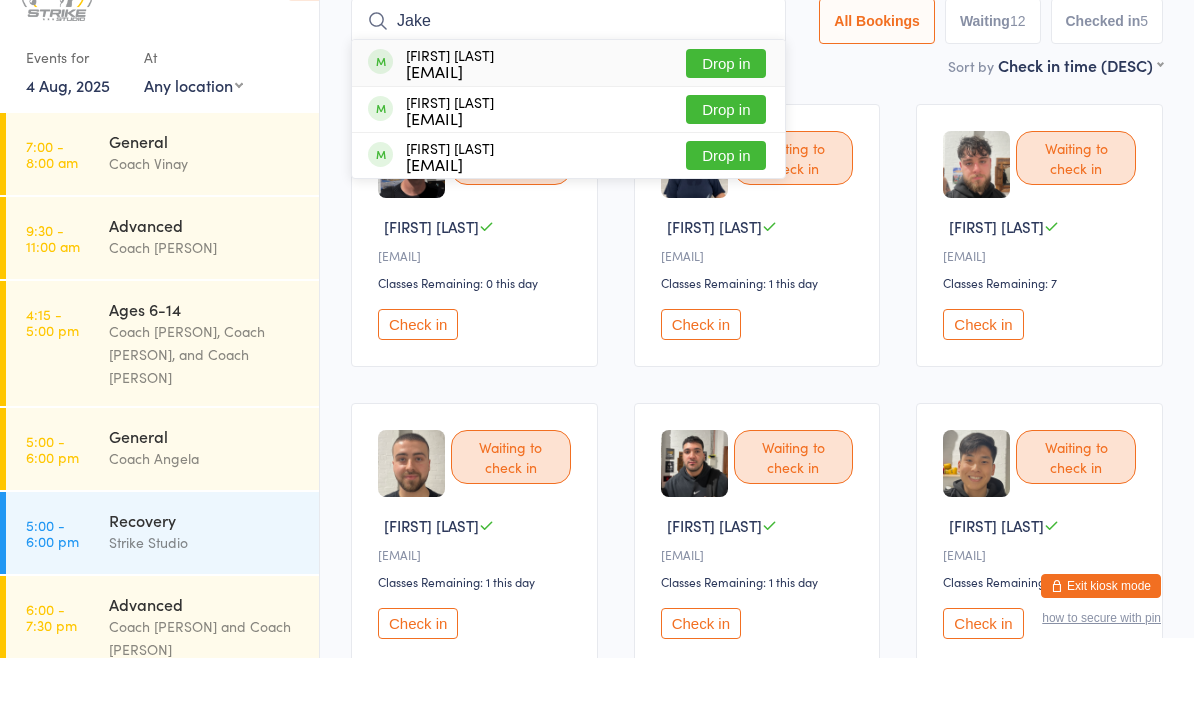 type on "Jake" 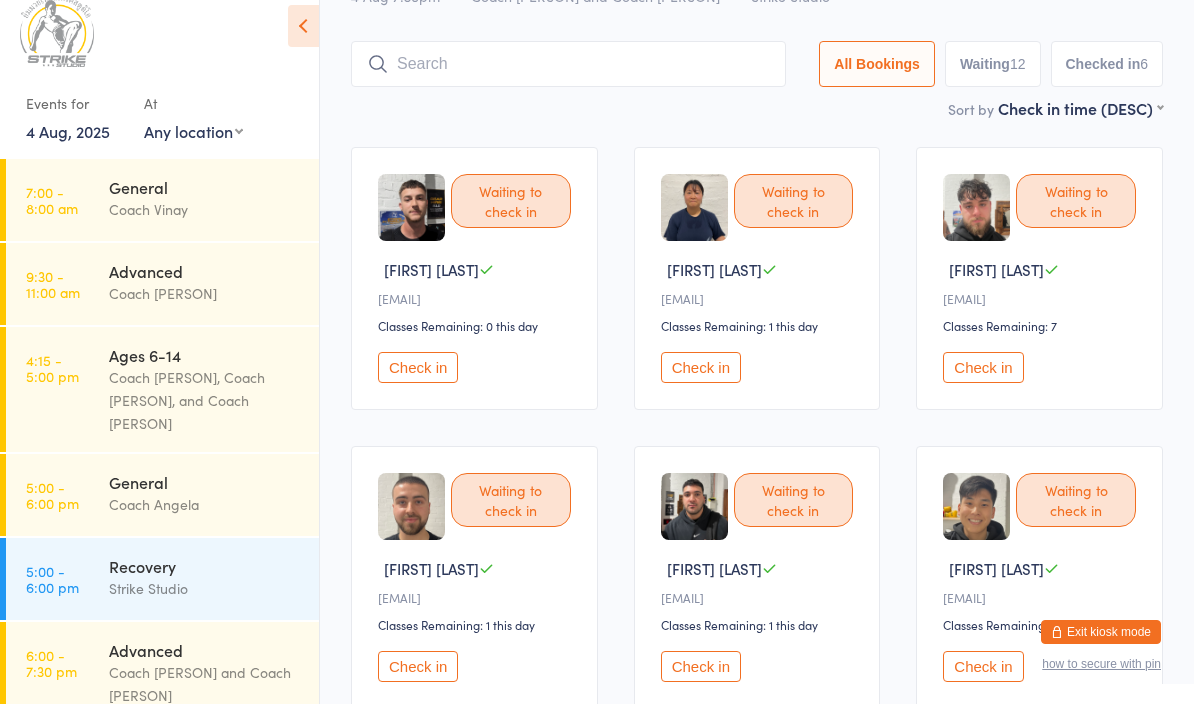 scroll, scrollTop: 0, scrollLeft: 0, axis: both 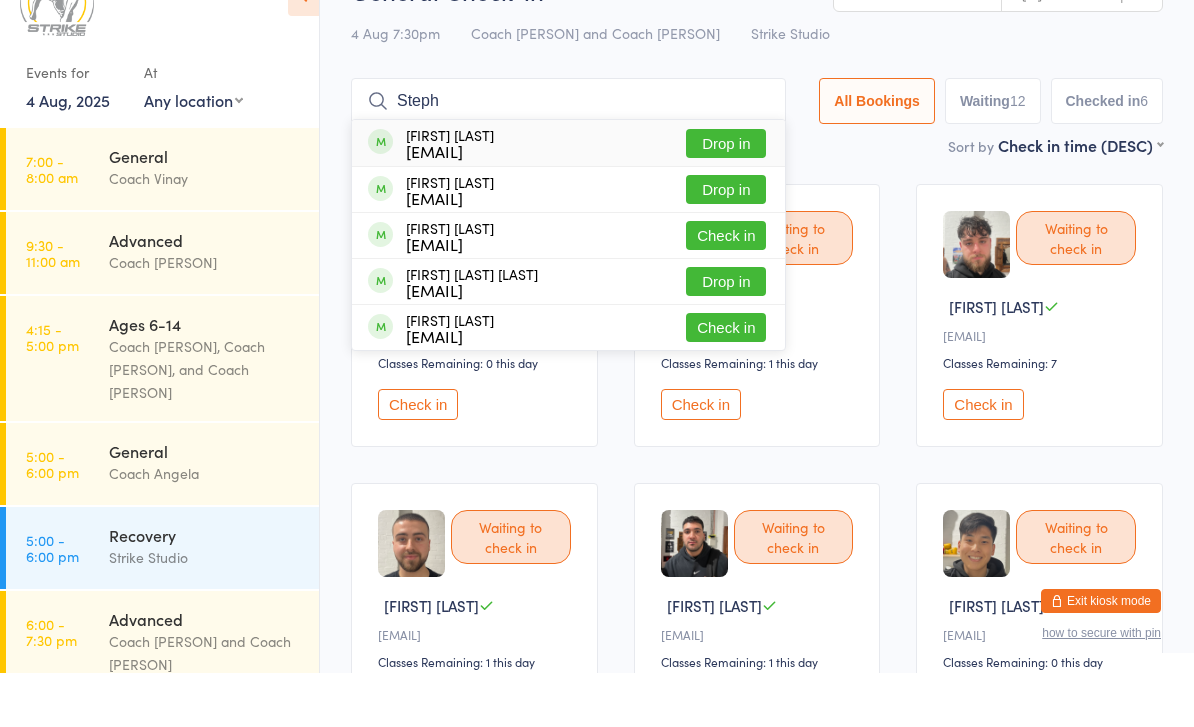 type on "Steph" 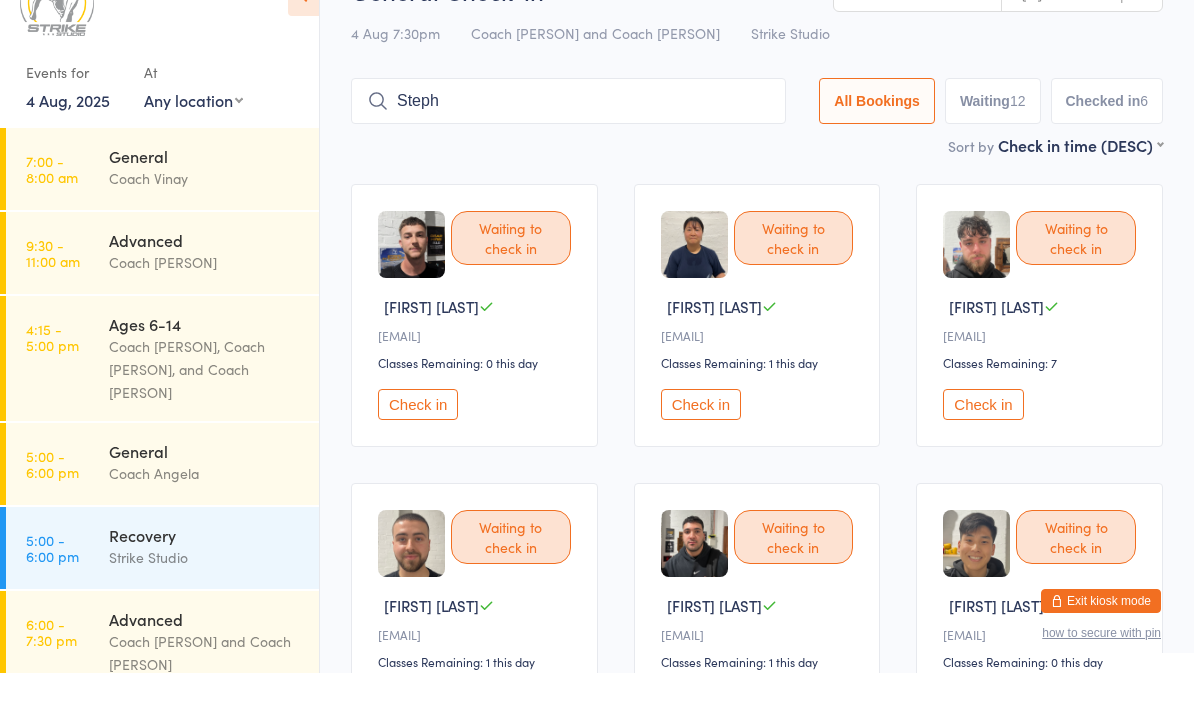 type 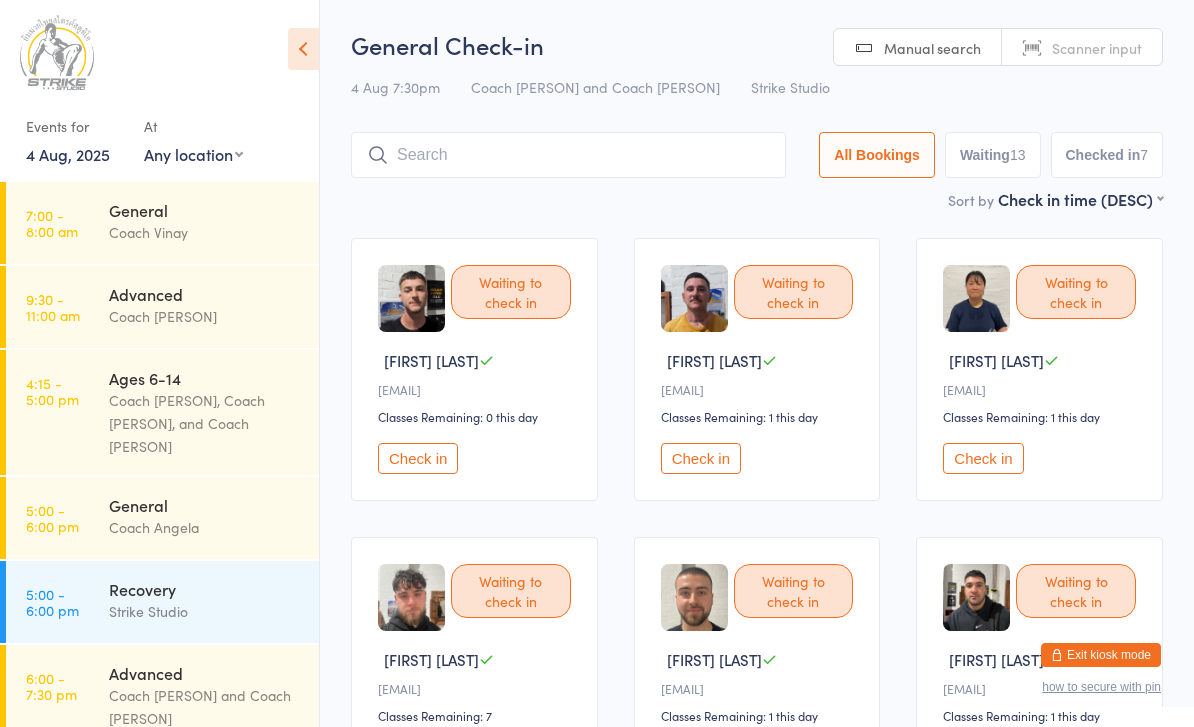 click on "Checked in  7" at bounding box center [1107, 155] 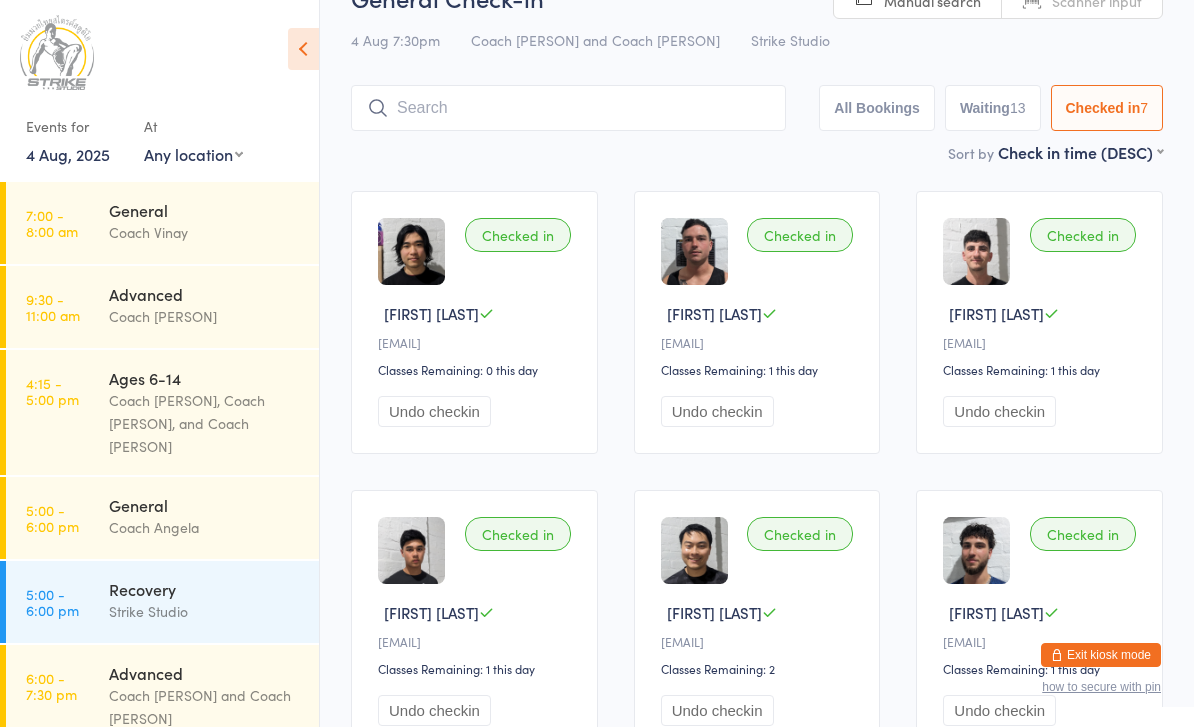 scroll, scrollTop: 54, scrollLeft: 0, axis: vertical 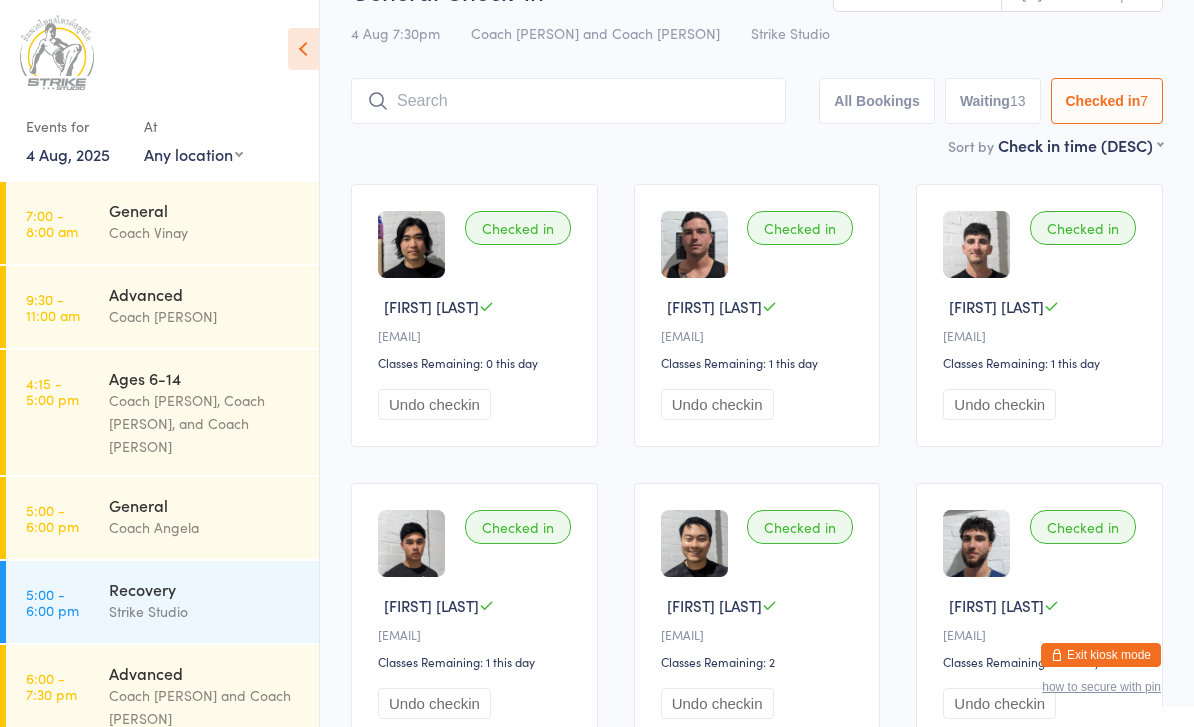 click on "Undo checkin" at bounding box center (434, 404) 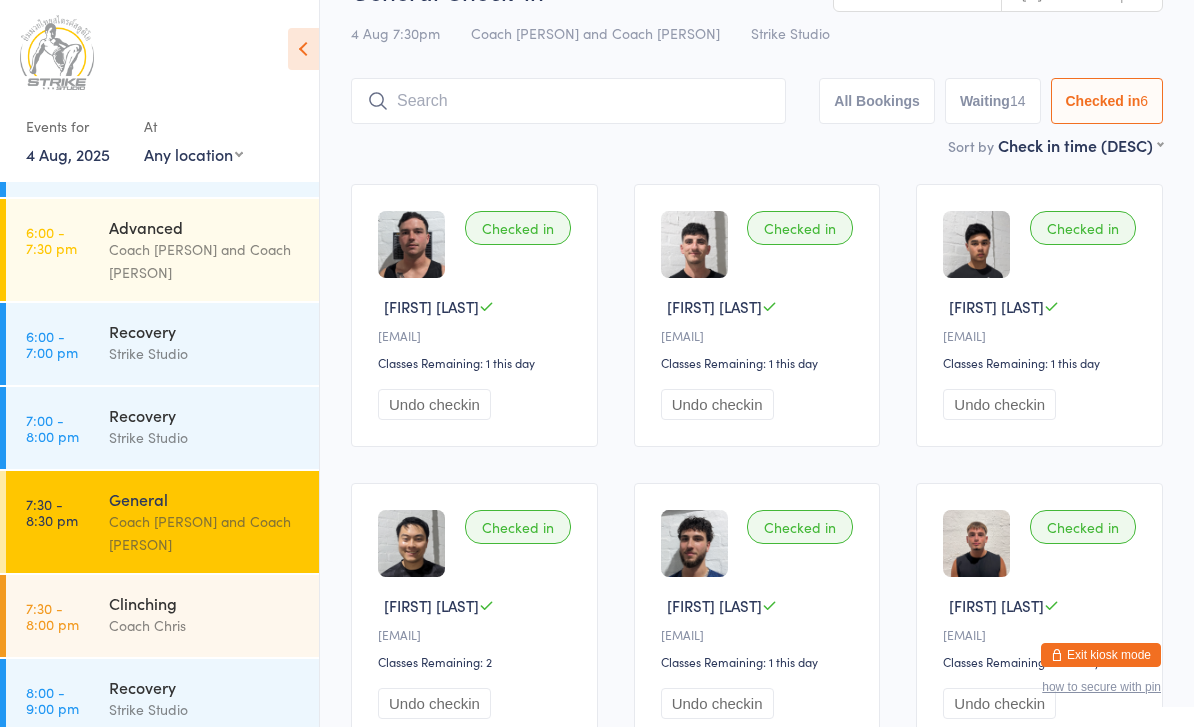 scroll, scrollTop: 445, scrollLeft: 0, axis: vertical 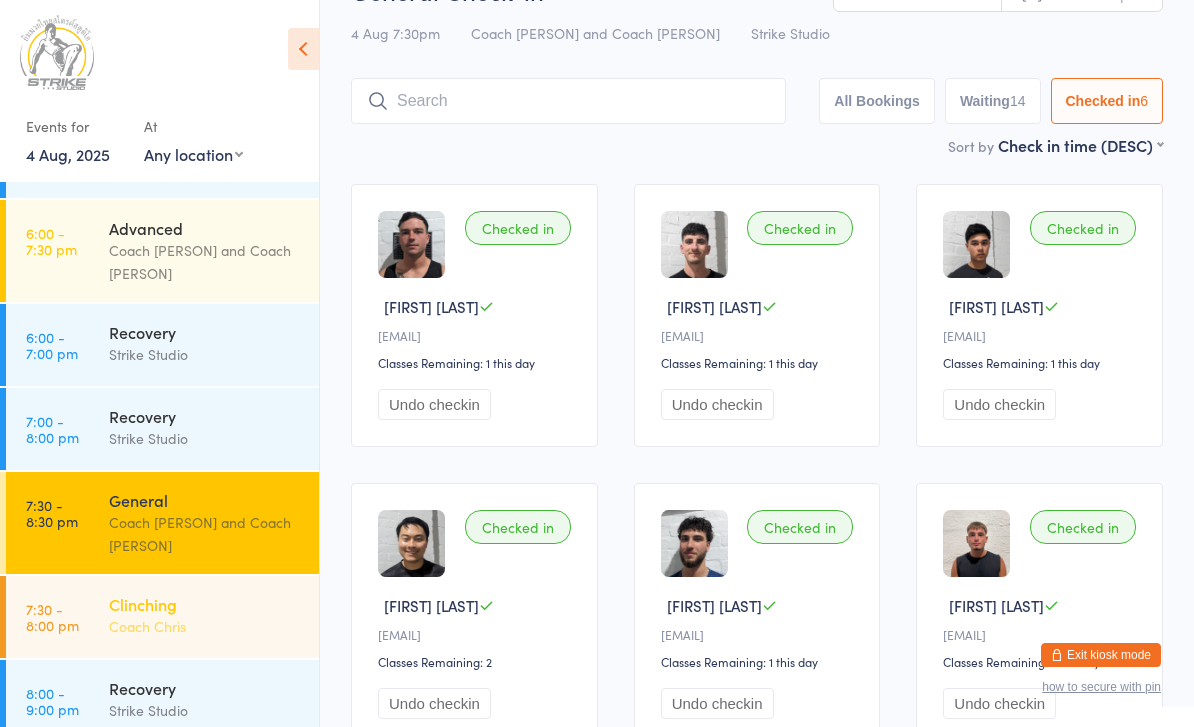 click on "Coach Chris" at bounding box center (205, 626) 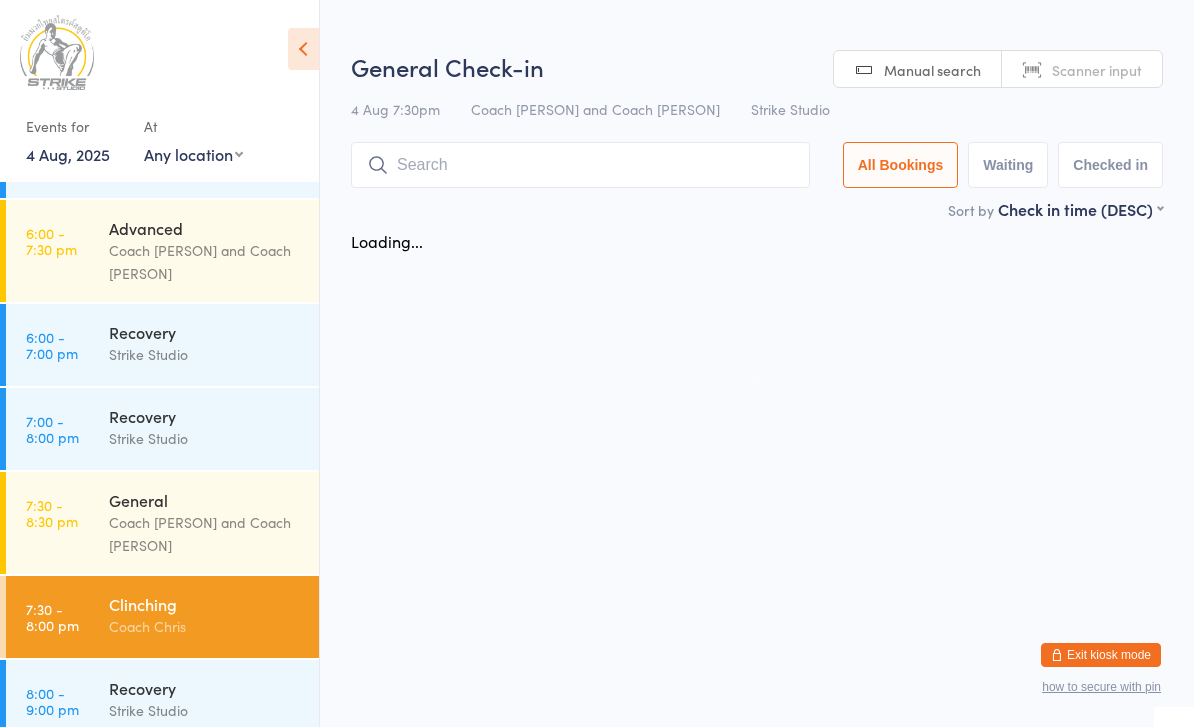 scroll, scrollTop: 0, scrollLeft: 0, axis: both 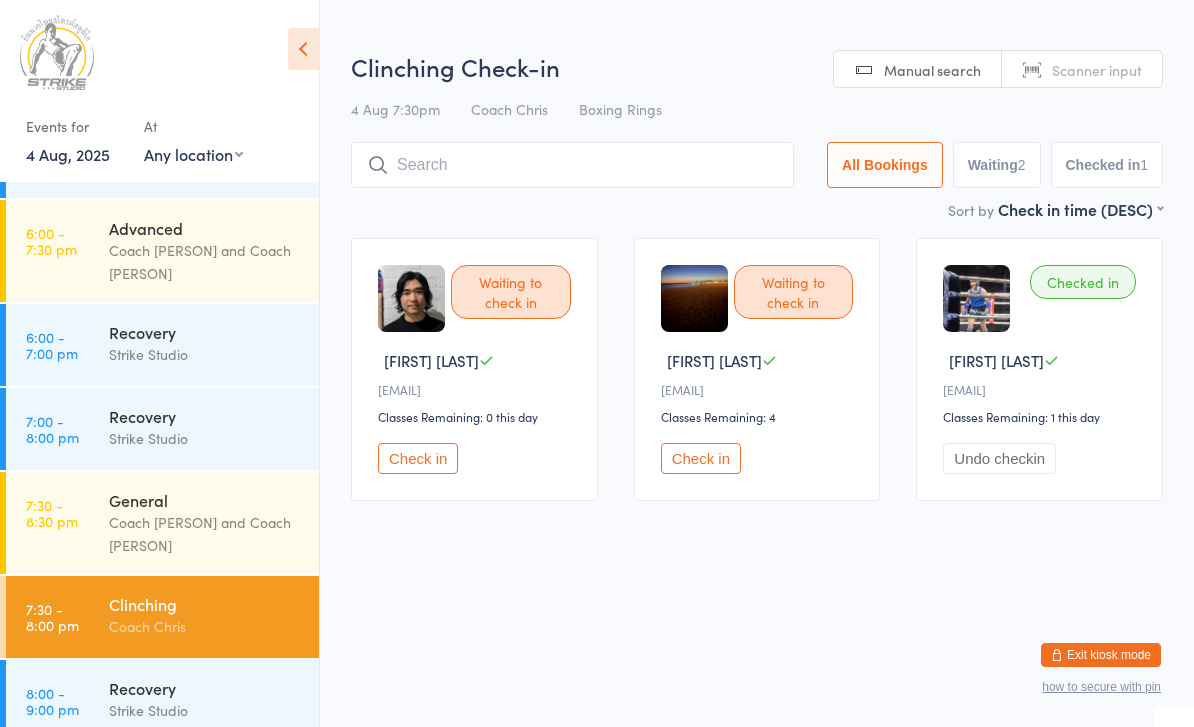 click on "Check in" at bounding box center [418, 458] 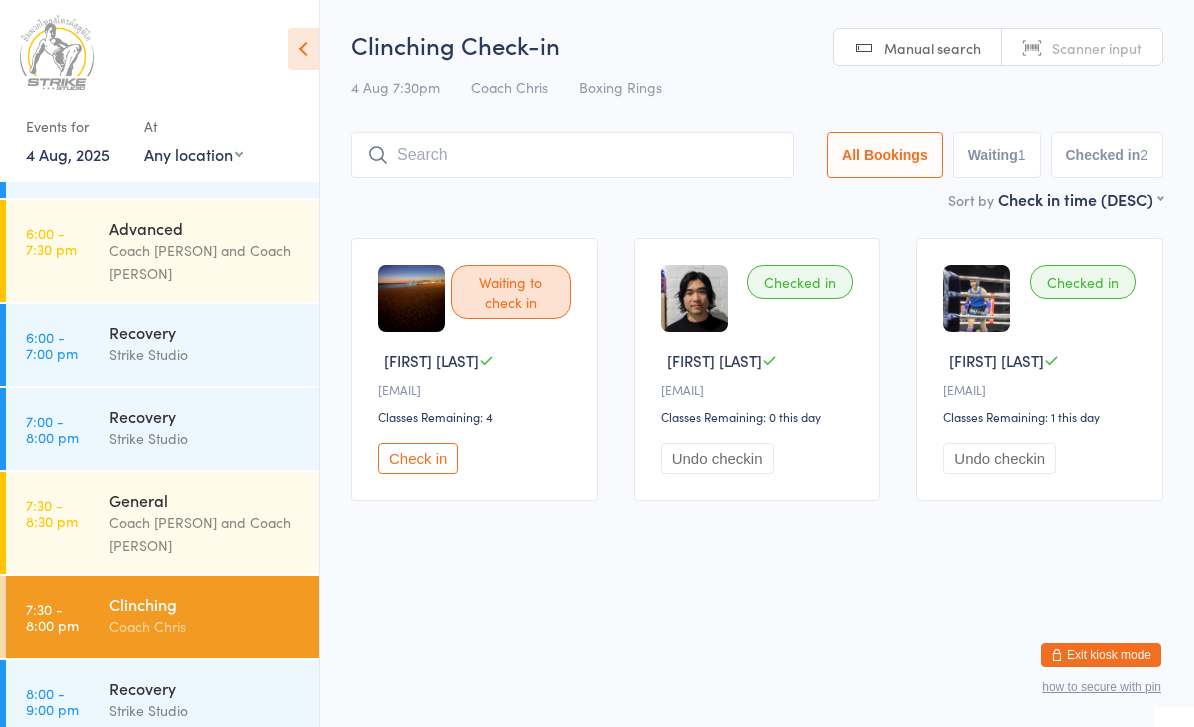 click at bounding box center (572, 155) 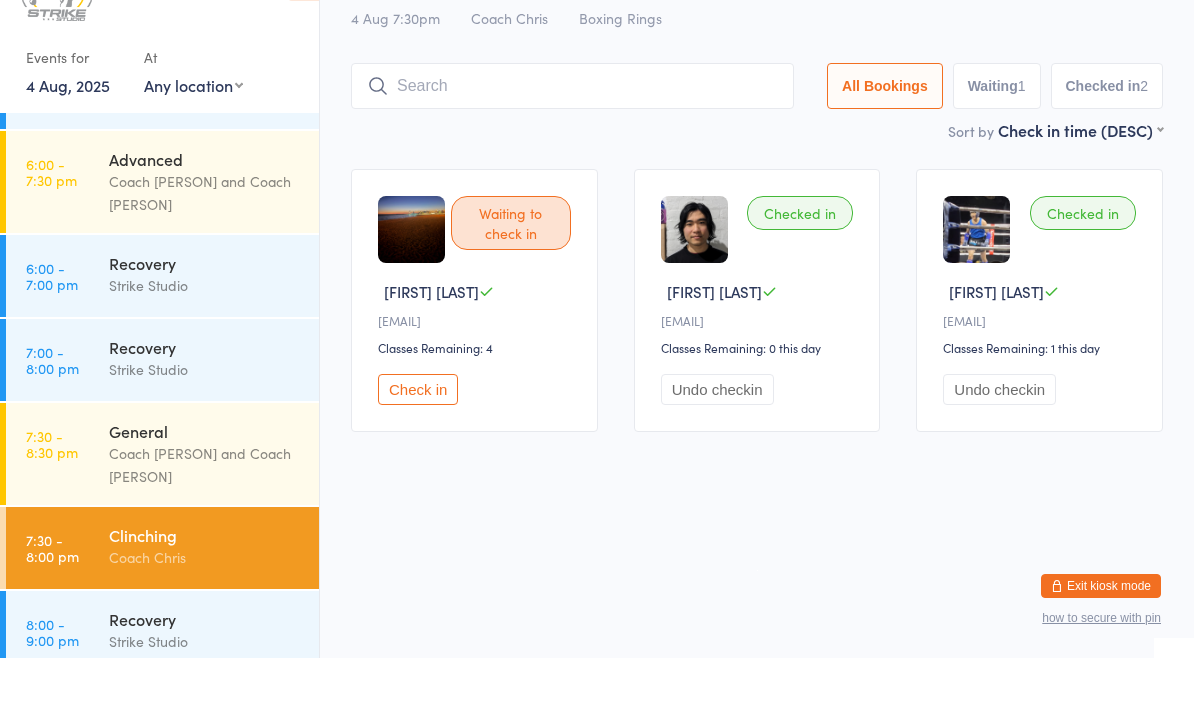scroll, scrollTop: 0, scrollLeft: 0, axis: both 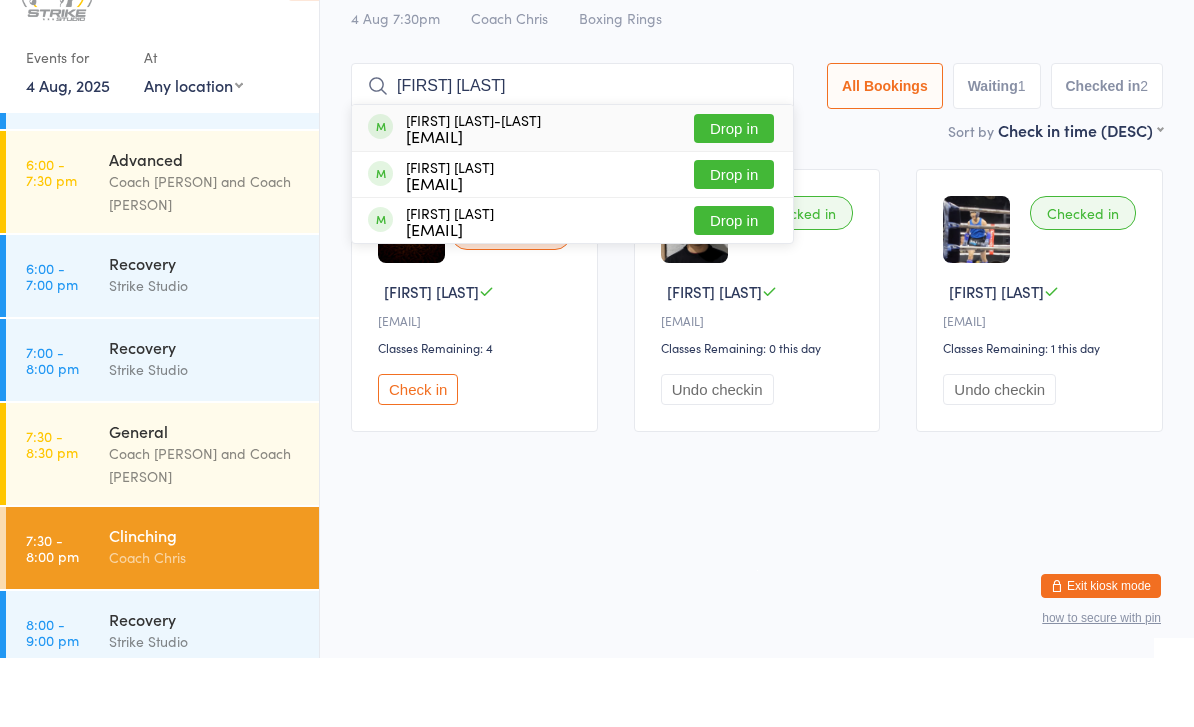 type on "Darcy bow" 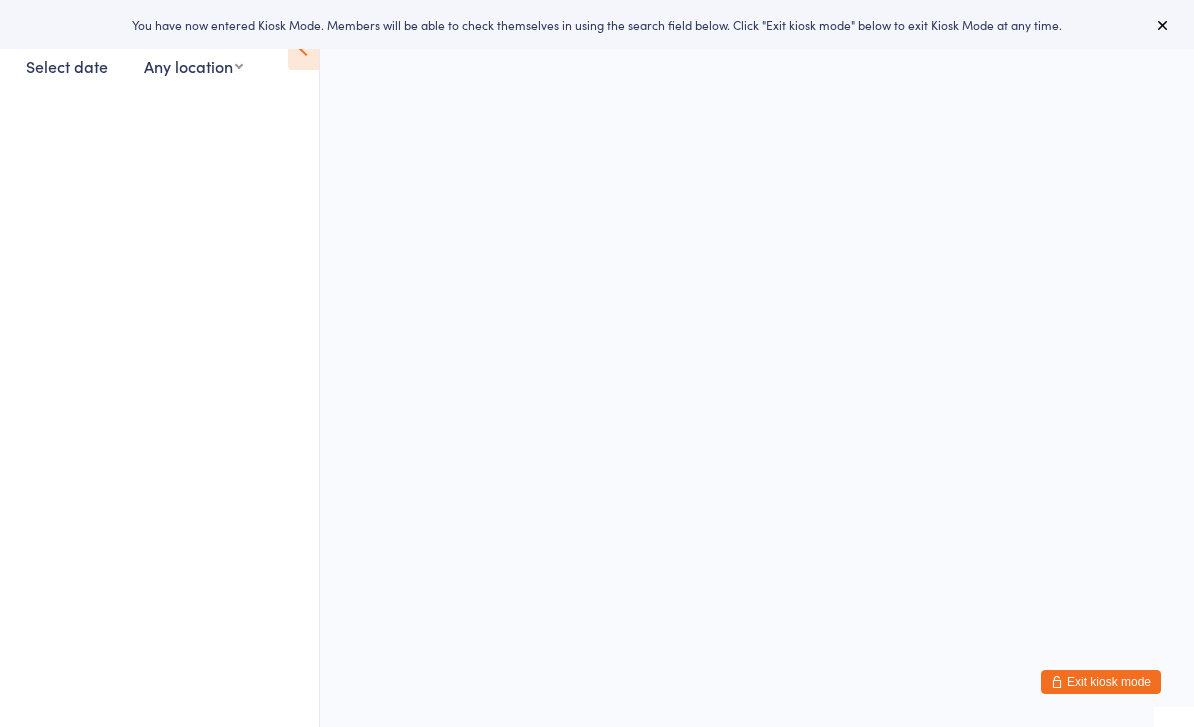 scroll, scrollTop: 0, scrollLeft: 0, axis: both 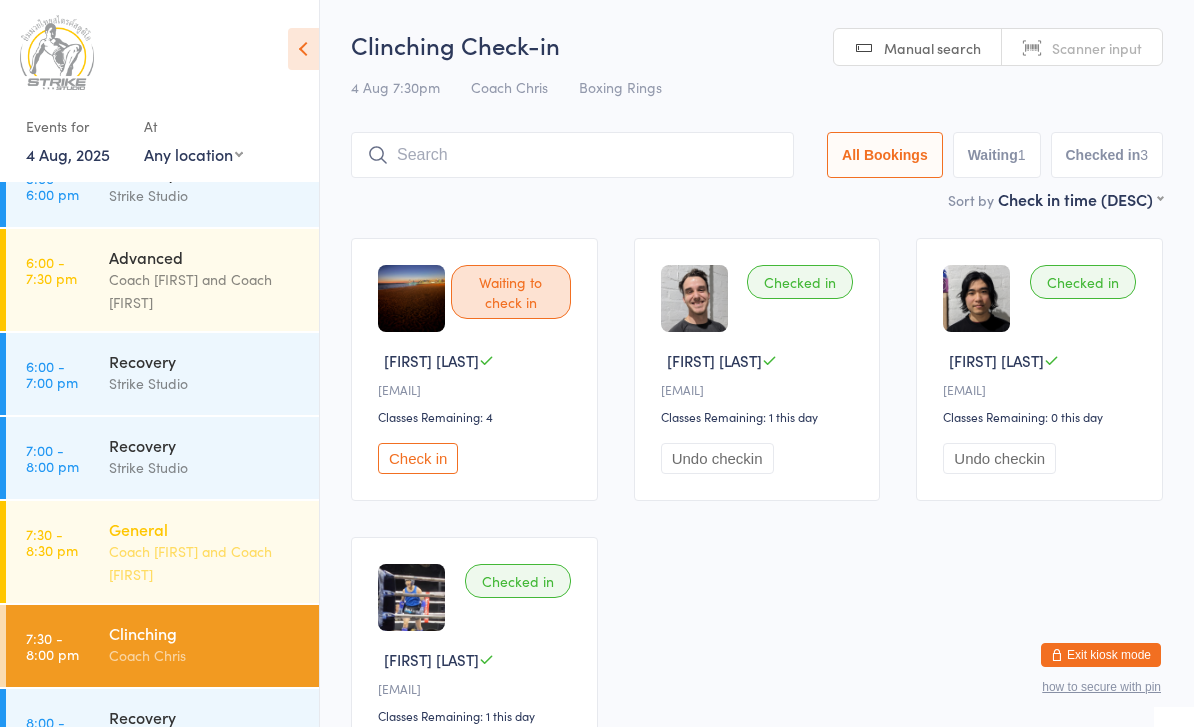 click on "General" at bounding box center (205, 529) 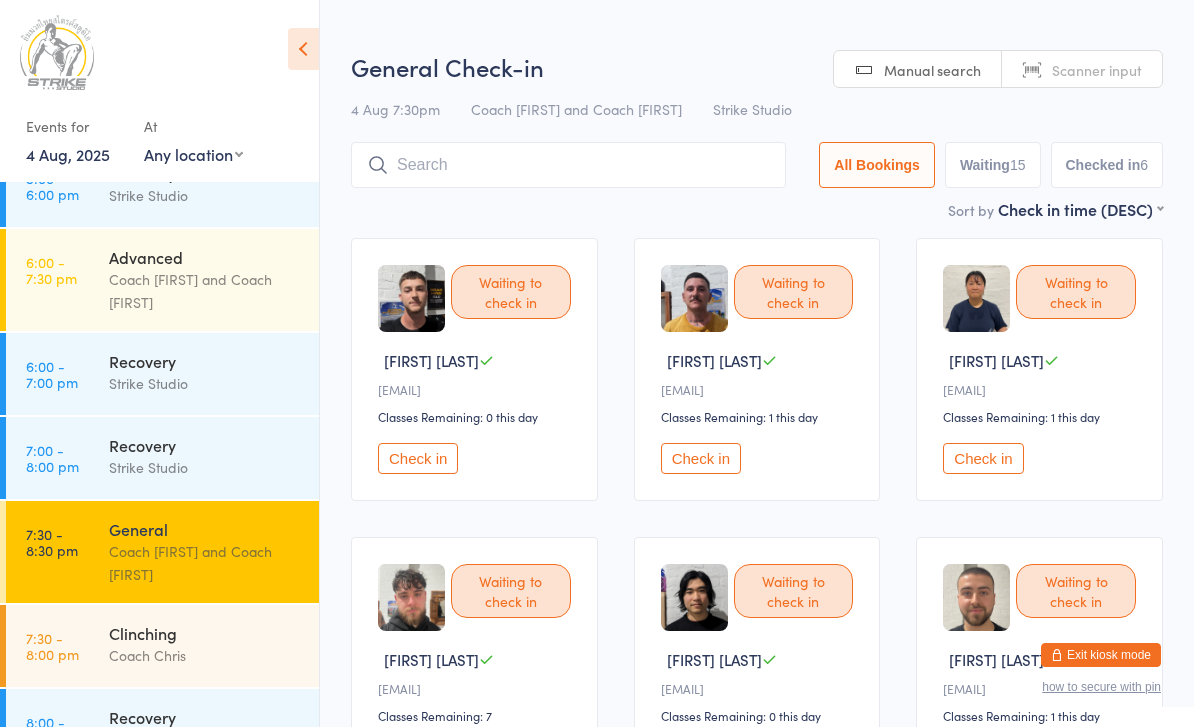 click on "Check in" at bounding box center [701, 458] 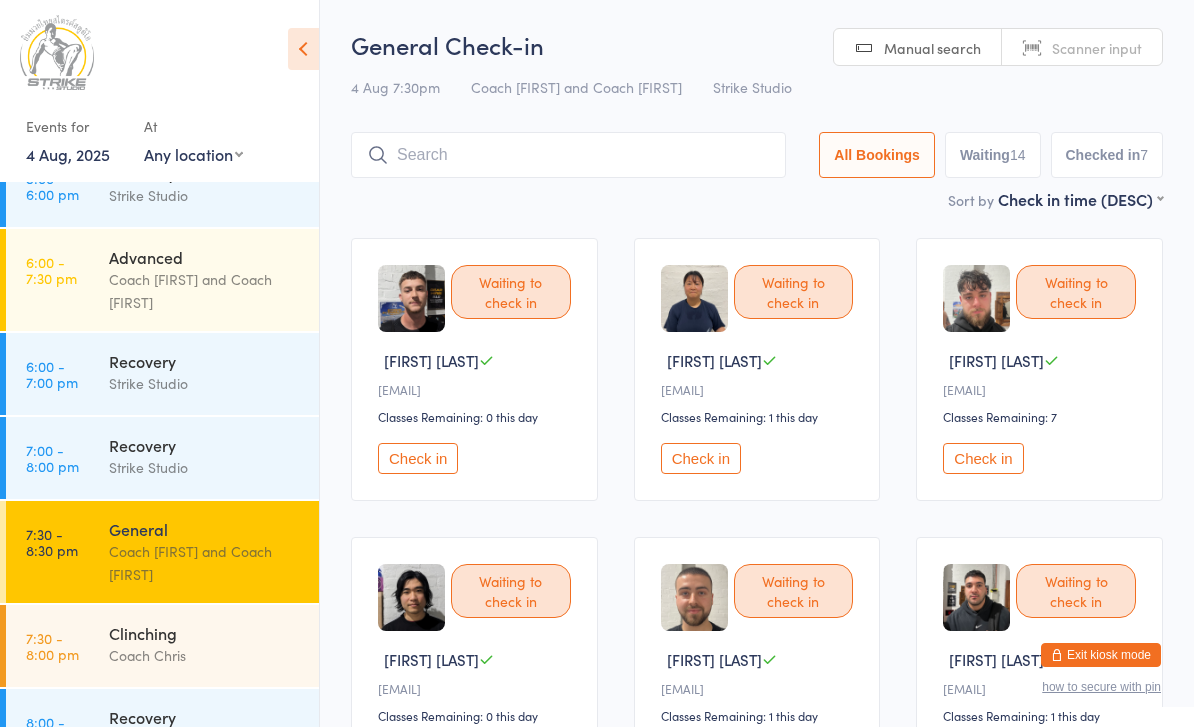 scroll, scrollTop: 50, scrollLeft: 0, axis: vertical 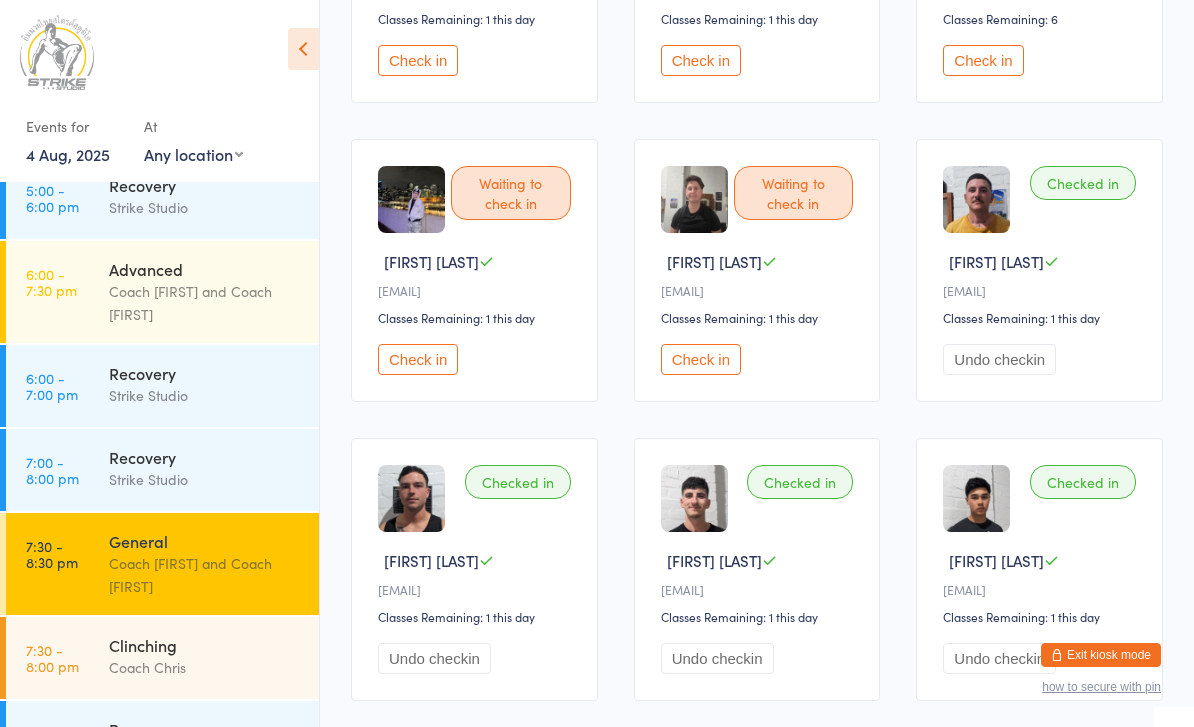 click on "Check in" at bounding box center (418, 359) 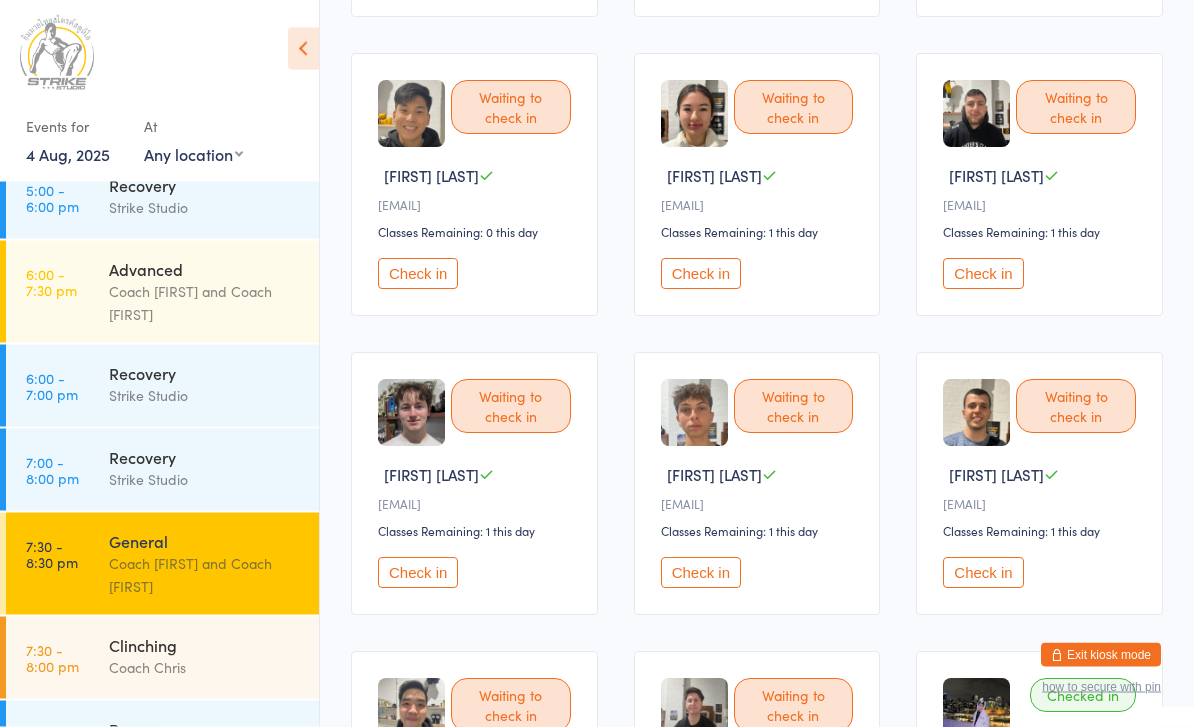 scroll, scrollTop: 783, scrollLeft: 0, axis: vertical 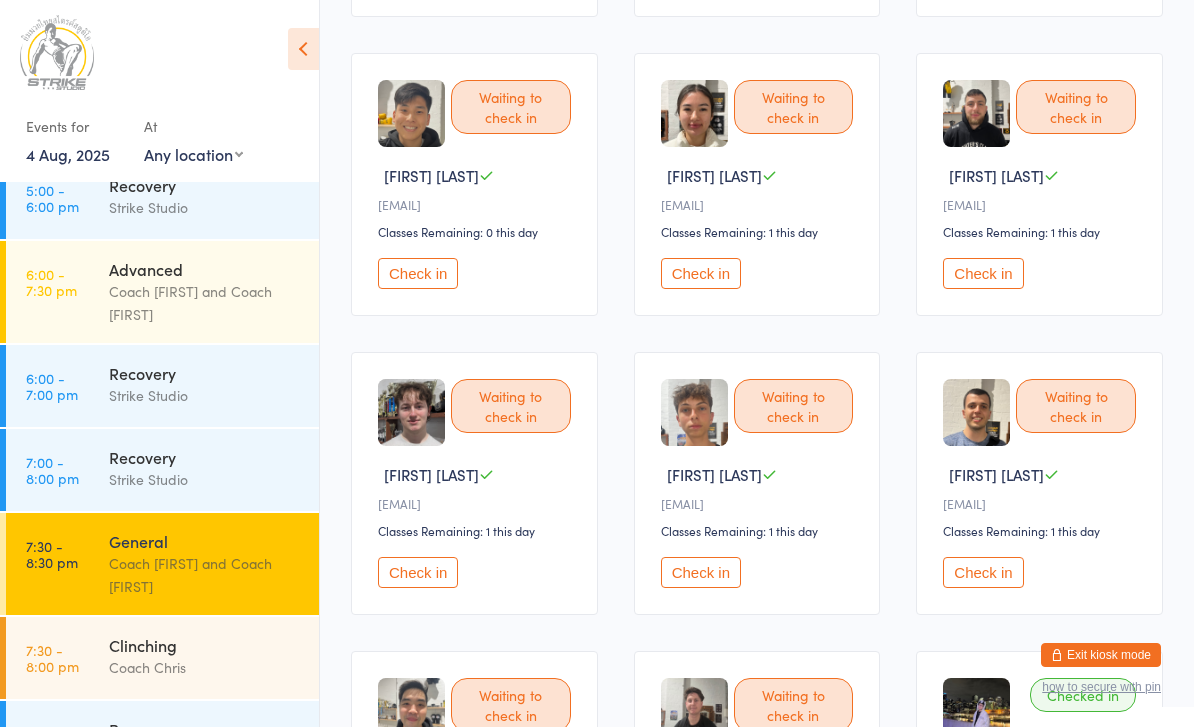 click on "Check in" at bounding box center (983, 572) 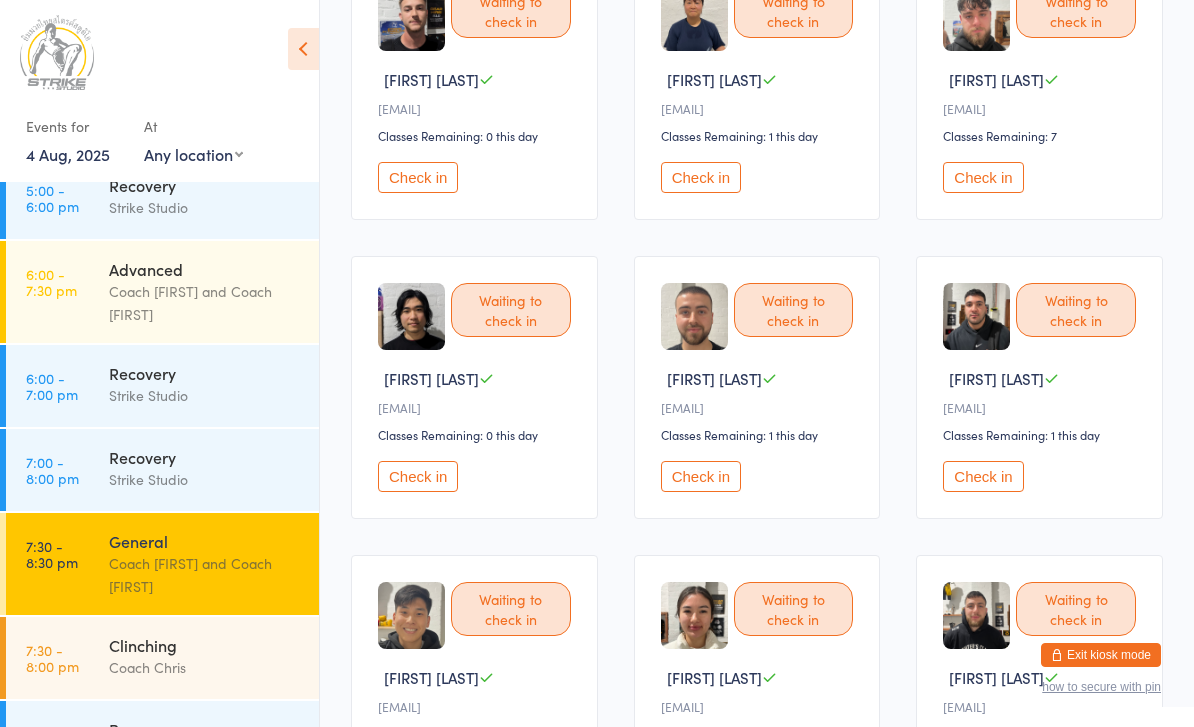 scroll, scrollTop: 0, scrollLeft: 0, axis: both 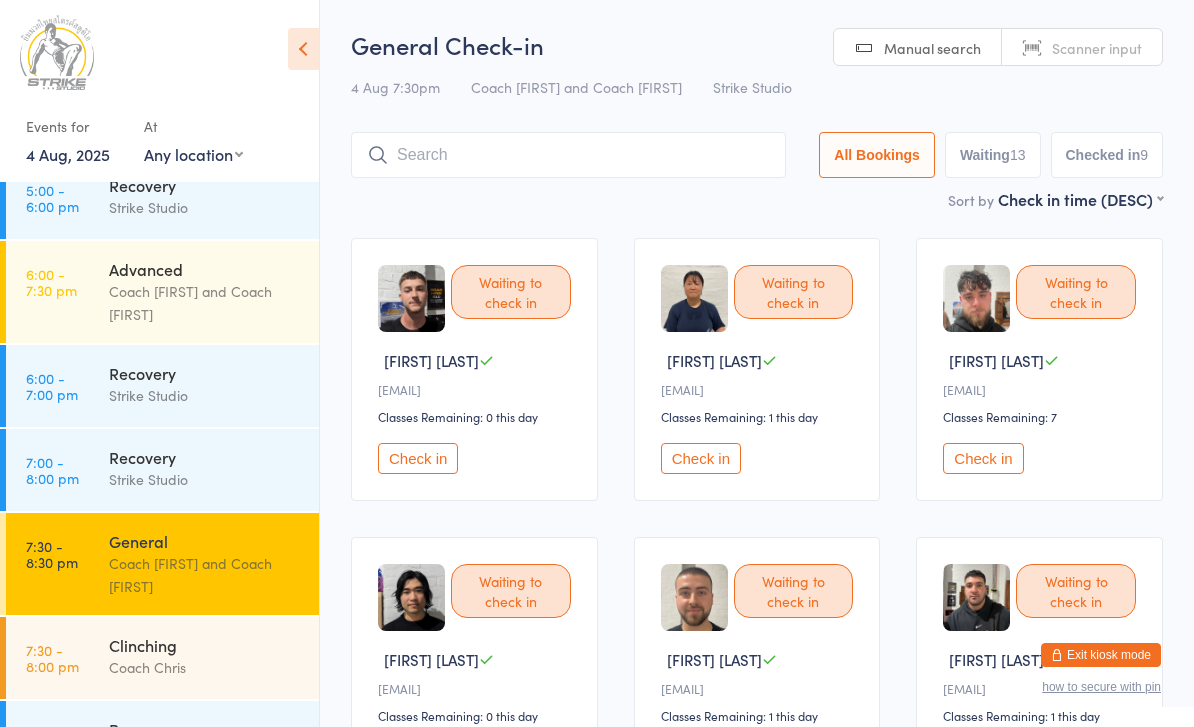 click at bounding box center (568, 155) 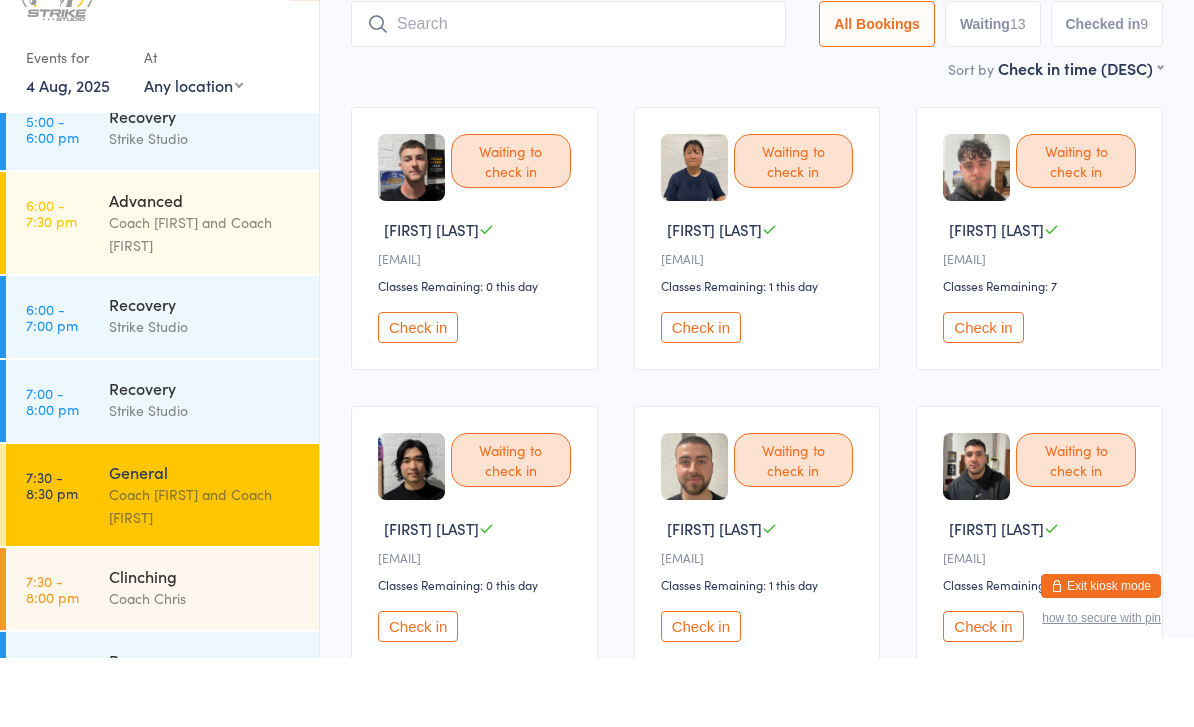 scroll, scrollTop: 65, scrollLeft: 0, axis: vertical 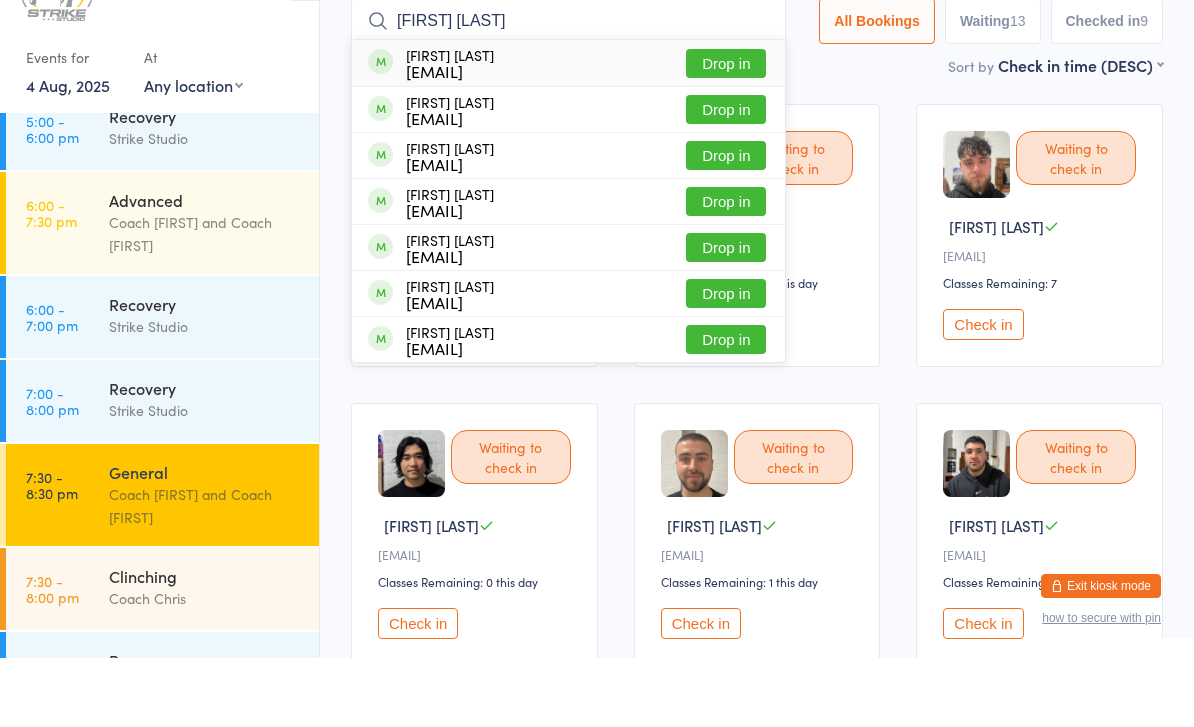 type on "Arian d" 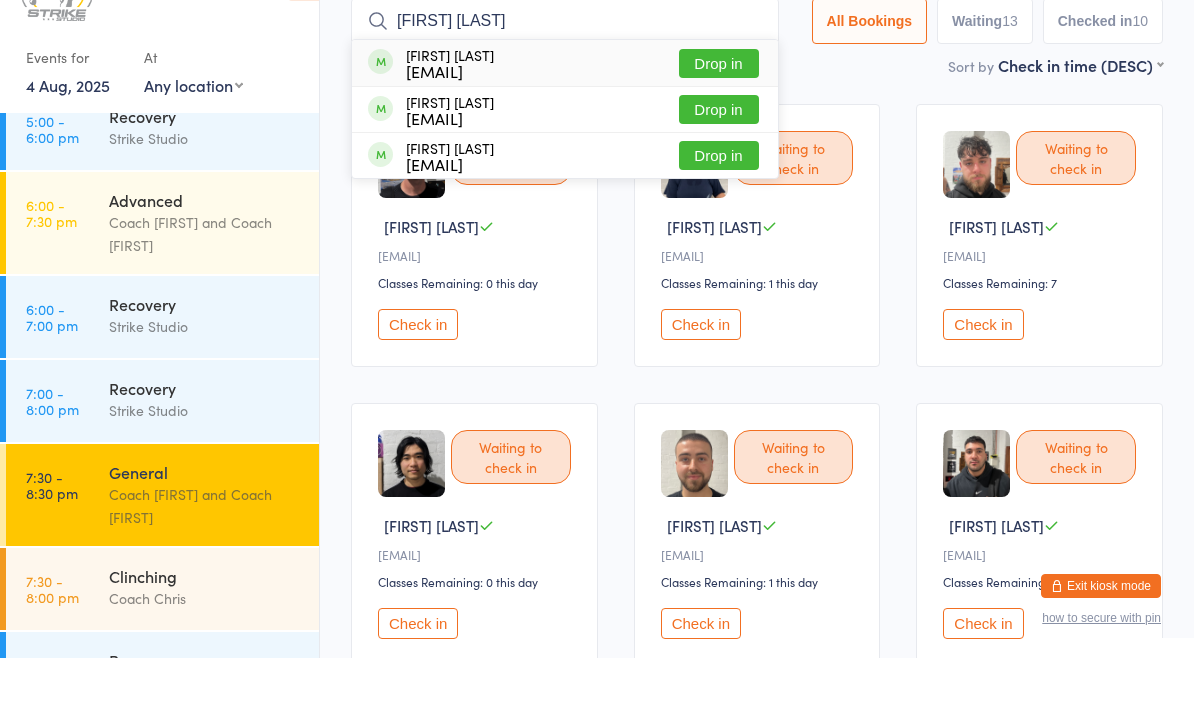 type on "Aiden eyre" 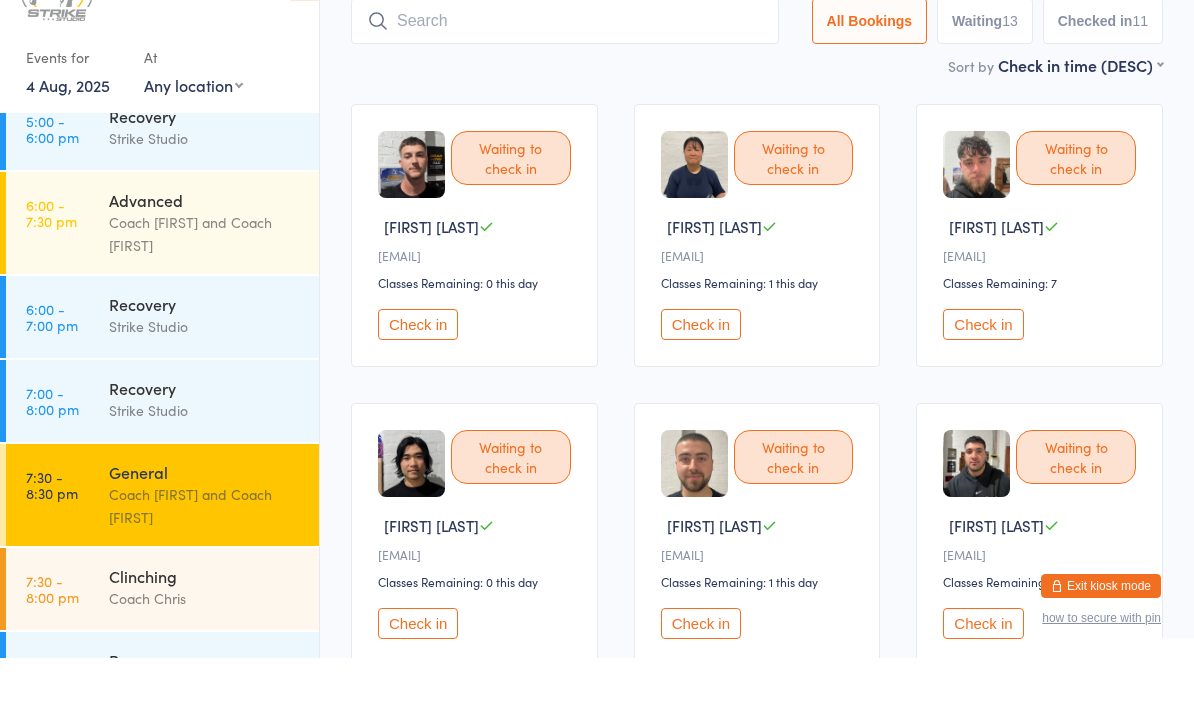 click on "Check in" at bounding box center (418, 393) 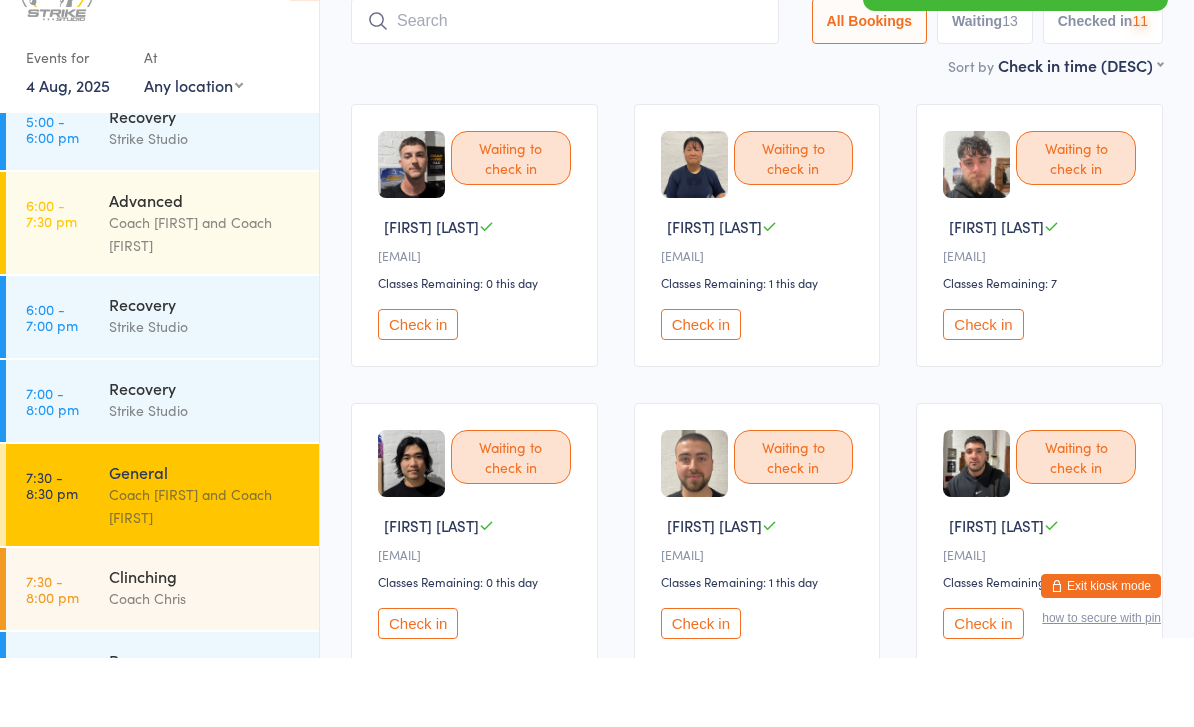 scroll, scrollTop: 134, scrollLeft: 0, axis: vertical 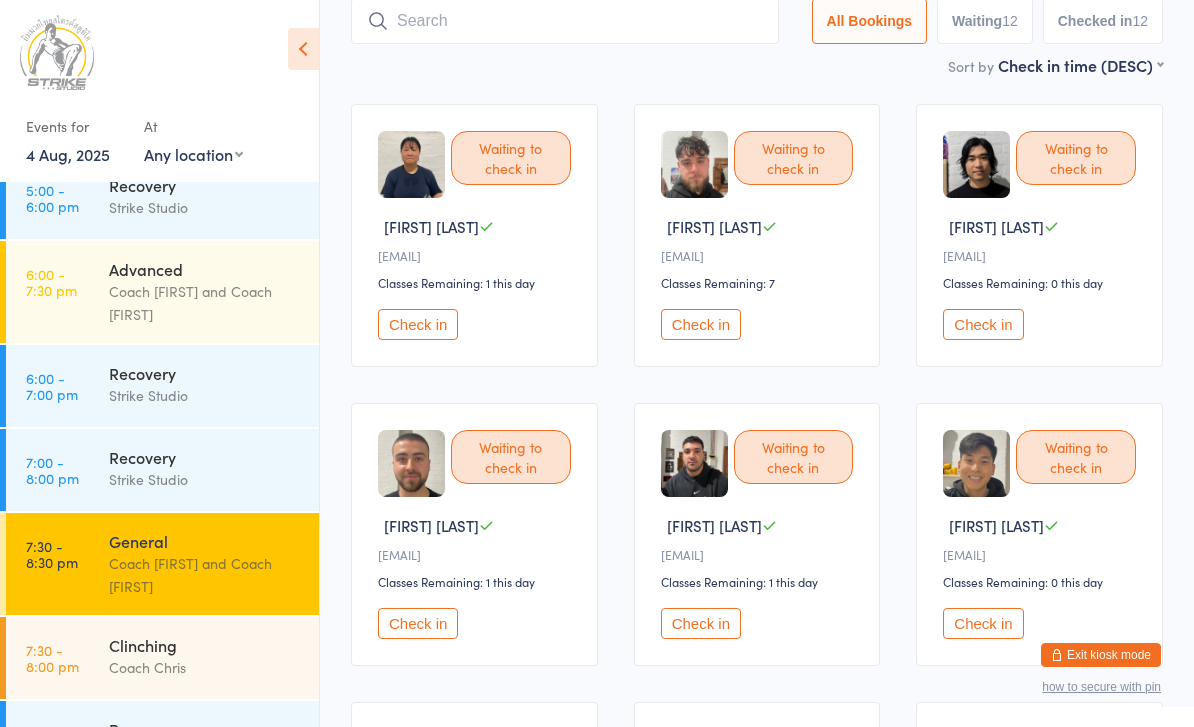 click on "Check in" at bounding box center (701, 324) 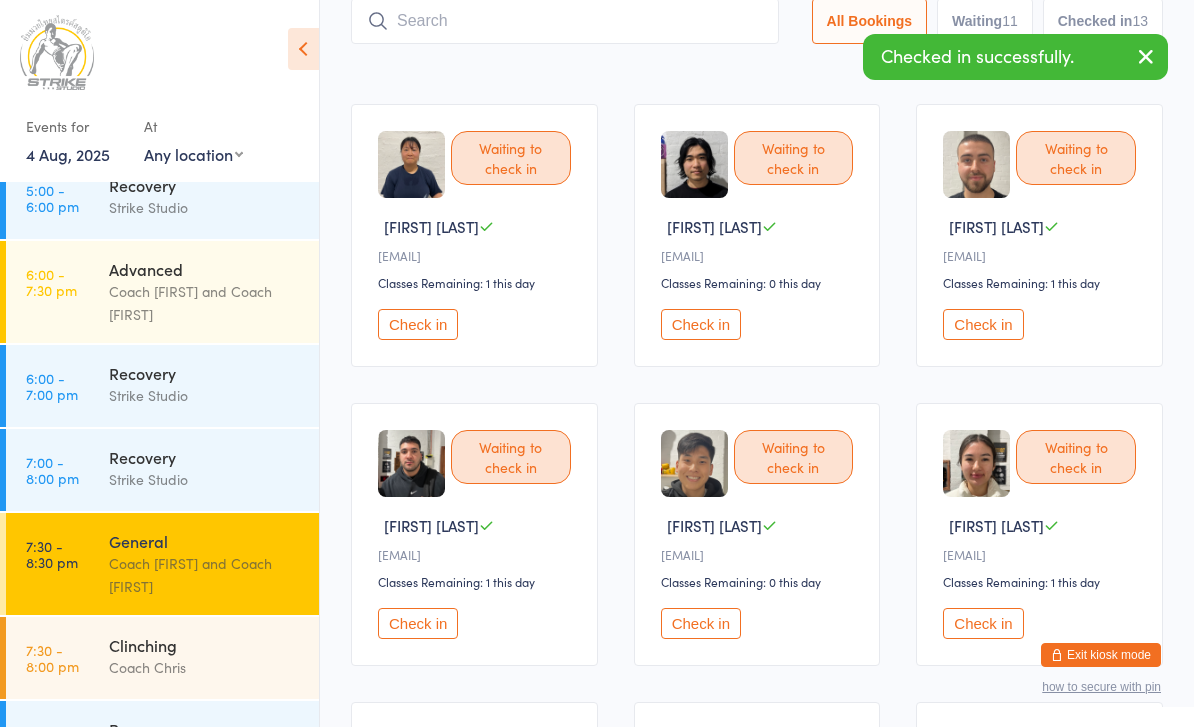 click on "Check in" at bounding box center (418, 623) 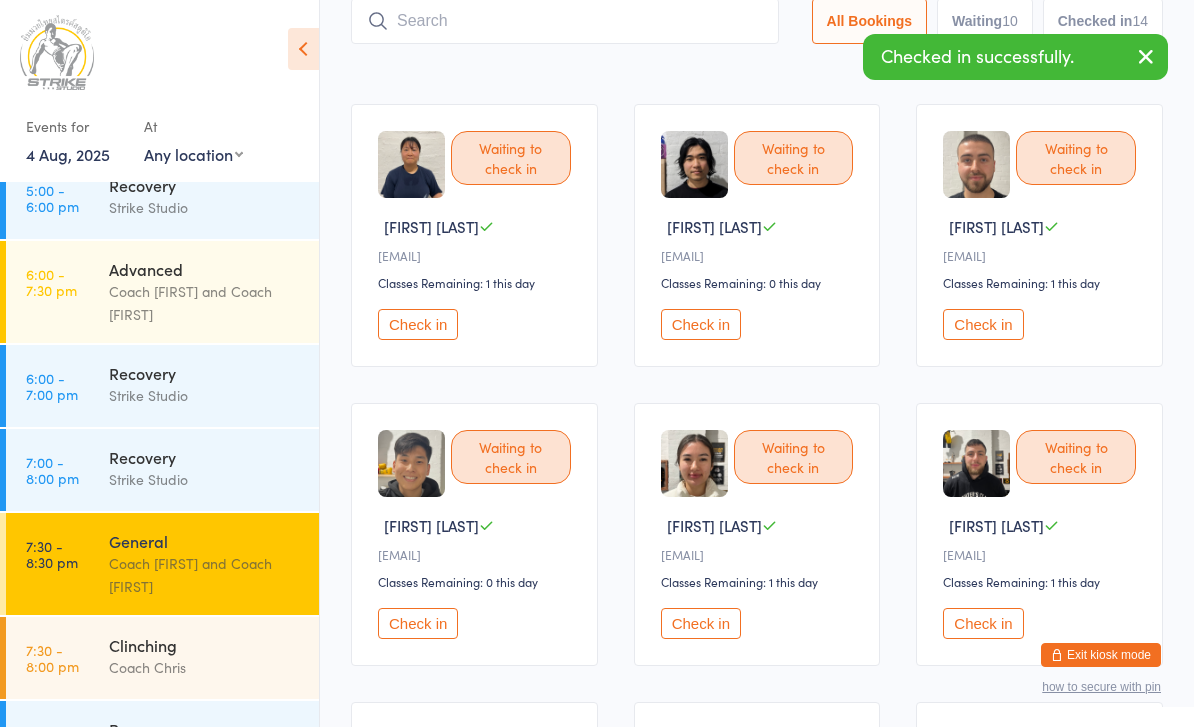 click on "Check in" at bounding box center (983, 623) 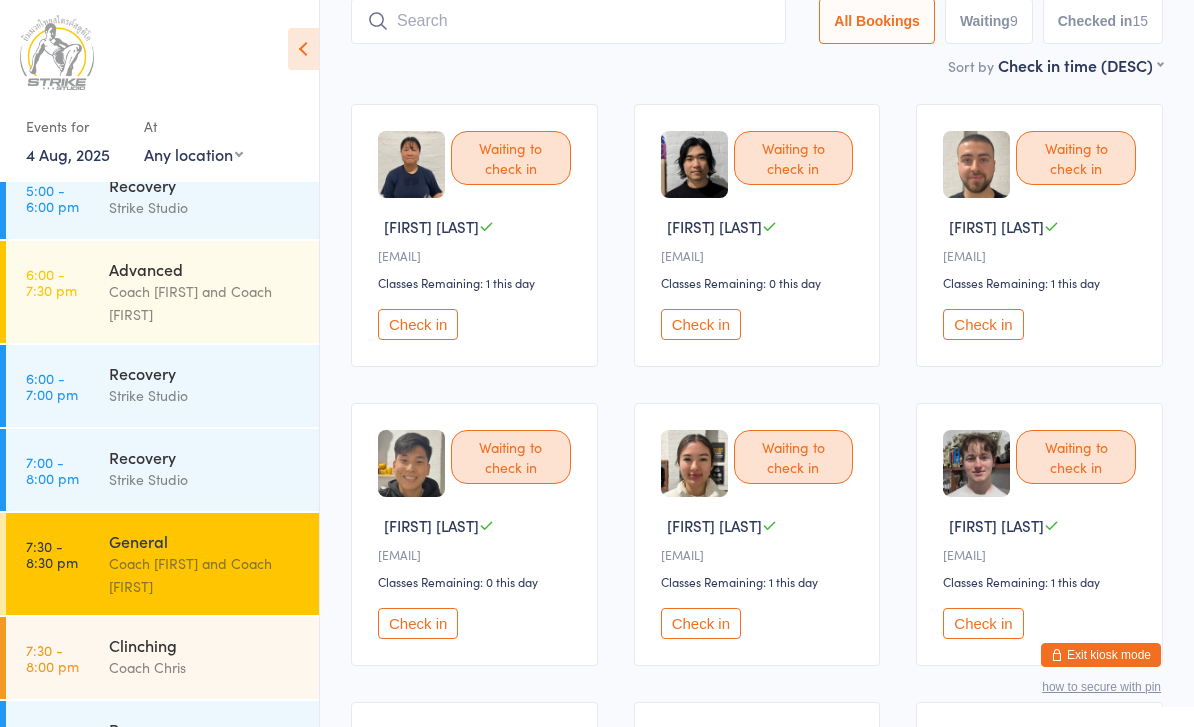 click at bounding box center (568, 21) 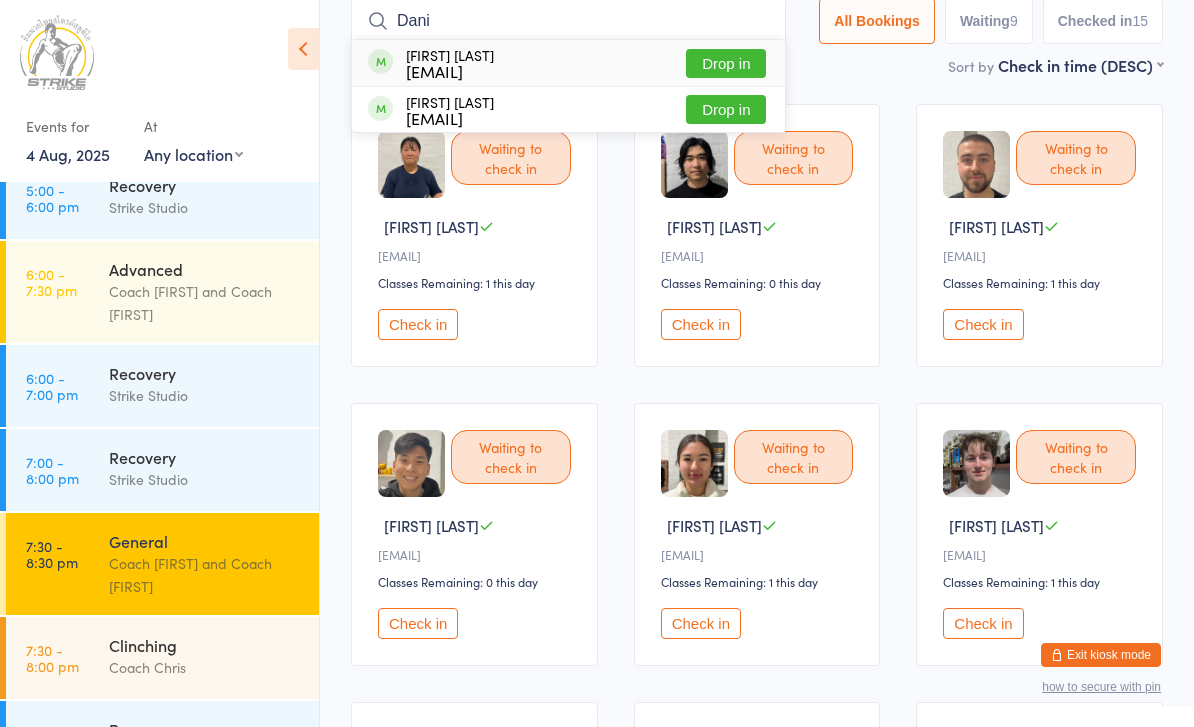 type on "Dani" 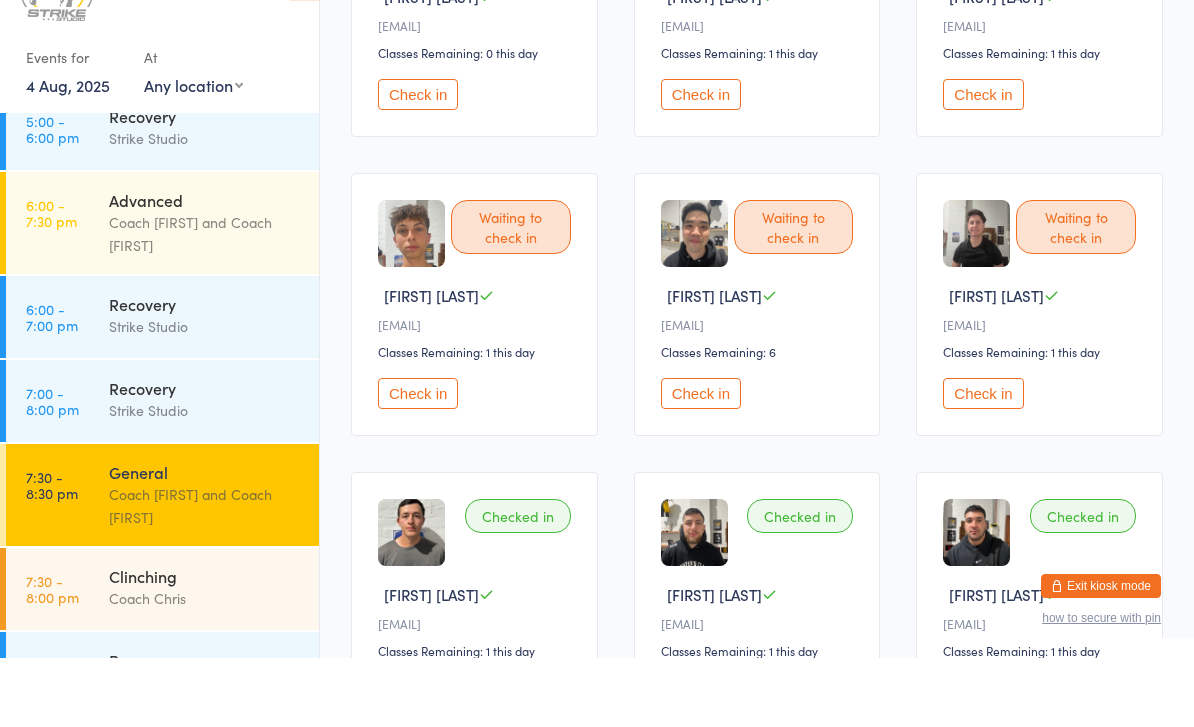 scroll, scrollTop: 596, scrollLeft: 0, axis: vertical 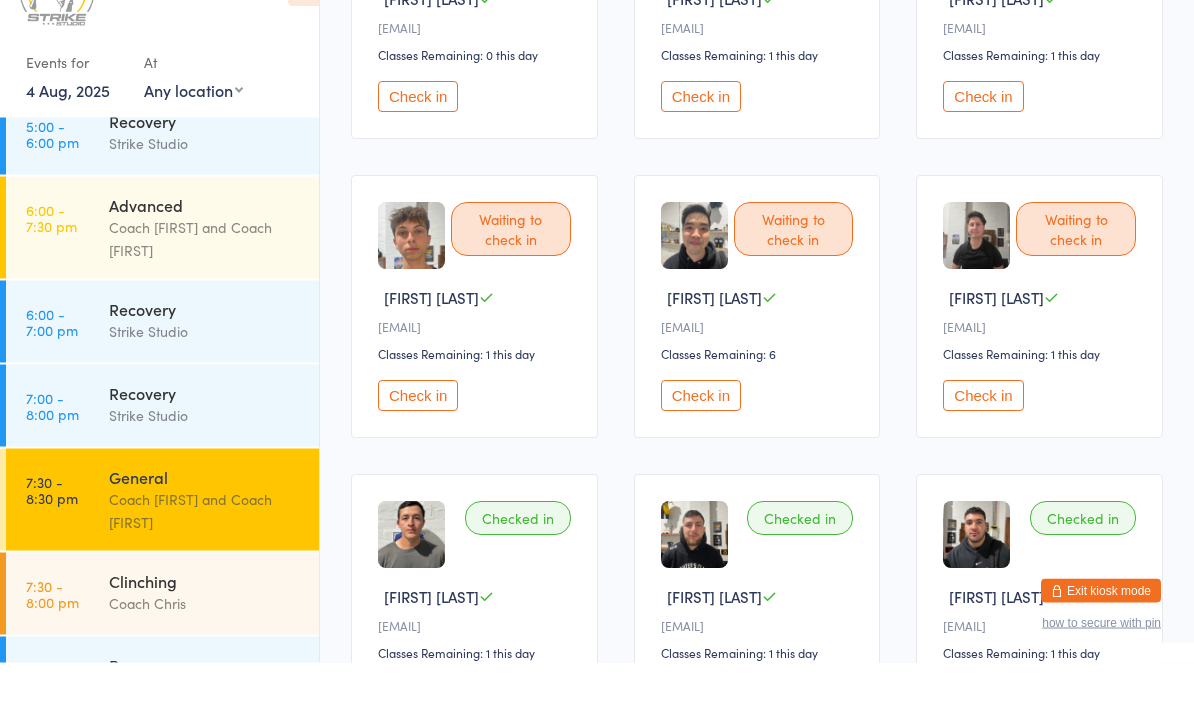 click on "Check in" at bounding box center (418, 460) 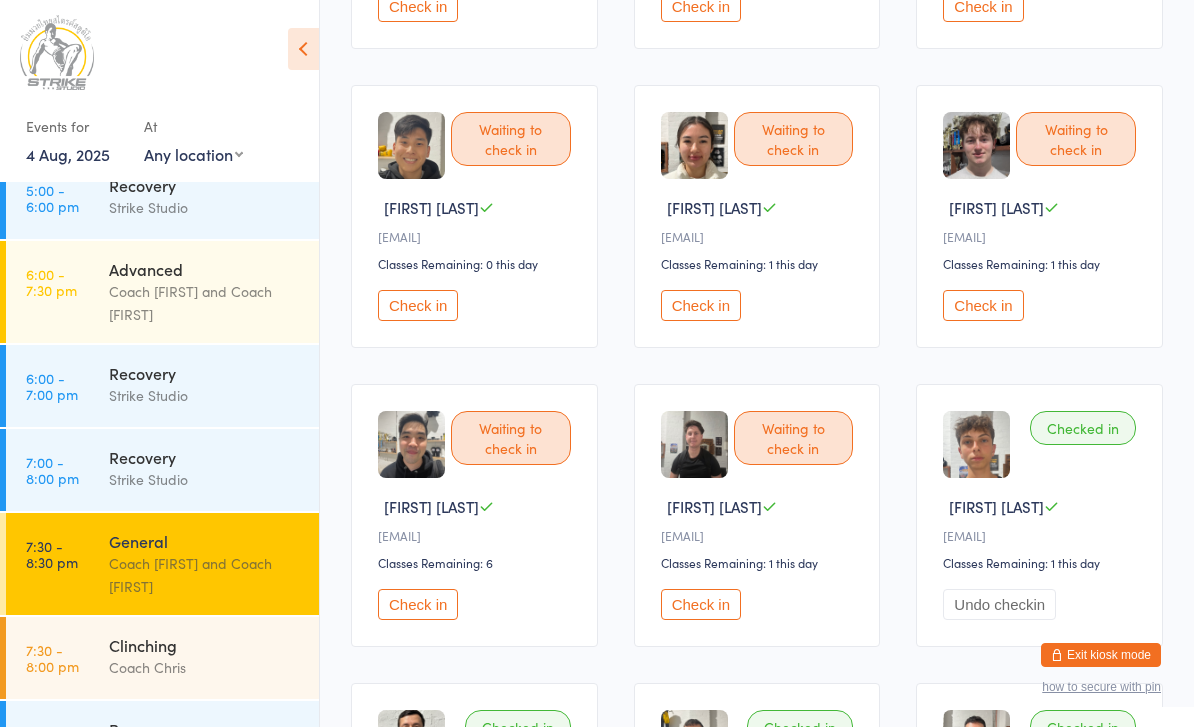 scroll, scrollTop: 0, scrollLeft: 0, axis: both 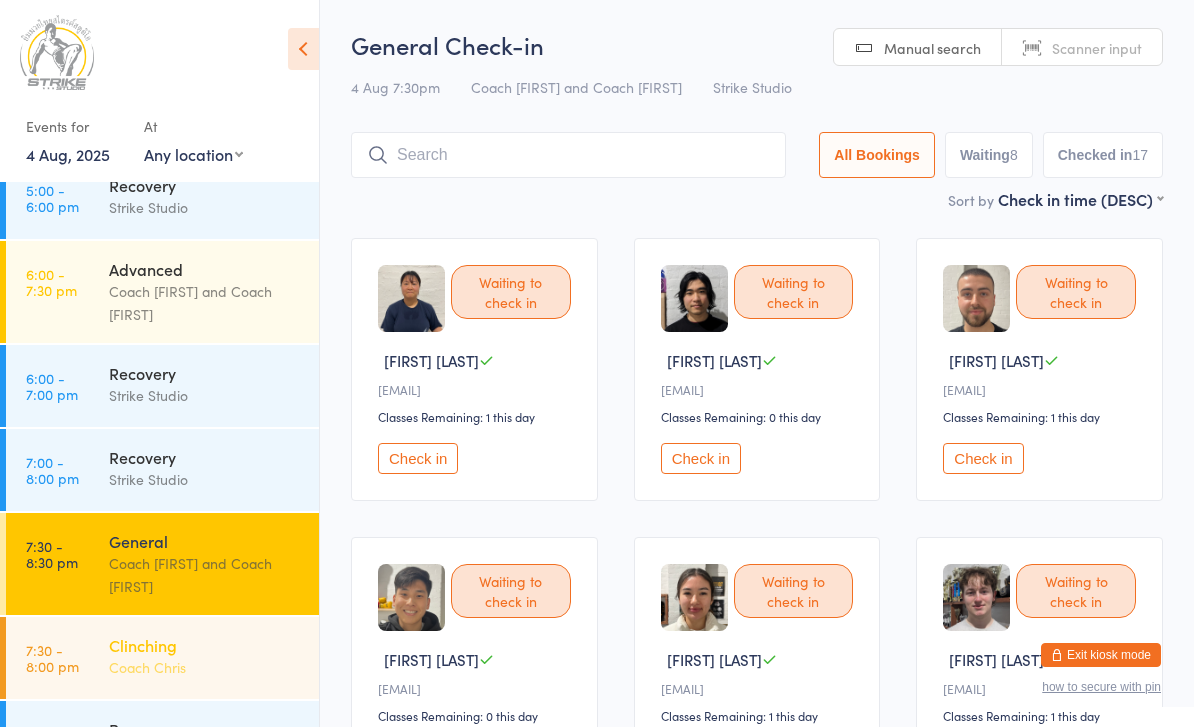 click on "Clinching" at bounding box center [205, 645] 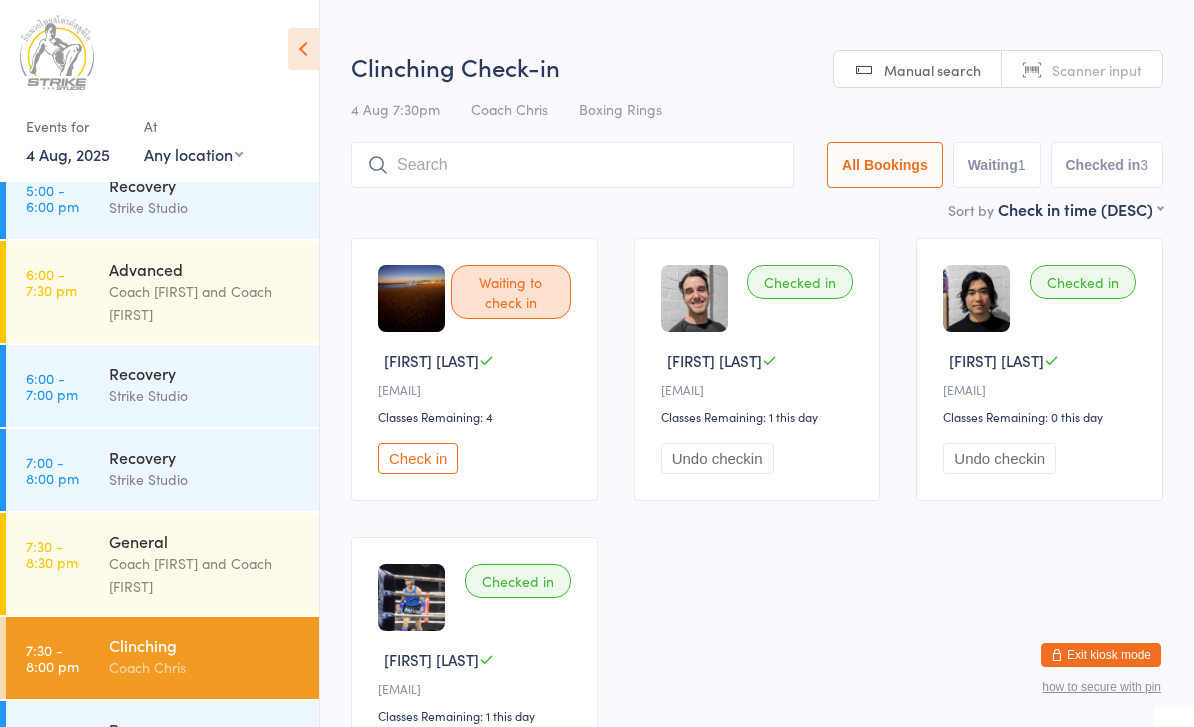 click on "Check in" at bounding box center [418, 458] 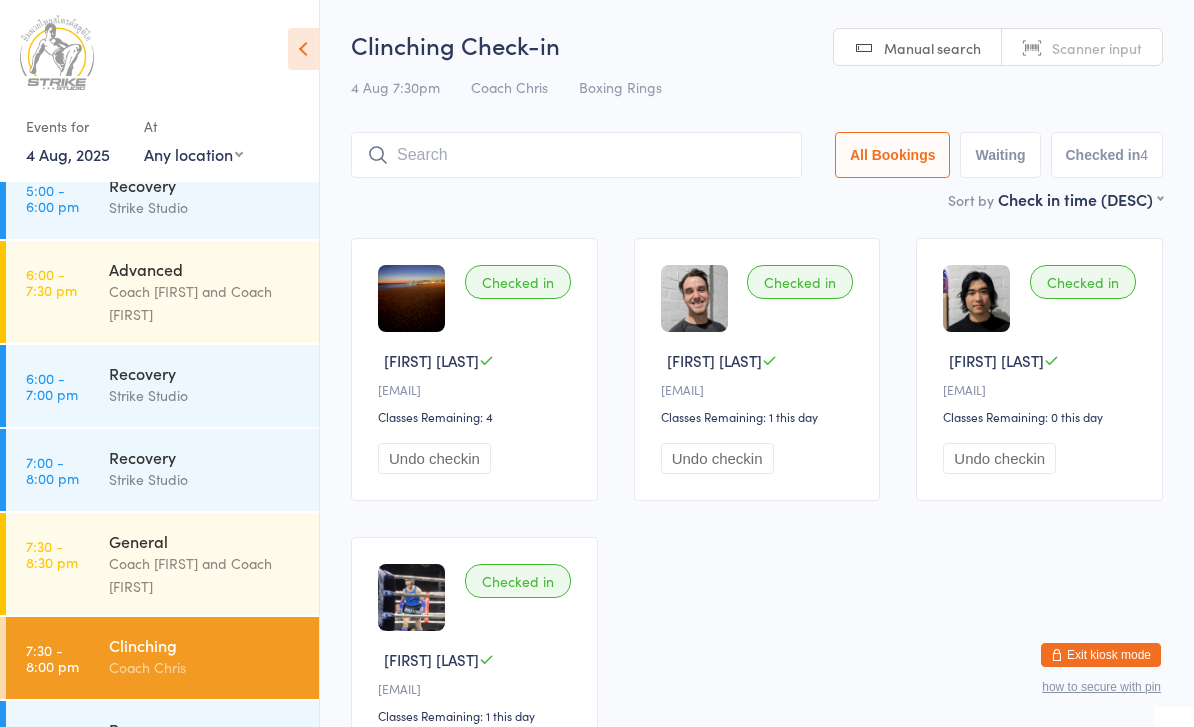 click at bounding box center (576, 155) 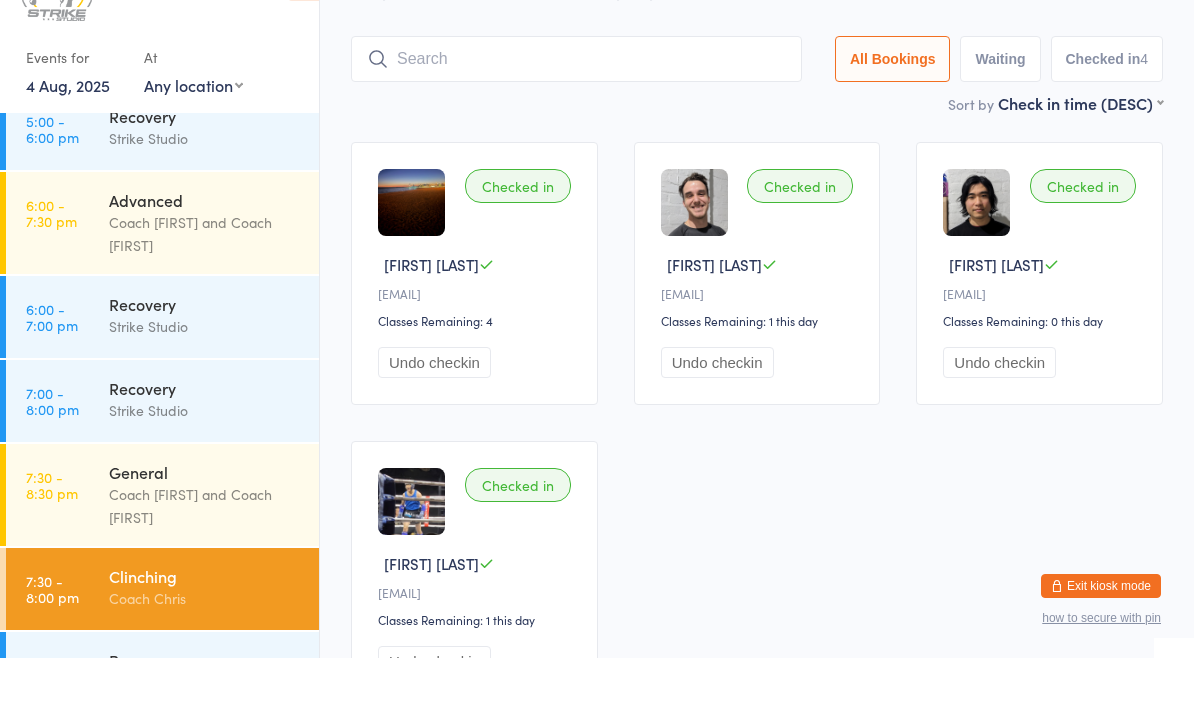 scroll, scrollTop: 65, scrollLeft: 0, axis: vertical 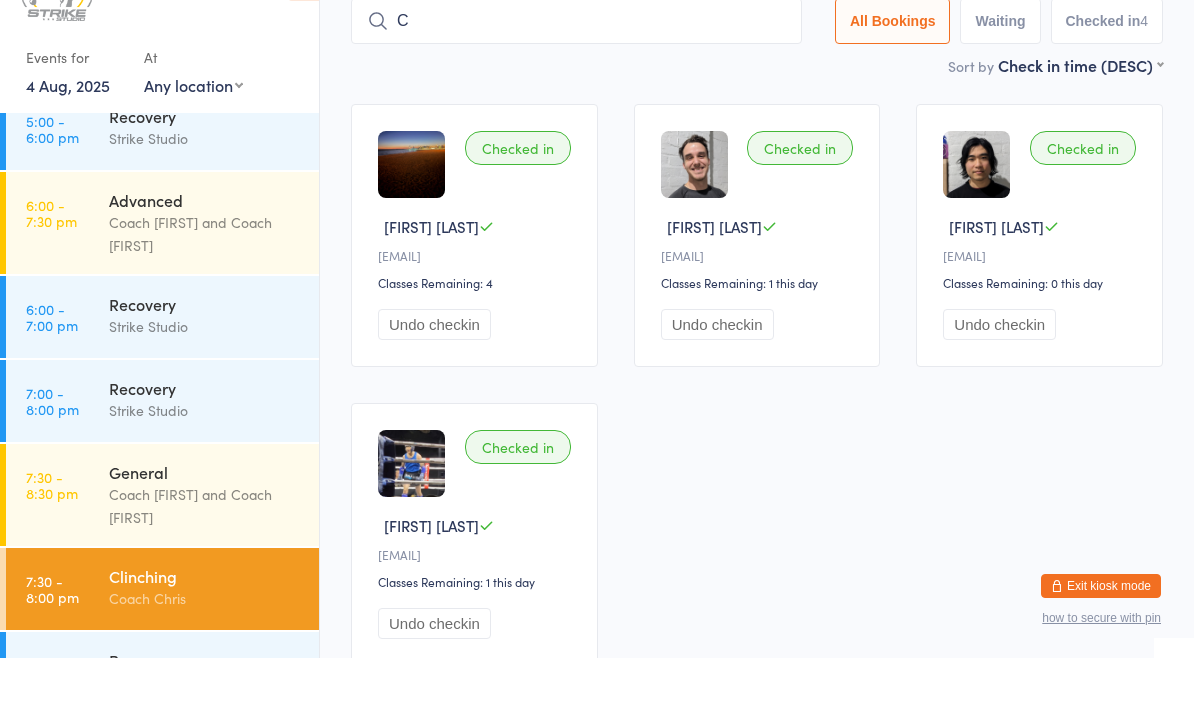 type on "Co" 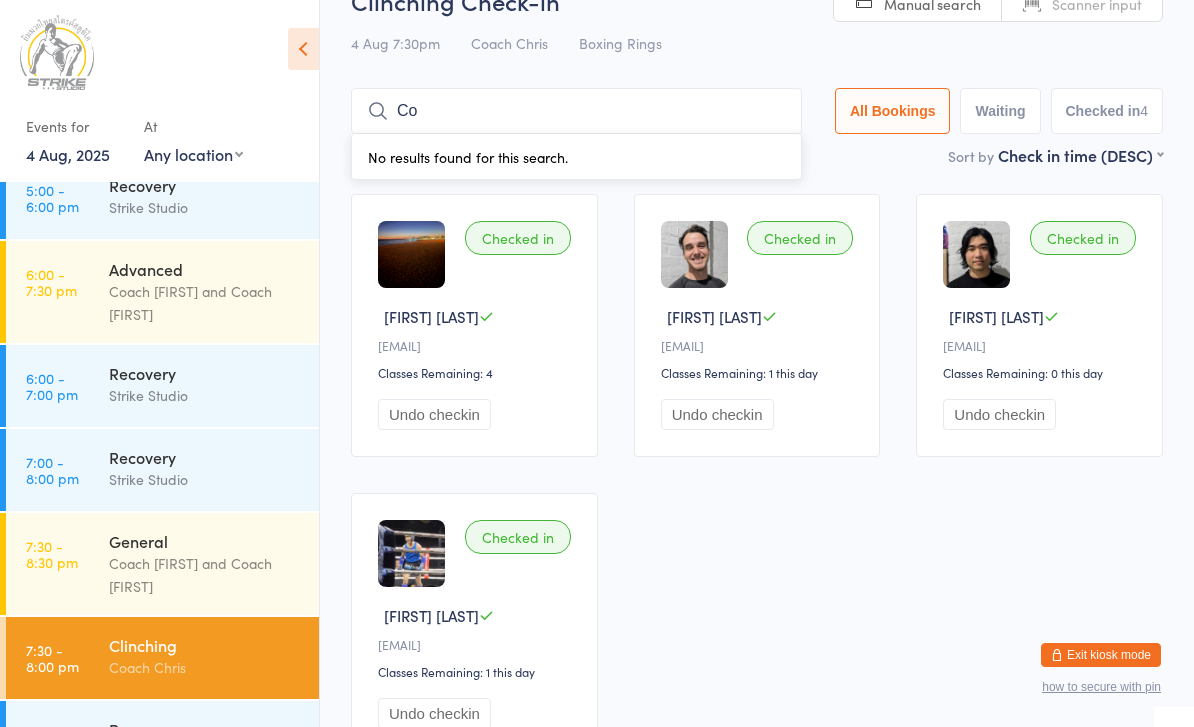 scroll, scrollTop: 27, scrollLeft: 0, axis: vertical 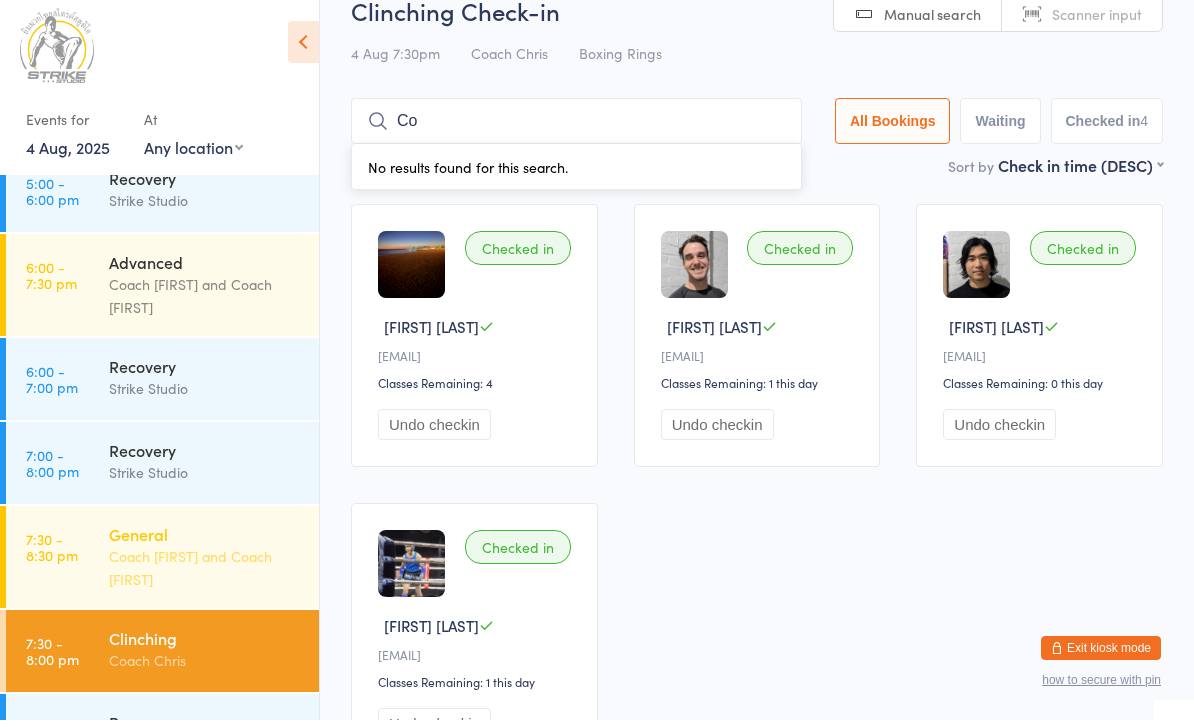 click on "Coach [FIRST] and Coach [FIRST]" at bounding box center [205, 575] 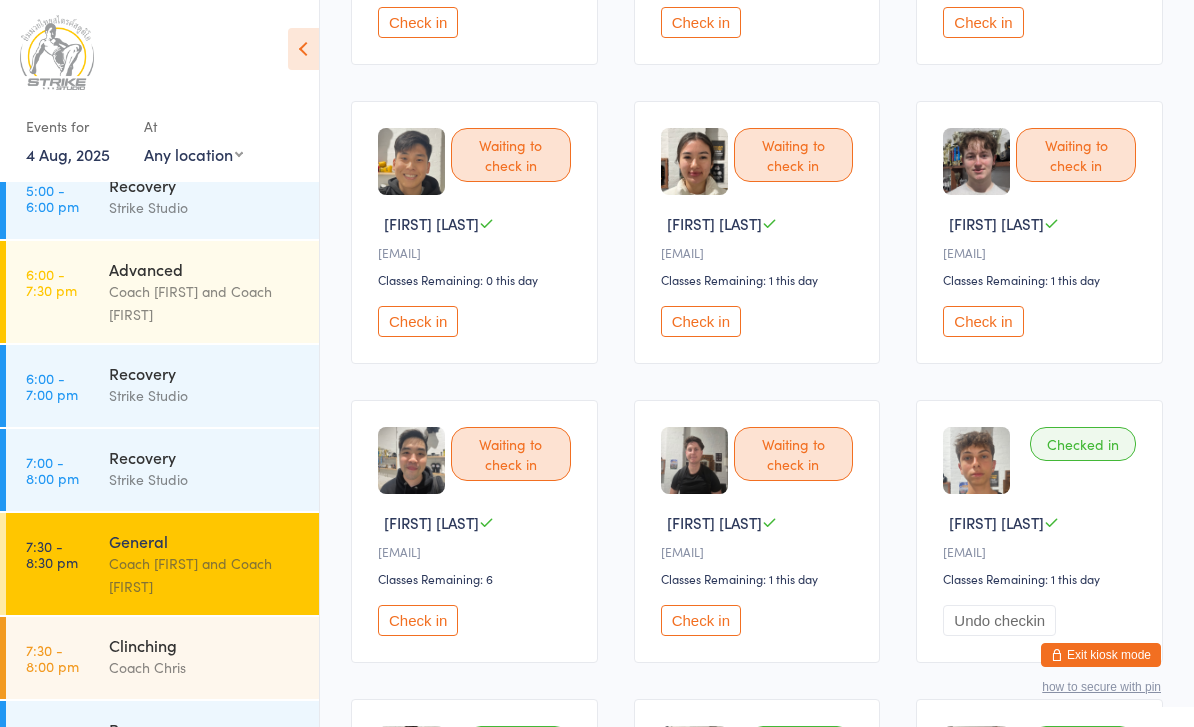 scroll, scrollTop: 0, scrollLeft: 0, axis: both 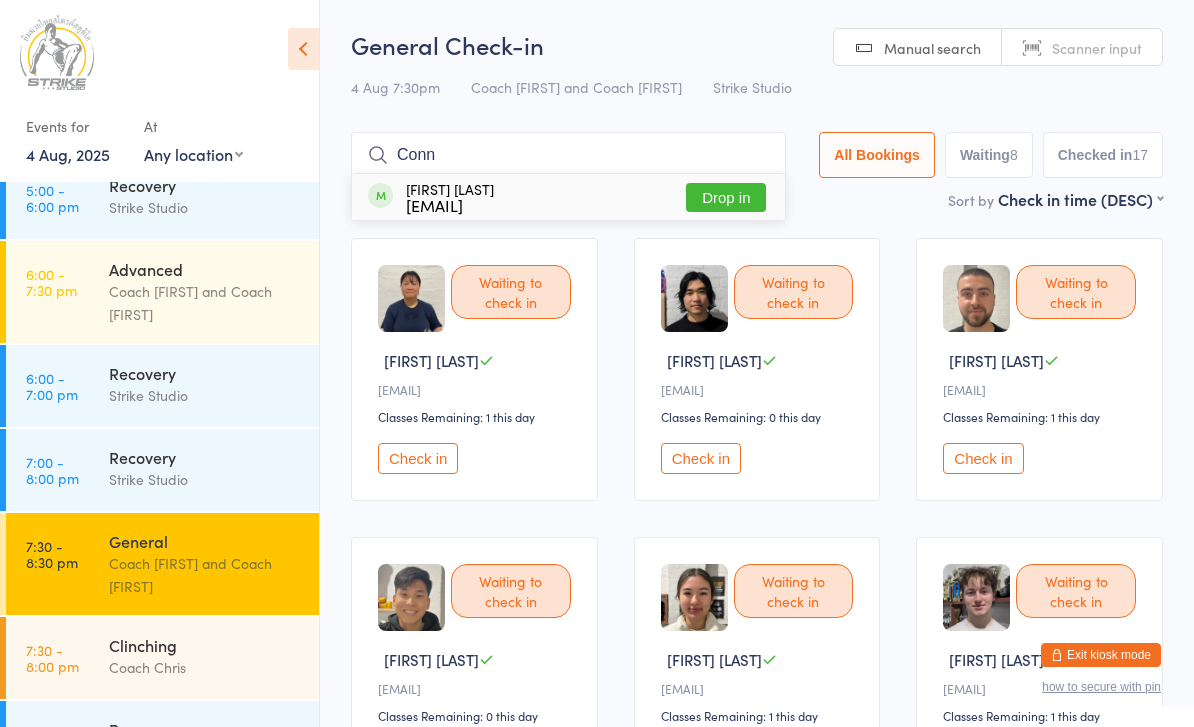 type on "Conn" 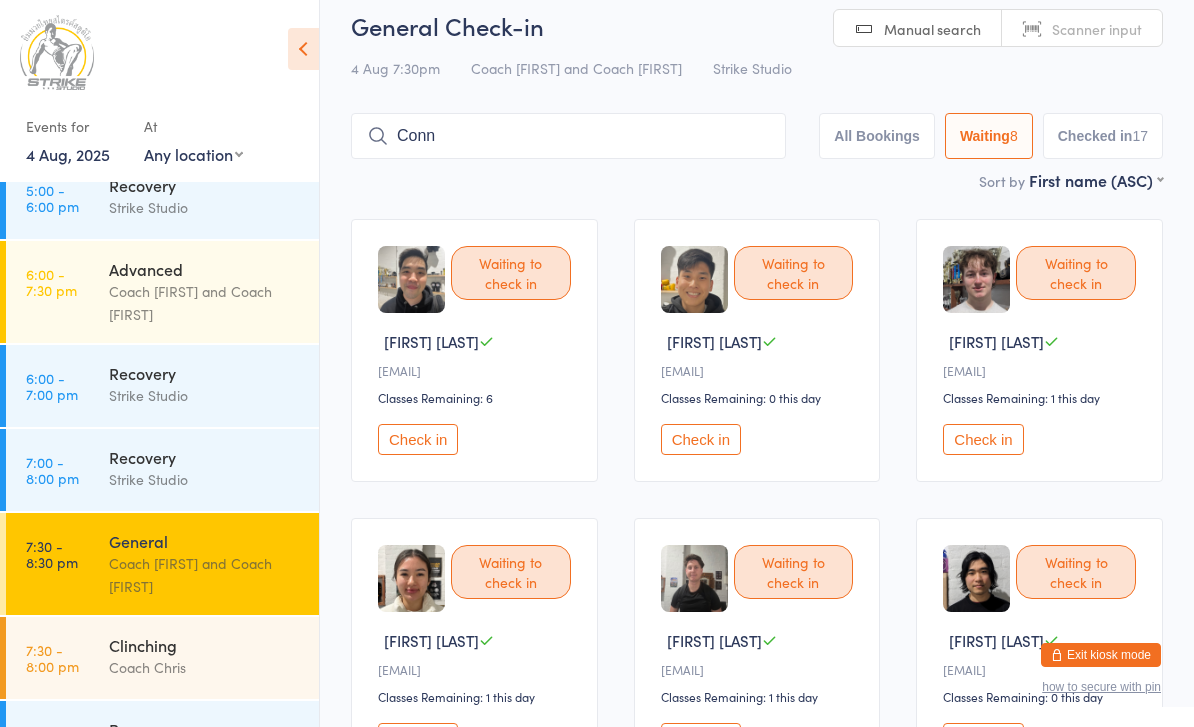 scroll, scrollTop: 43, scrollLeft: 0, axis: vertical 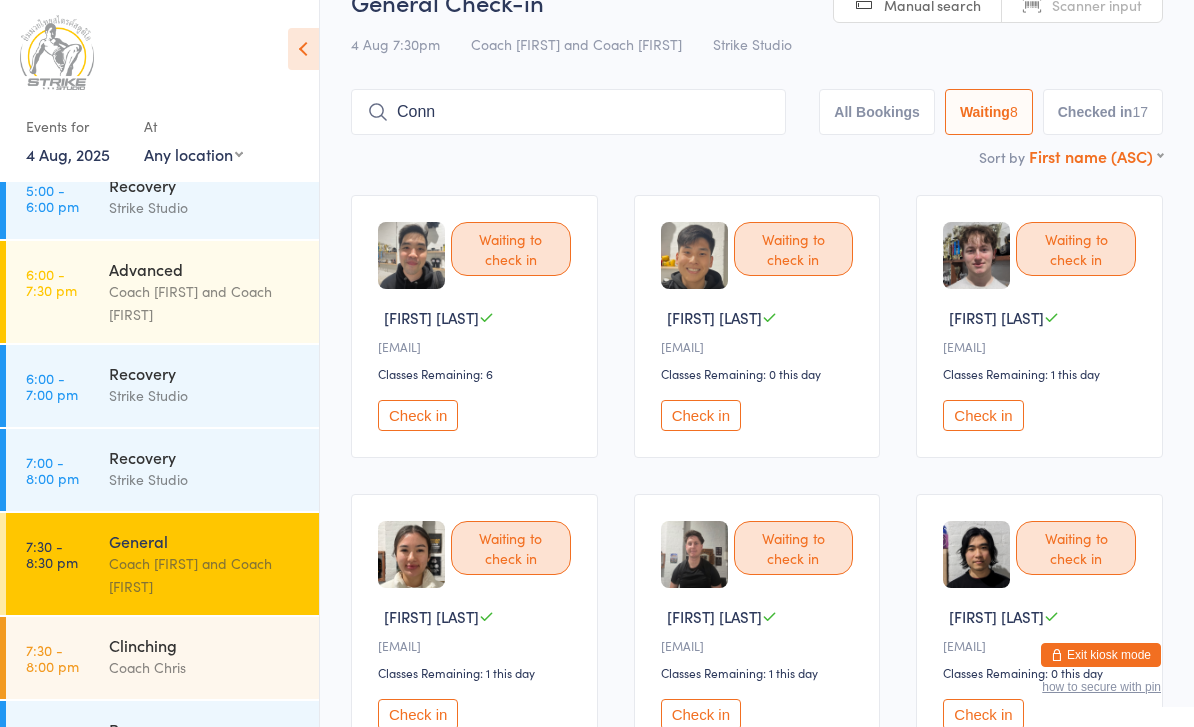 click on "First name (ASC) First name (DESC) Last name (ASC) Last name (DESC) Rank (ASC) Rank (DESC)" at bounding box center [1096, 153] 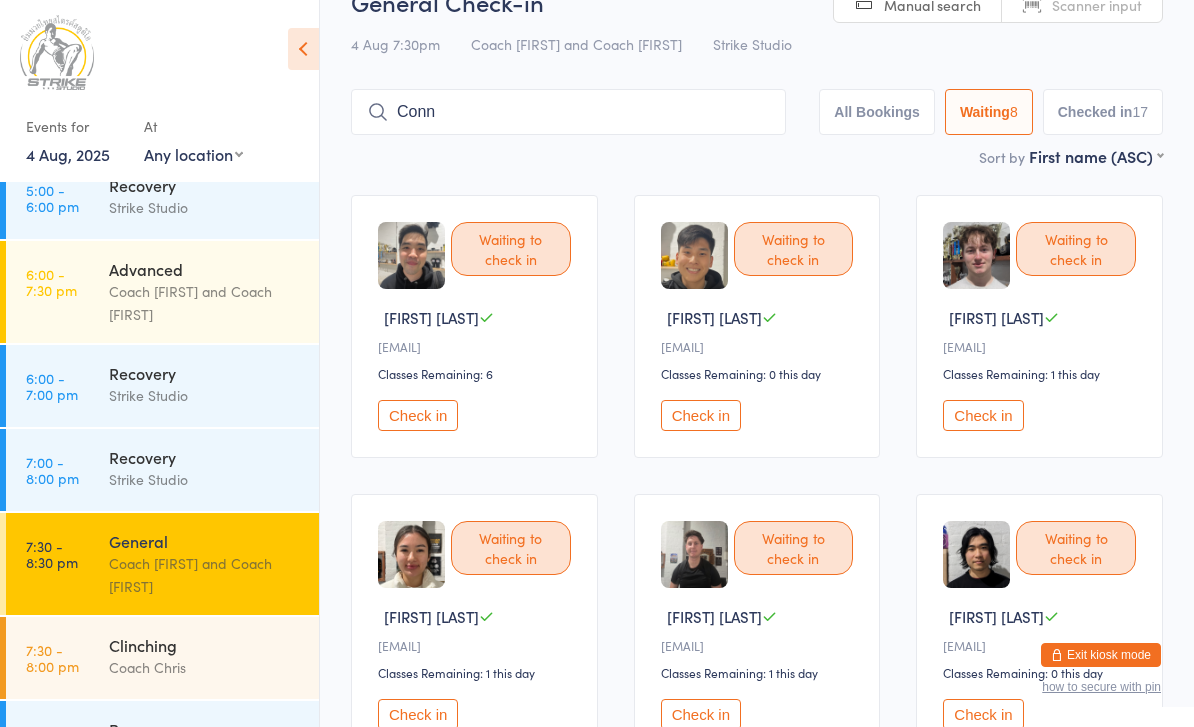click on "All Bookings" at bounding box center [877, 112] 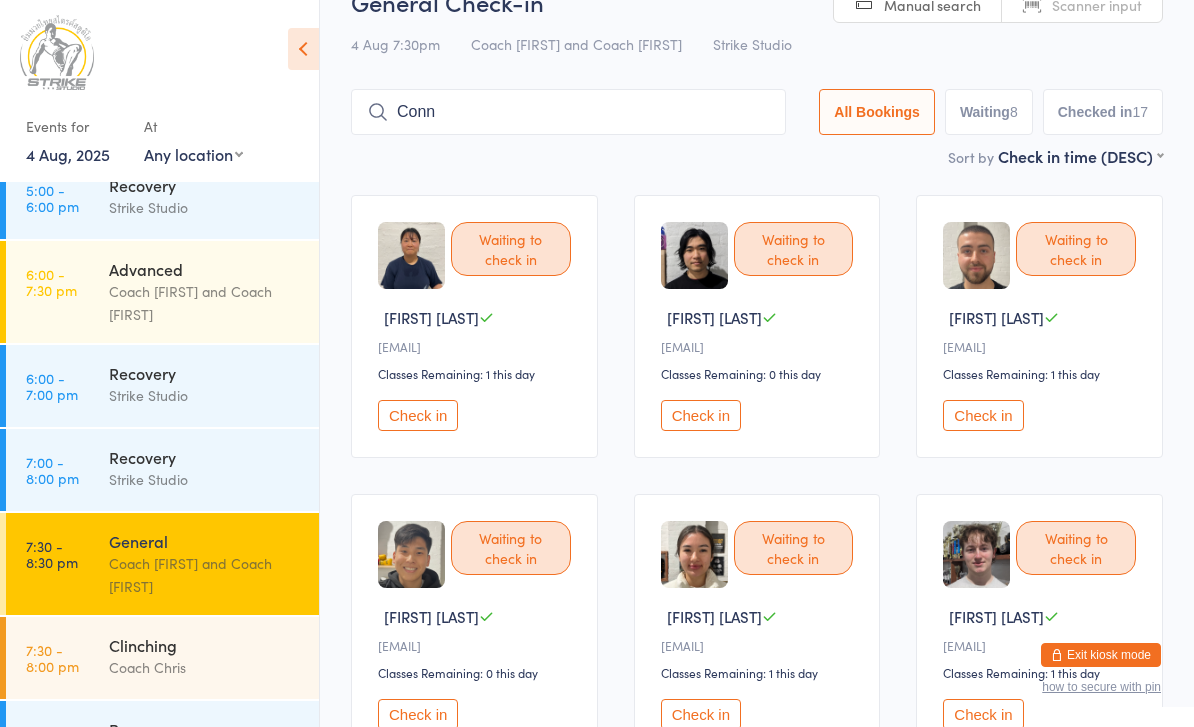 click on "Conn" at bounding box center [568, 112] 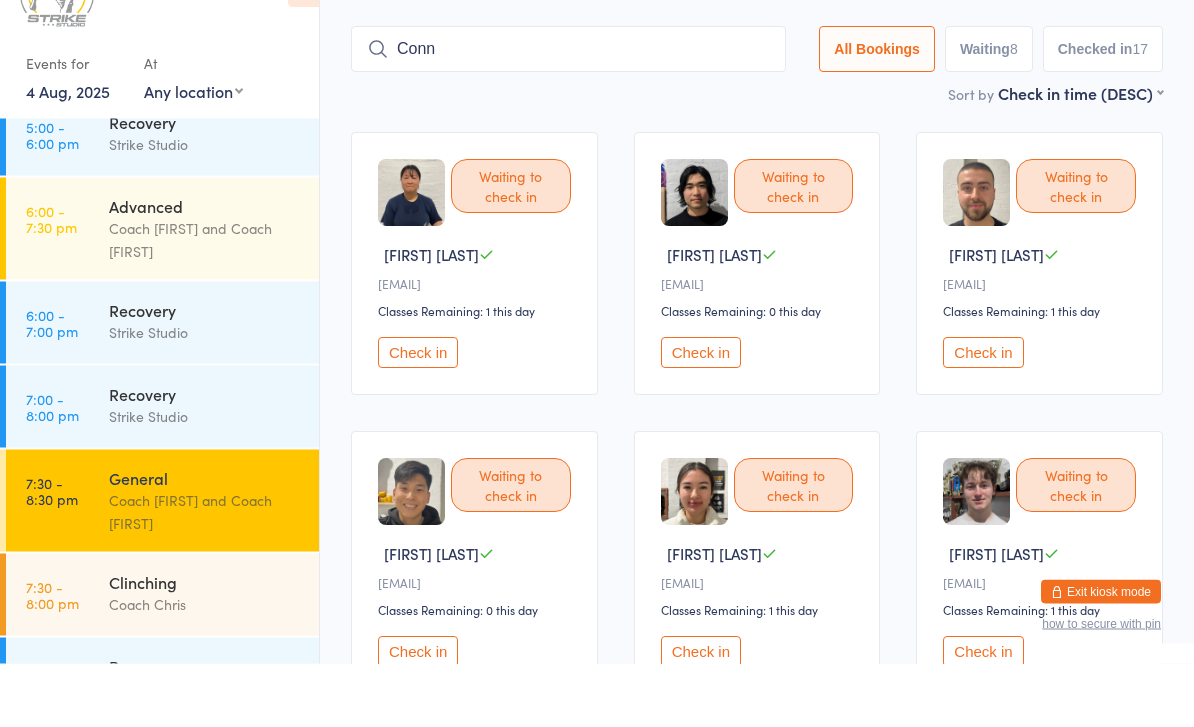 scroll, scrollTop: 65, scrollLeft: 0, axis: vertical 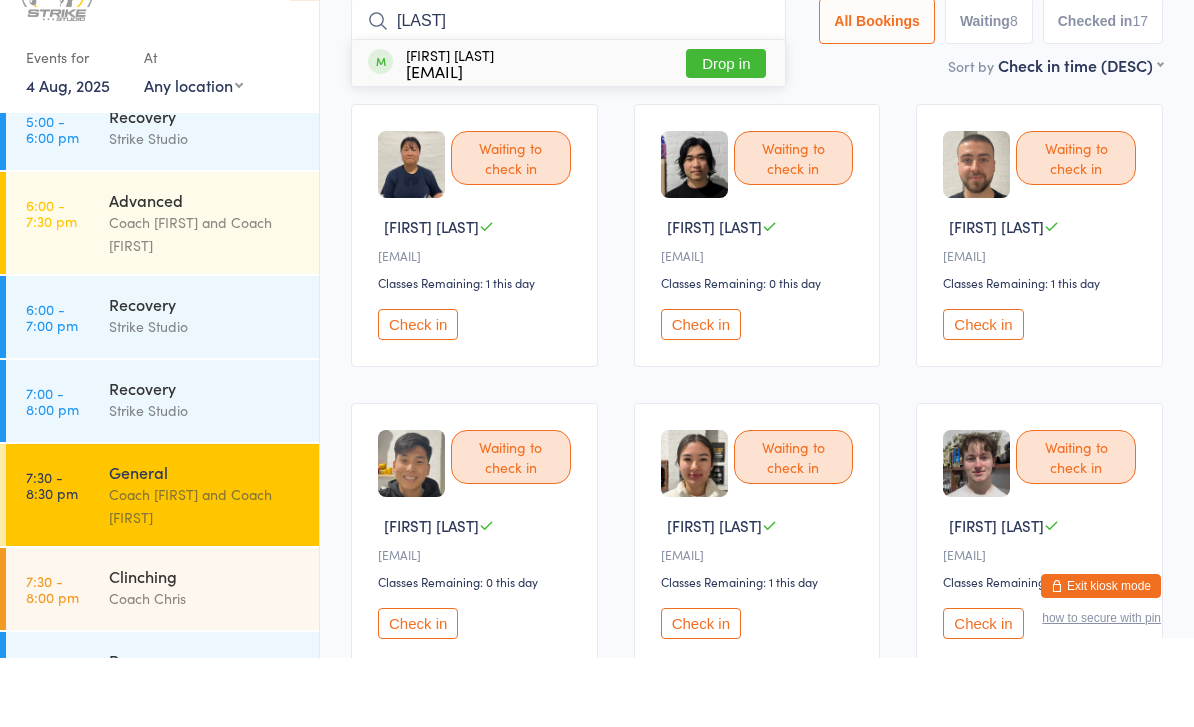 type on "Connot" 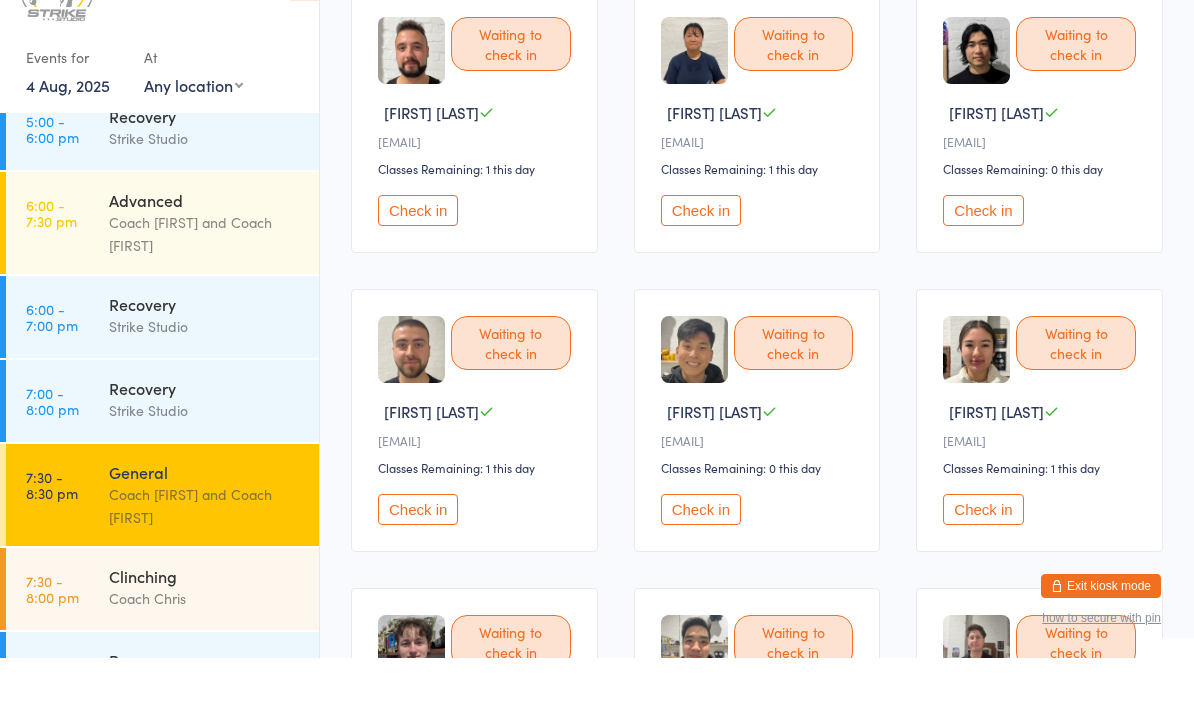 scroll, scrollTop: 189, scrollLeft: 0, axis: vertical 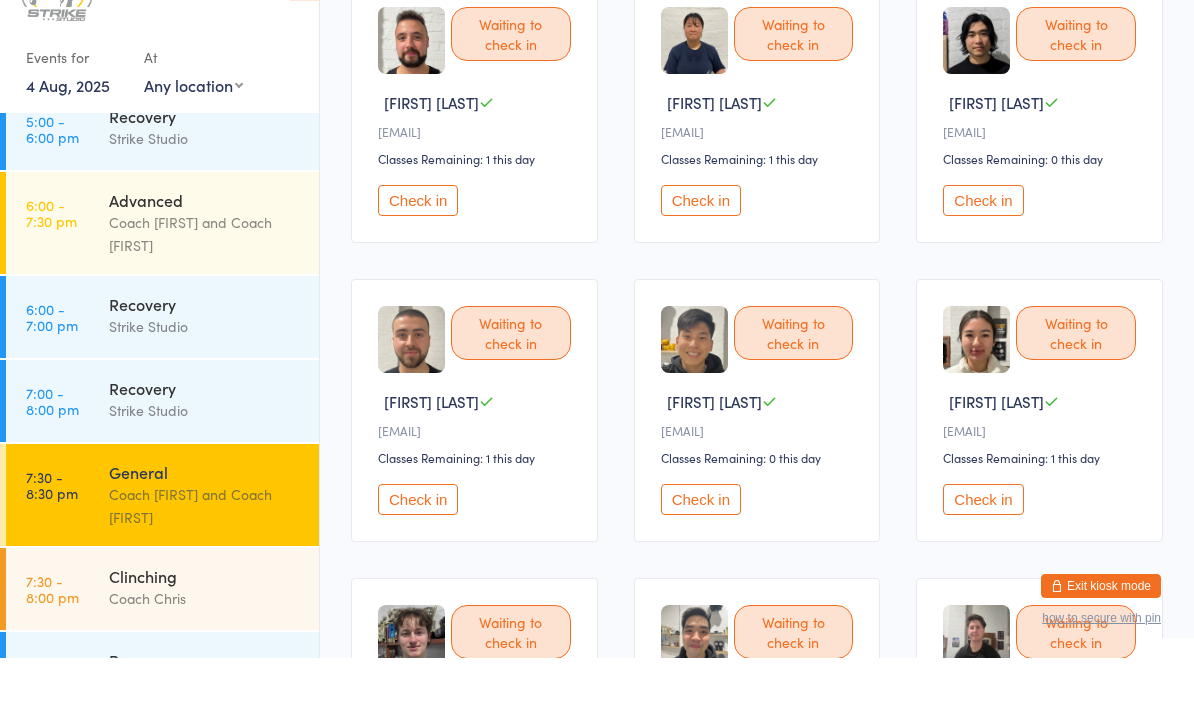click on "Check in" at bounding box center [983, 568] 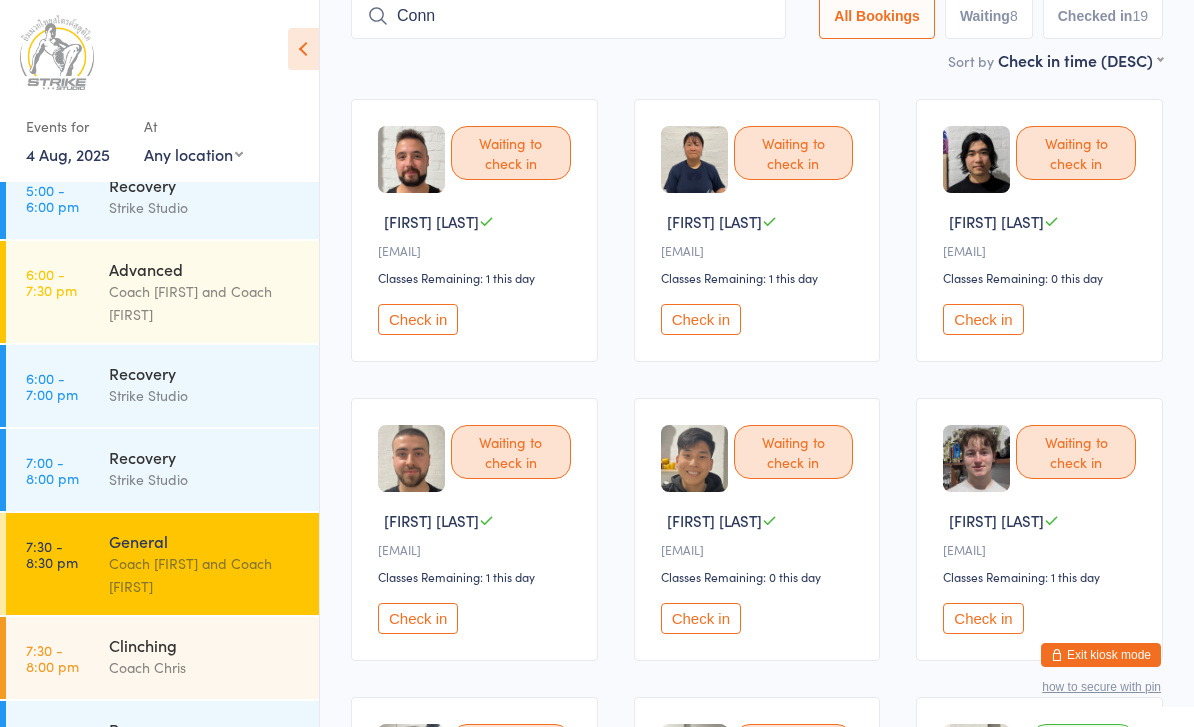scroll, scrollTop: 0, scrollLeft: 0, axis: both 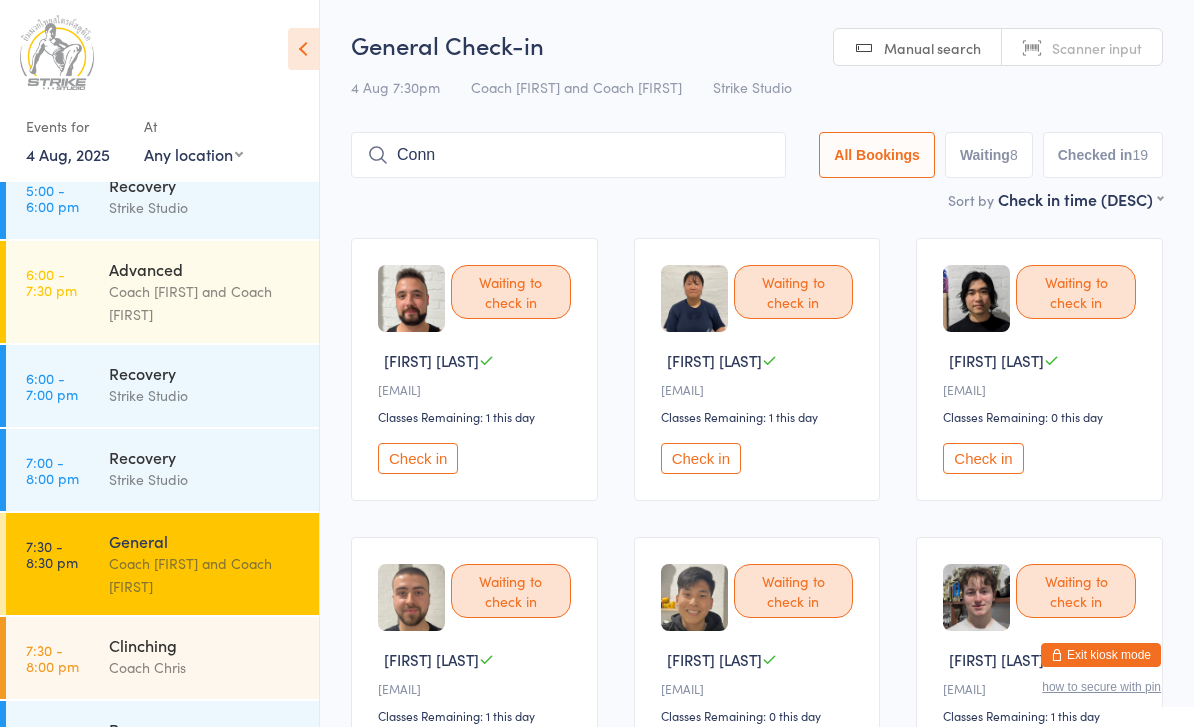 click on "Conn" at bounding box center (568, 155) 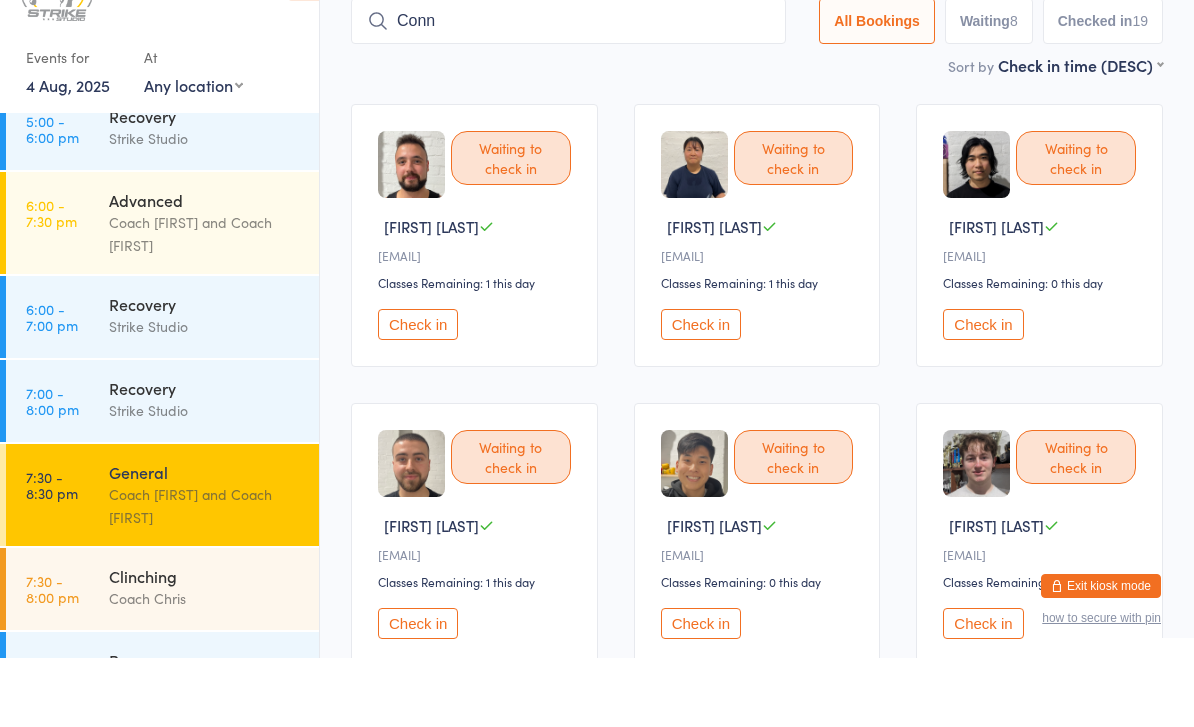 scroll, scrollTop: 131, scrollLeft: 0, axis: vertical 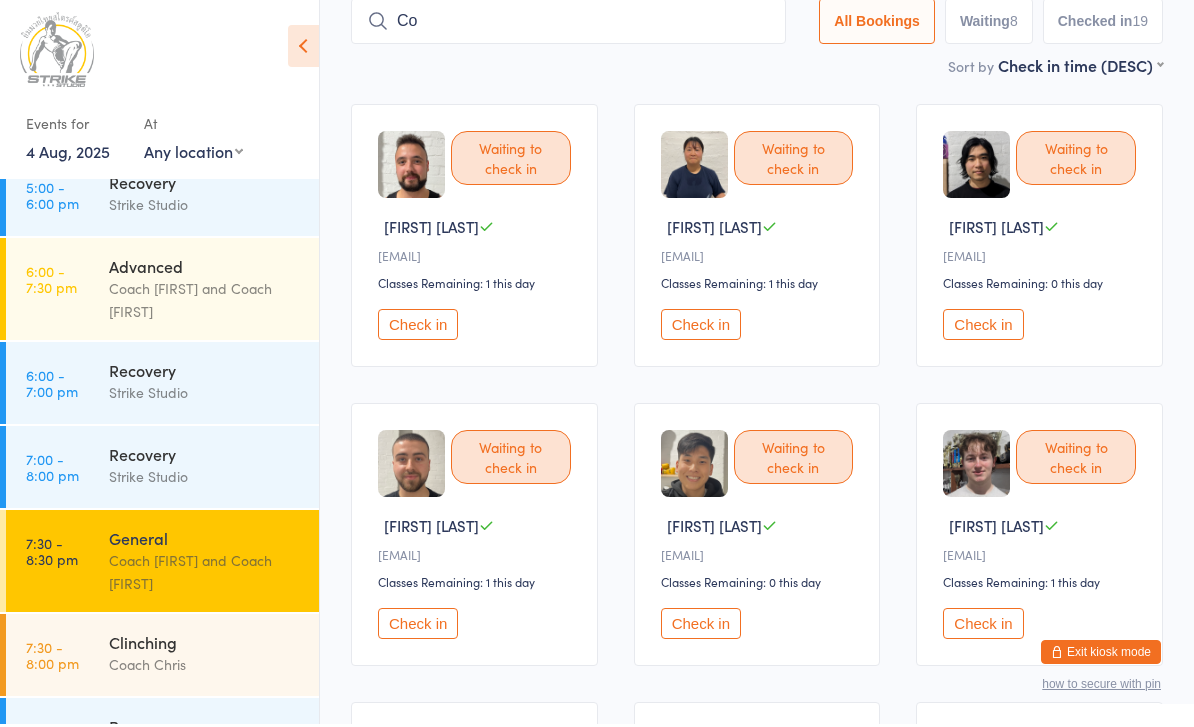 type on "C" 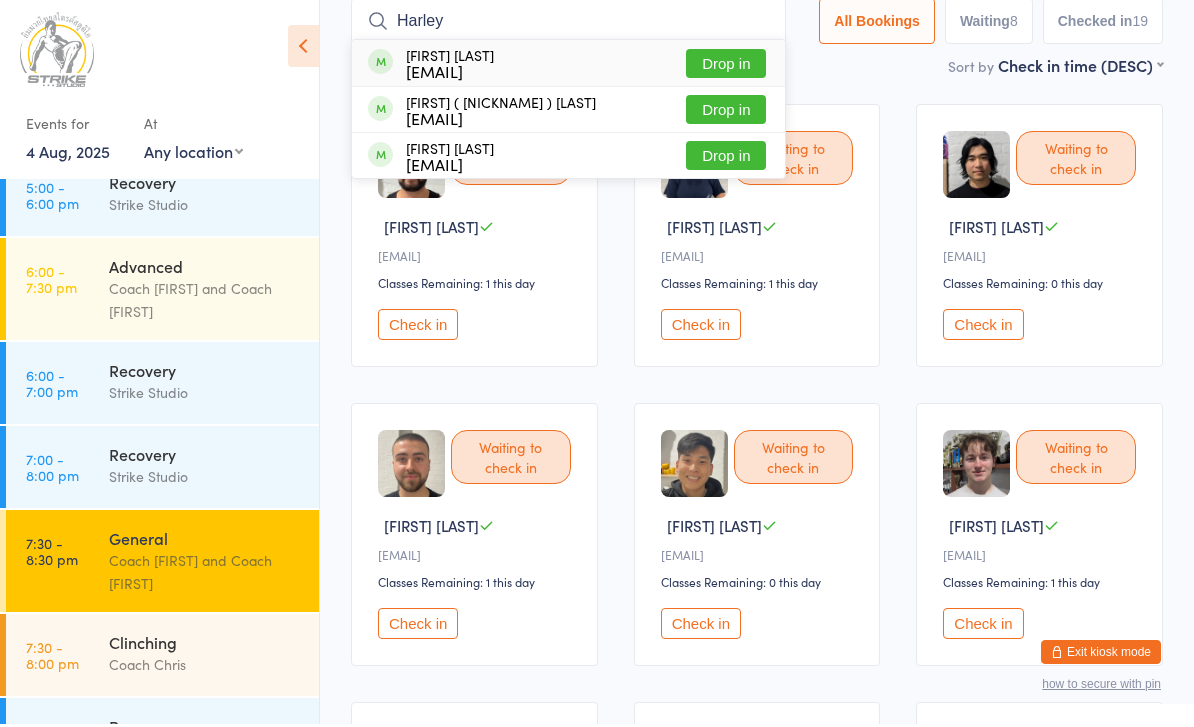 click on "Waiting to check in Anthony D  a••••••••7@gmail.com Classes Remaining: 1 this day   Check in Waiting to check in Ting Ting F  t•••••••••n@live.com Classes Remaining: 1 this day   Check in Waiting to check in Stephen H  s••••••••••••••6@gmail.com Classes Remaining: 0 this day   Check in Waiting to check in Steven J  s•••••••••a@gmail.com Classes Remaining: 1 this day   Check in Waiting to check in Alex K  A•••••••••7@gmail.com Classes Remaining: 0 this day   Check in Waiting to check in Dustin P  d••••••••p@hotmail.com Classes Remaining: 1 this day   Check in Waiting to check in Alan V  a••••••7@gmail.com Classes Remaining: 6    Check in Waiting to check in Shaun W  s••••••••••••••••e@gmail.com Classes Remaining: 1 this day   Check in Checked in Mary M  M••••••••i@hotmail.com Classes Remaining: 1 this day   Undo checkin Checked in" at bounding box center (757, 1434) 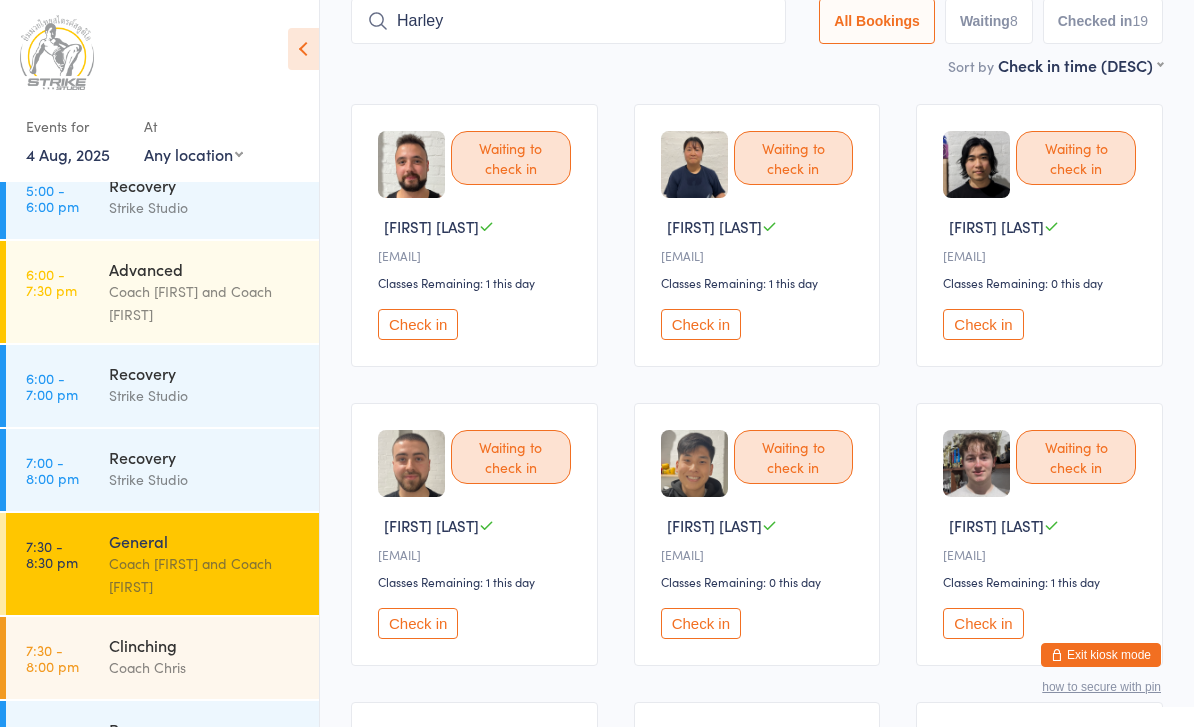 click on "Harley" at bounding box center (568, 21) 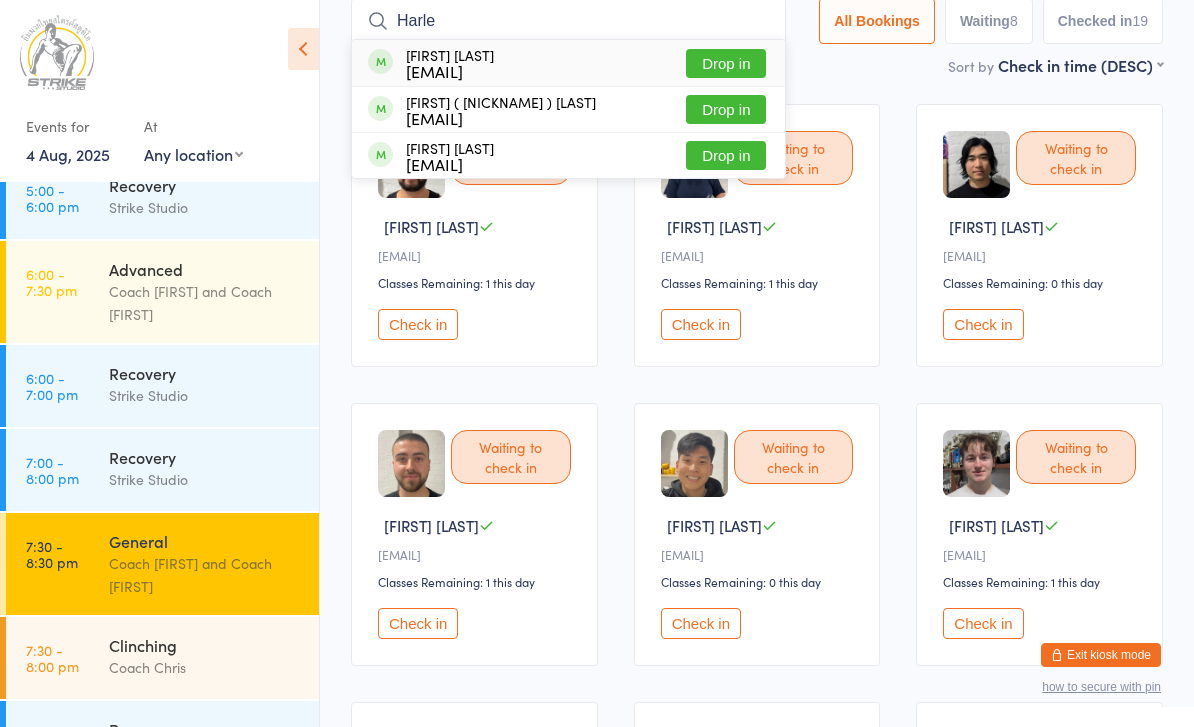 type on "Harle" 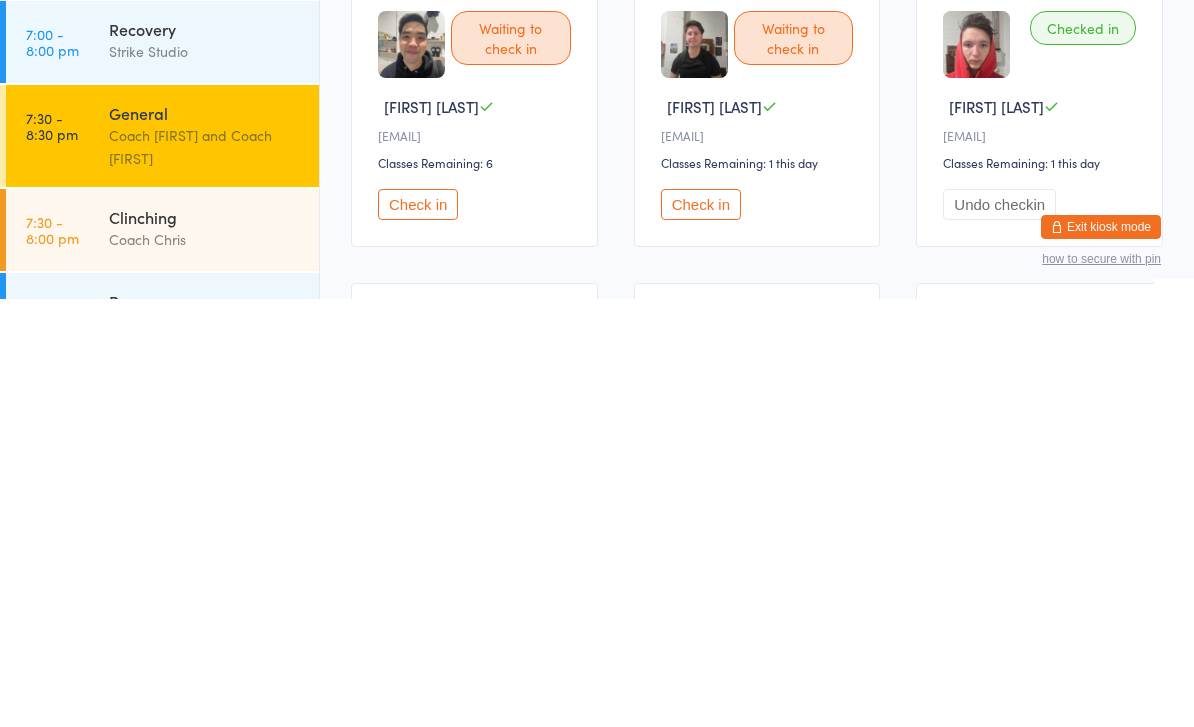 click on "Check in" at bounding box center [701, 632] 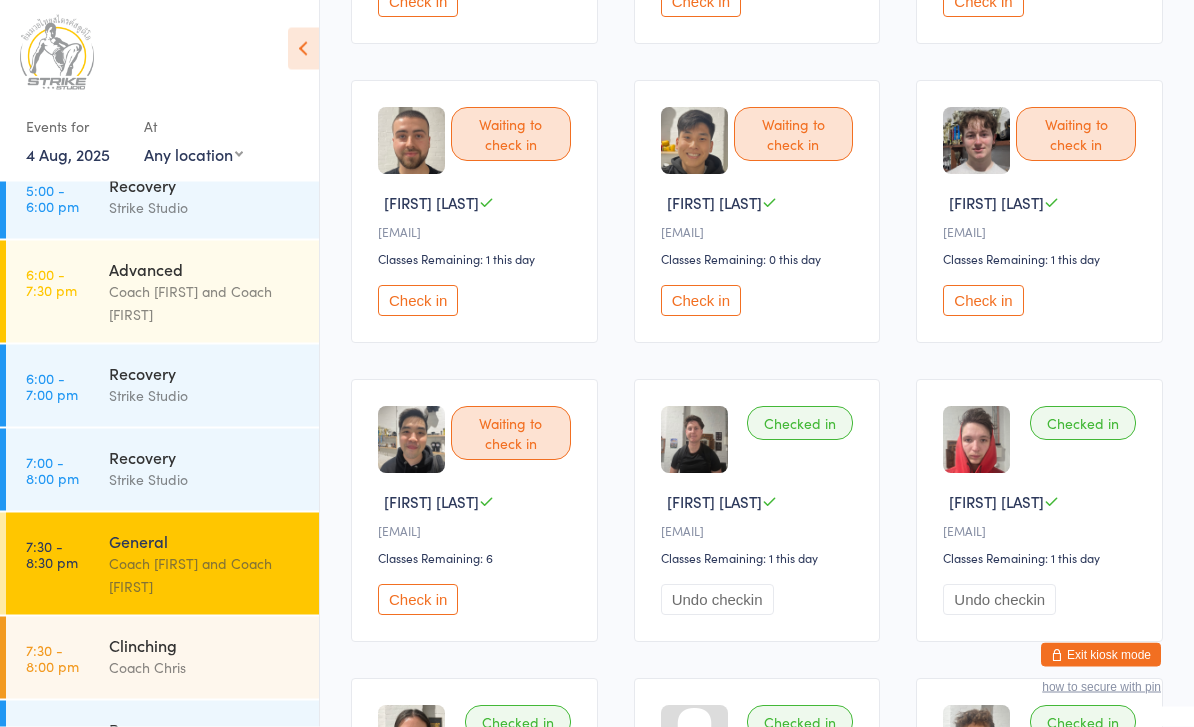 scroll, scrollTop: 448, scrollLeft: 0, axis: vertical 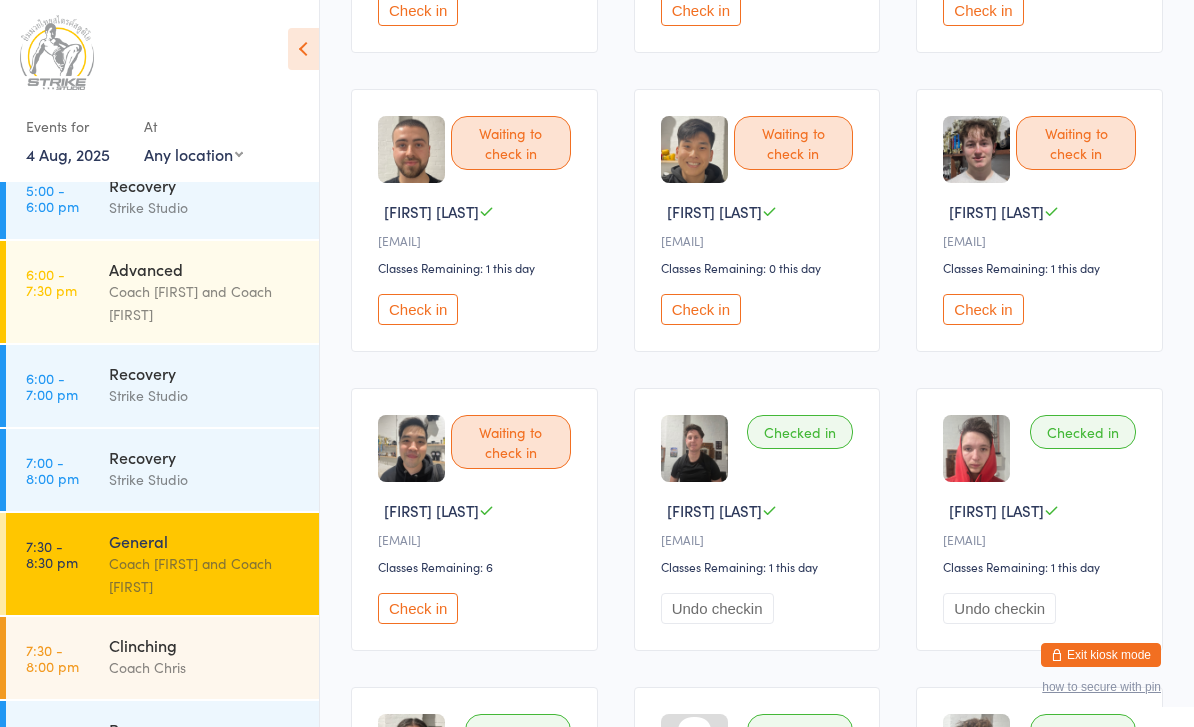 click on "Check in" at bounding box center [418, 309] 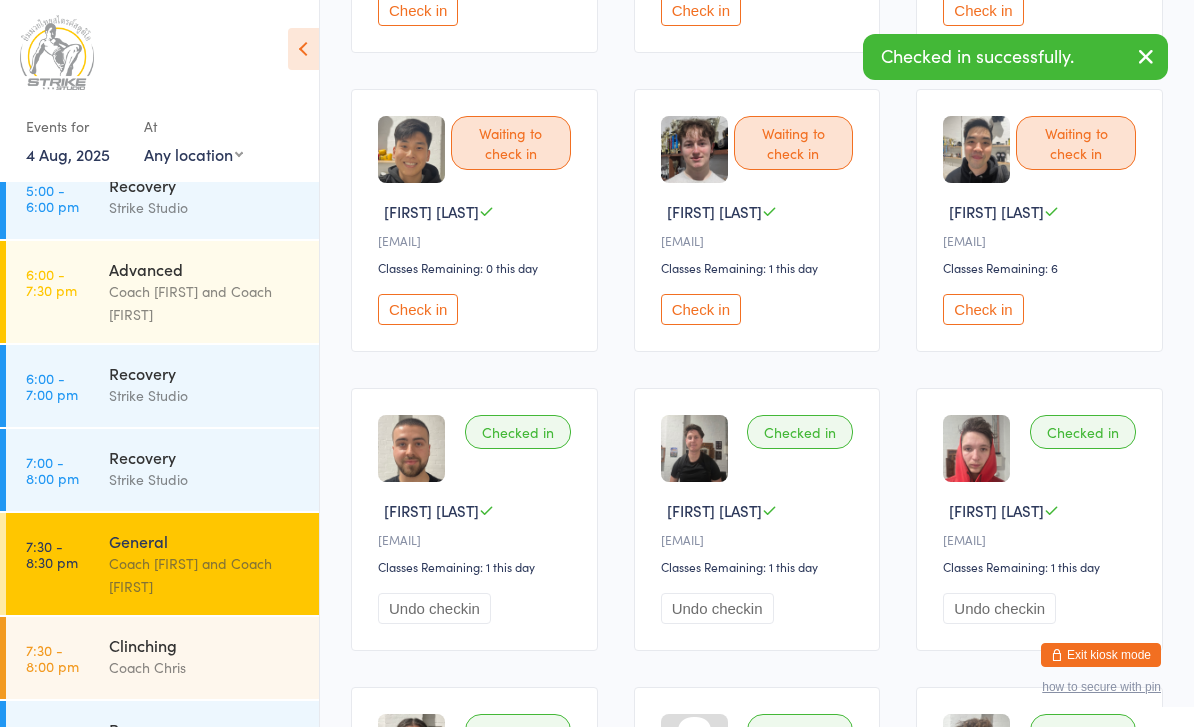 click on "Check in" at bounding box center (701, 309) 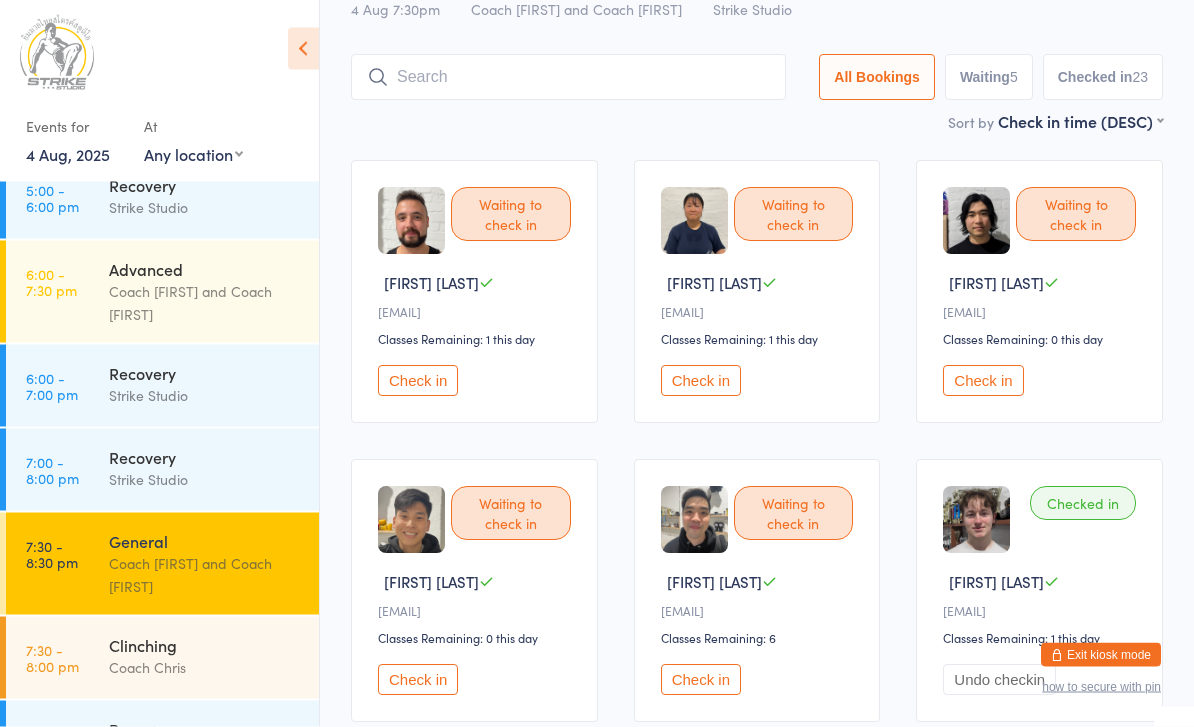 scroll, scrollTop: 0, scrollLeft: 0, axis: both 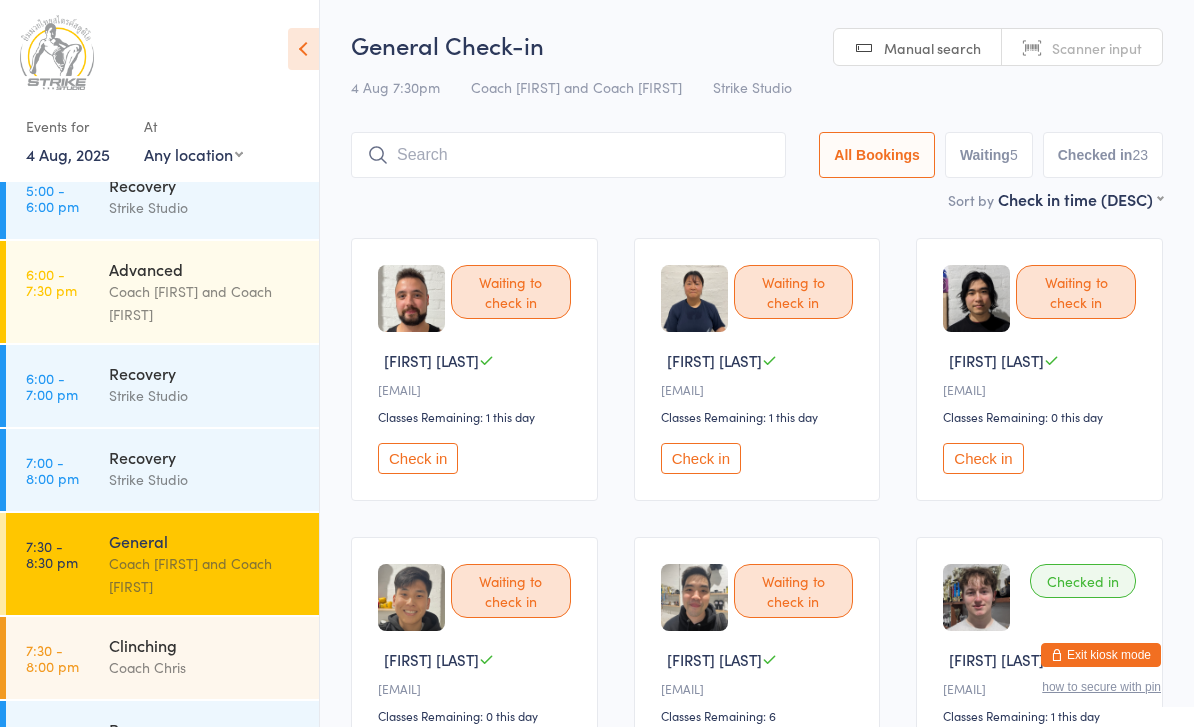 click at bounding box center [568, 155] 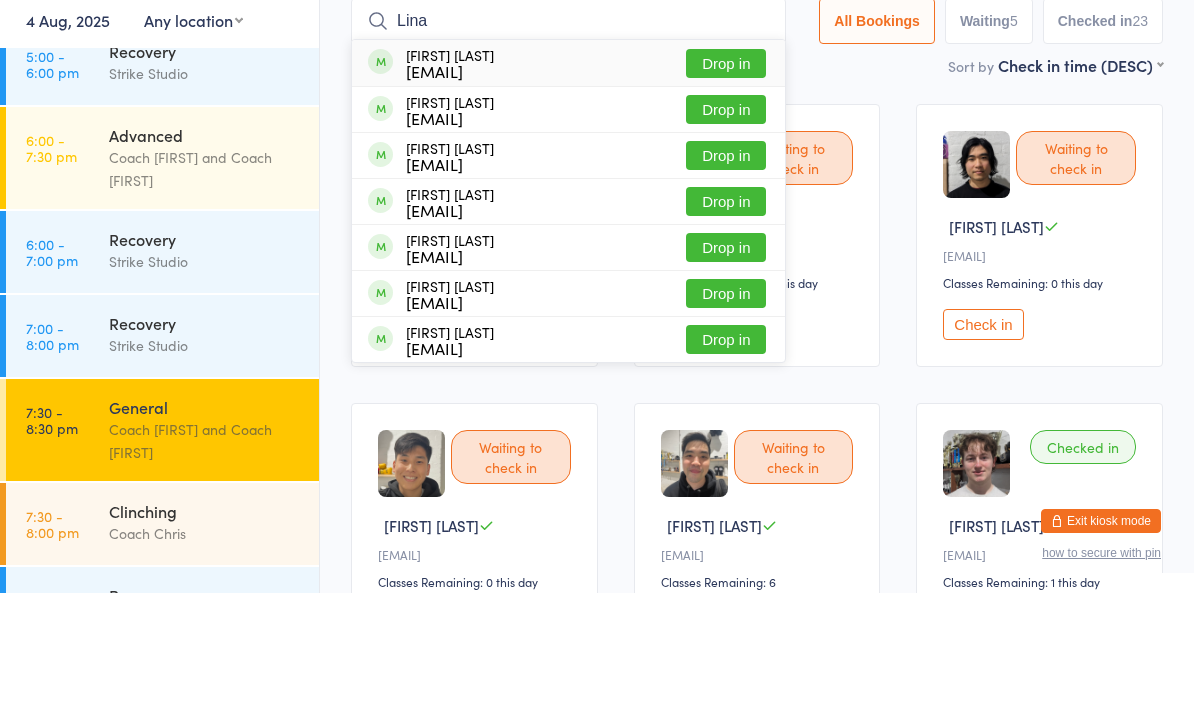 type on "Lina" 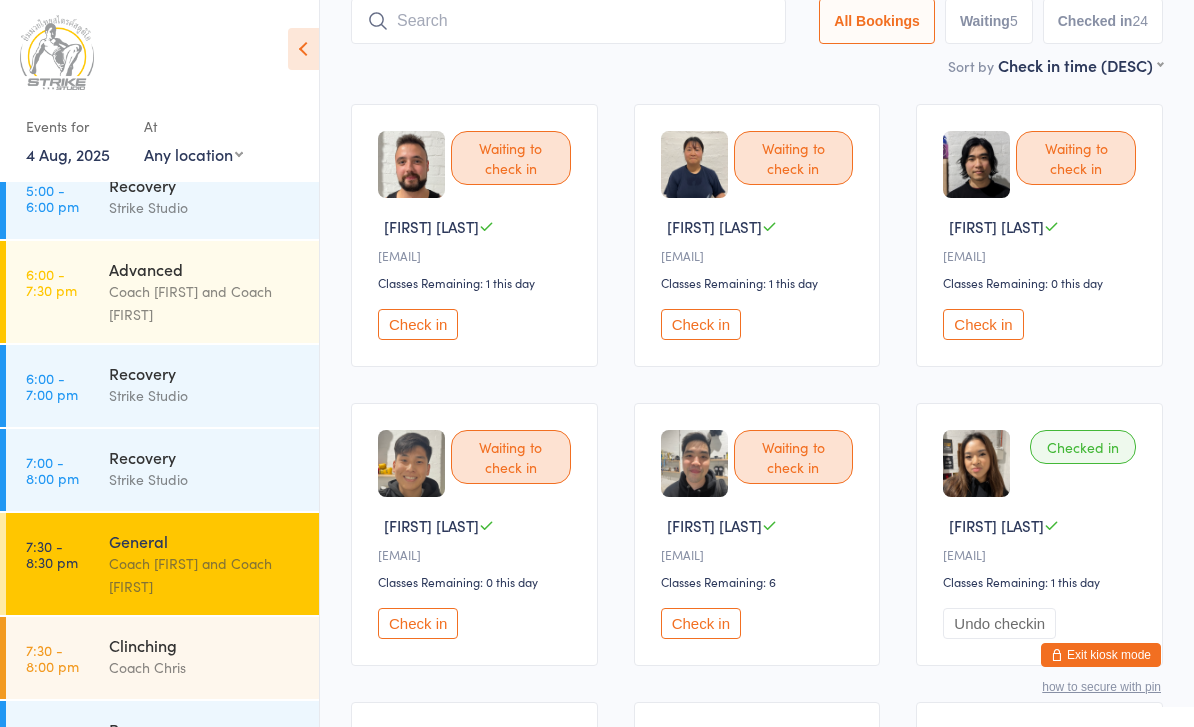 scroll, scrollTop: 111, scrollLeft: 0, axis: vertical 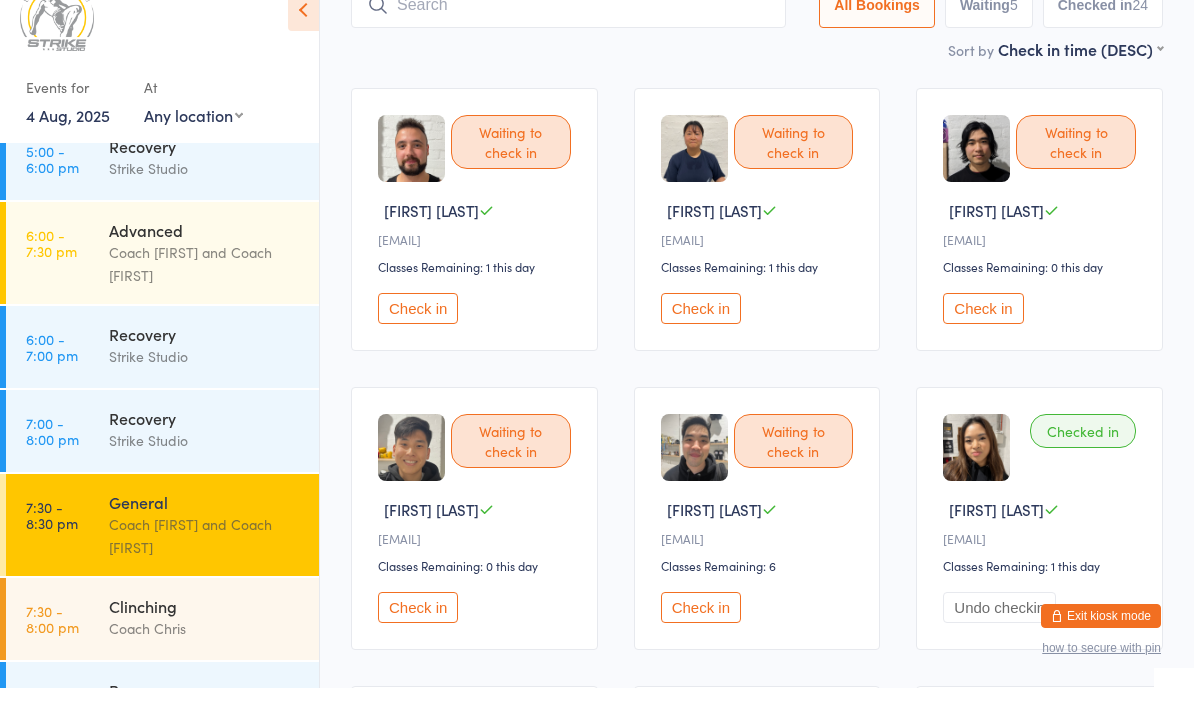 click on "Check in" at bounding box center [701, 646] 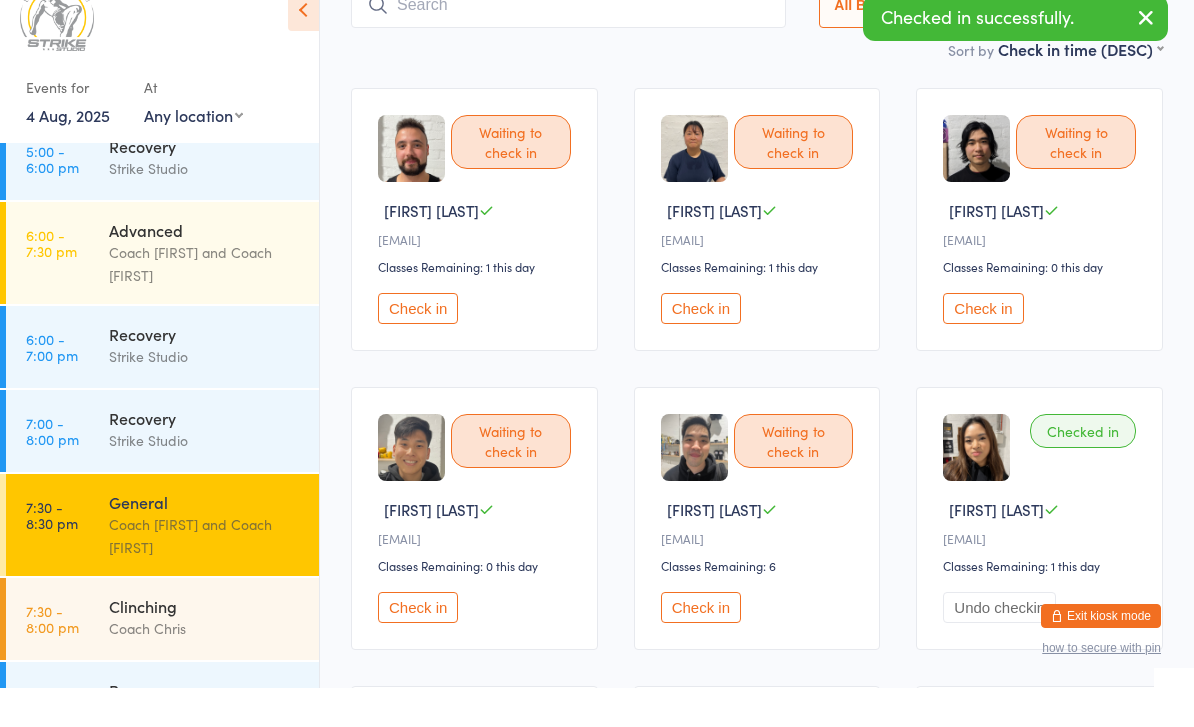 scroll, scrollTop: 150, scrollLeft: 0, axis: vertical 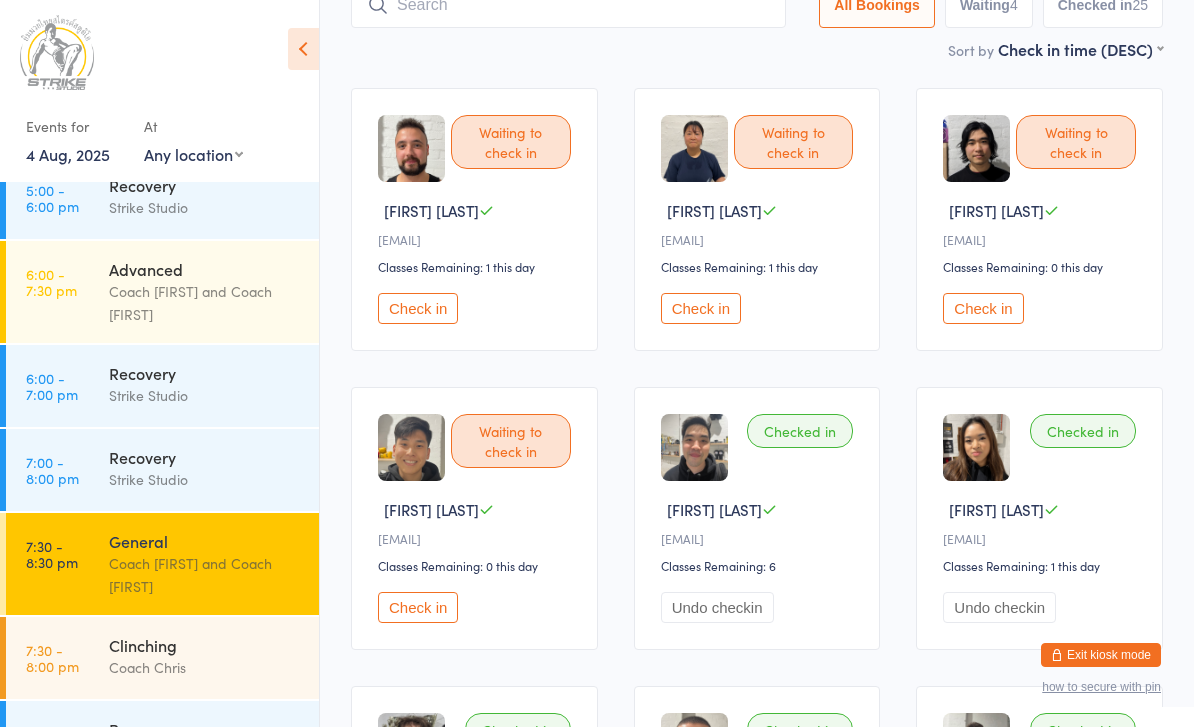 click on "Check in" at bounding box center (701, 308) 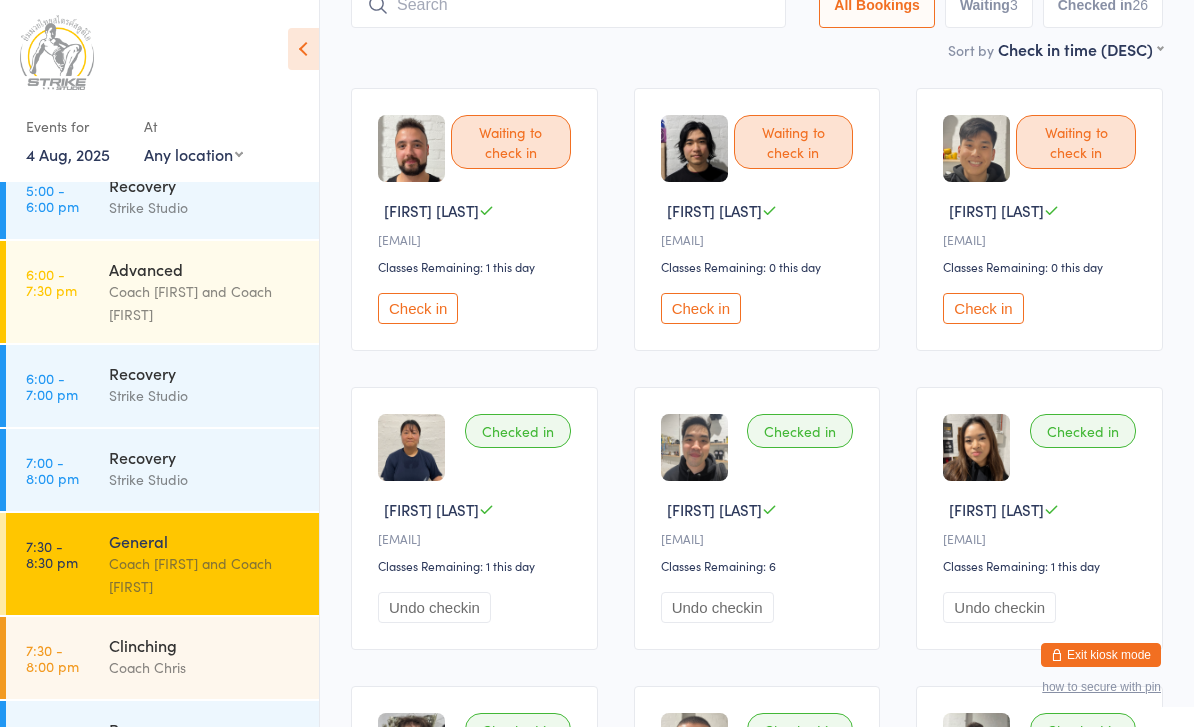 click on "Check in" at bounding box center [418, 308] 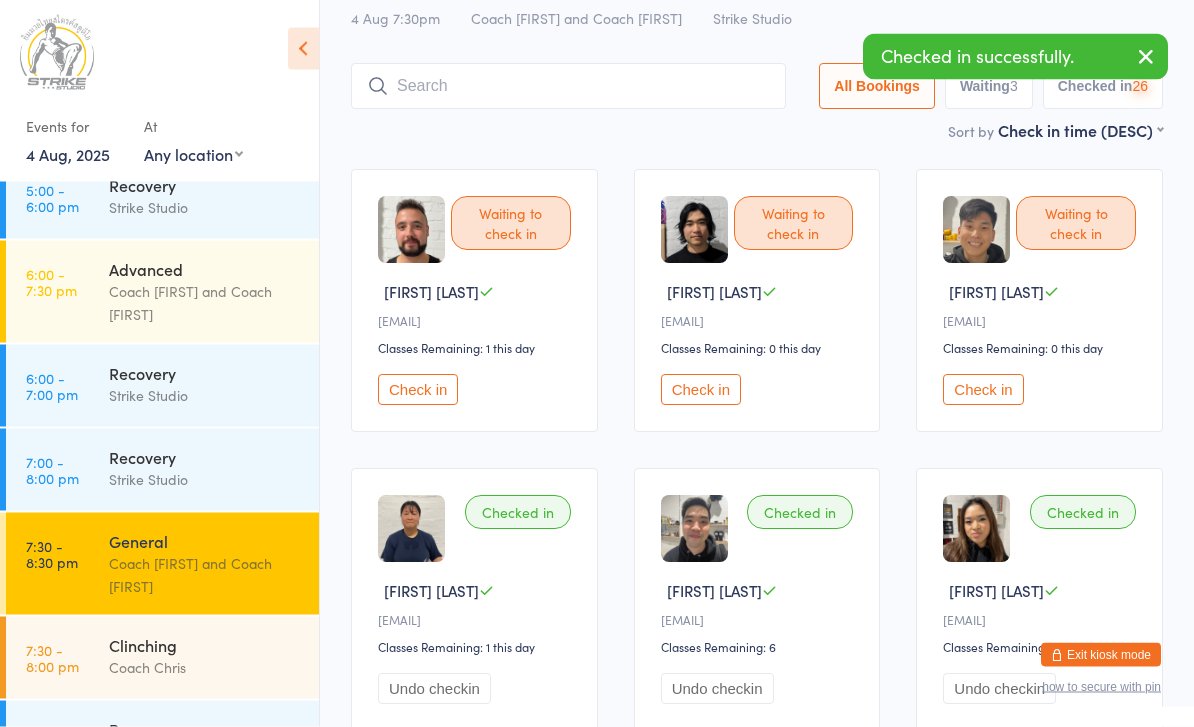 scroll, scrollTop: 0, scrollLeft: 0, axis: both 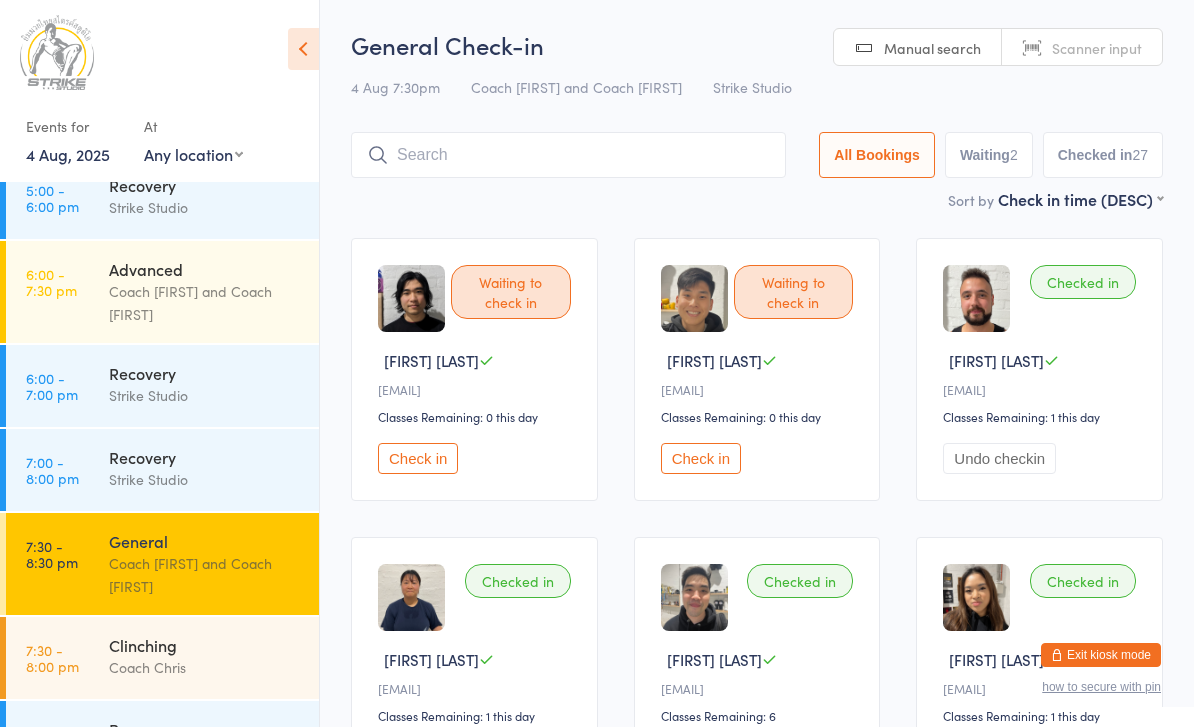 click at bounding box center (568, 155) 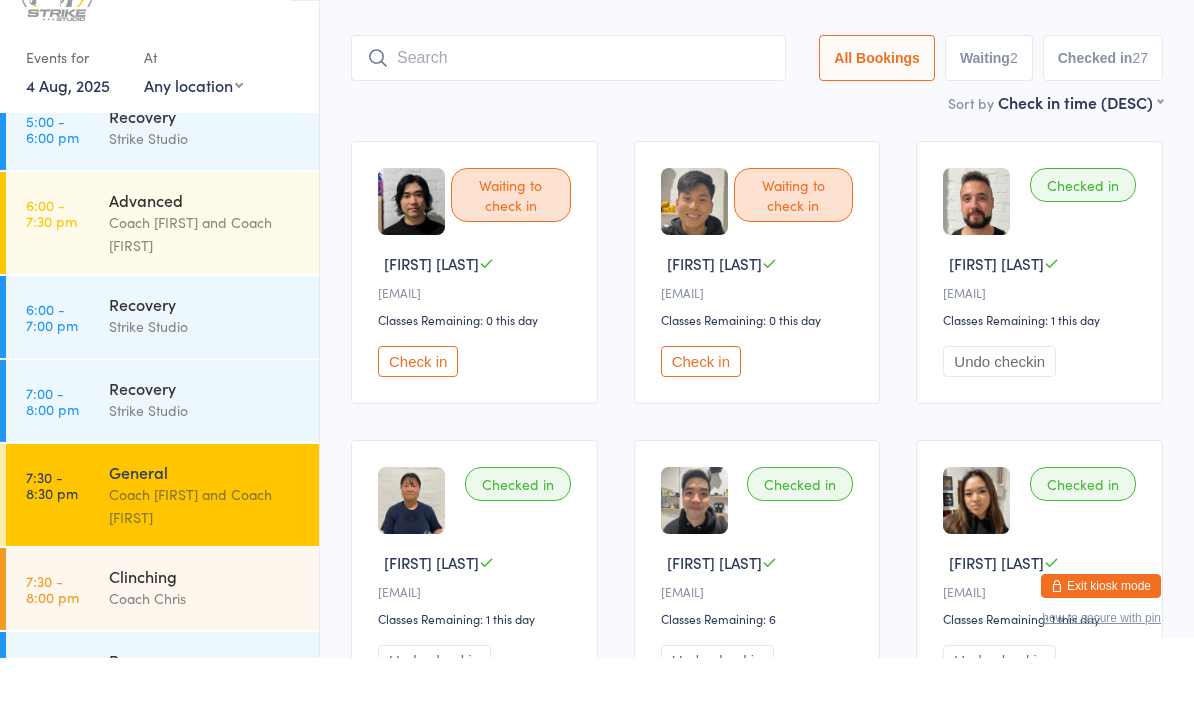 scroll, scrollTop: 65, scrollLeft: 0, axis: vertical 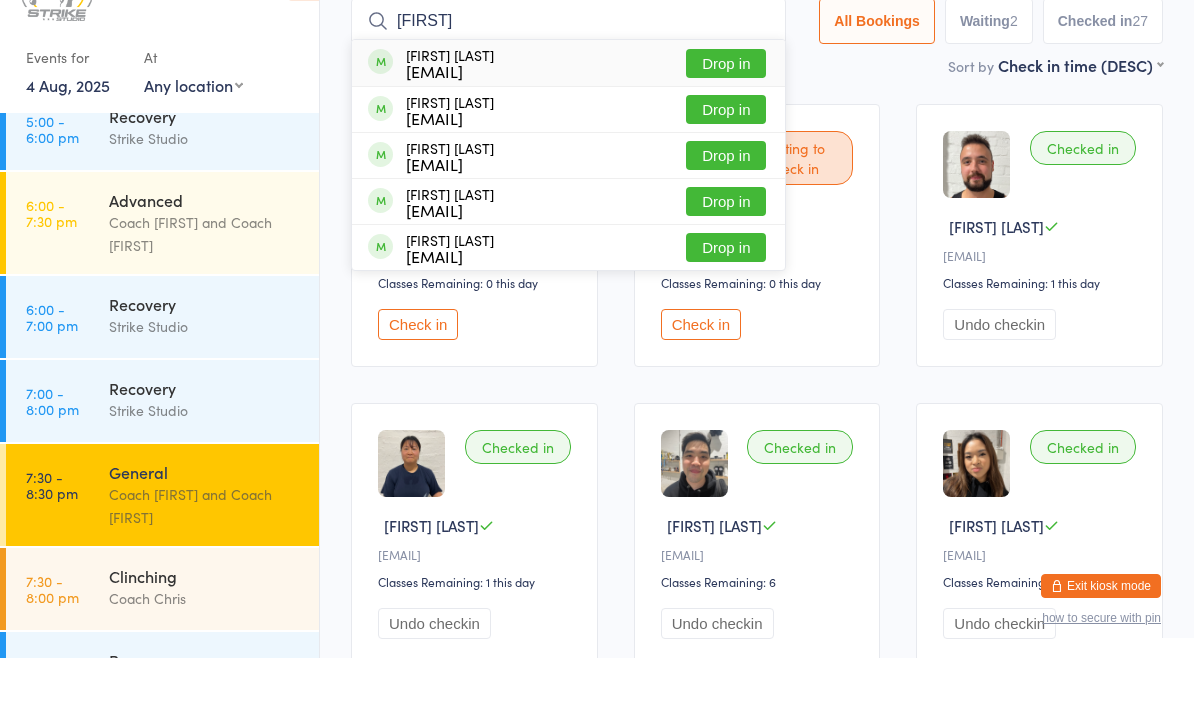 type on "Josh" 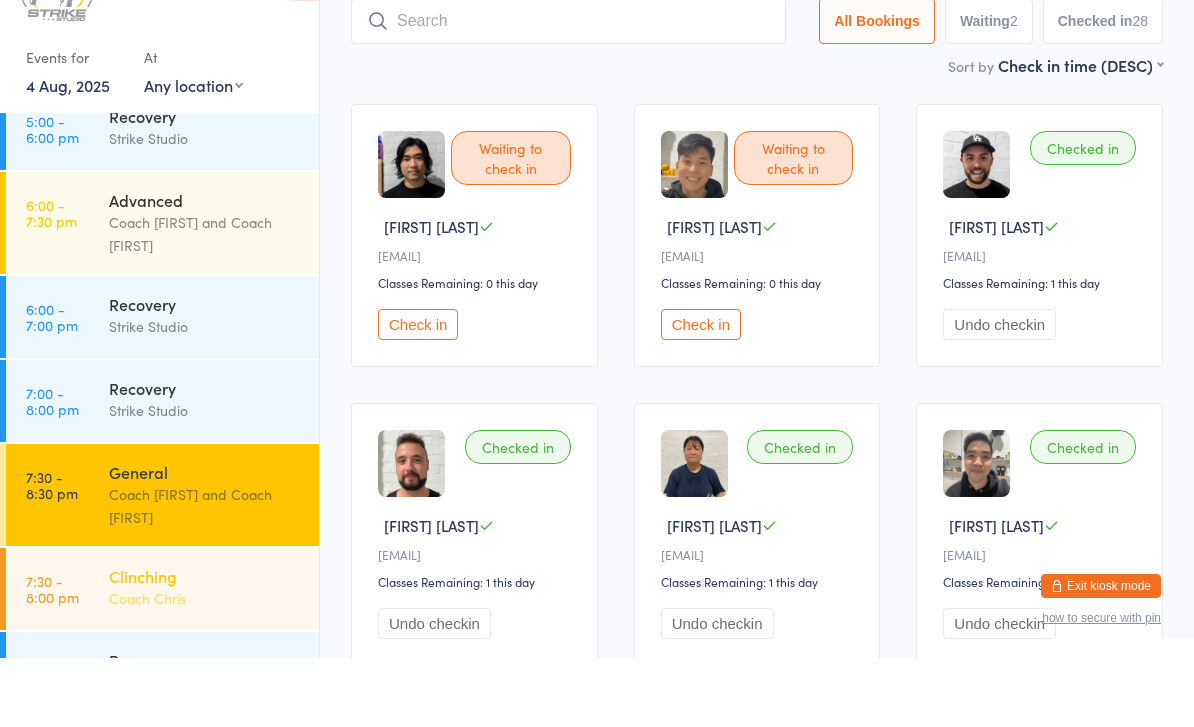 click on "Clinching Coach Chris" at bounding box center (214, 656) 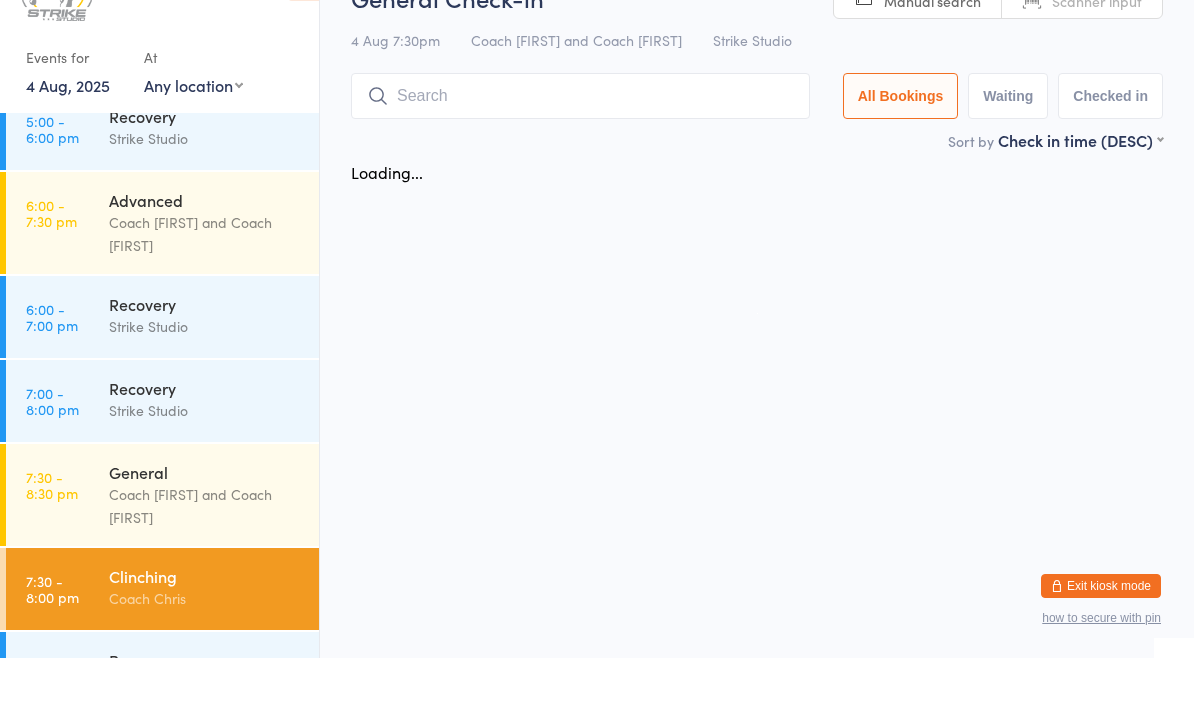 scroll, scrollTop: 0, scrollLeft: 0, axis: both 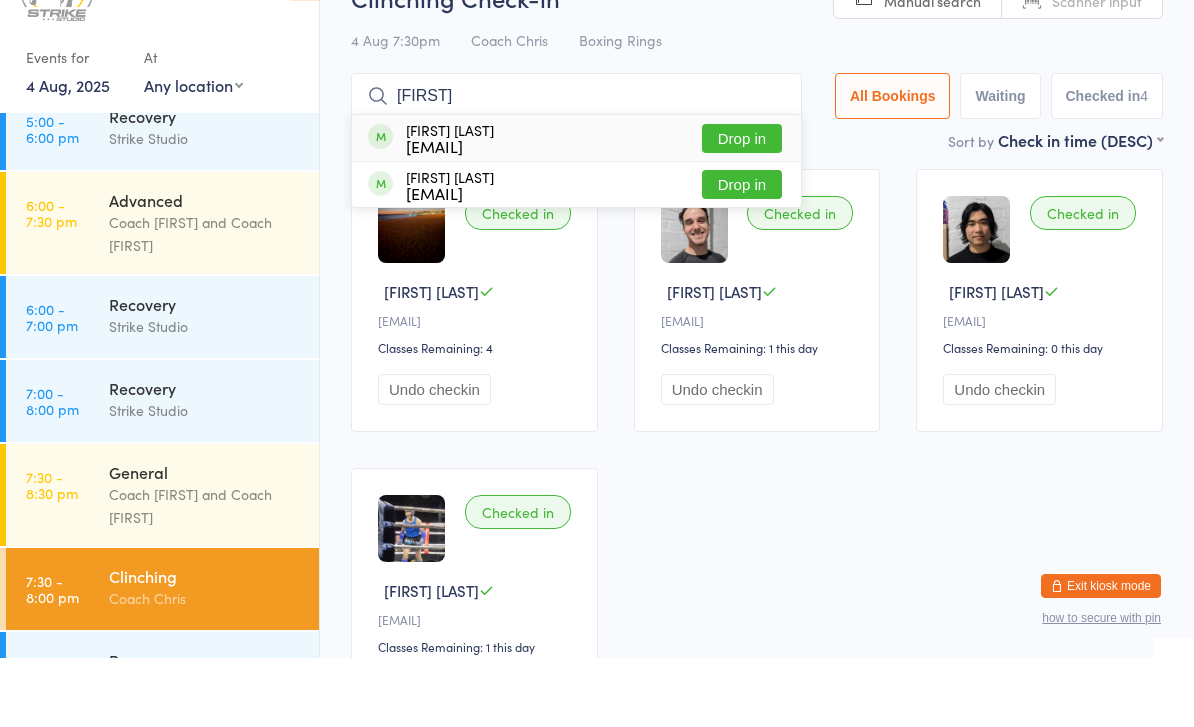 type on "Tash" 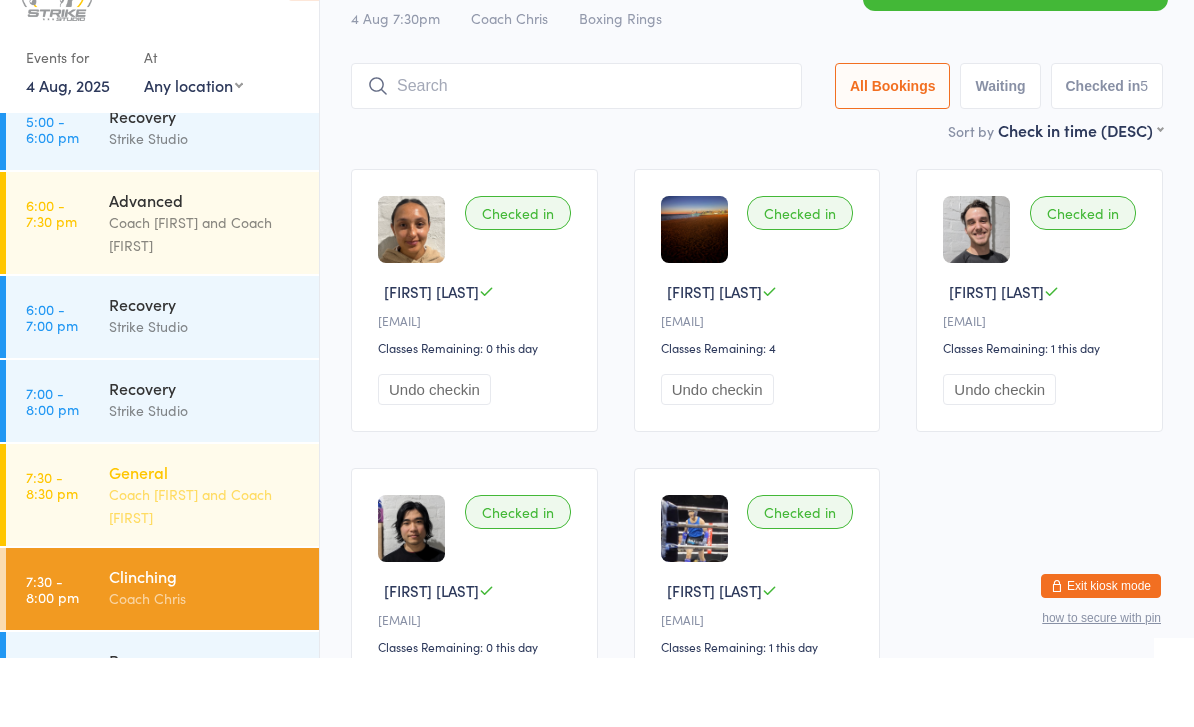 click on "Coach [FIRST] and Coach [FIRST]" at bounding box center [205, 575] 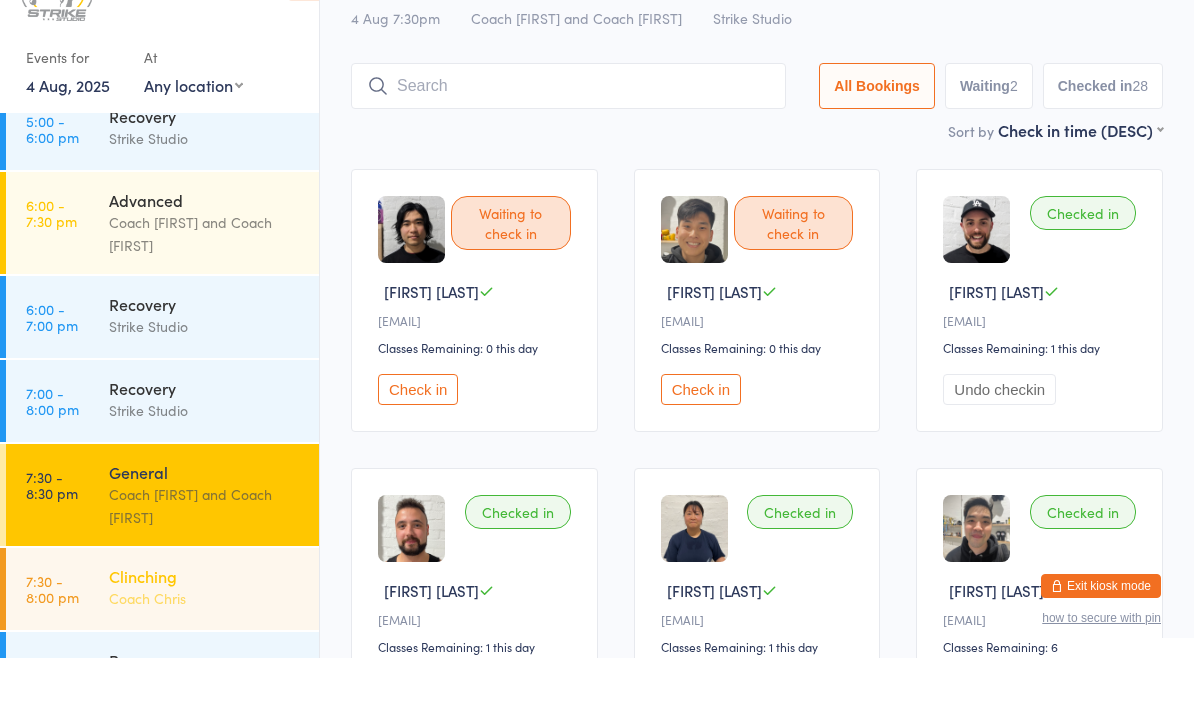 click on "Coach Chris" at bounding box center (205, 667) 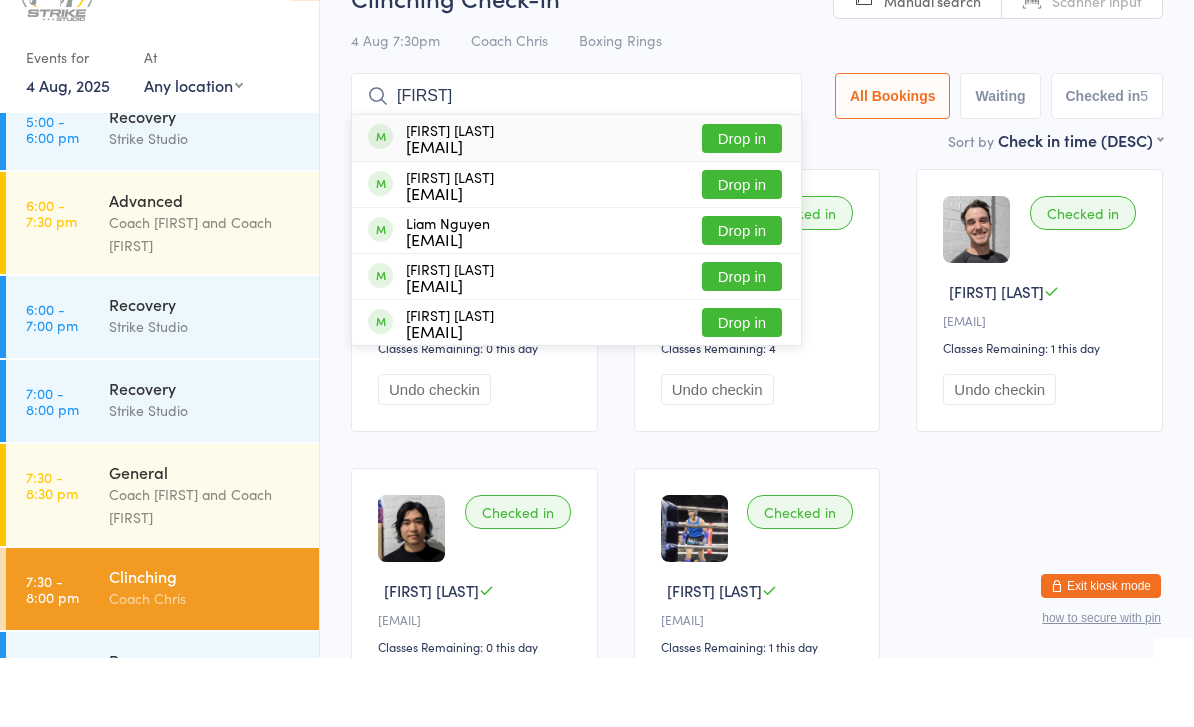 type on "Liana" 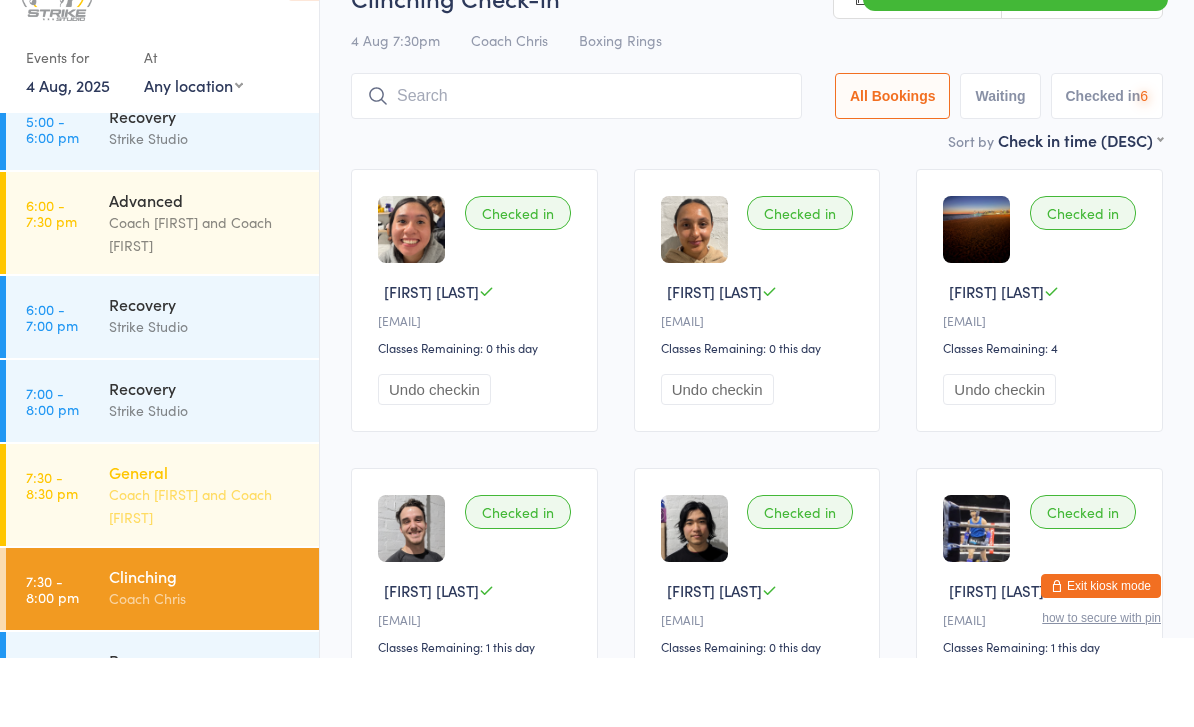 click on "General" at bounding box center (205, 541) 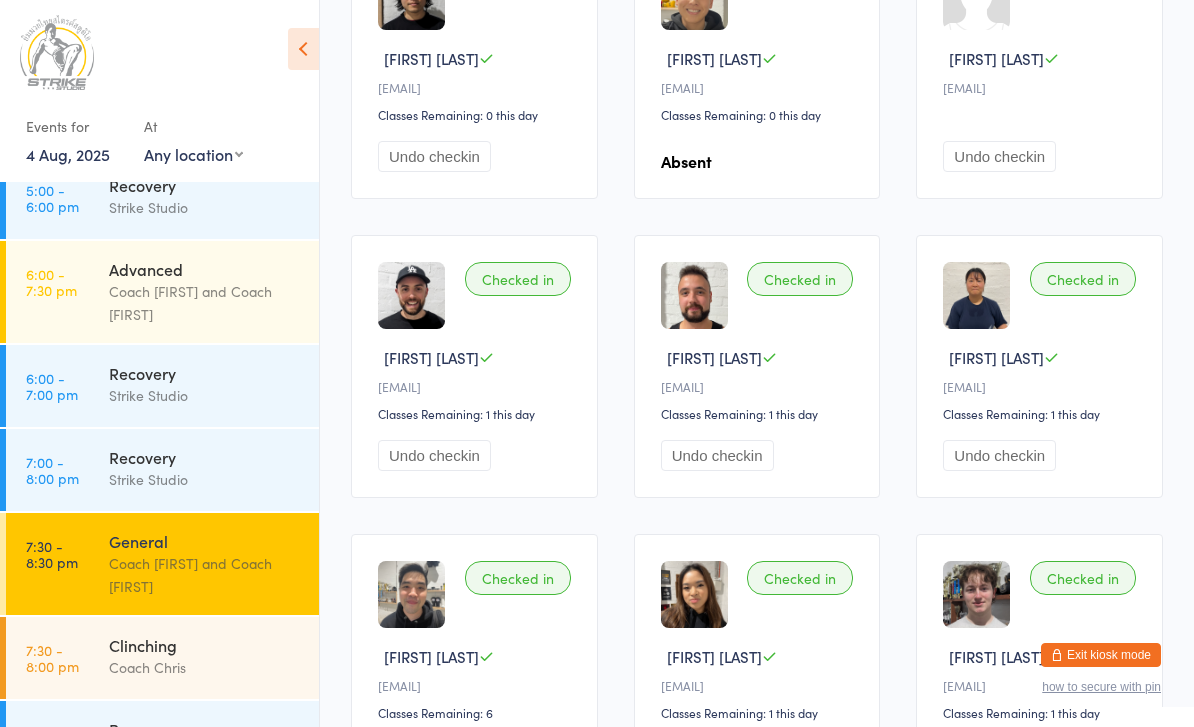 scroll, scrollTop: 0, scrollLeft: 0, axis: both 